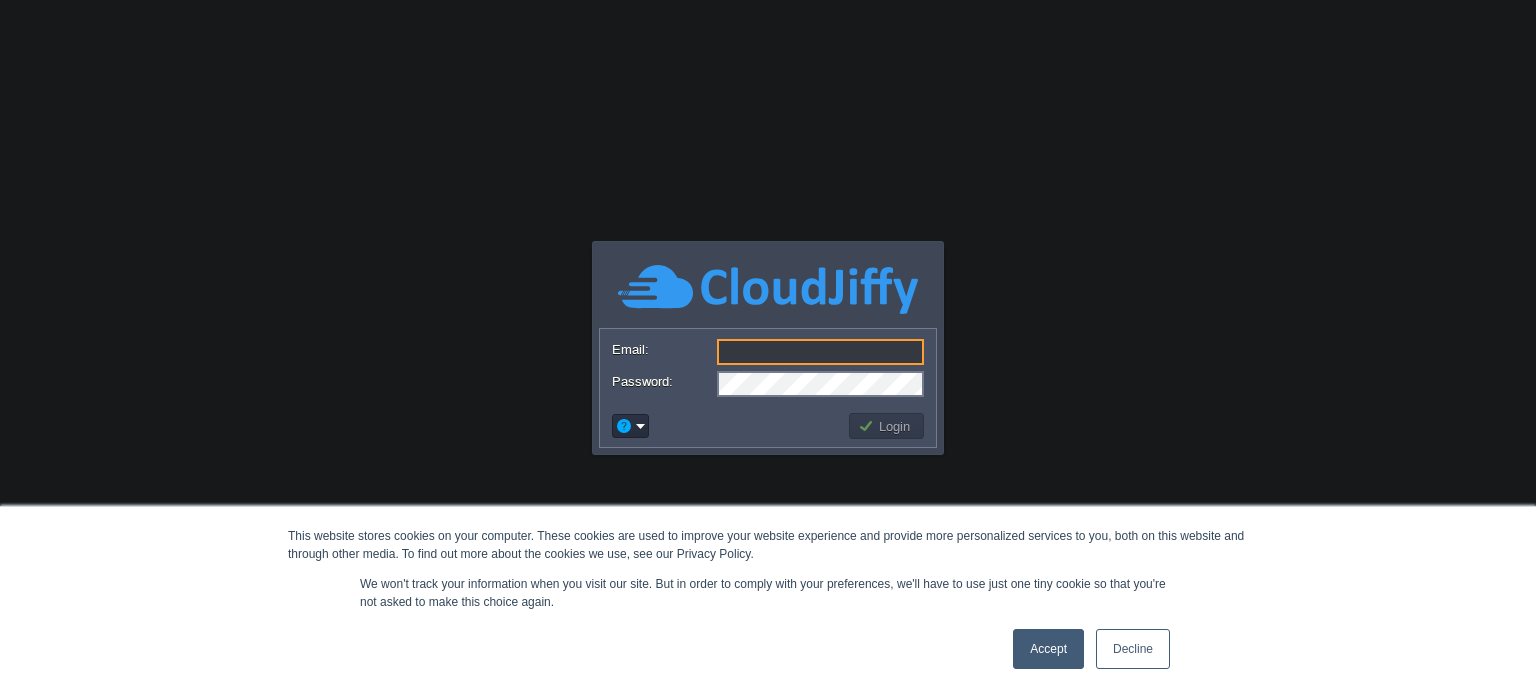 scroll, scrollTop: 0, scrollLeft: 0, axis: both 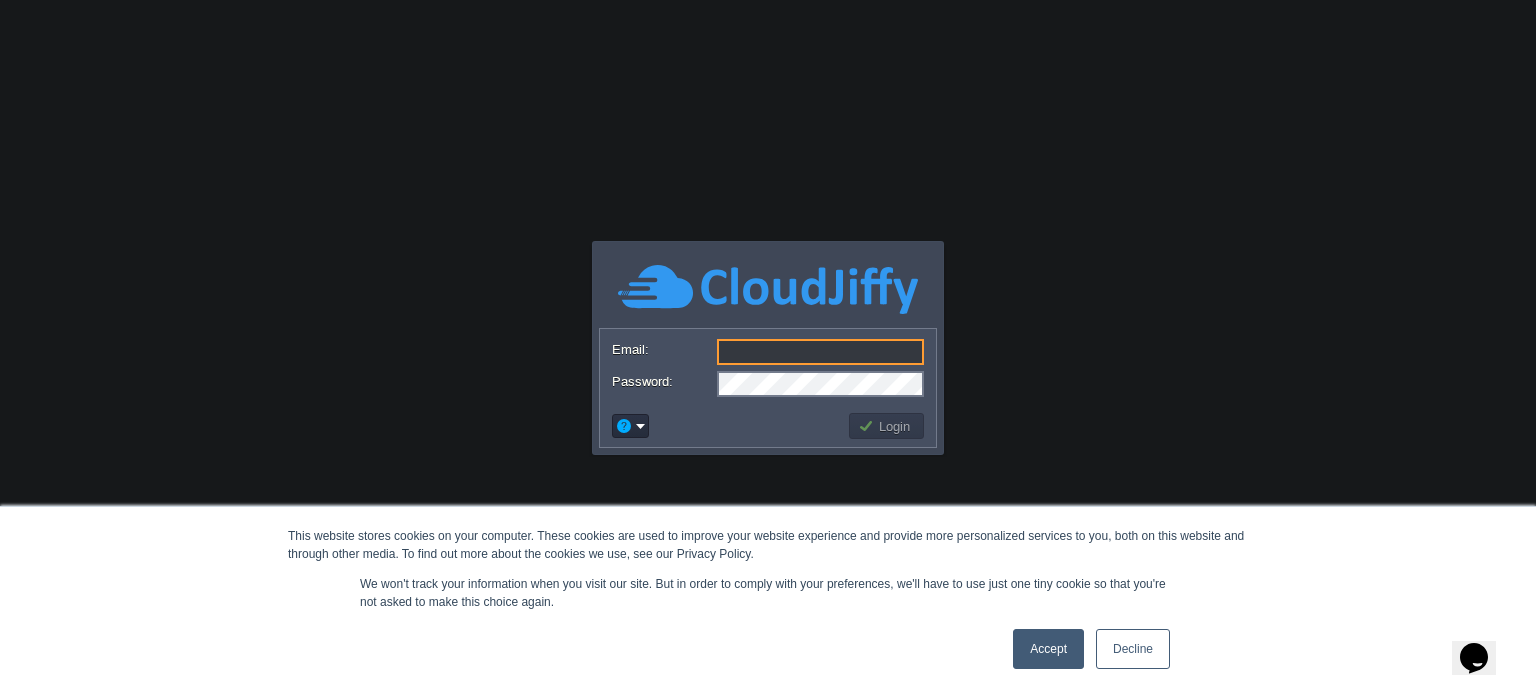 click on "Email:" at bounding box center [820, 352] 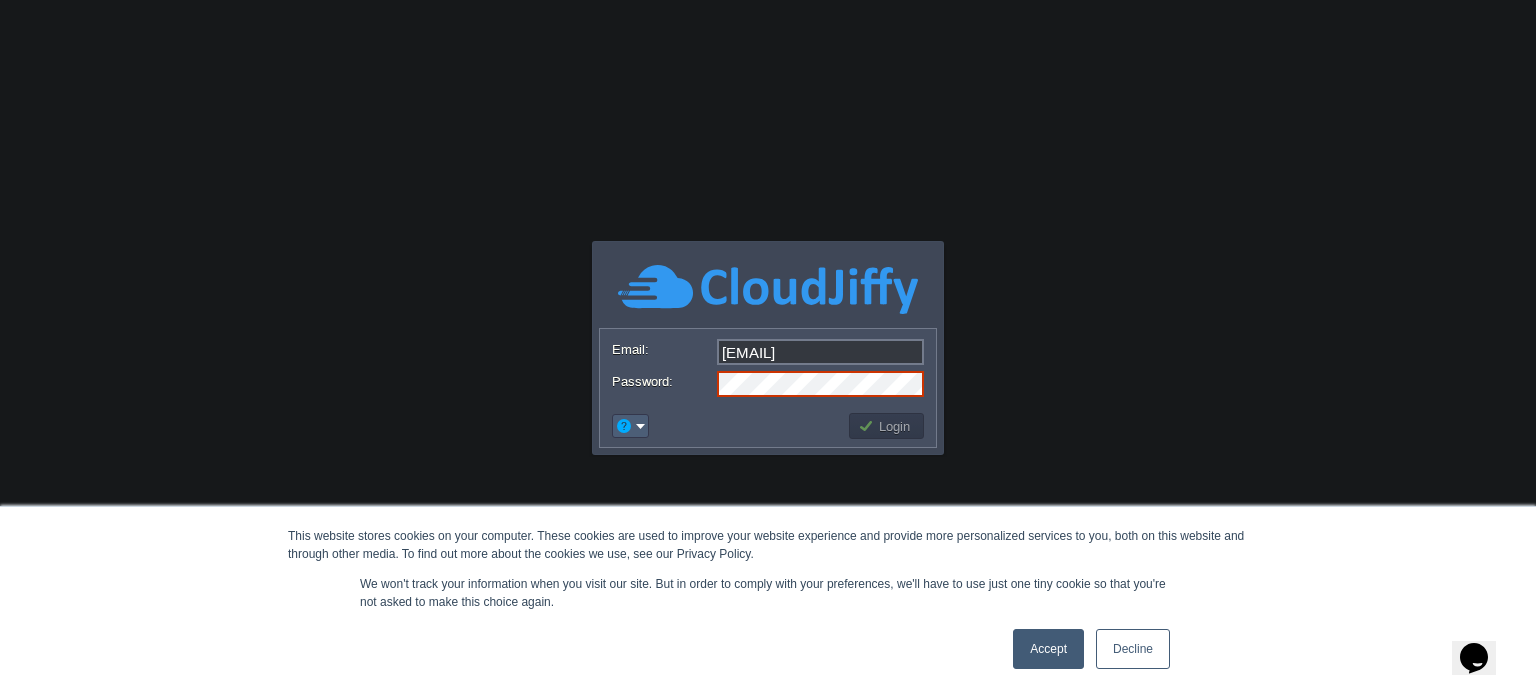 click at bounding box center [630, 426] 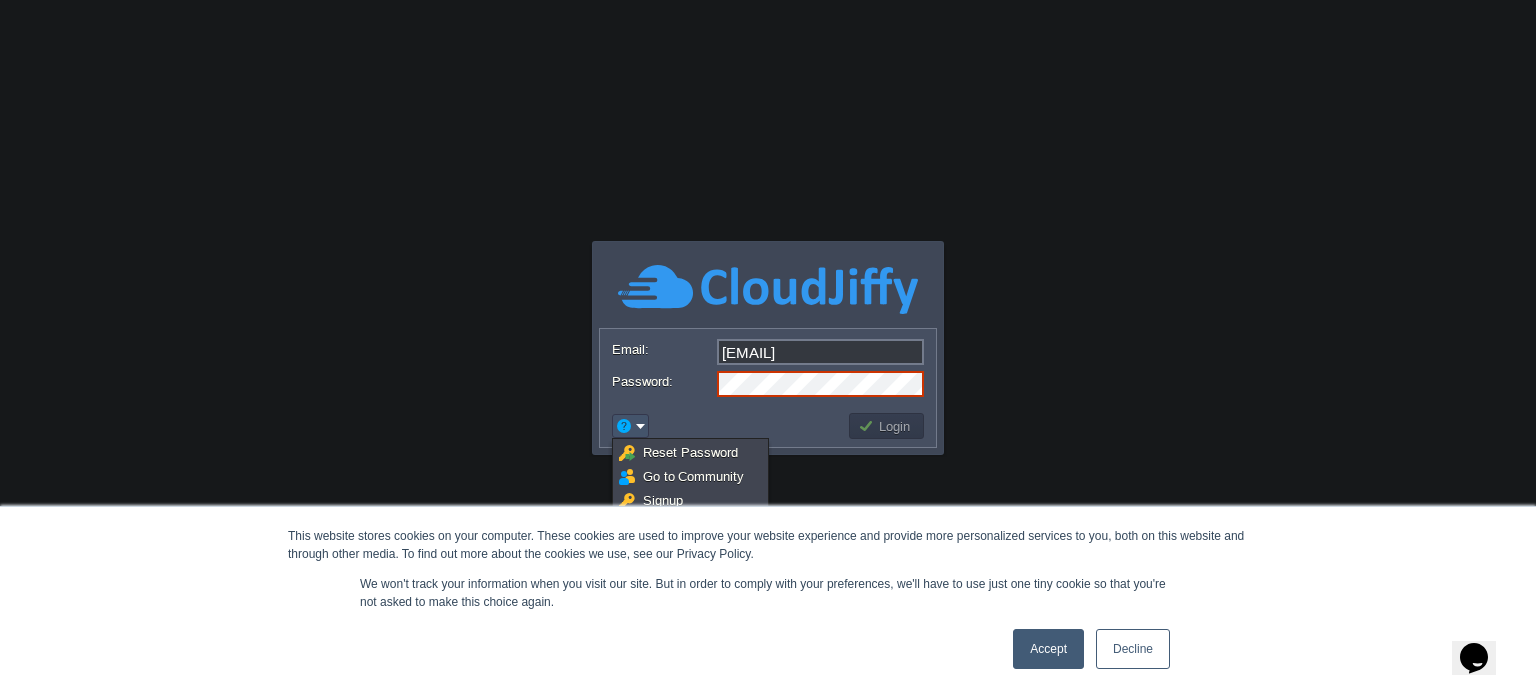 click at bounding box center [630, 426] 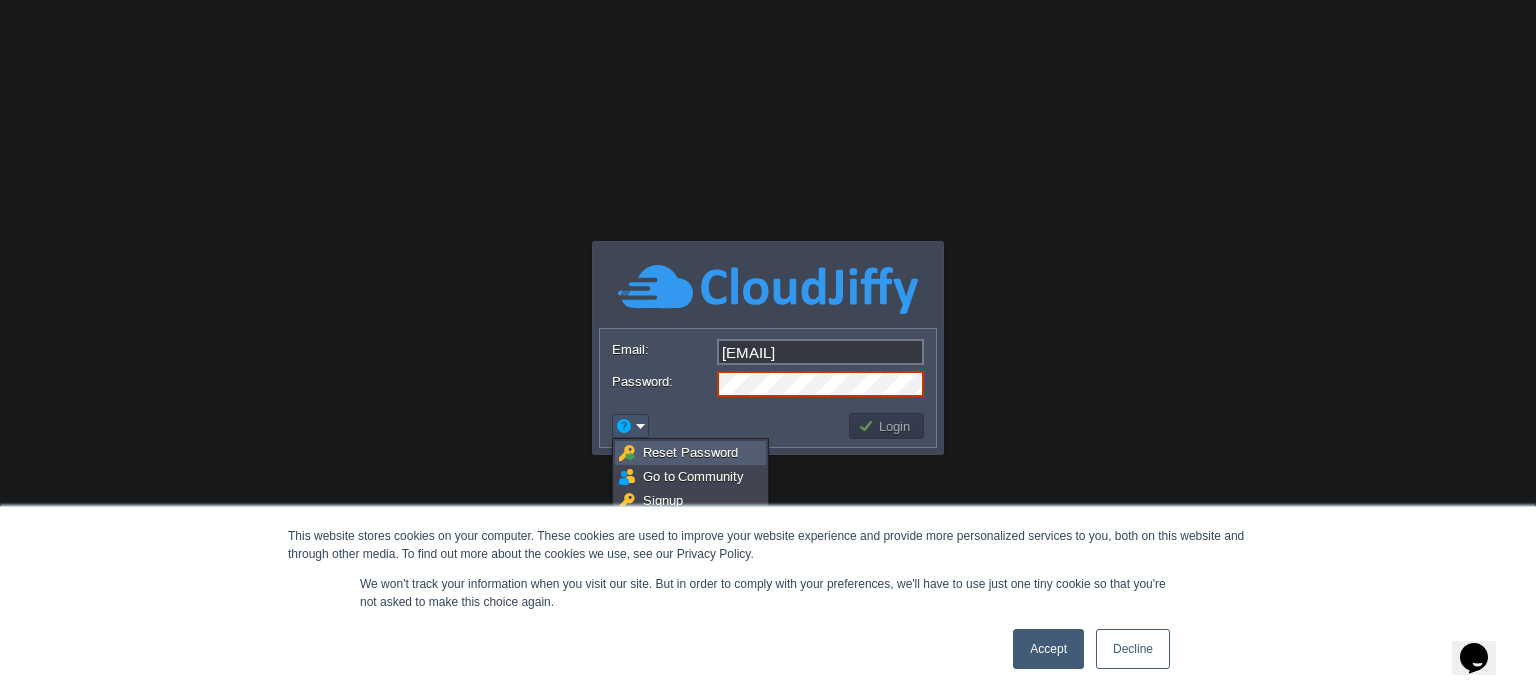 click on "Reset Password" at bounding box center (690, 452) 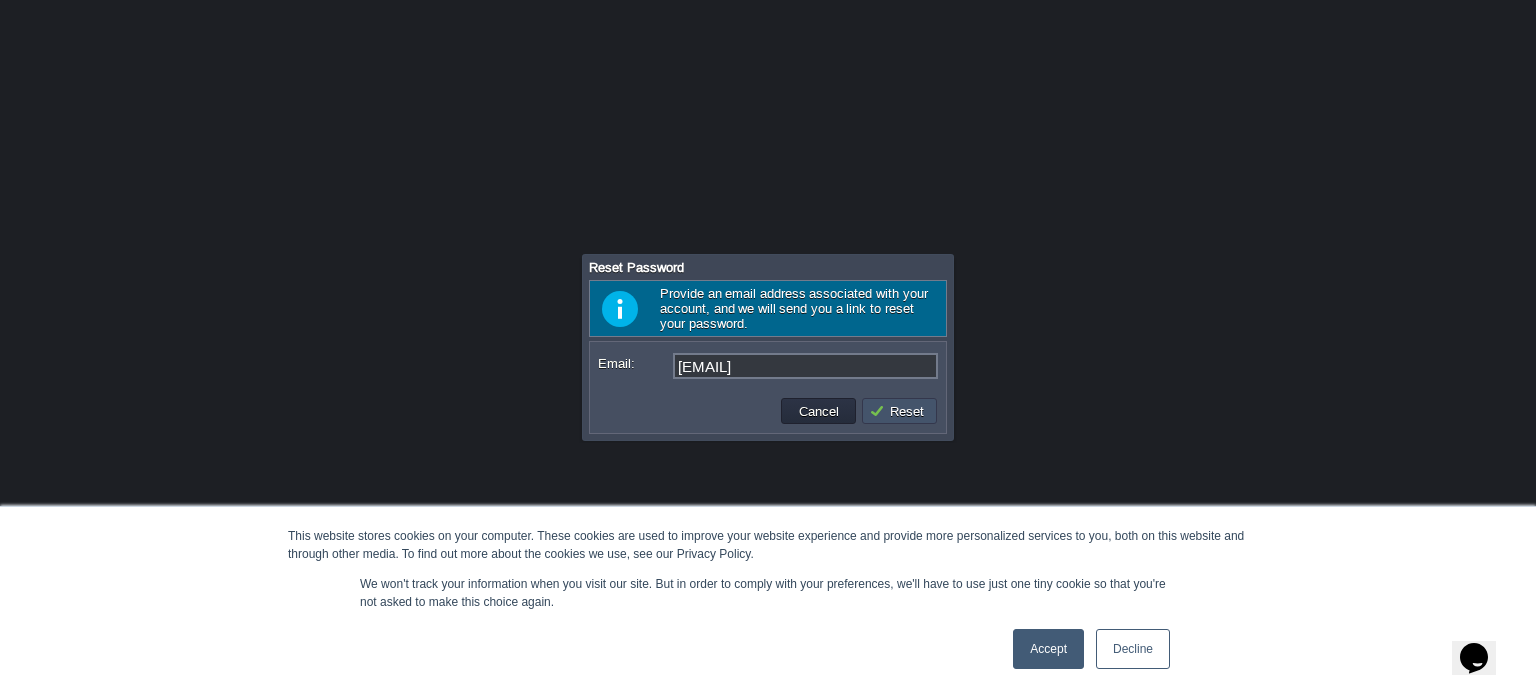 click on "Reset" at bounding box center (899, 411) 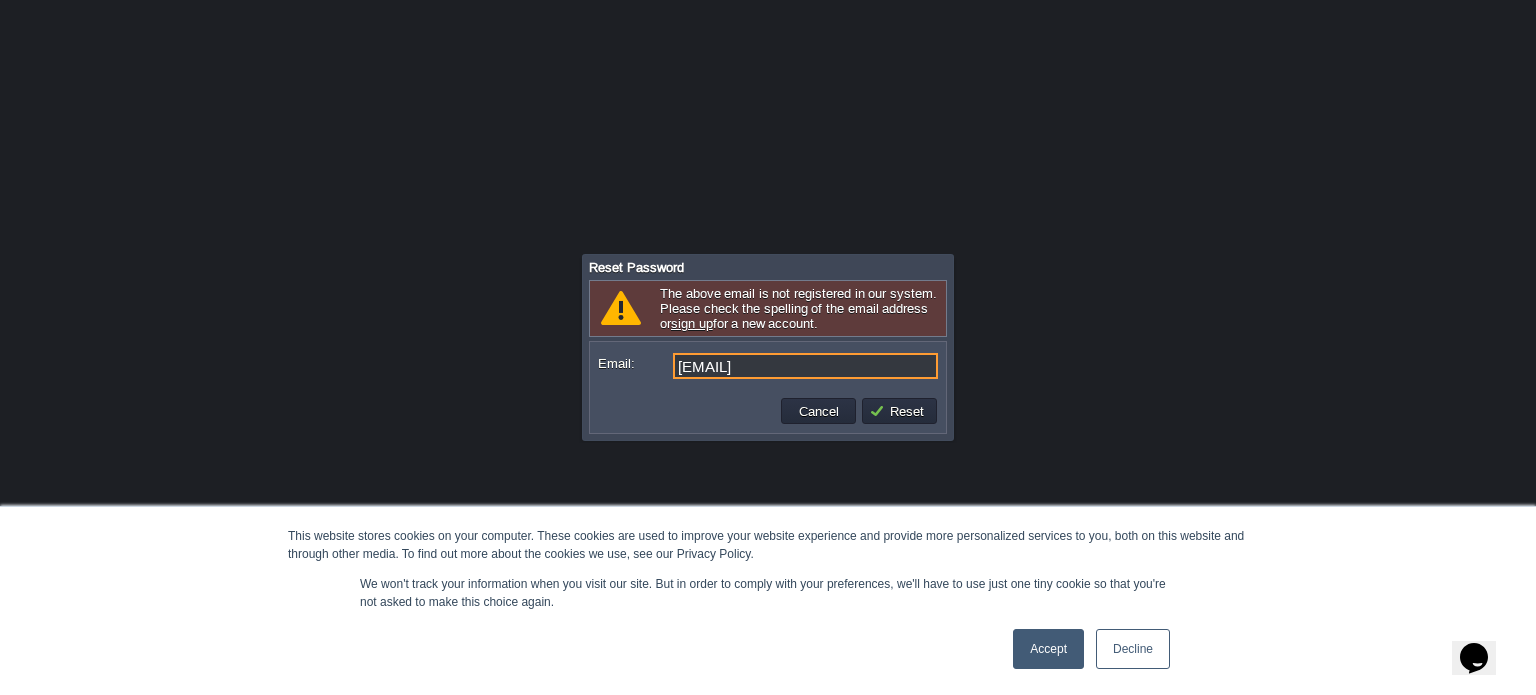click on "[EMAIL]" at bounding box center (805, 366) 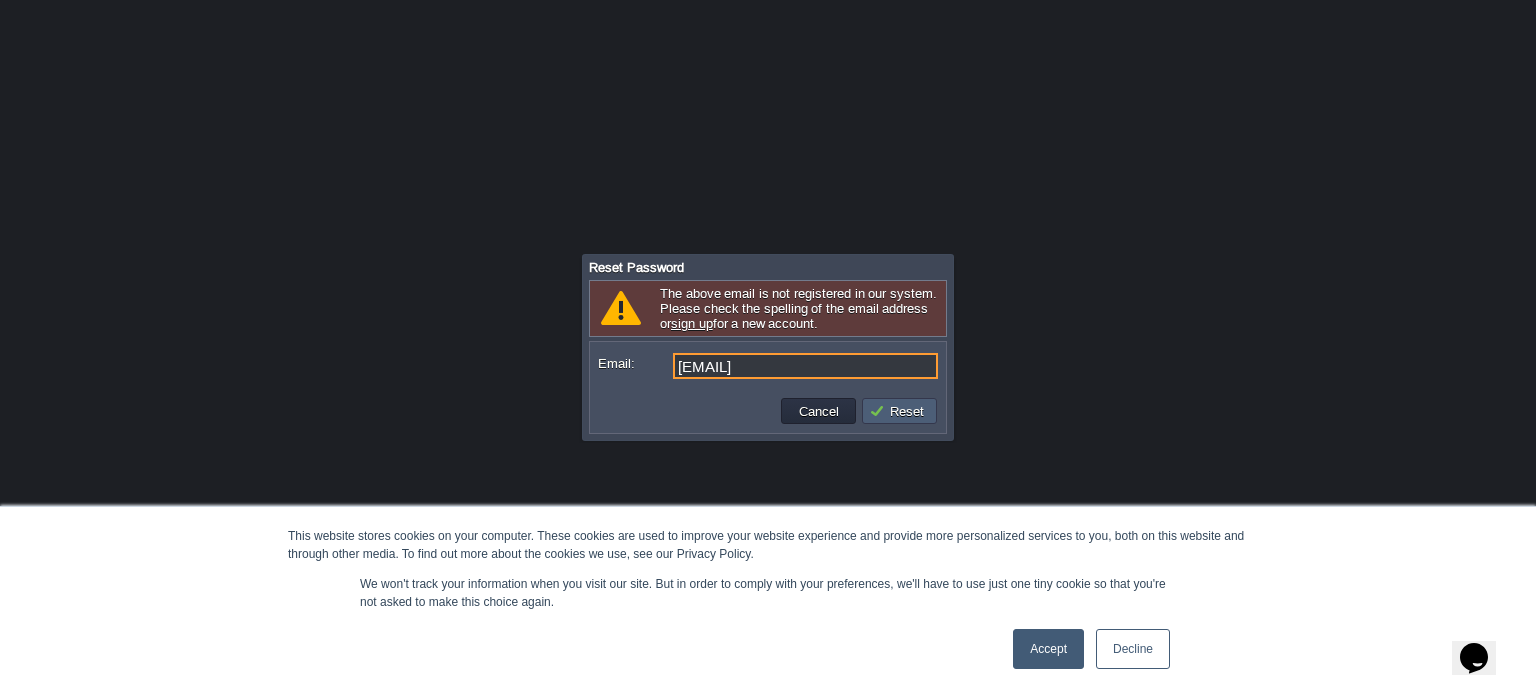 type on "[EMAIL]" 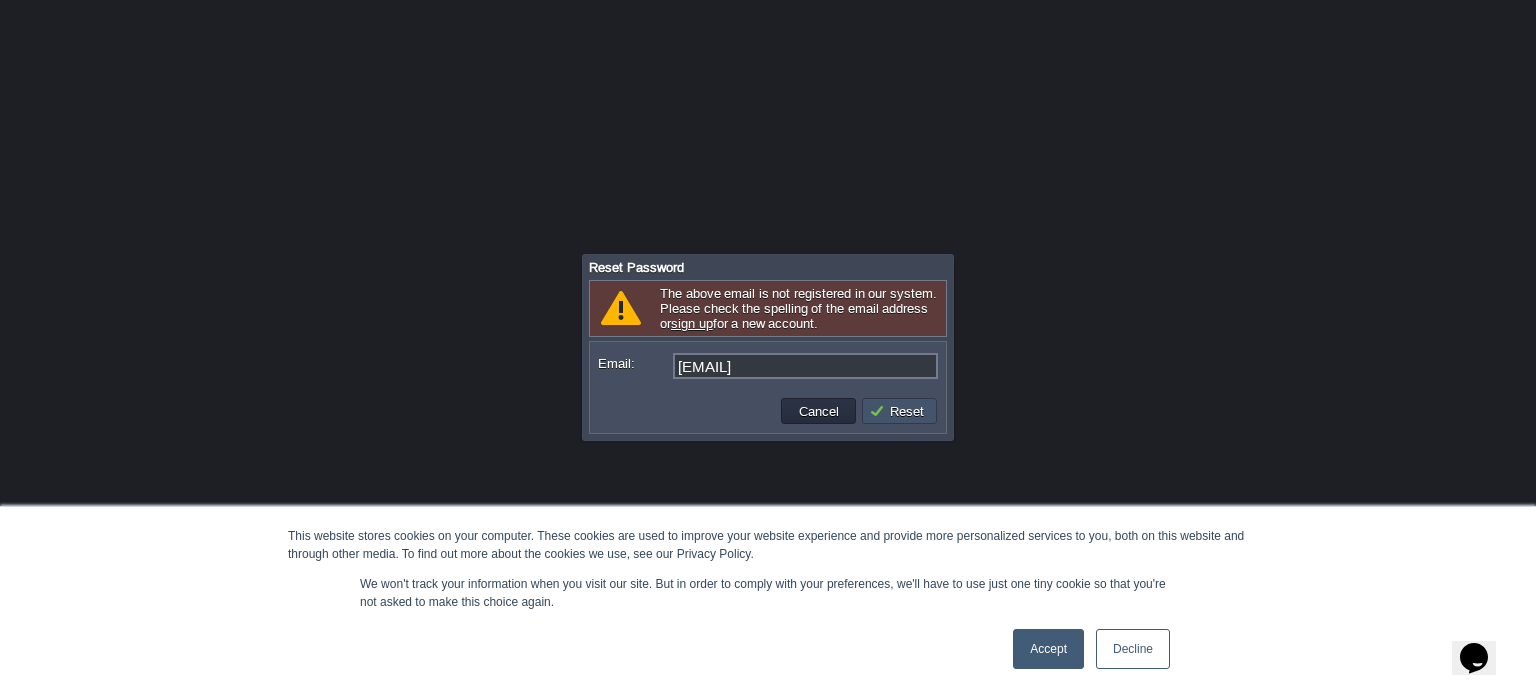 click on "Reset" at bounding box center [899, 411] 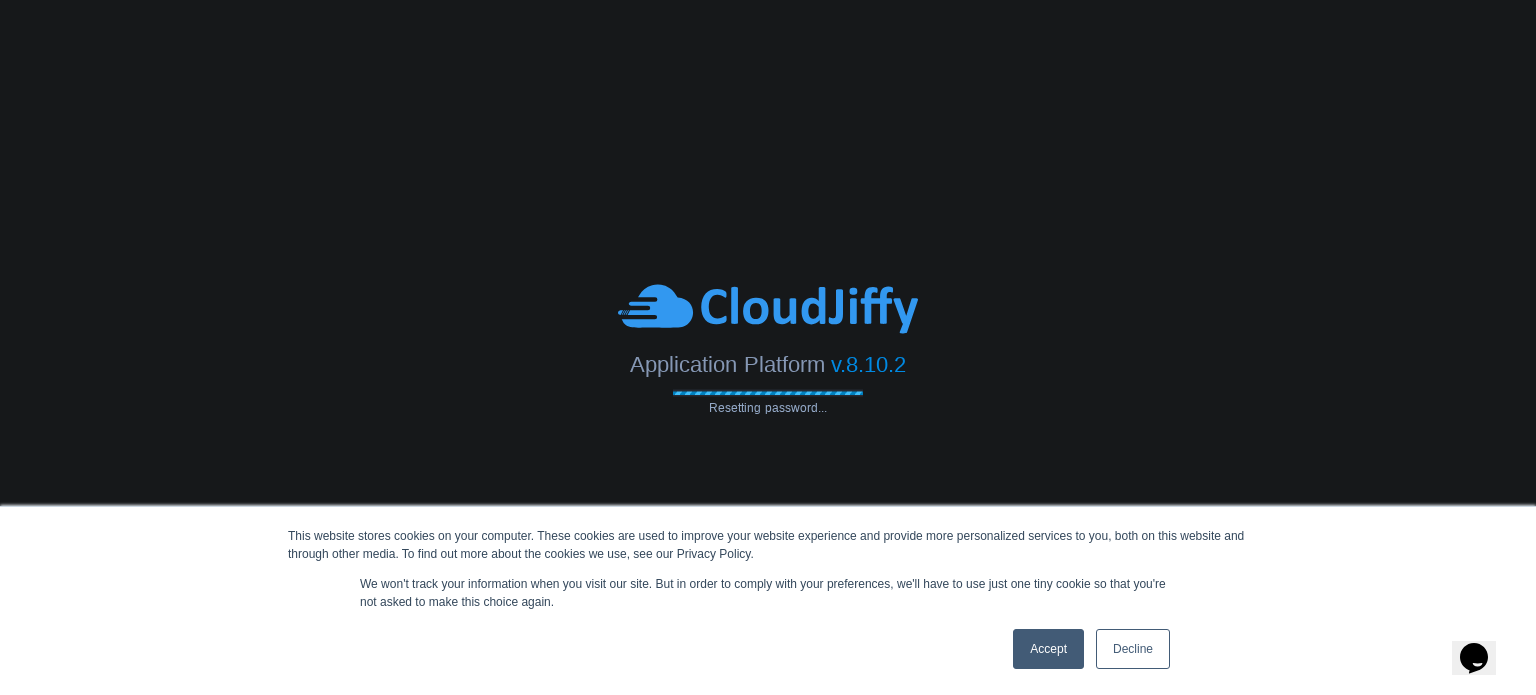 type on "[EMAIL]" 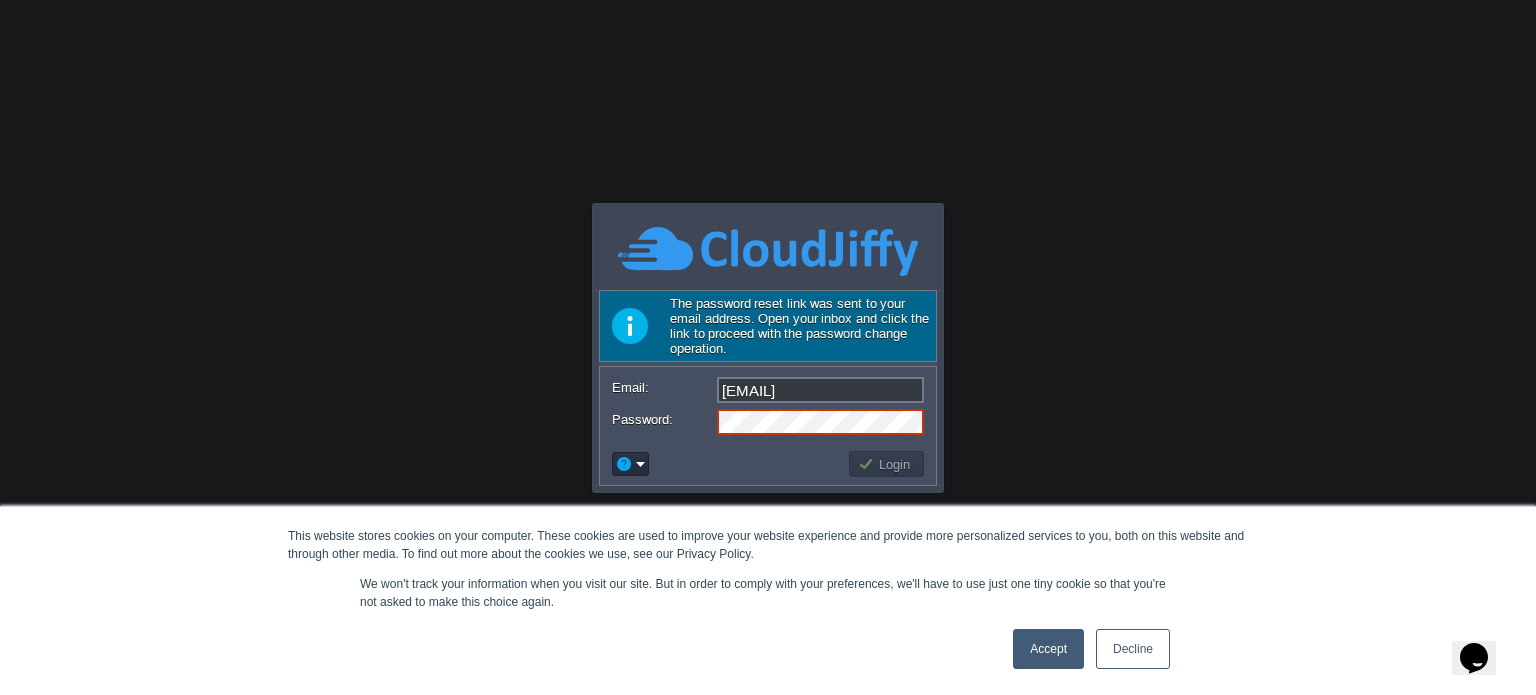 click on "Accept" at bounding box center [1048, 649] 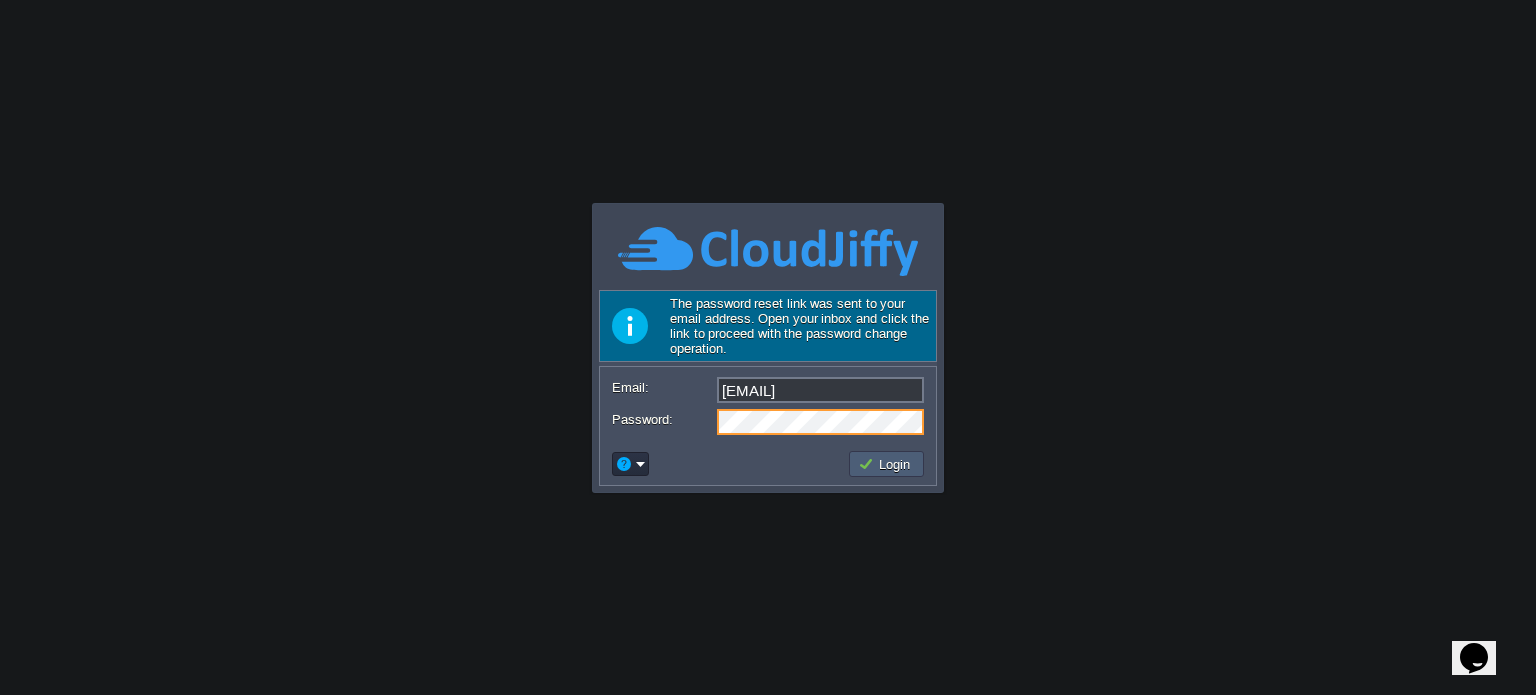 click on "Login" at bounding box center (887, 464) 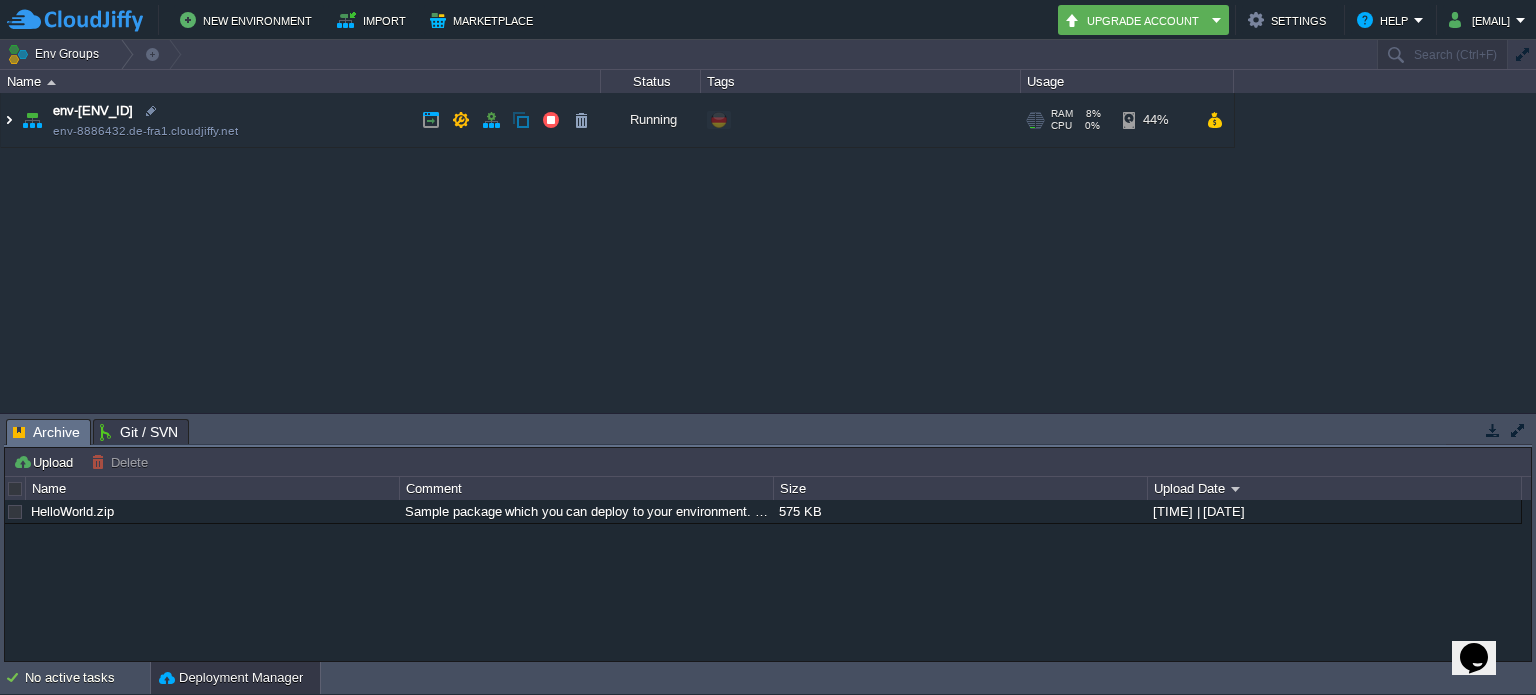 click at bounding box center [9, 120] 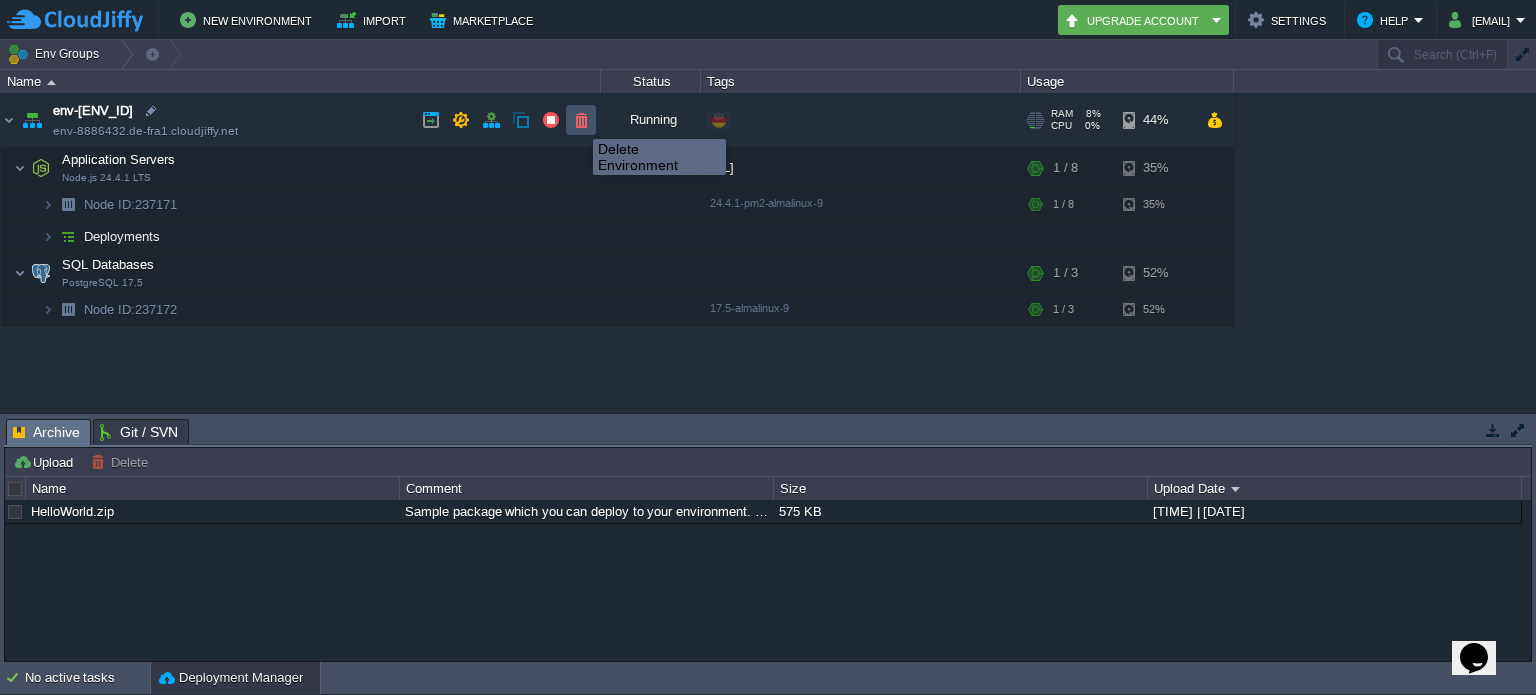 click at bounding box center (581, 120) 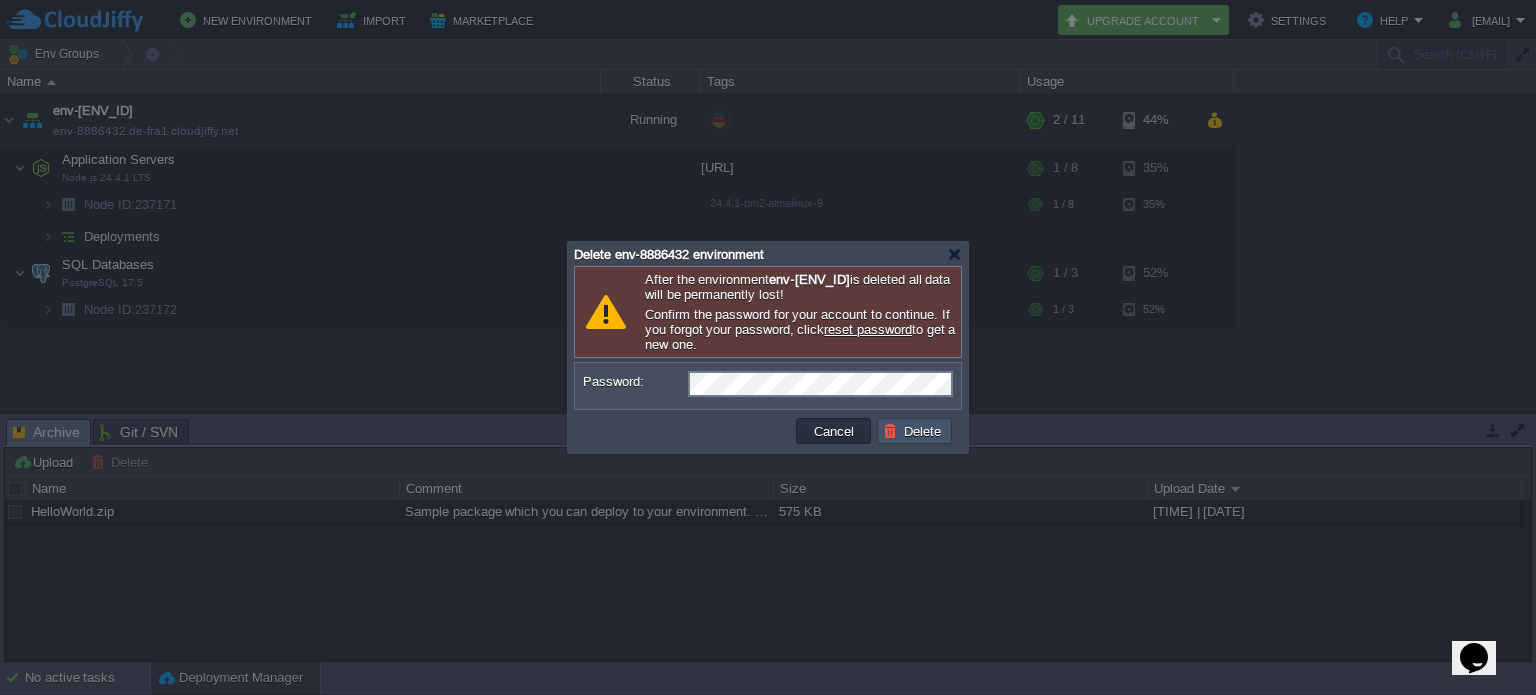 click on "Delete" at bounding box center [915, 431] 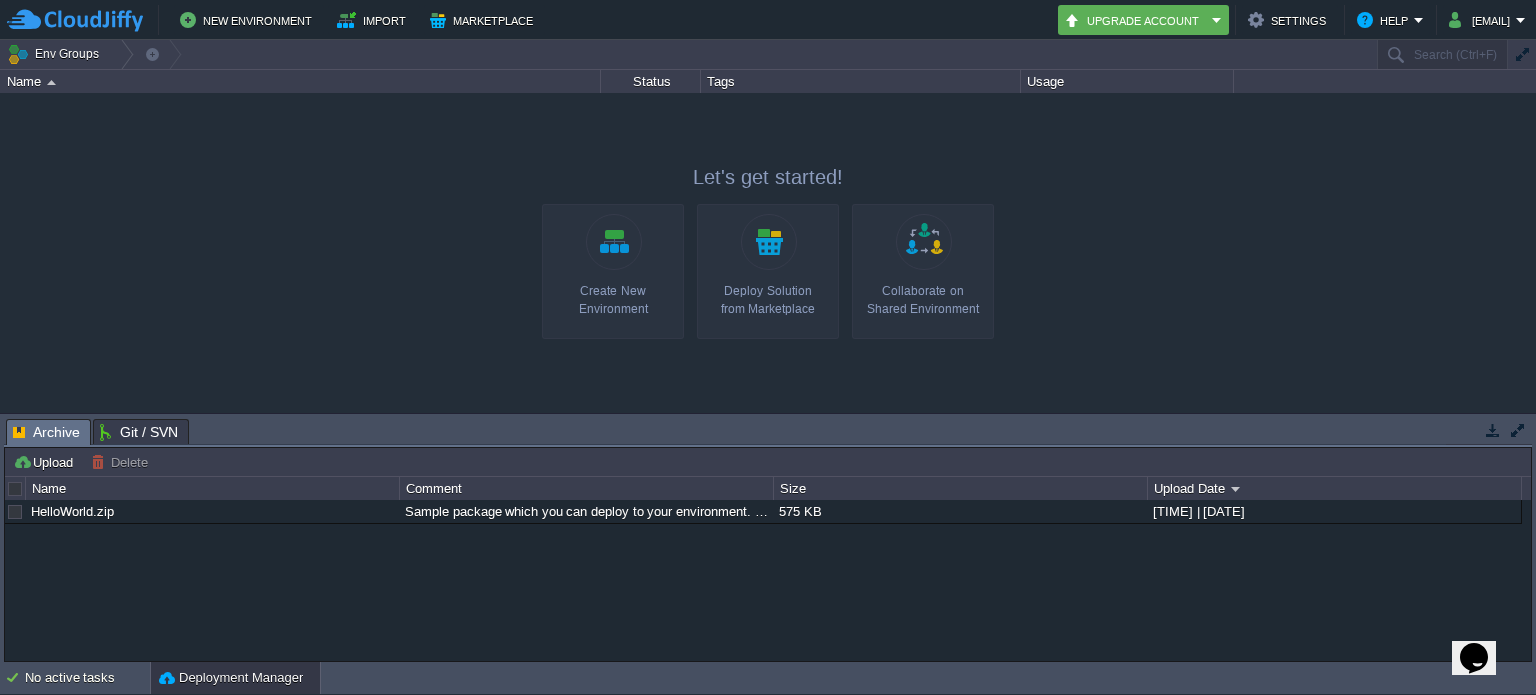 click on "Deploy Solution  from Marketplace" at bounding box center (768, 271) 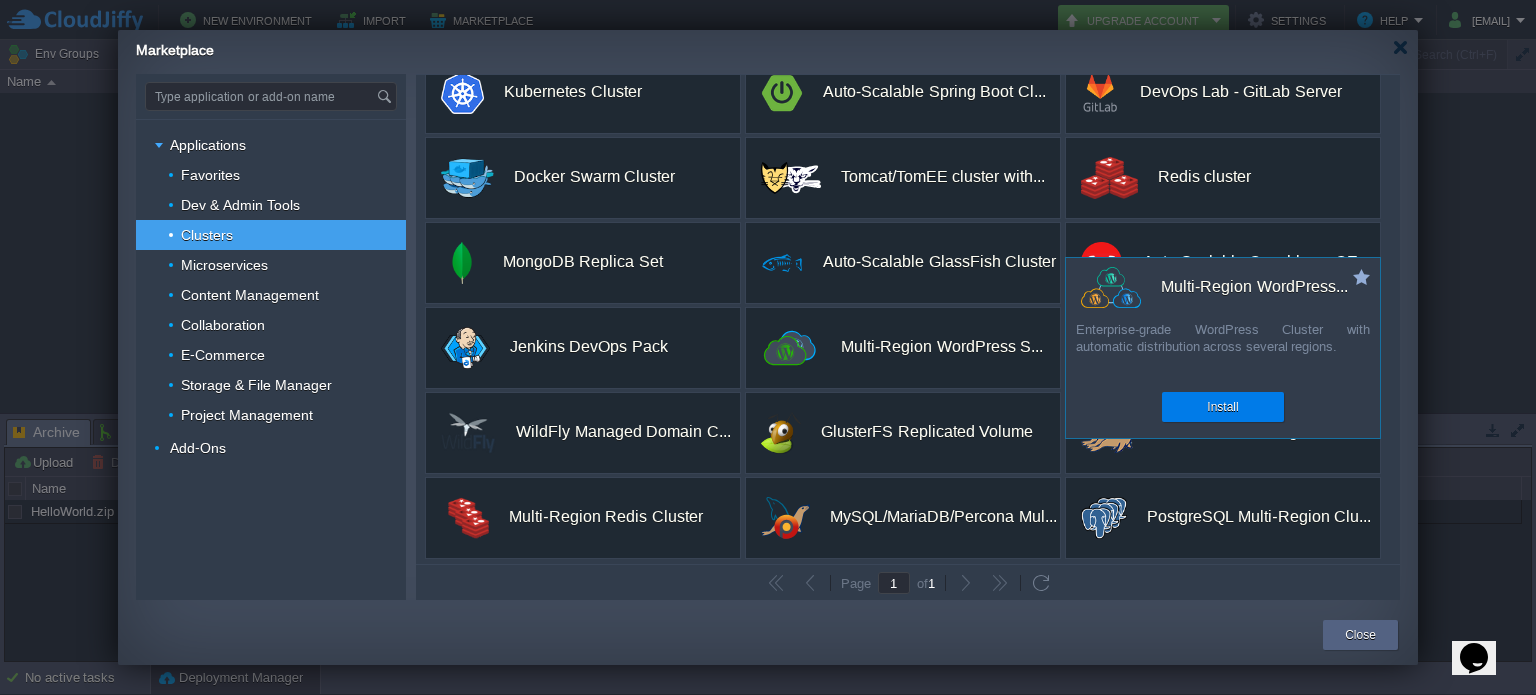 scroll, scrollTop: 204, scrollLeft: 0, axis: vertical 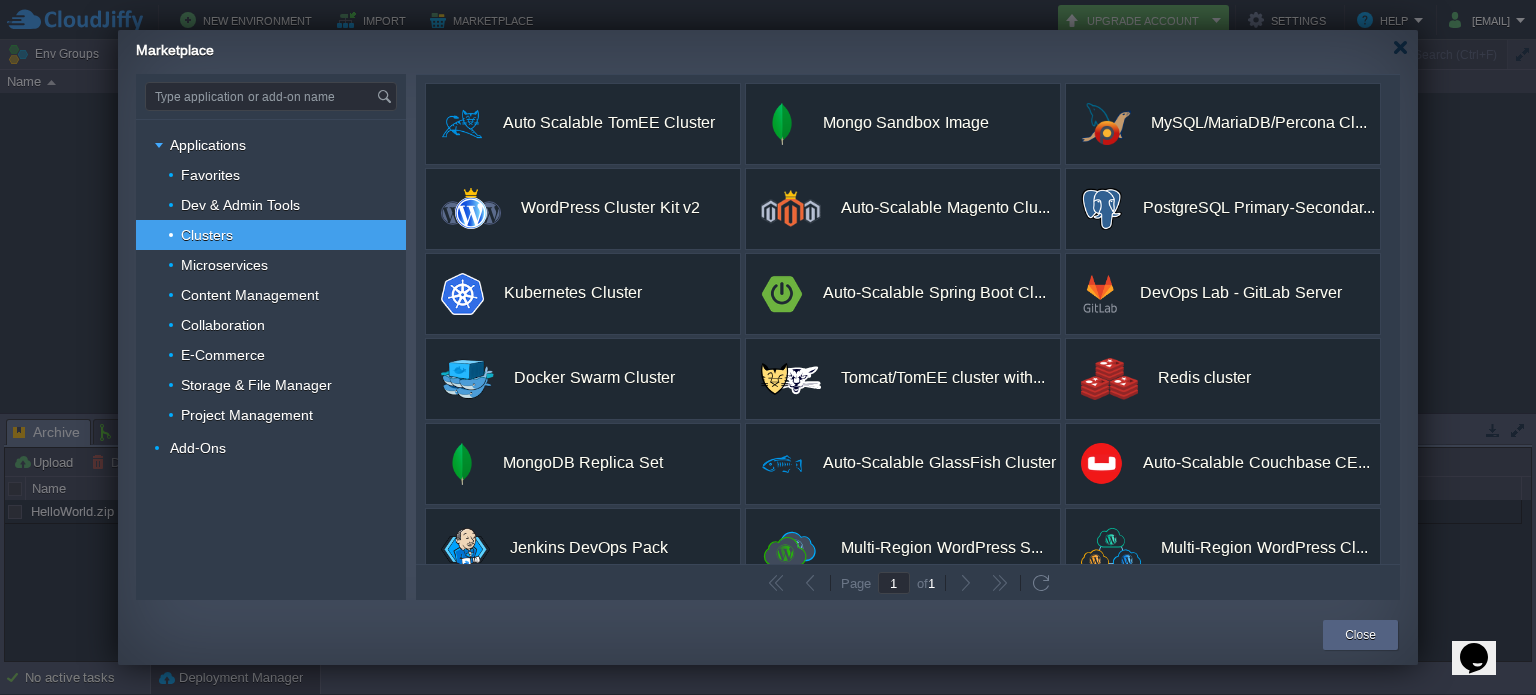 drag, startPoint x: 1402, startPoint y: 421, endPoint x: 1402, endPoint y: 451, distance: 30 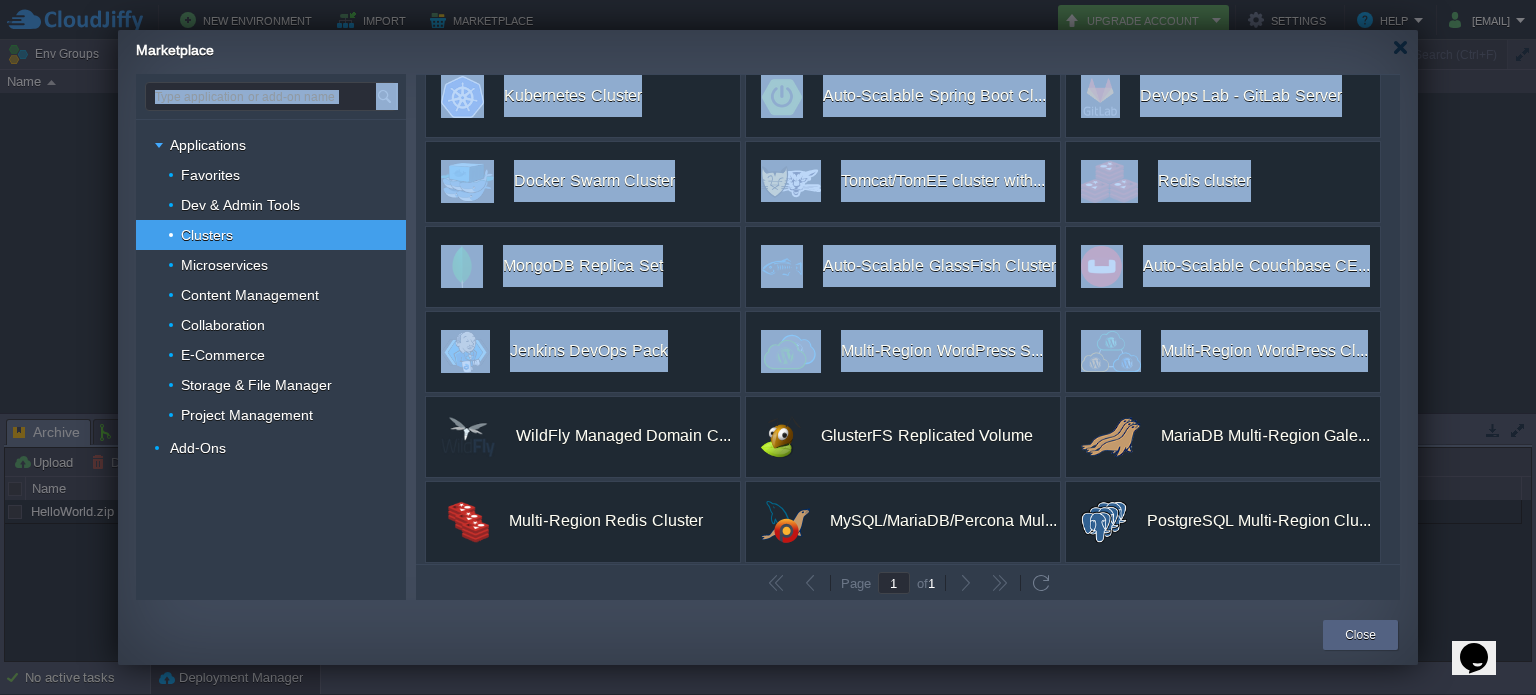scroll, scrollTop: 204, scrollLeft: 0, axis: vertical 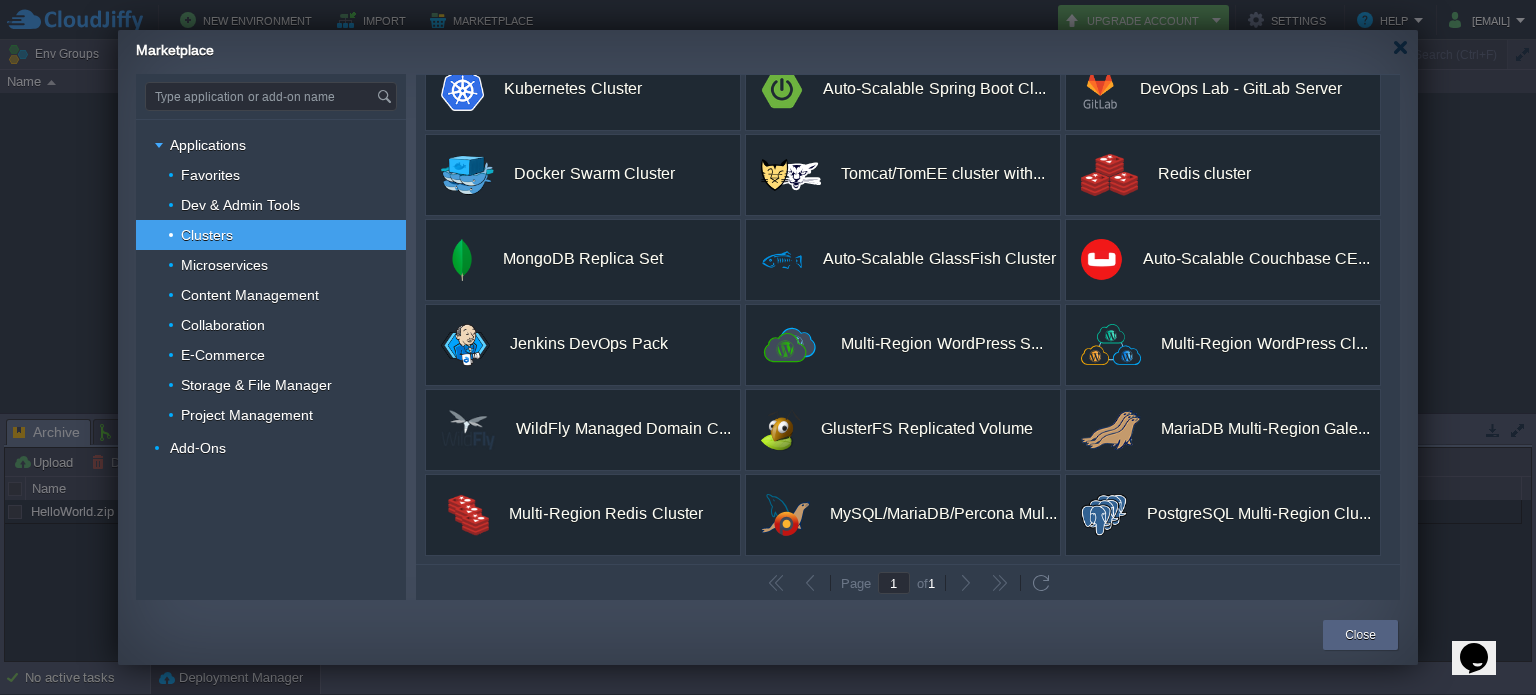 click at bounding box center (768, 347) 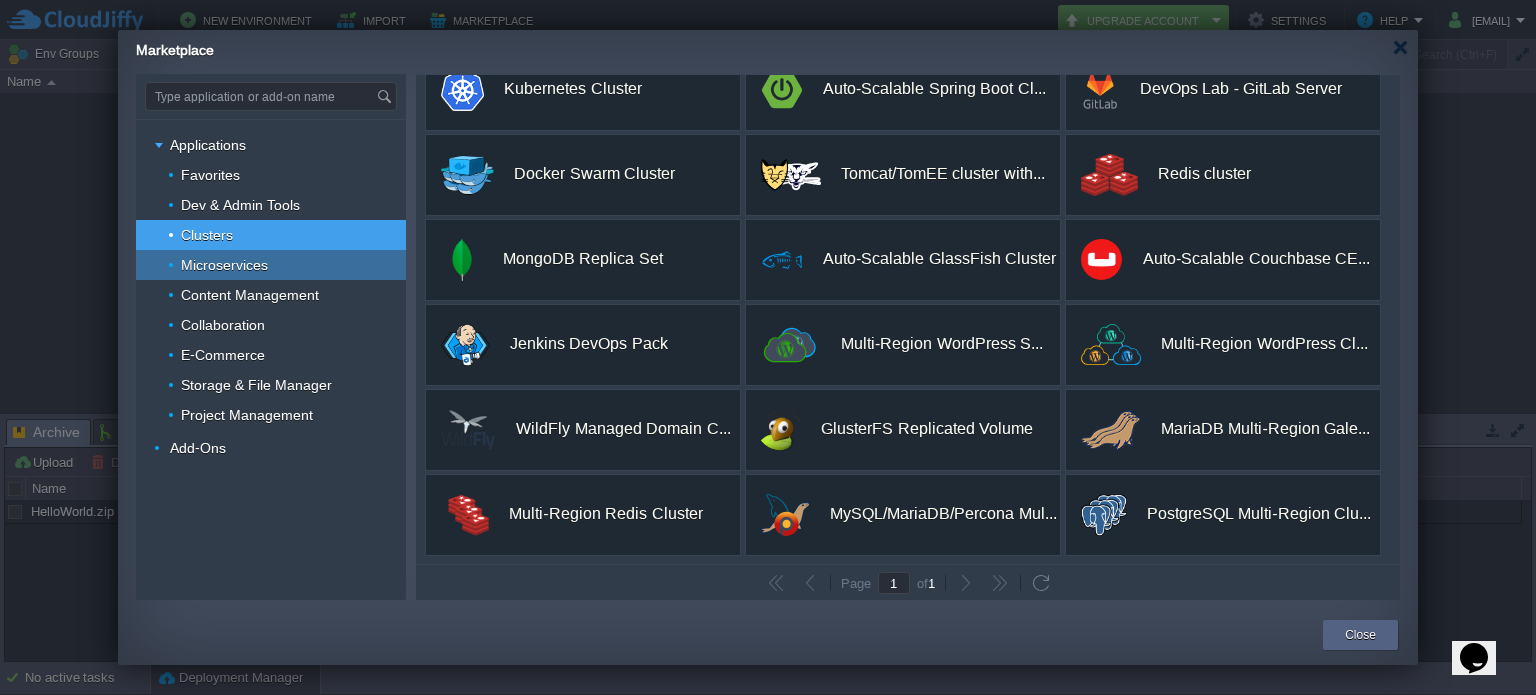click on "Microservices" at bounding box center [271, 265] 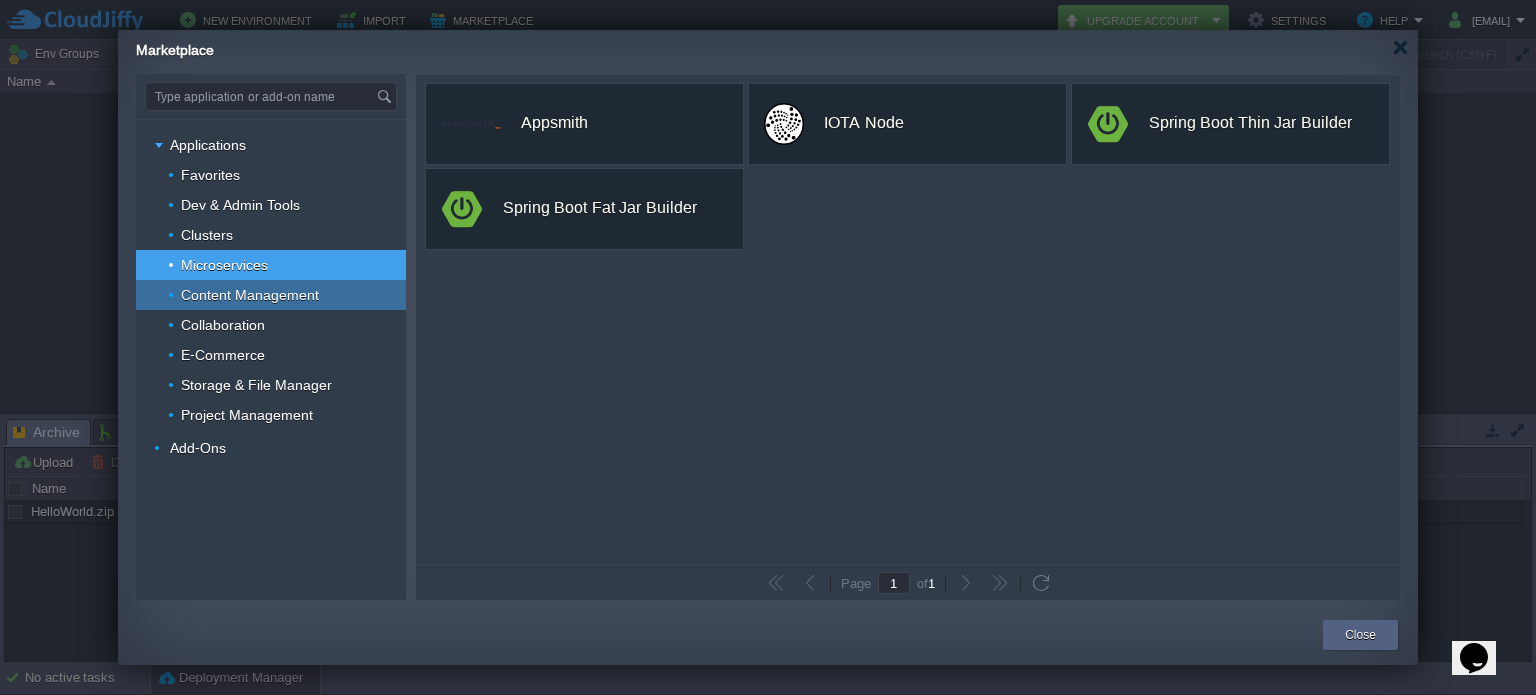 click on "Content Management" at bounding box center (250, 295) 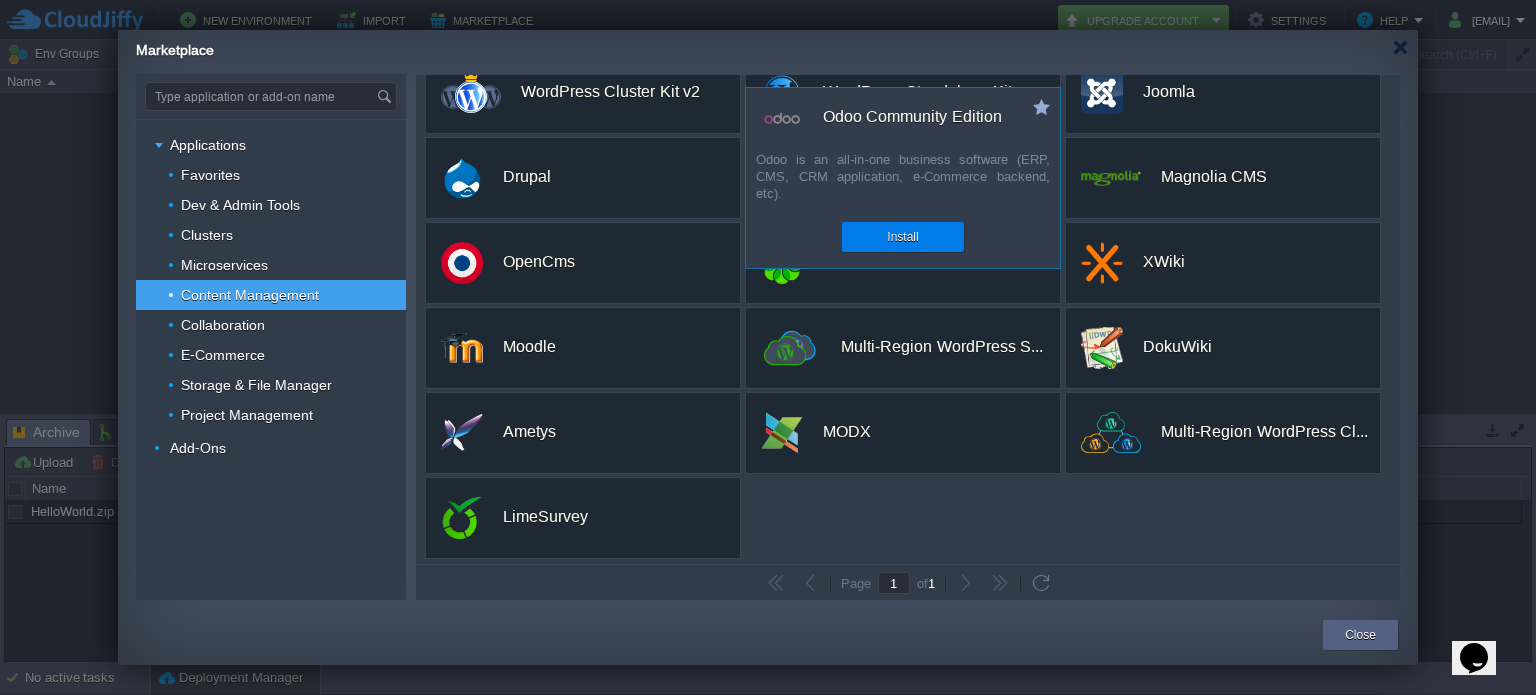 scroll, scrollTop: 33, scrollLeft: 0, axis: vertical 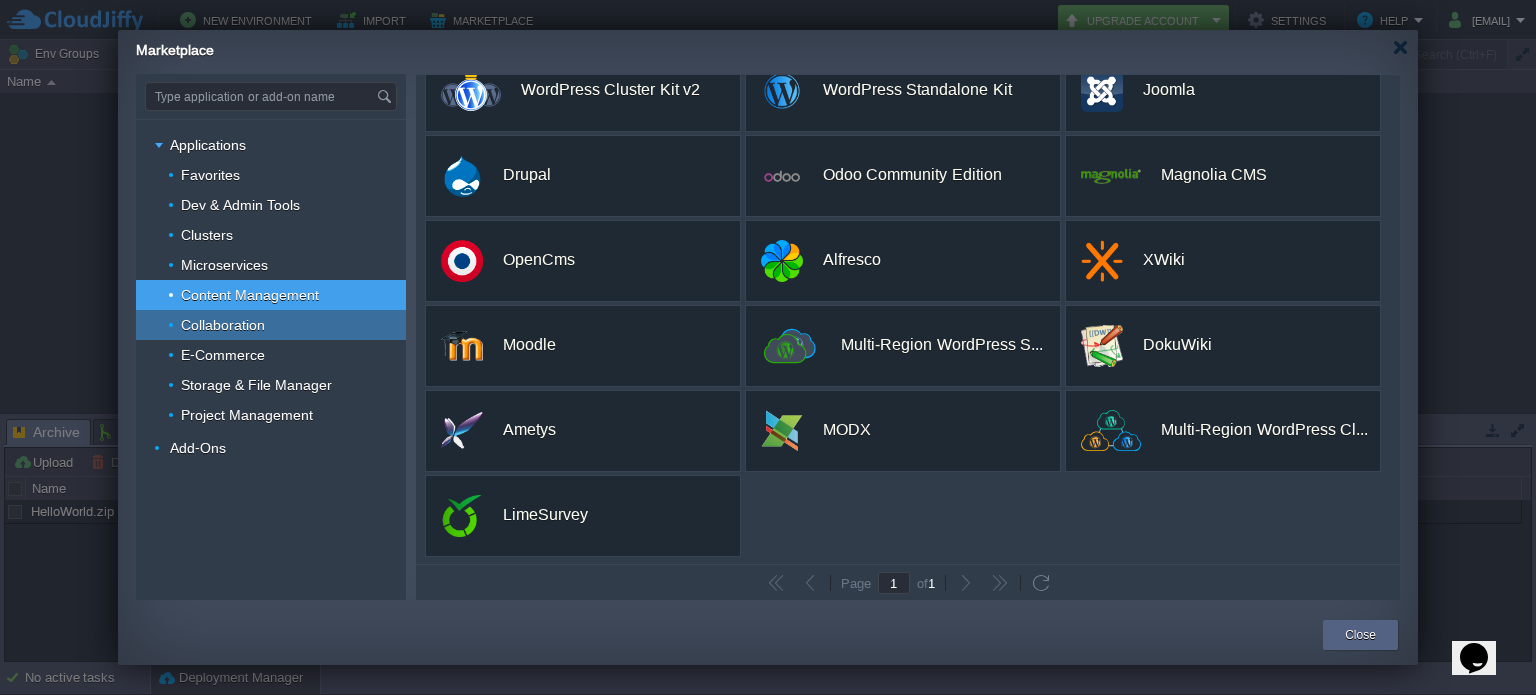 click on "Collaboration" at bounding box center [223, 325] 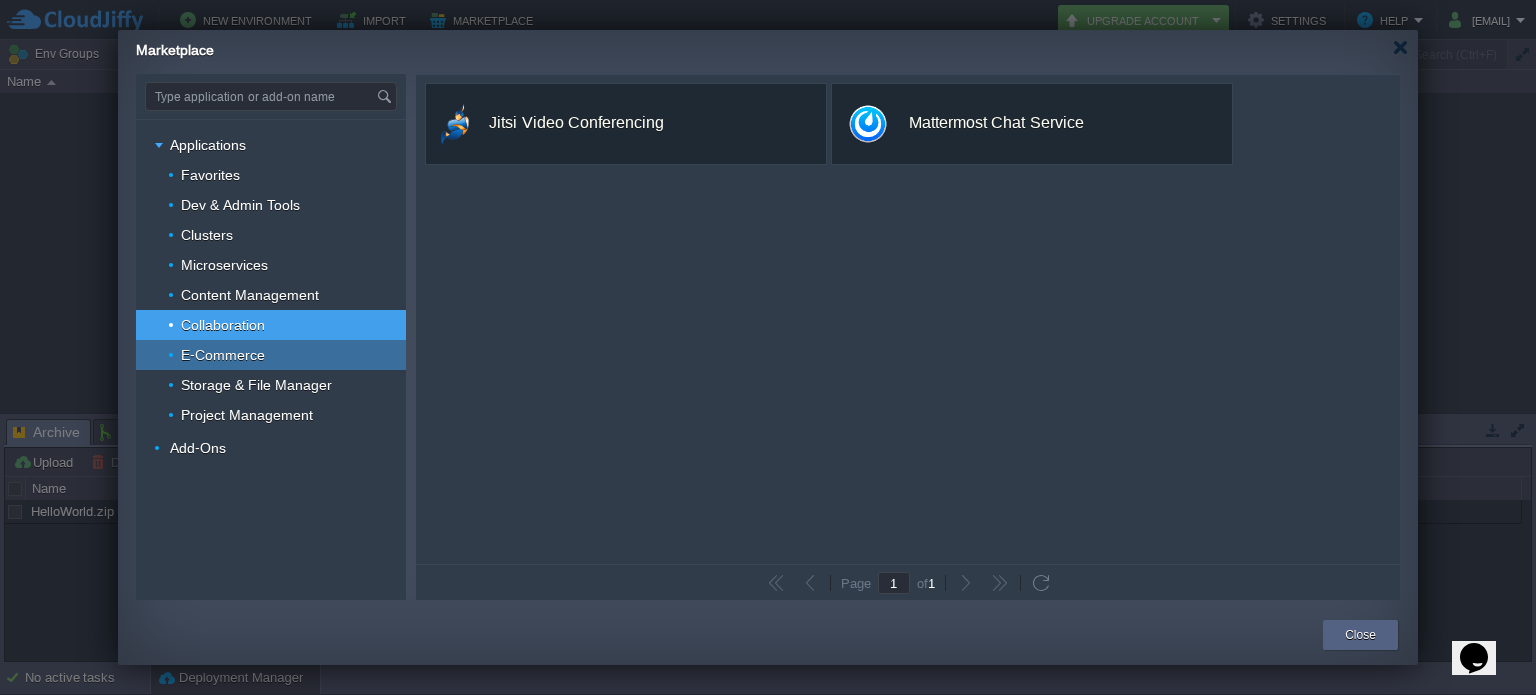 click on "E-Commerce" at bounding box center [223, 355] 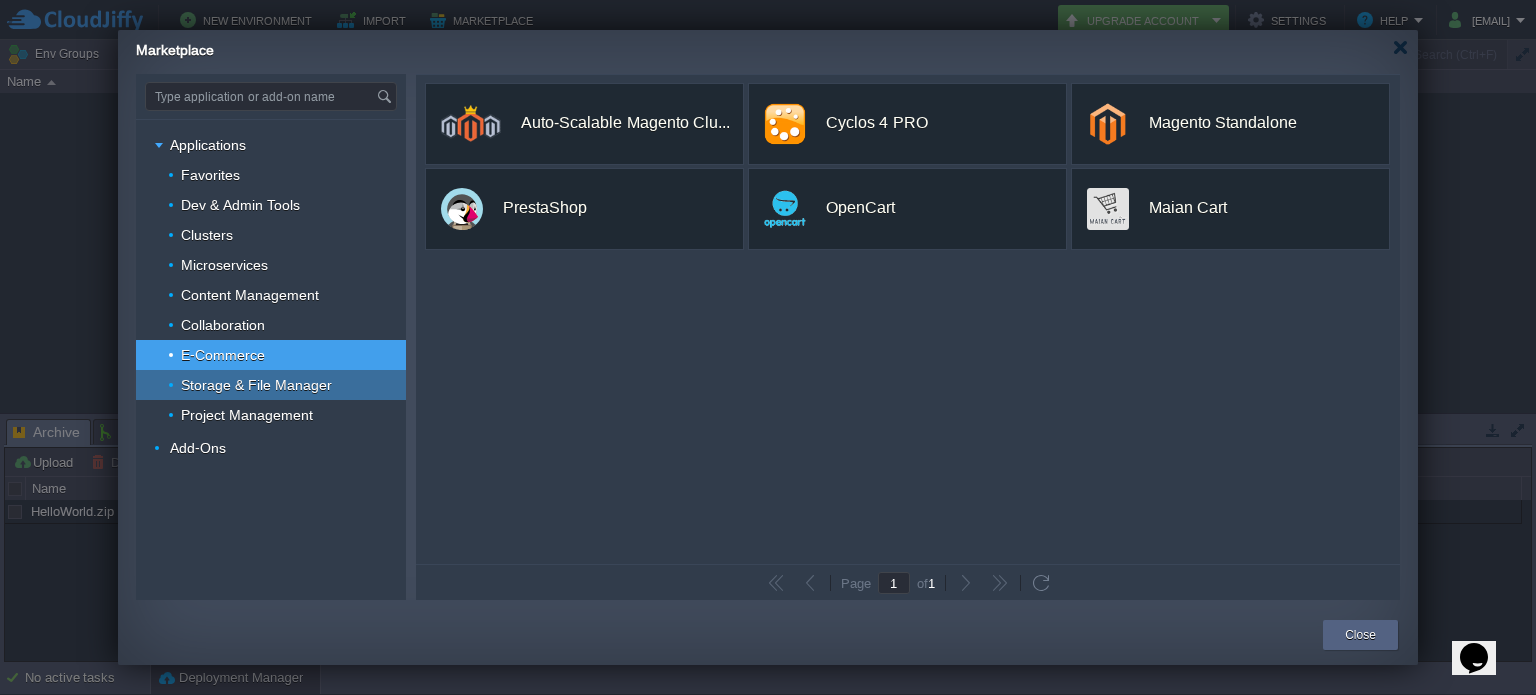 click on "Storage & File Manager" at bounding box center (257, 385) 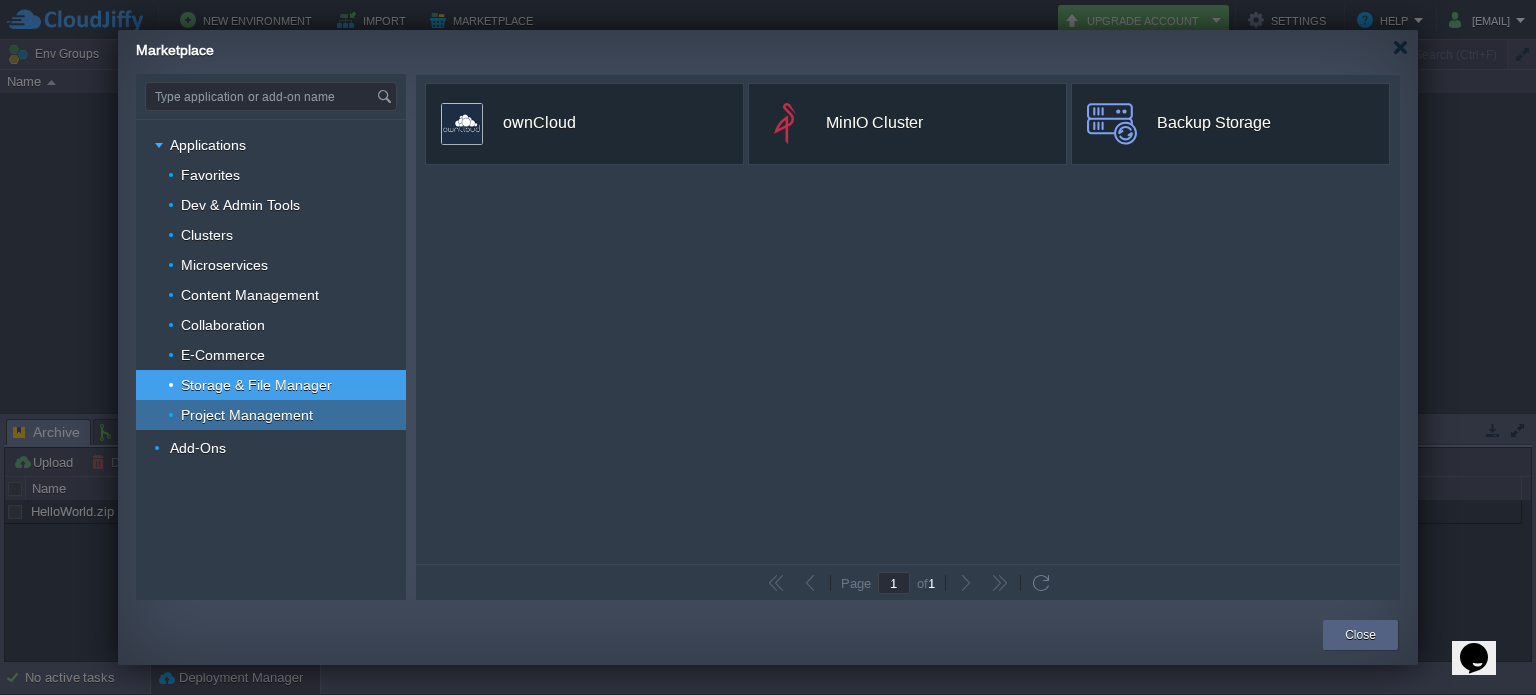 click on "Project Management" at bounding box center (247, 415) 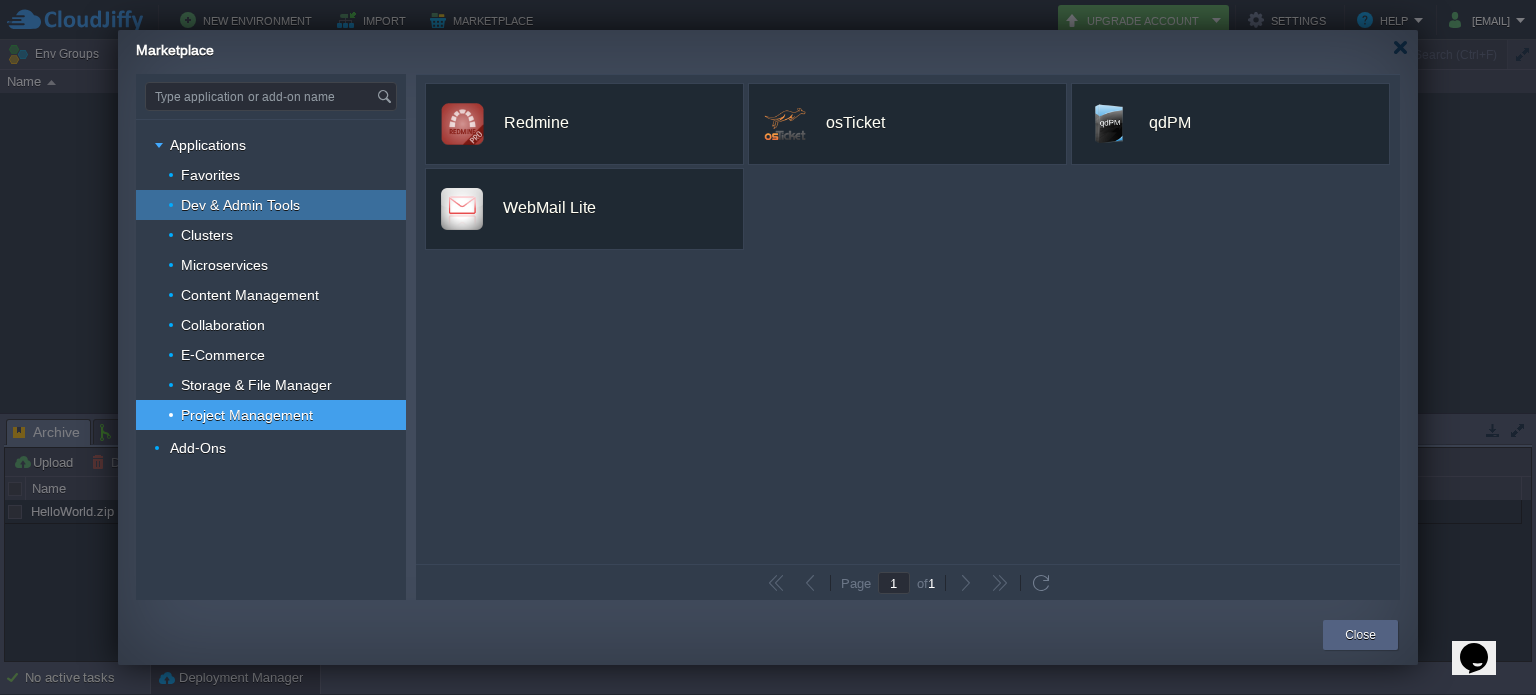 click on "Dev & Admin Tools" at bounding box center [241, 205] 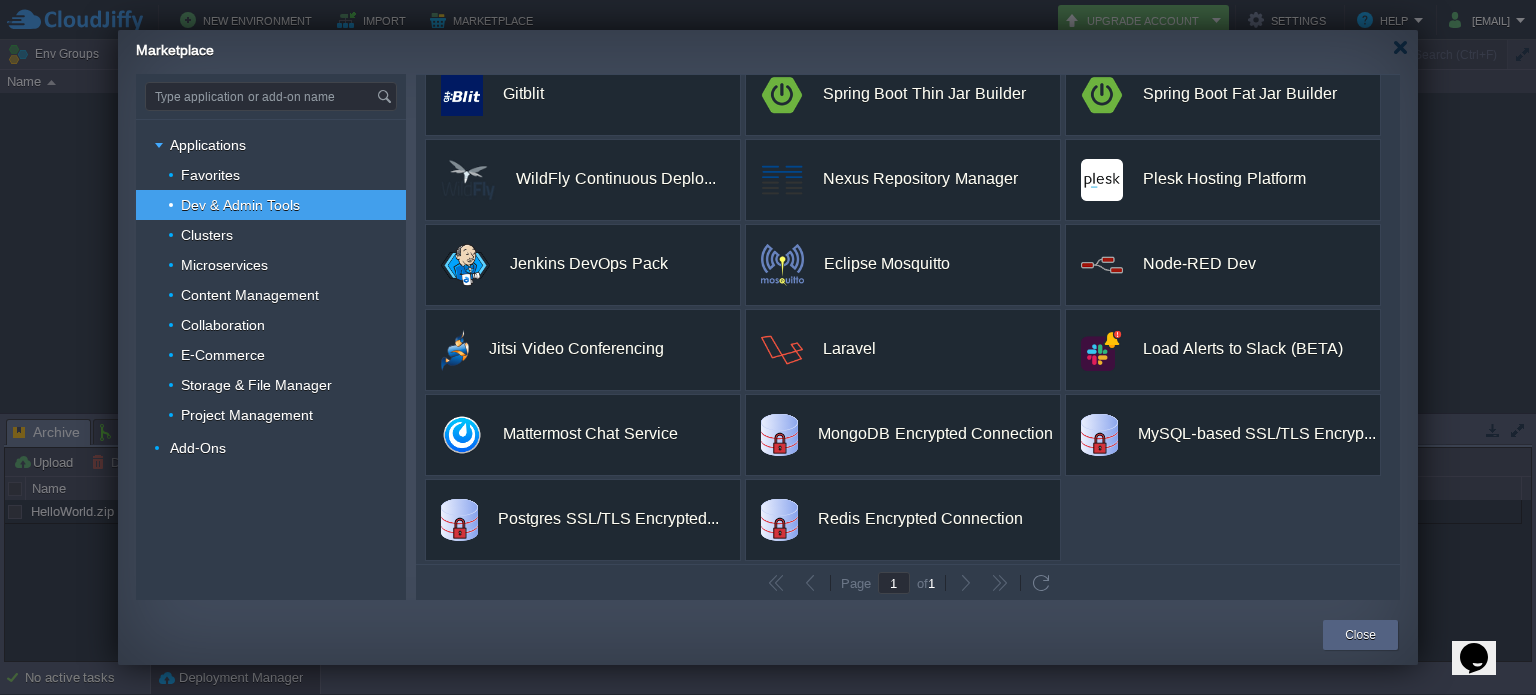 scroll, scrollTop: 288, scrollLeft: 0, axis: vertical 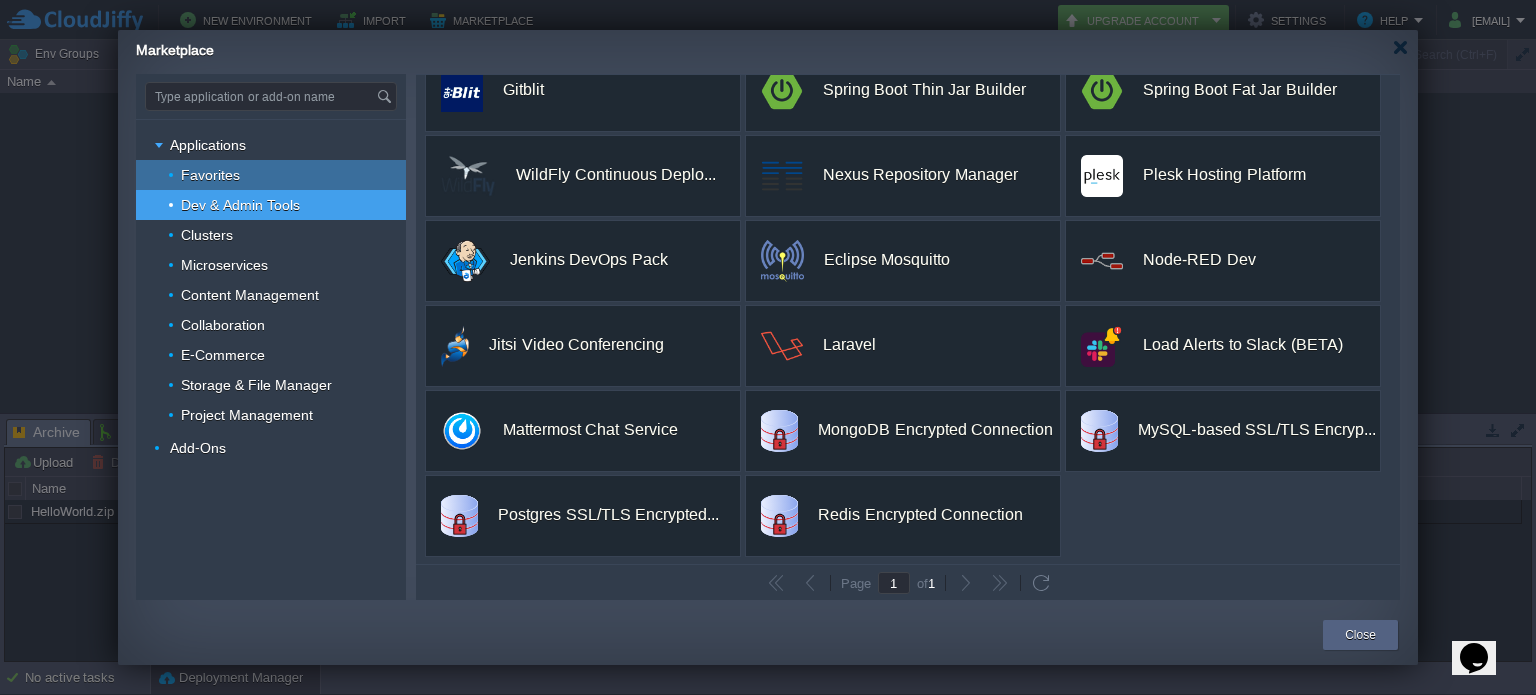 click on "Favorites" at bounding box center (211, 175) 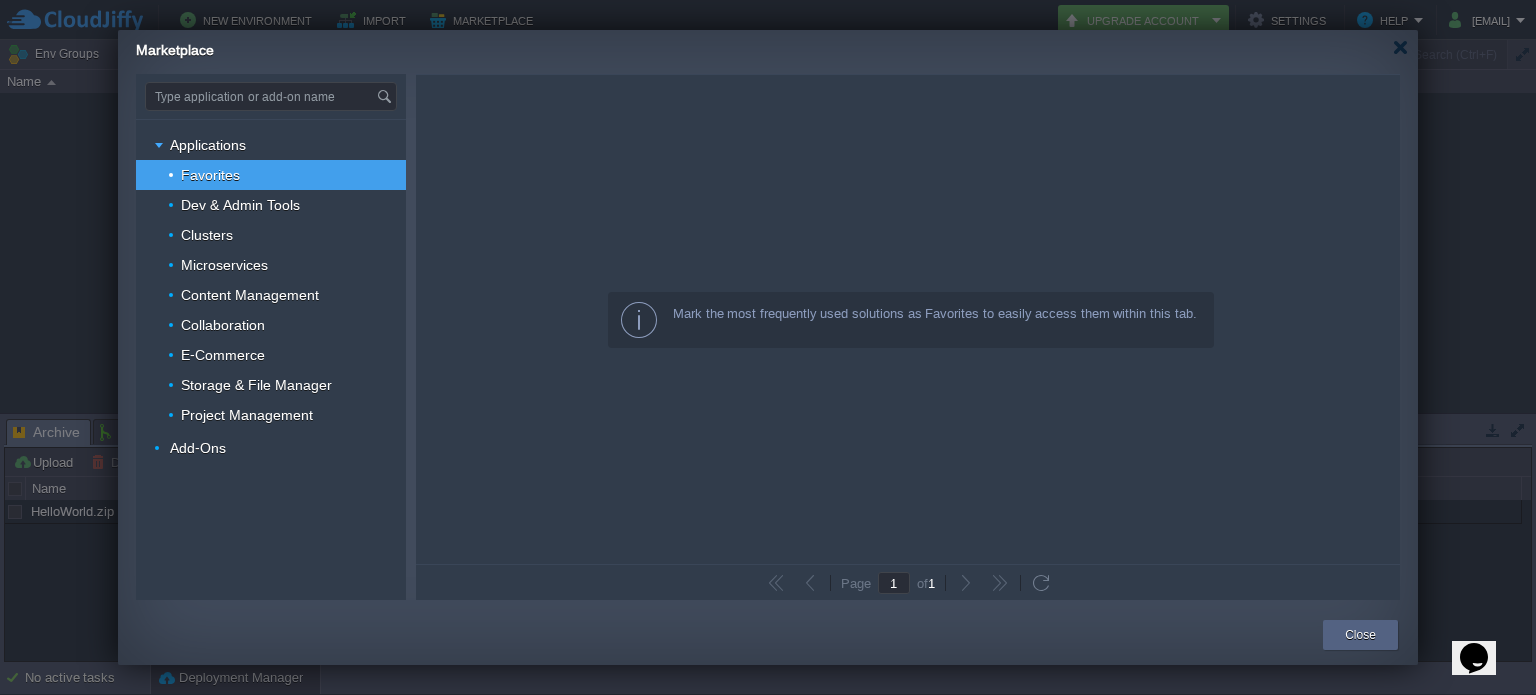 scroll, scrollTop: 0, scrollLeft: 0, axis: both 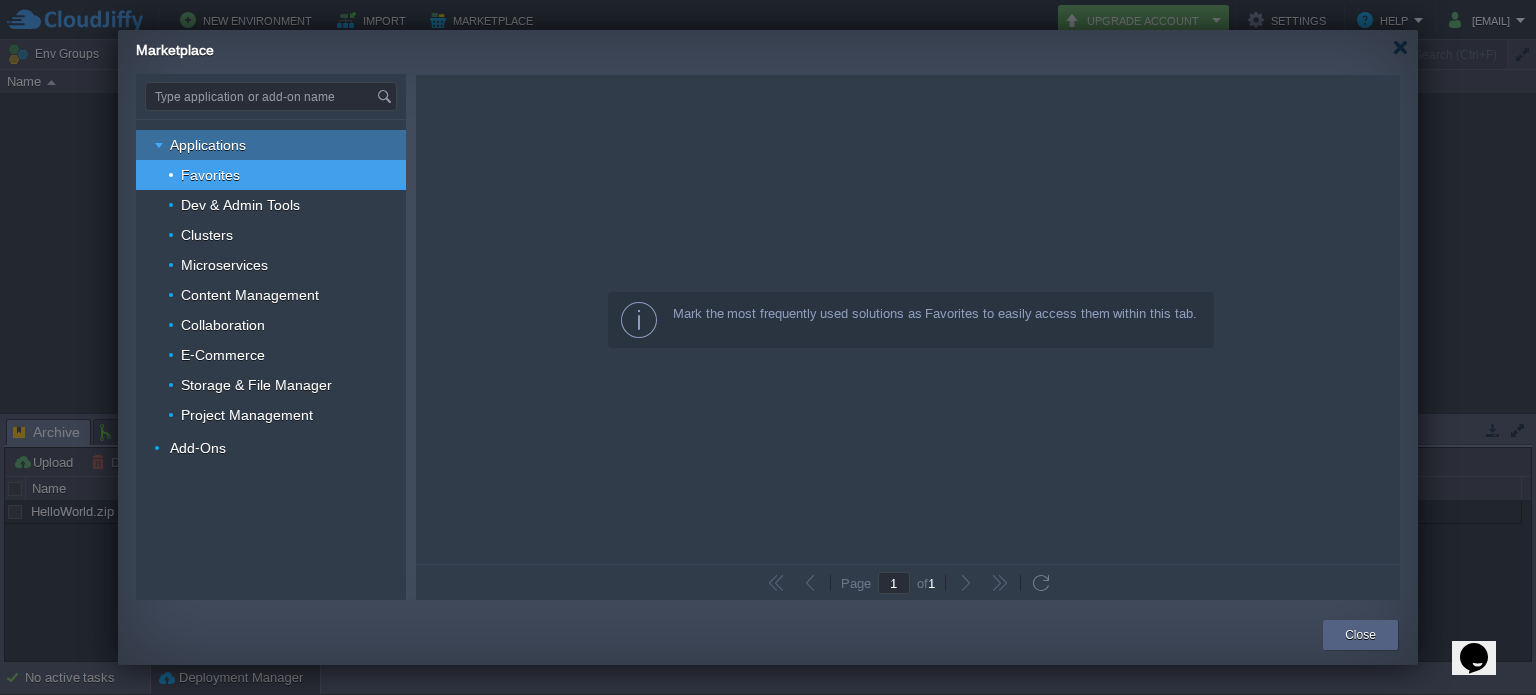 click on "Applications" at bounding box center [208, 145] 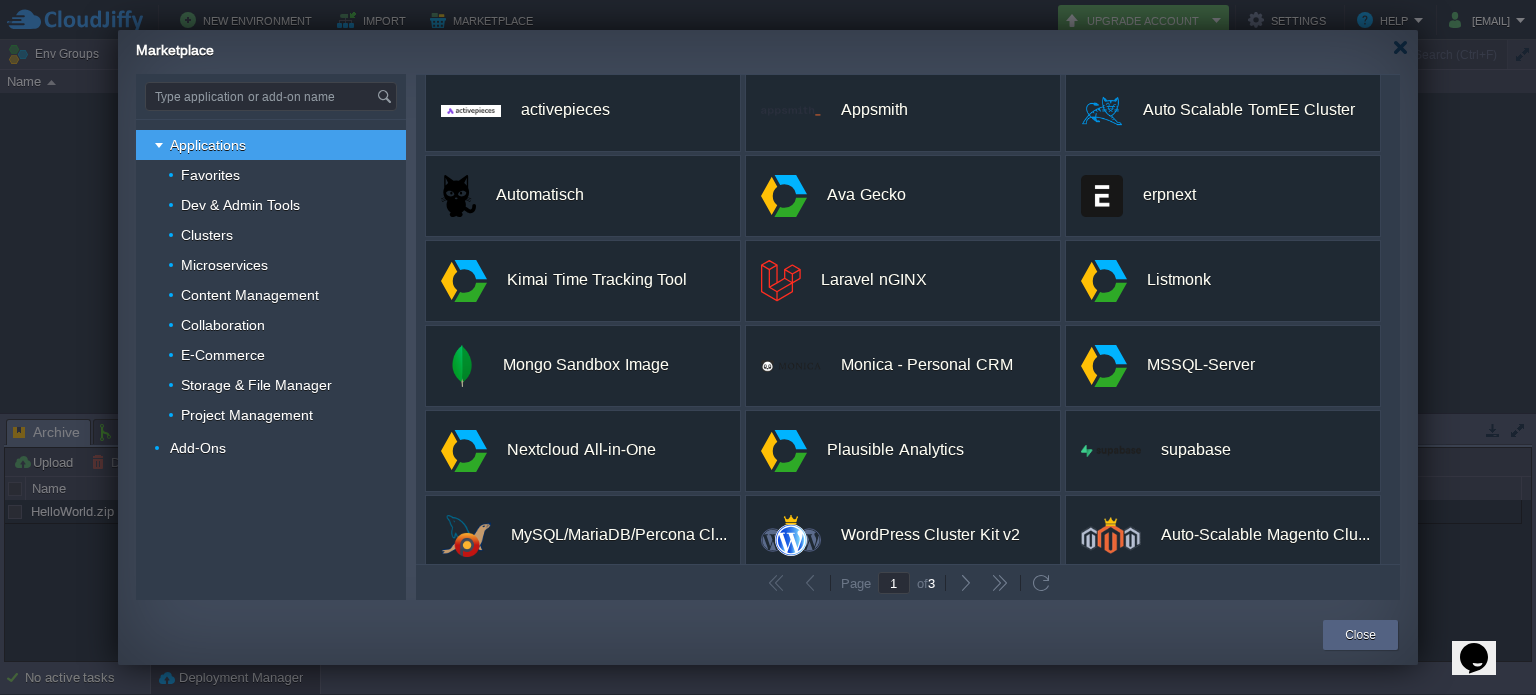 scroll, scrollTop: 0, scrollLeft: 0, axis: both 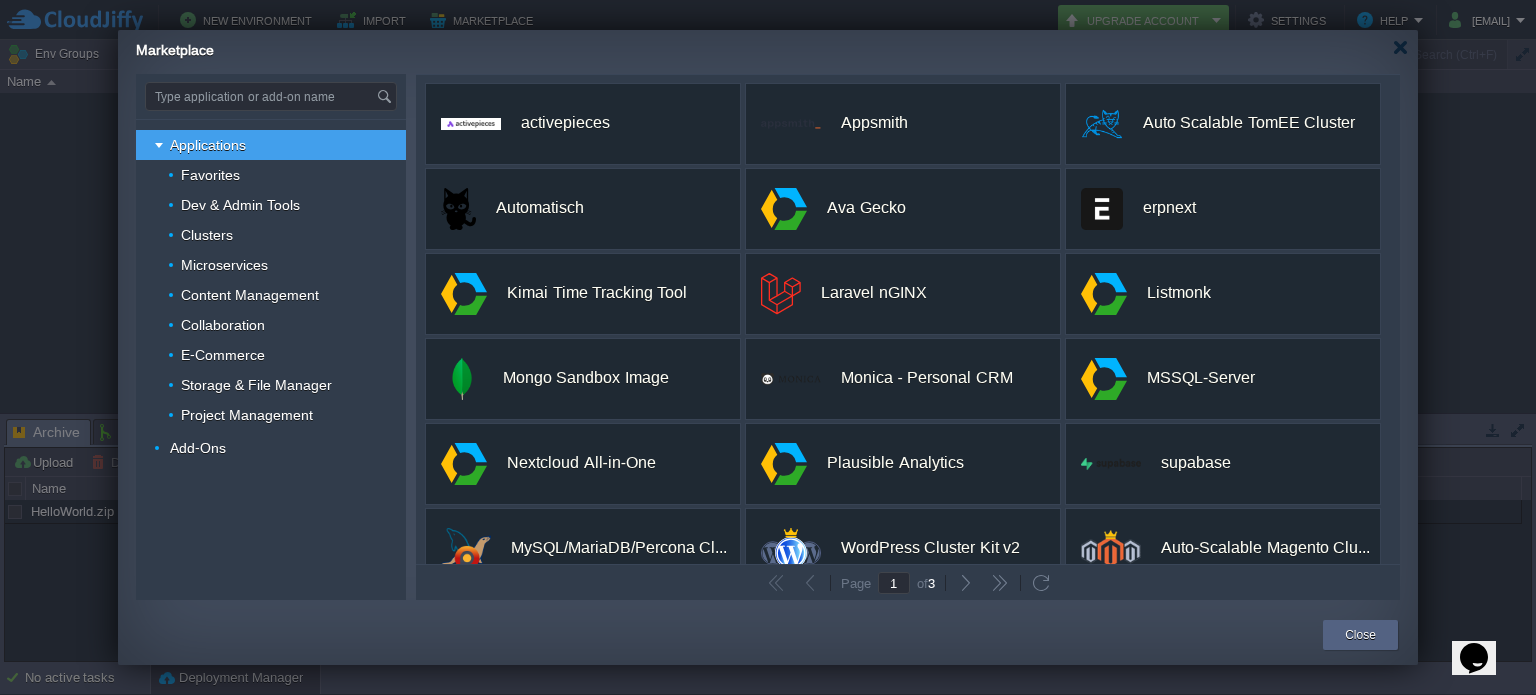 click on "Type application or add-on name Applications Favorites Dev & Admin Tools Clusters Microservices Content Management Collaboration E-Commerce Storage & File Manager Project Management Add-Ons custom activepieces User-friendly Workflow Builder! Enjoy building fun and interactive flows with support for Branches, Loops, and Drag a... Install   custom Appsmith A powerful open source framework to build internal tools. Install   custom Auto Scalable TomEE Cluster Ready-to-use TomEE Cluster with preconfigured auto scaling and load balancing. Install   custom Automatisch Automatisch is a business automation tool that lets you connect different services like Twitter, Slack, and more to a... Install   custom Ava Gecko Scalable infrastructure for building decentralized finance (DeFi) applications opens to public for testing. Install   custom erpnext An open-source ERP solution for small and medium-sized businesses. Install   custom Kimai Time Tracking Tool Install   custom Laravel nGINX Install   custom Listmonk 1" at bounding box center [768, 337] 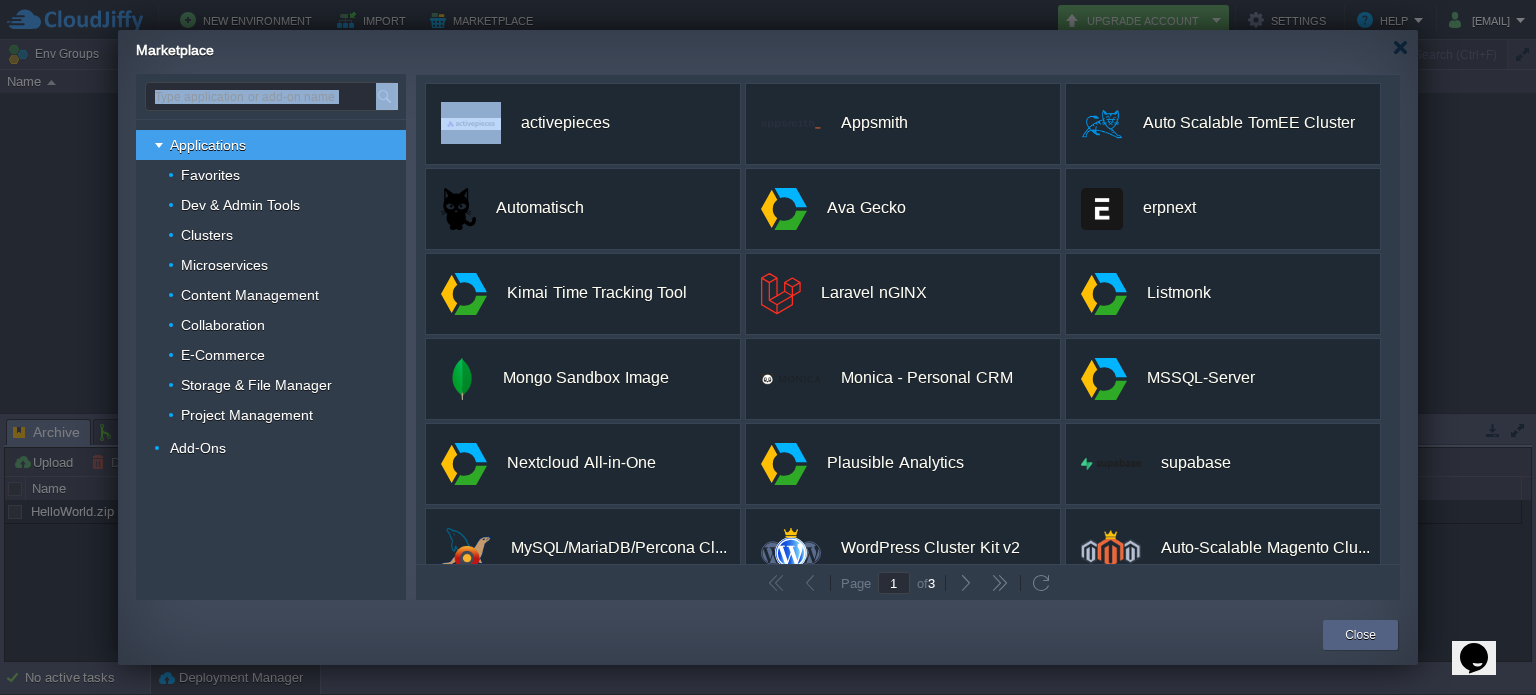 click on "Type application or add-on name Applications Favorites Dev & Admin Tools Clusters Microservices Content Management Collaboration E-Commerce Storage & File Manager Project Management Add-Ons custom activepieces User-friendly Workflow Builder! Enjoy building fun and interactive flows with support for Branches, Loops, and Drag a... Install   custom Appsmith A powerful open source framework to build internal tools. Install   custom Auto Scalable TomEE Cluster Ready-to-use TomEE Cluster with preconfigured auto scaling and load balancing. Install   custom Automatisch Automatisch is a business automation tool that lets you connect different services like Twitter, Slack, and more to a... Install   custom Ava Gecko Scalable infrastructure for building decentralized finance (DeFi) applications opens to public for testing. Install   custom erpnext An open-source ERP solution for small and medium-sized businesses. Install   custom Kimai Time Tracking Tool Install   custom Laravel nGINX Install   custom Listmonk 1" at bounding box center [768, 337] 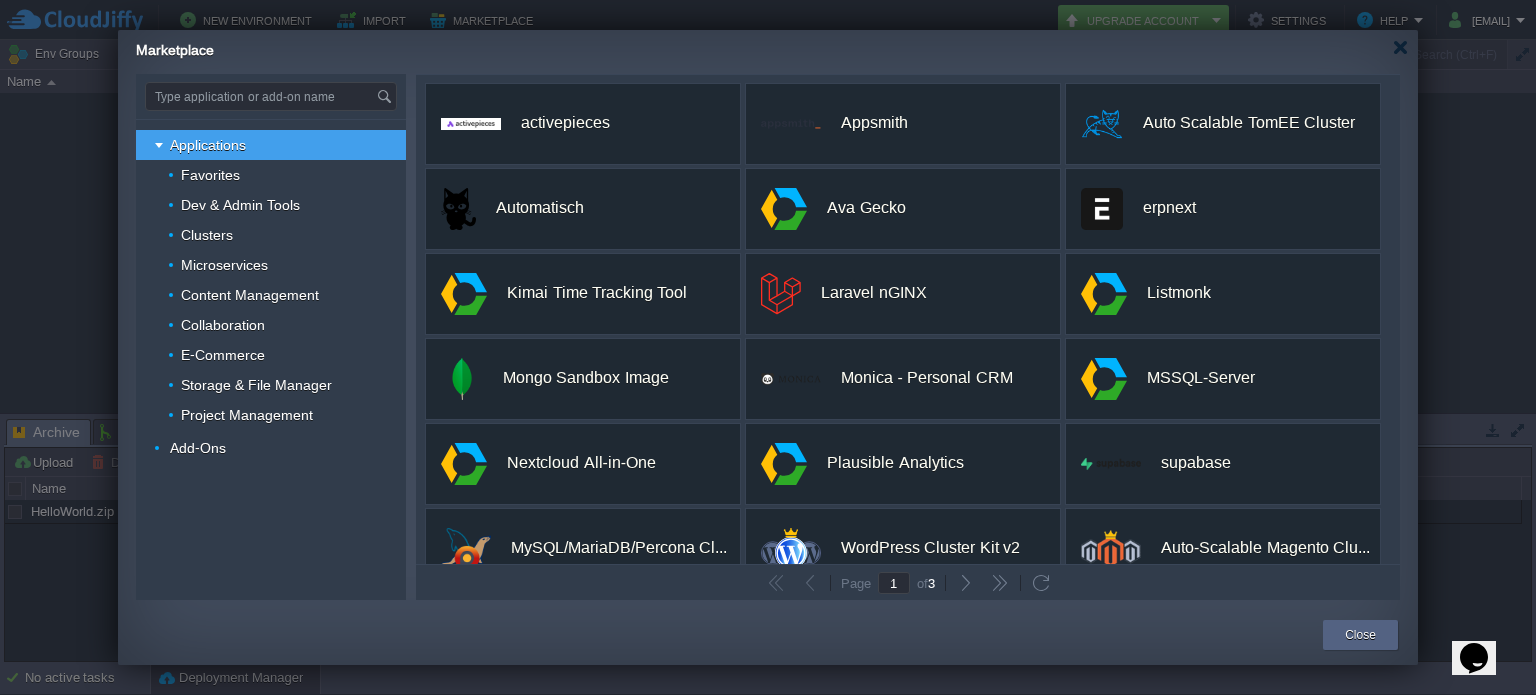 click on "Type application or add-on name Applications Favorites Dev & Admin Tools Clusters Microservices Content Management Collaboration E-Commerce Storage & File Manager Project Management Add-Ons custom activepieces User-friendly Workflow Builder! Enjoy building fun and interactive flows with support for Branches, Loops, and Drag a... Install   custom Appsmith A powerful open source framework to build internal tools. Install   custom Auto Scalable TomEE Cluster Ready-to-use TomEE Cluster with preconfigured auto scaling and load balancing. Install   custom Automatisch Automatisch is a business automation tool that lets you connect different services like Twitter, Slack, and more to a... Install   custom Ava Gecko Scalable infrastructure for building decentralized finance (DeFi) applications opens to public for testing. Install   custom erpnext An open-source ERP solution for small and medium-sized businesses. Install   custom Kimai Time Tracking Tool Install   custom Laravel nGINX Install   custom Listmonk 1" at bounding box center [768, 337] 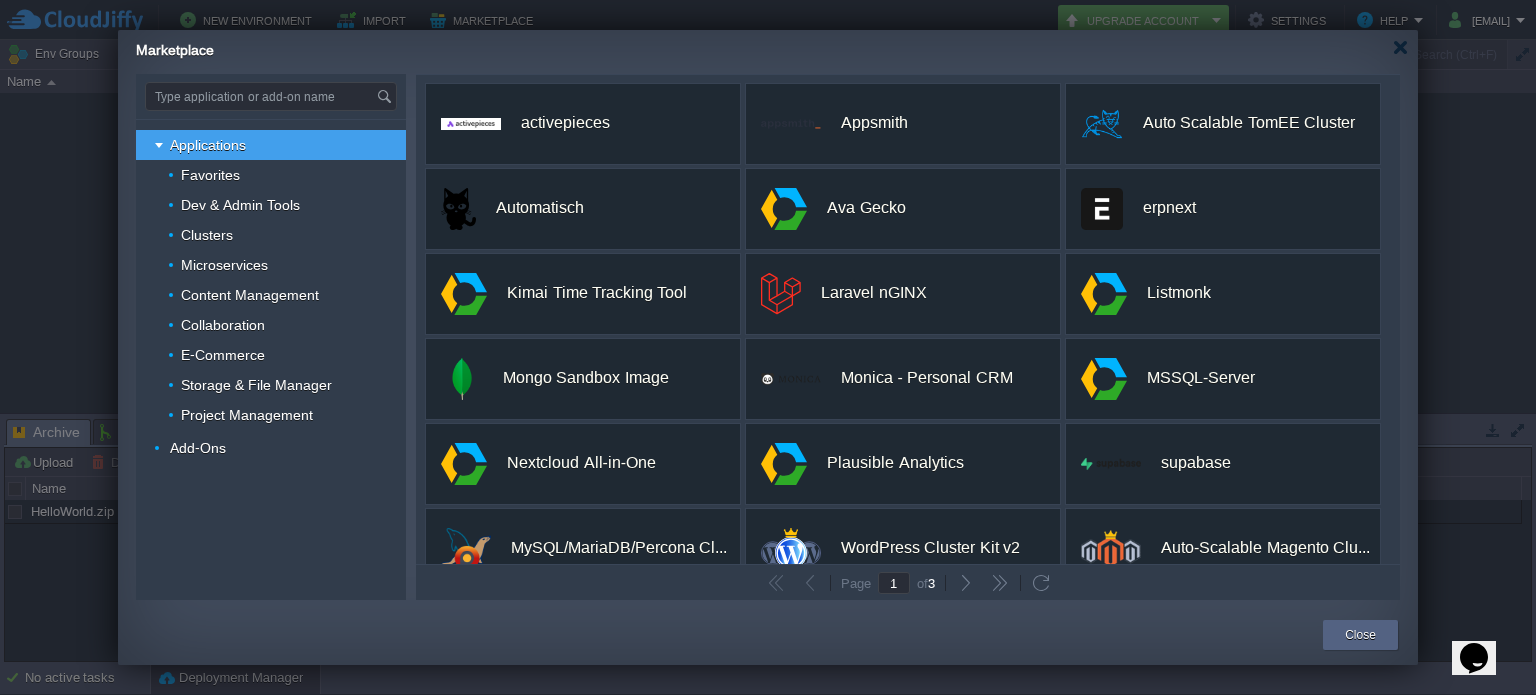 drag, startPoint x: 1400, startPoint y: 191, endPoint x: 1400, endPoint y: 278, distance: 87 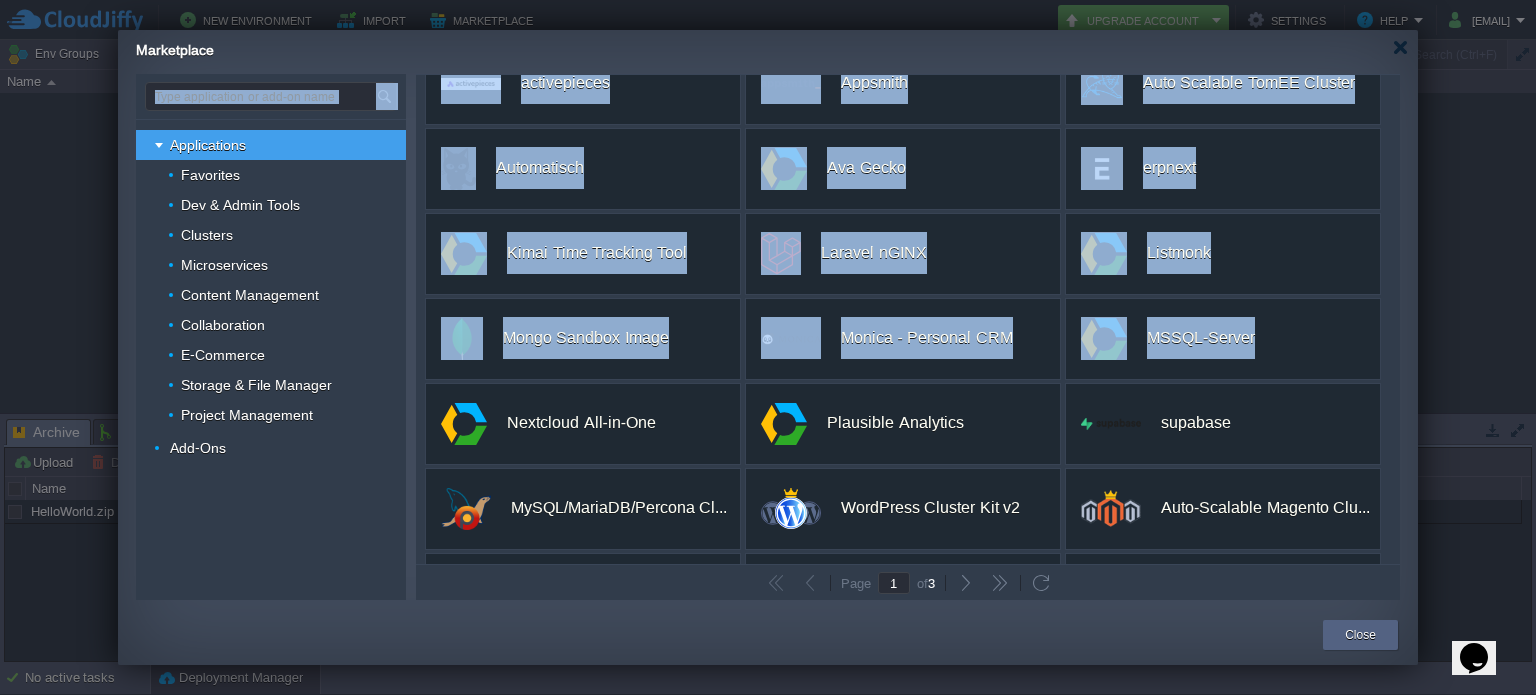scroll, scrollTop: 0, scrollLeft: 0, axis: both 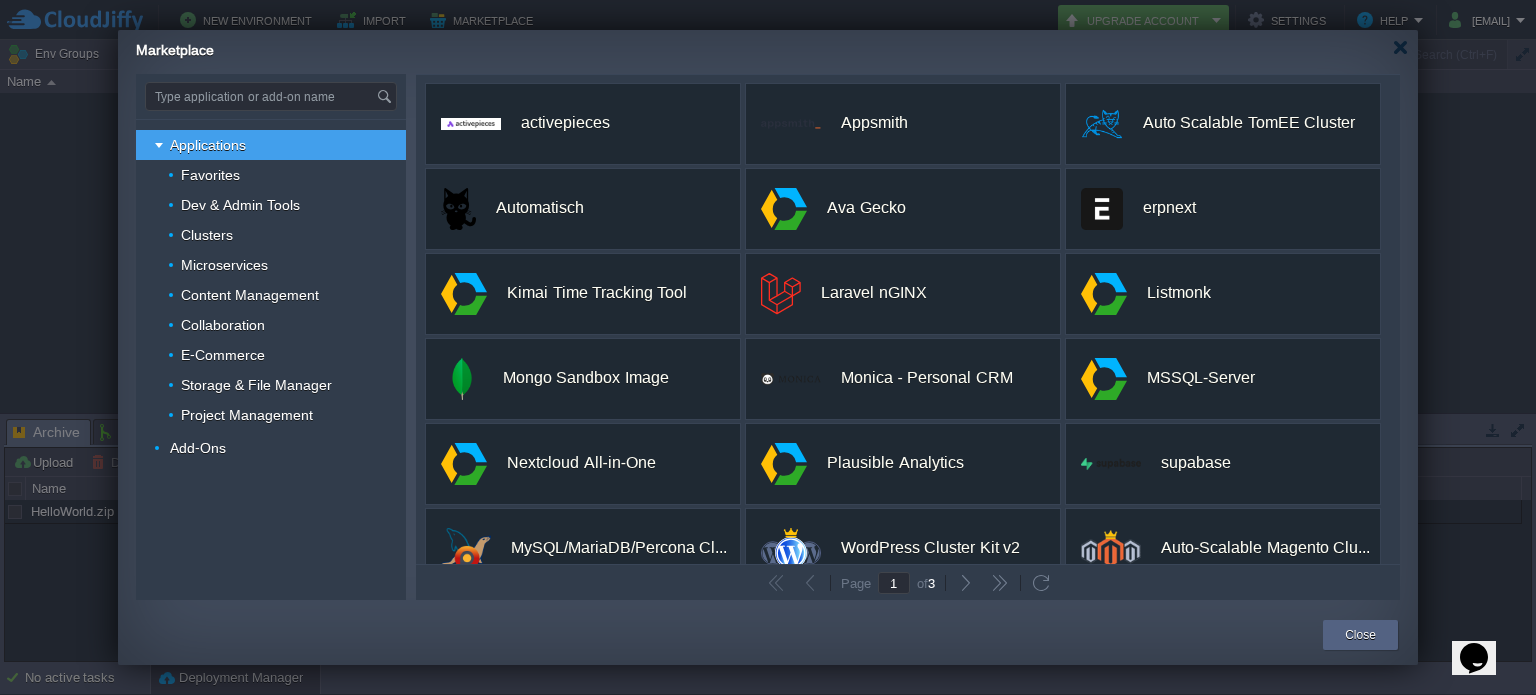 click at bounding box center (768, 347) 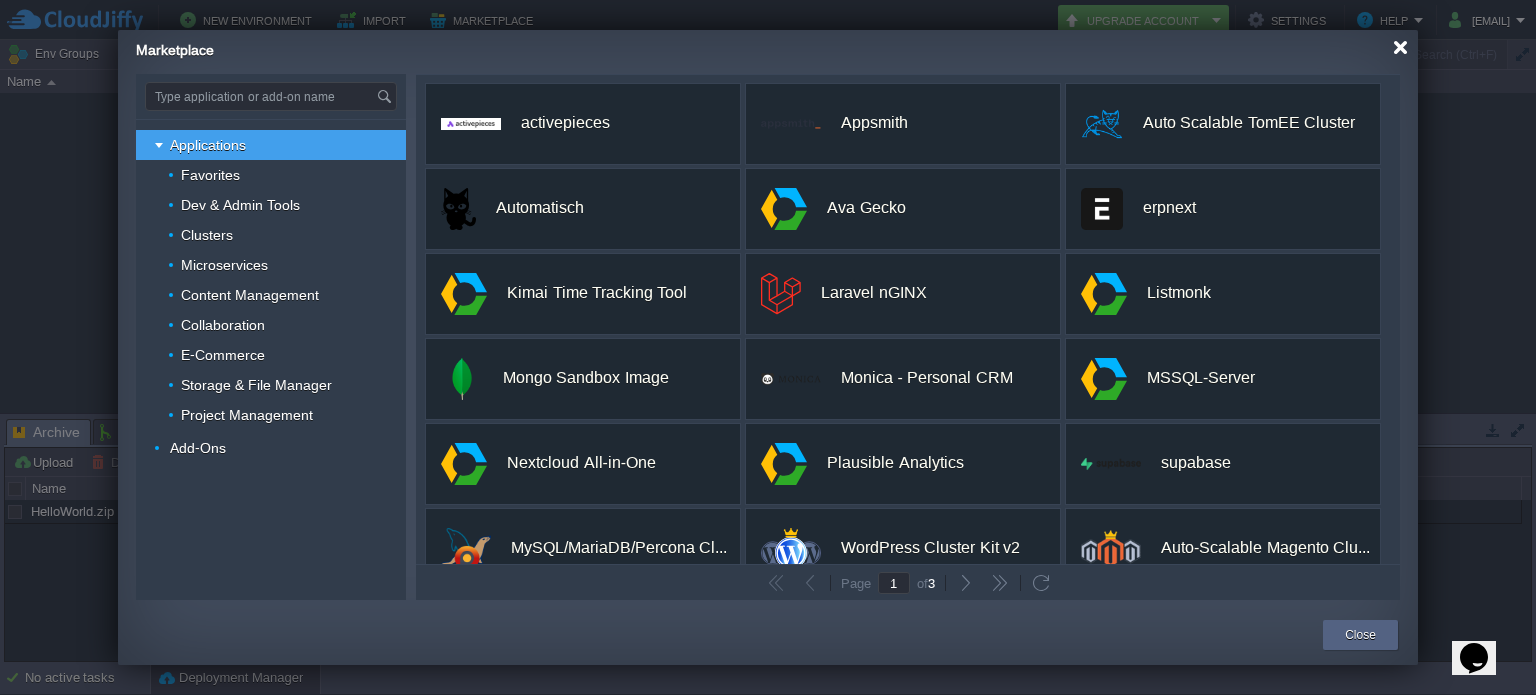 click at bounding box center [1400, 47] 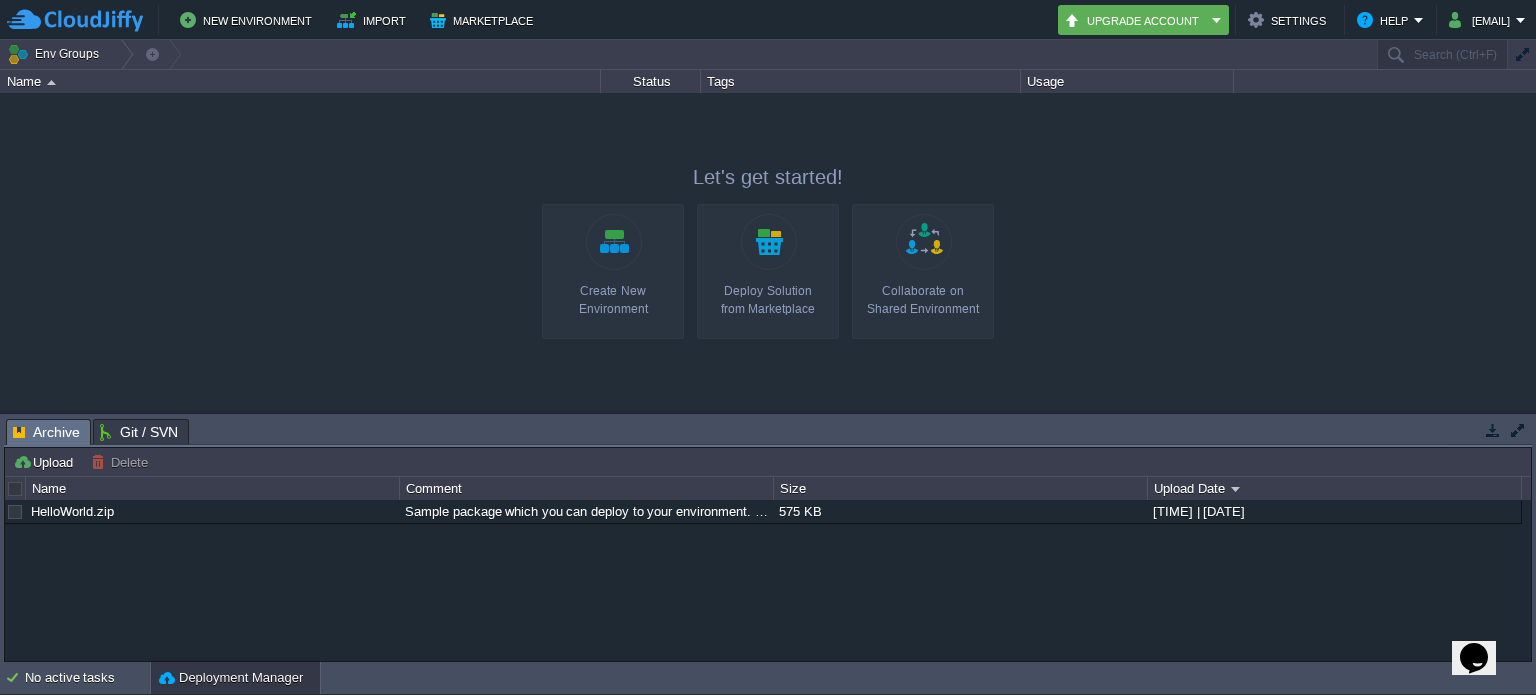 click on "Create New Environment" at bounding box center (613, 271) 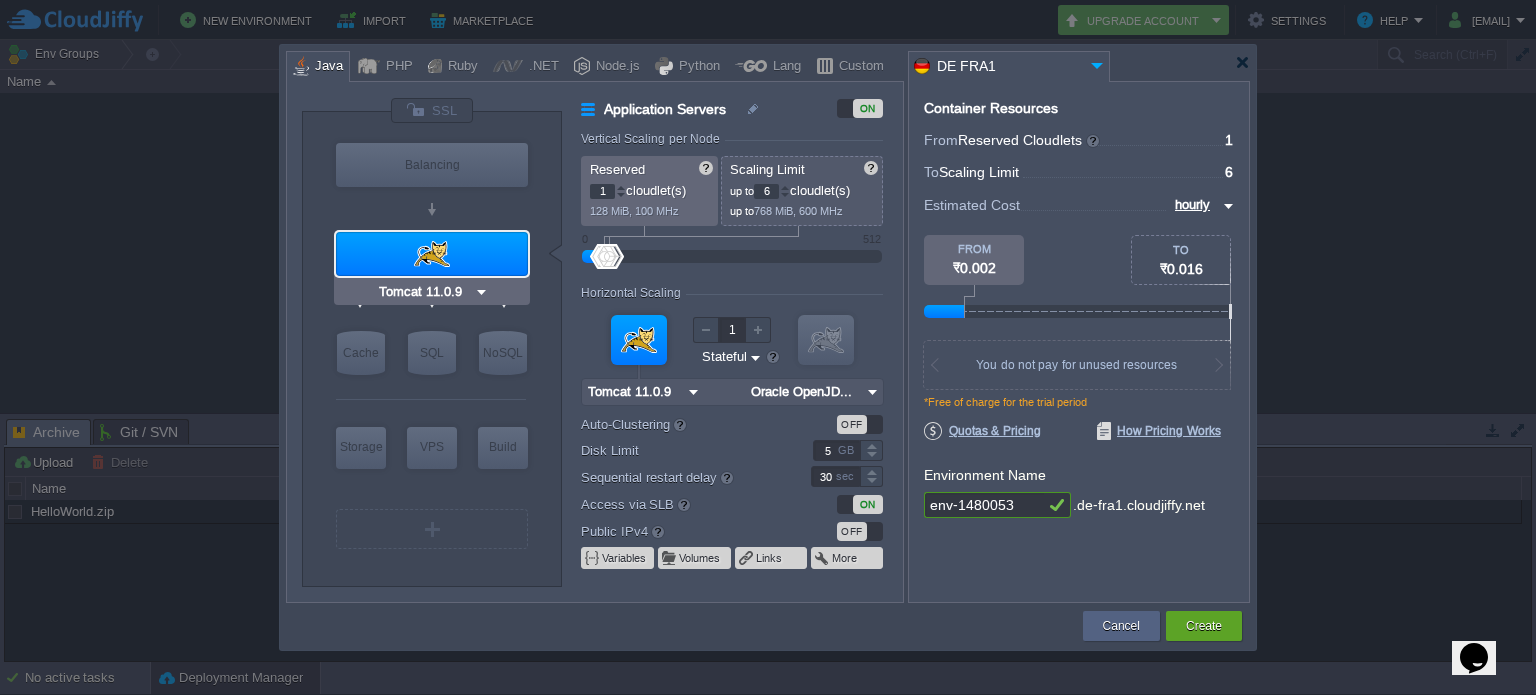 type on "NGINX 1.28.0" 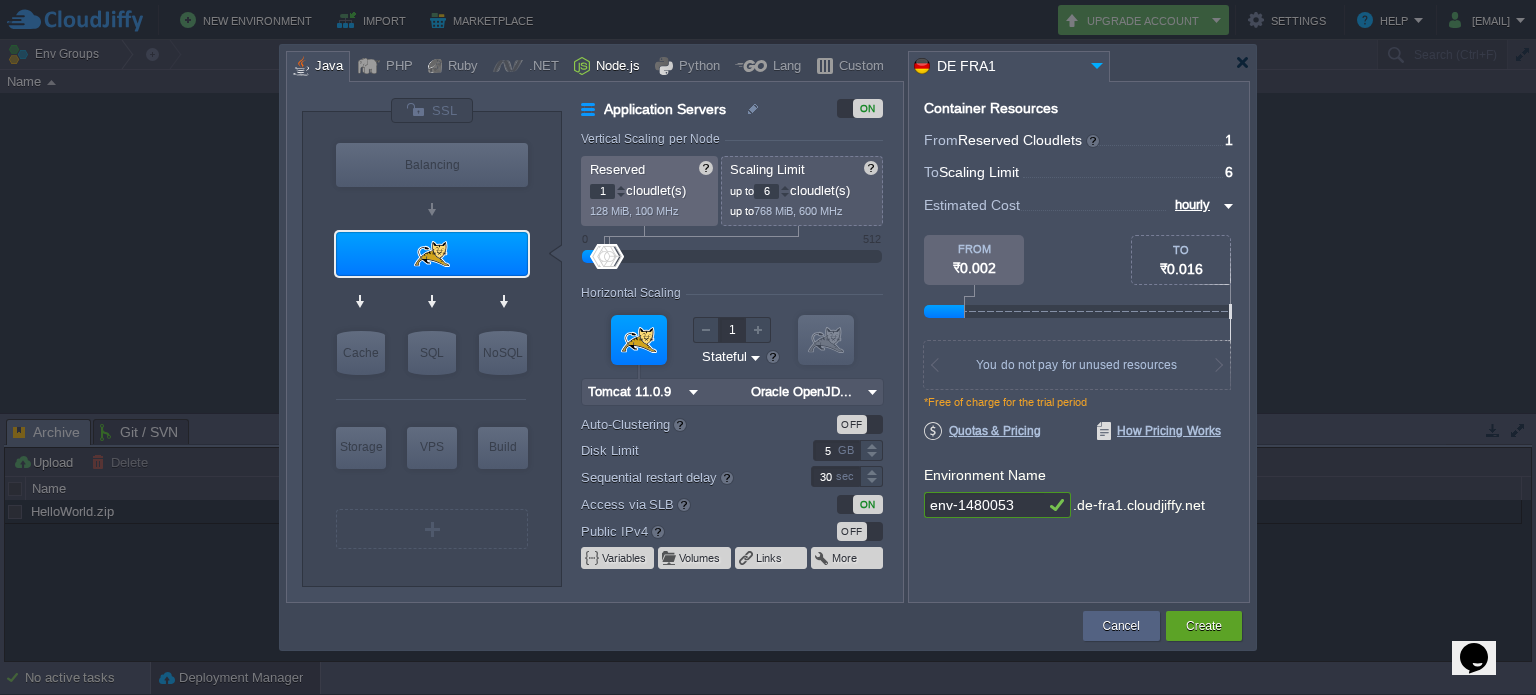 click on "Node.js" at bounding box center [615, 67] 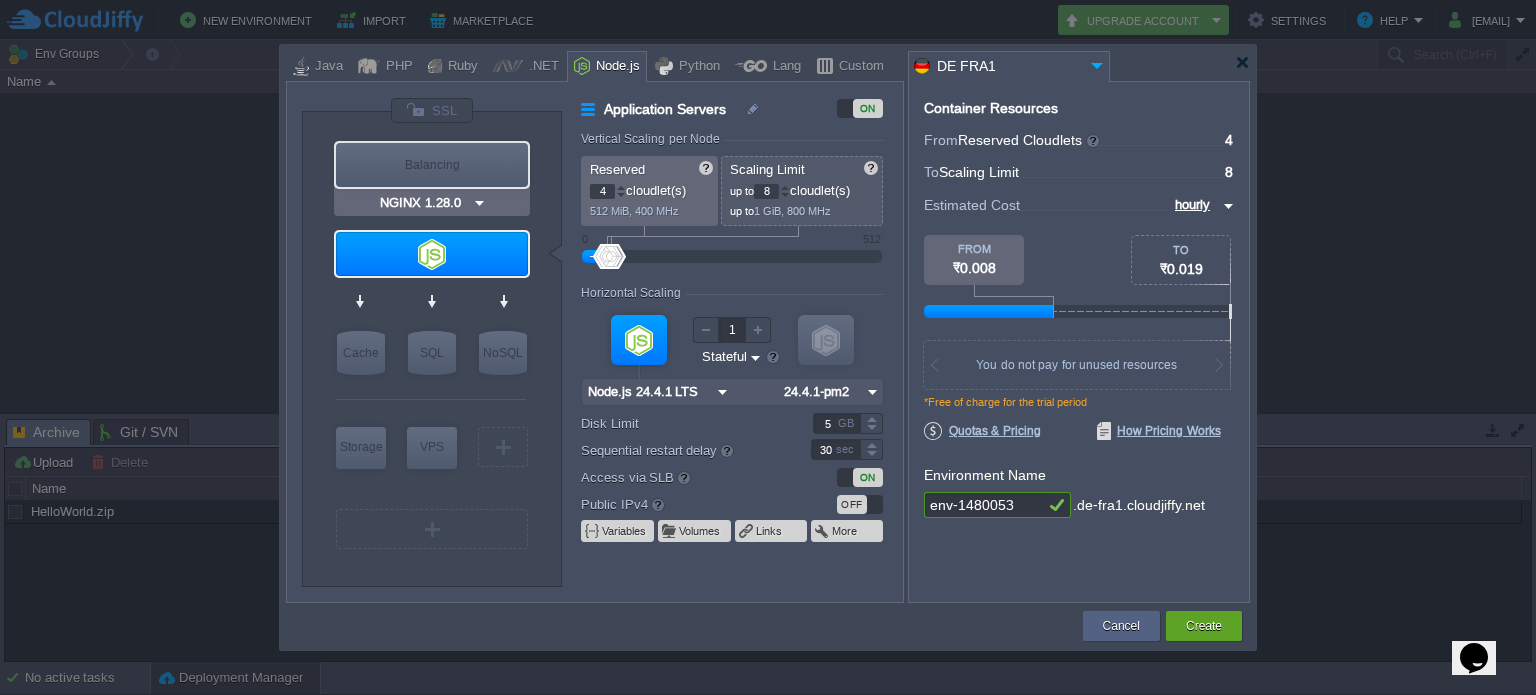 click on "Balancing" at bounding box center (432, 165) 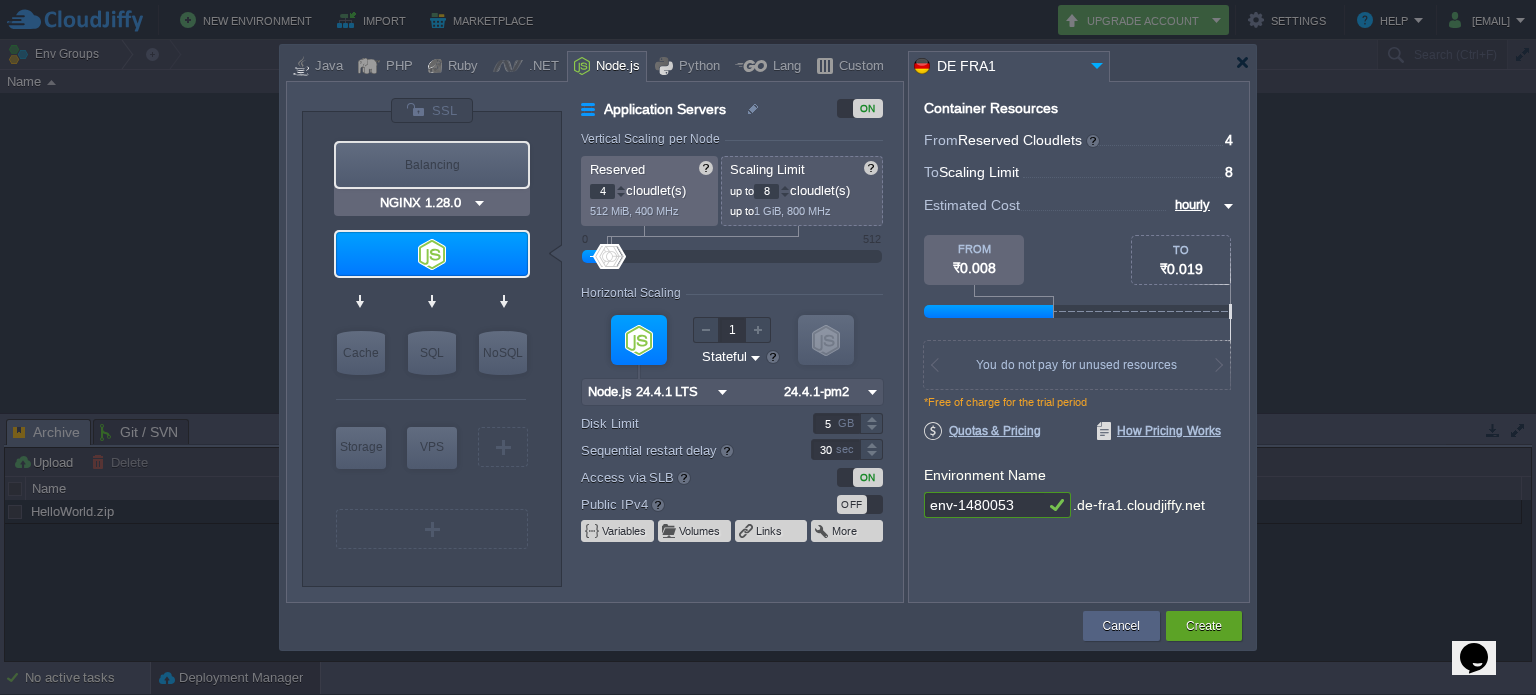 type on "Load Balancer" 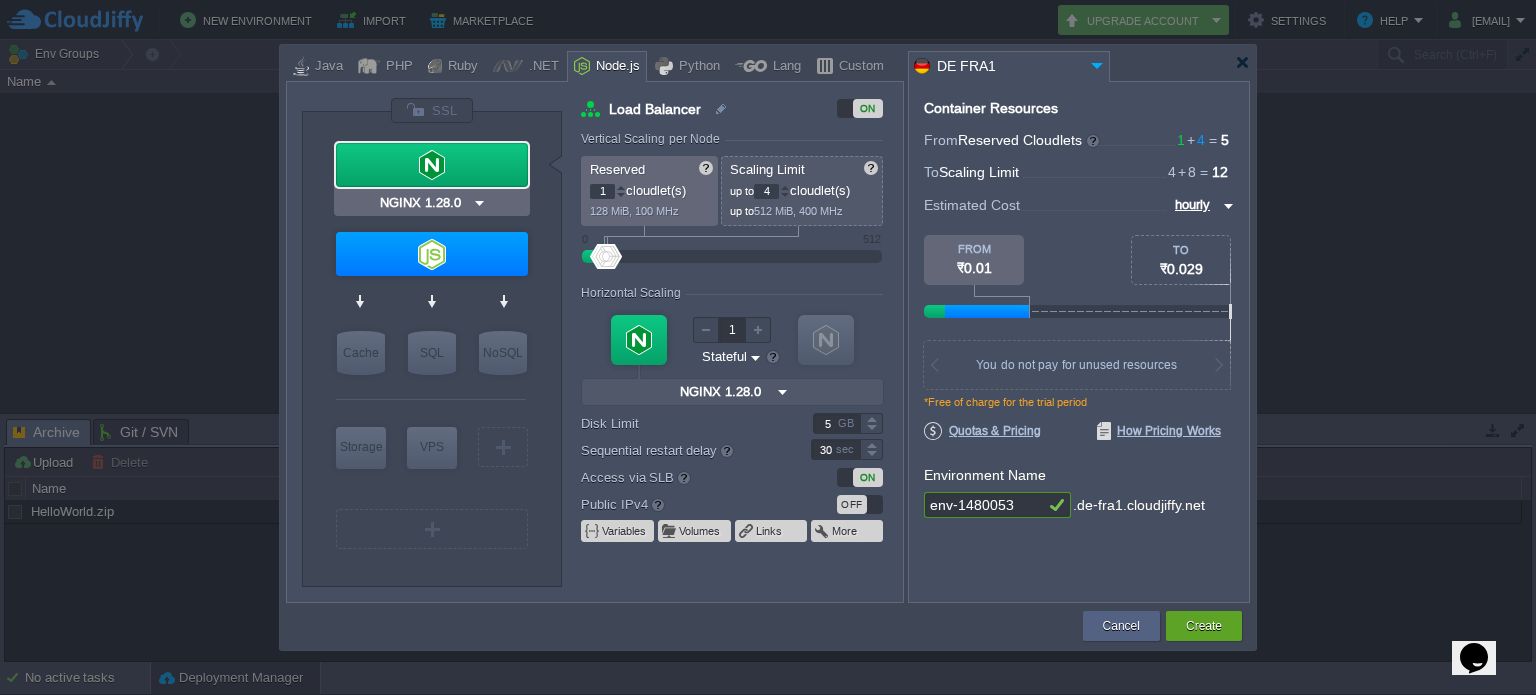 click at bounding box center (432, 165) 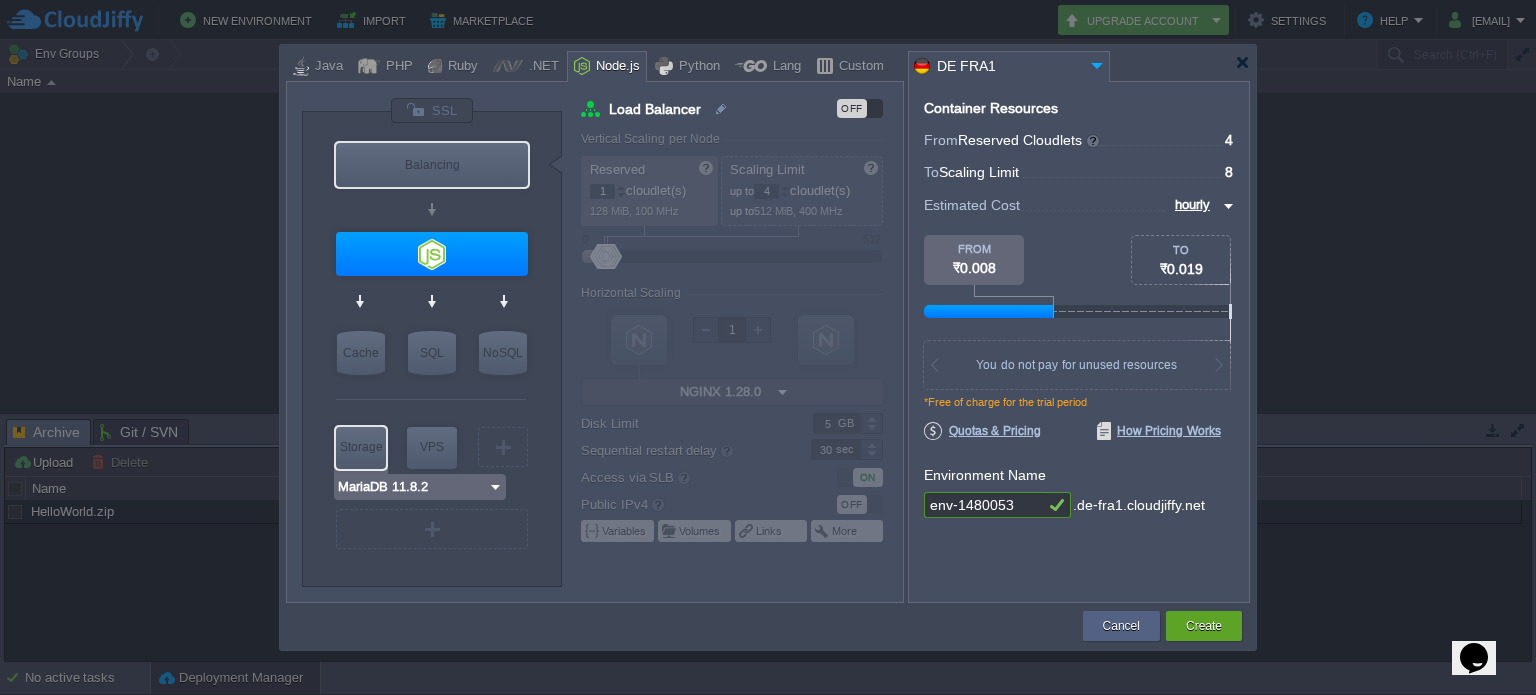 type on "Node.js 24.4.1 LTS" 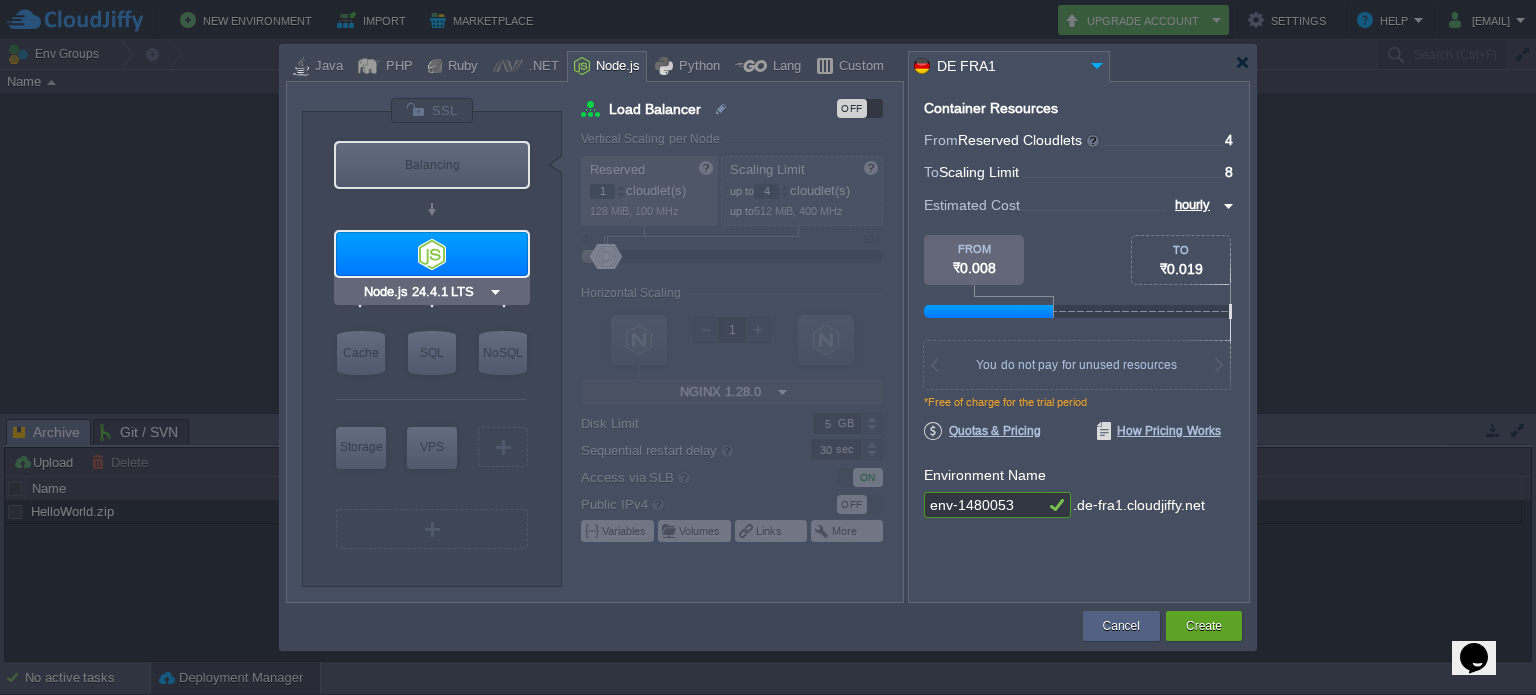 click at bounding box center [432, 254] 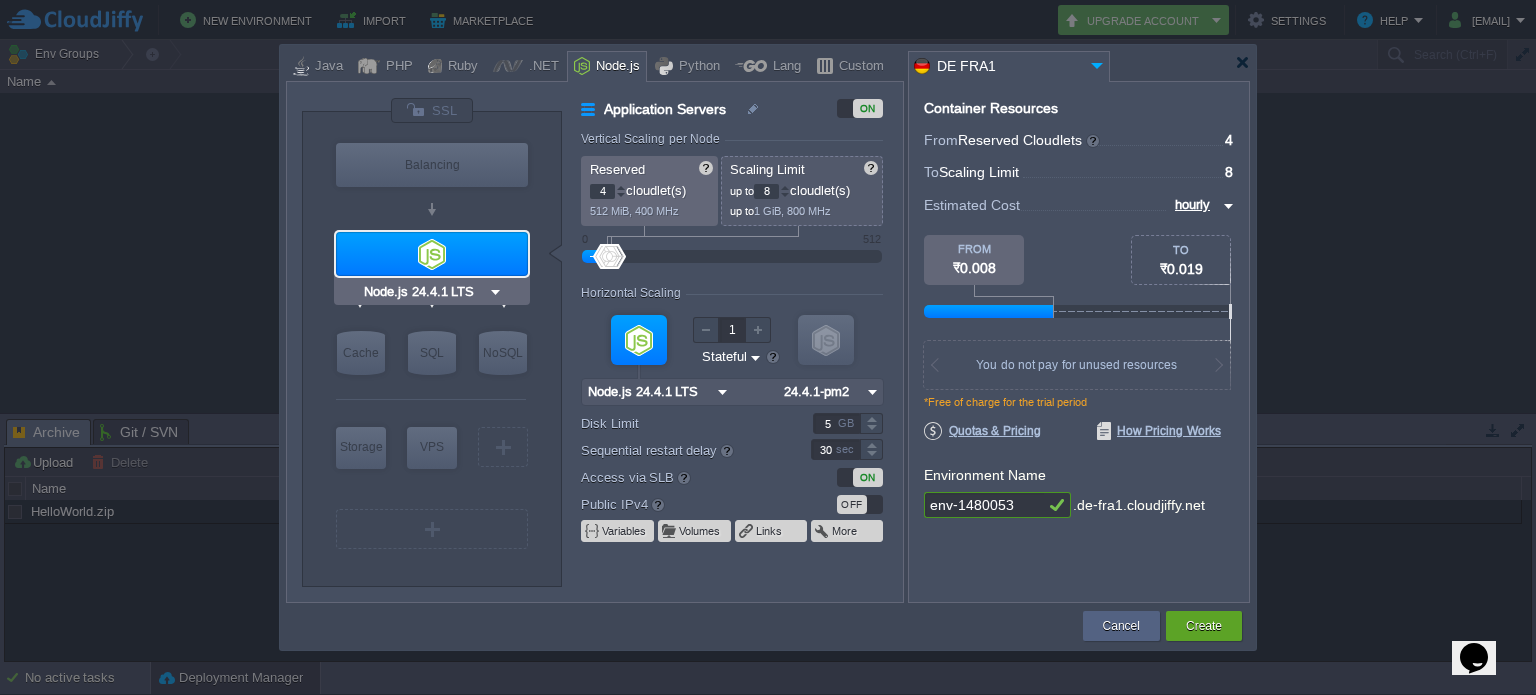type on "NGINX 1.28.0" 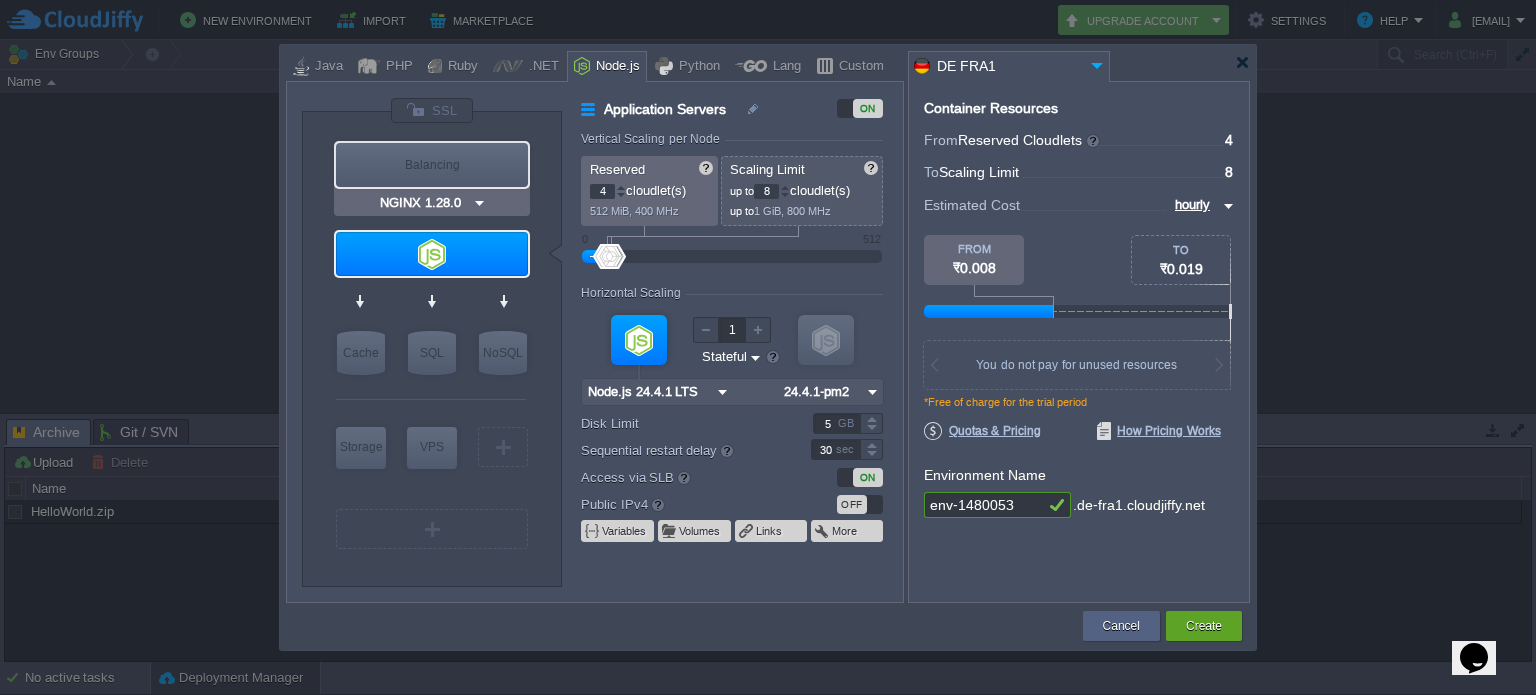 click on "Balancing" at bounding box center (432, 165) 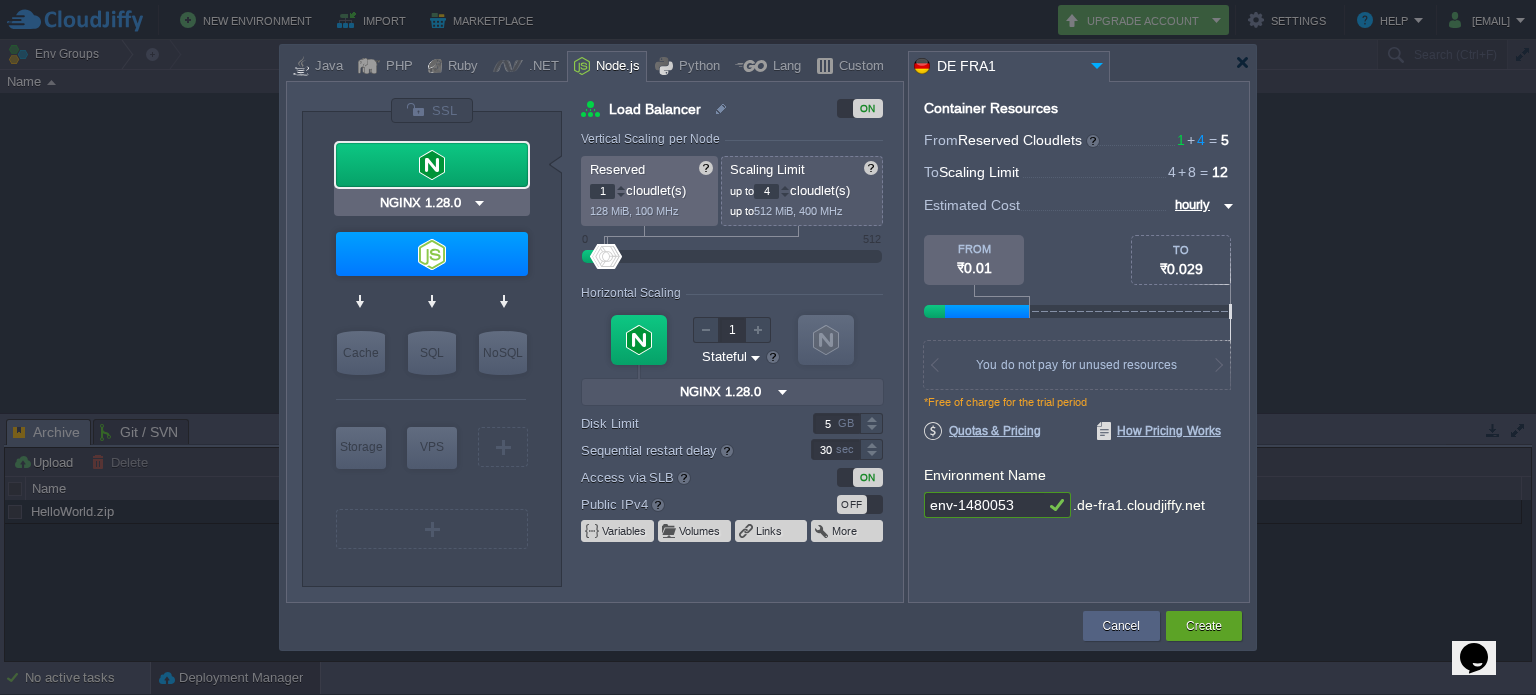 type on "Node.js 24.4.1 LTS" 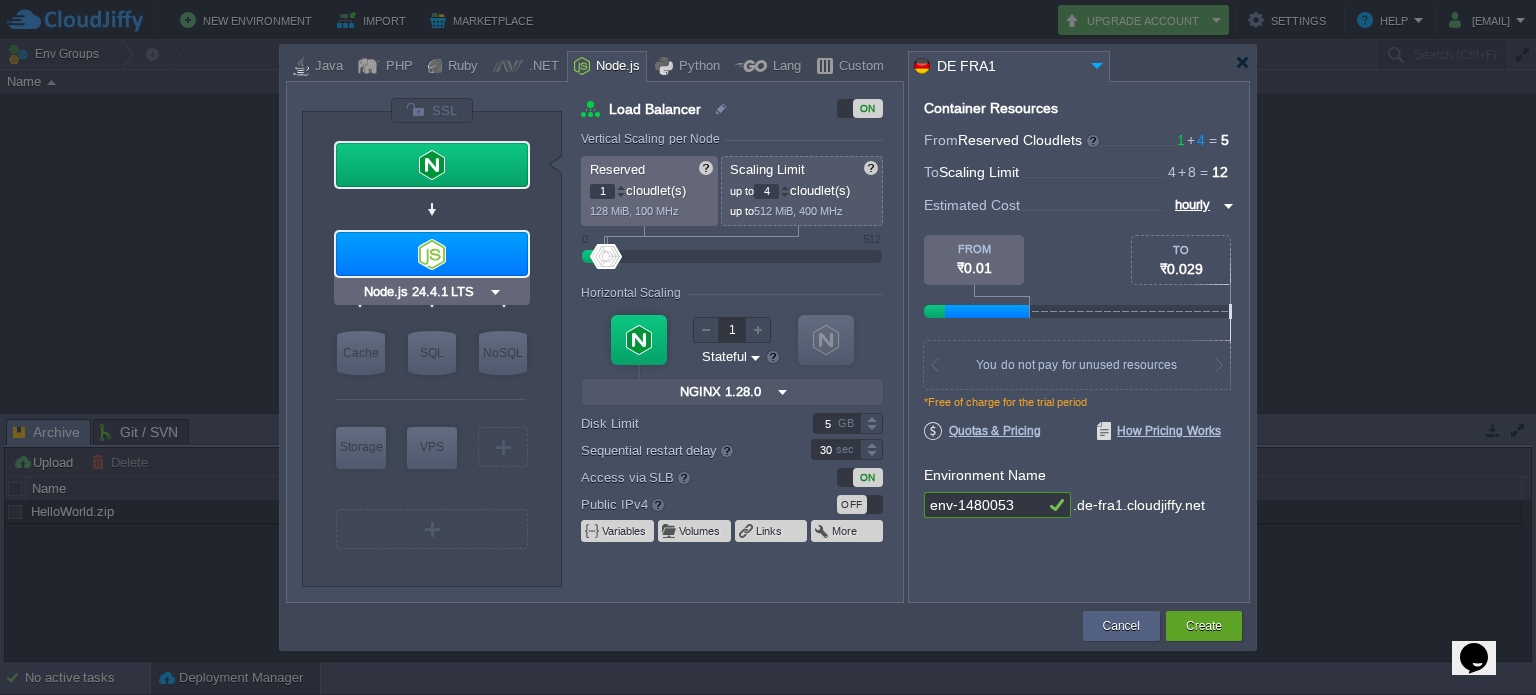 click at bounding box center (432, 254) 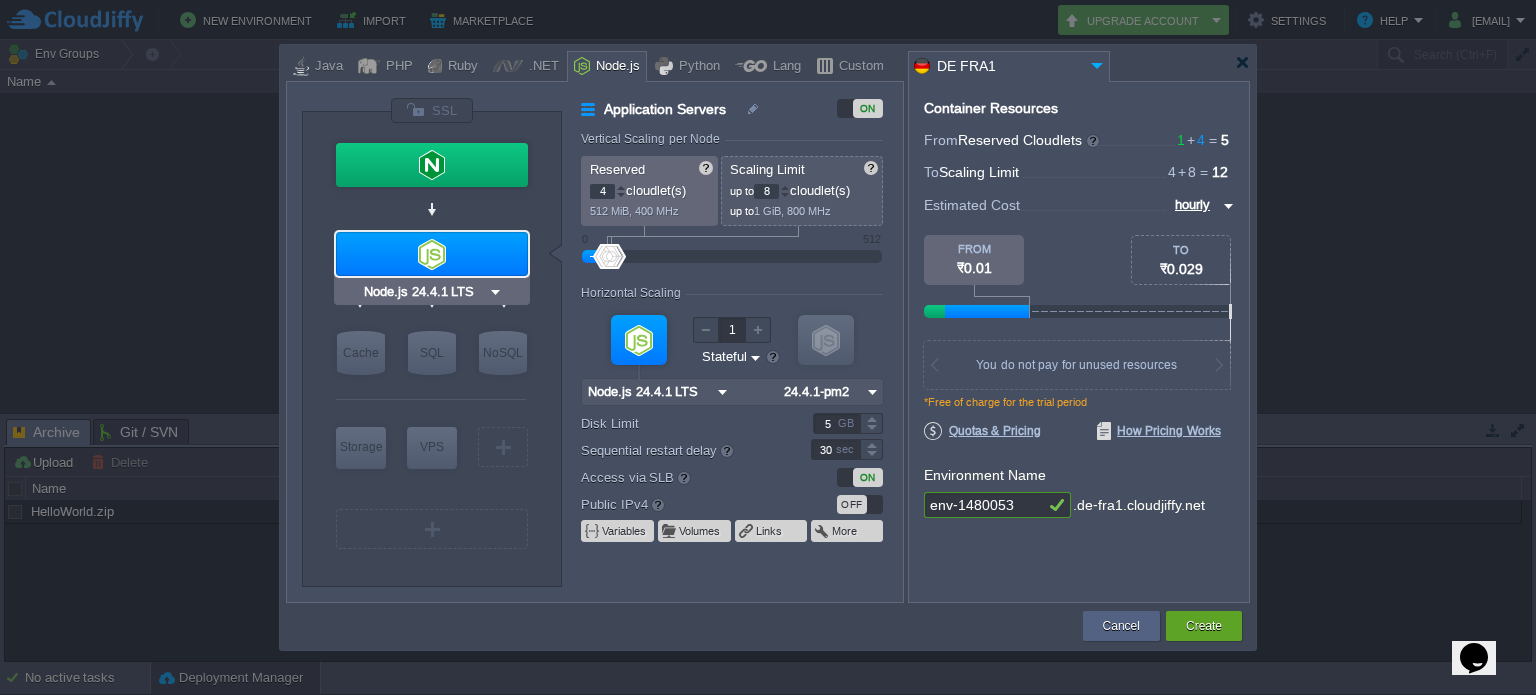 type on "NGINX 1.28.0" 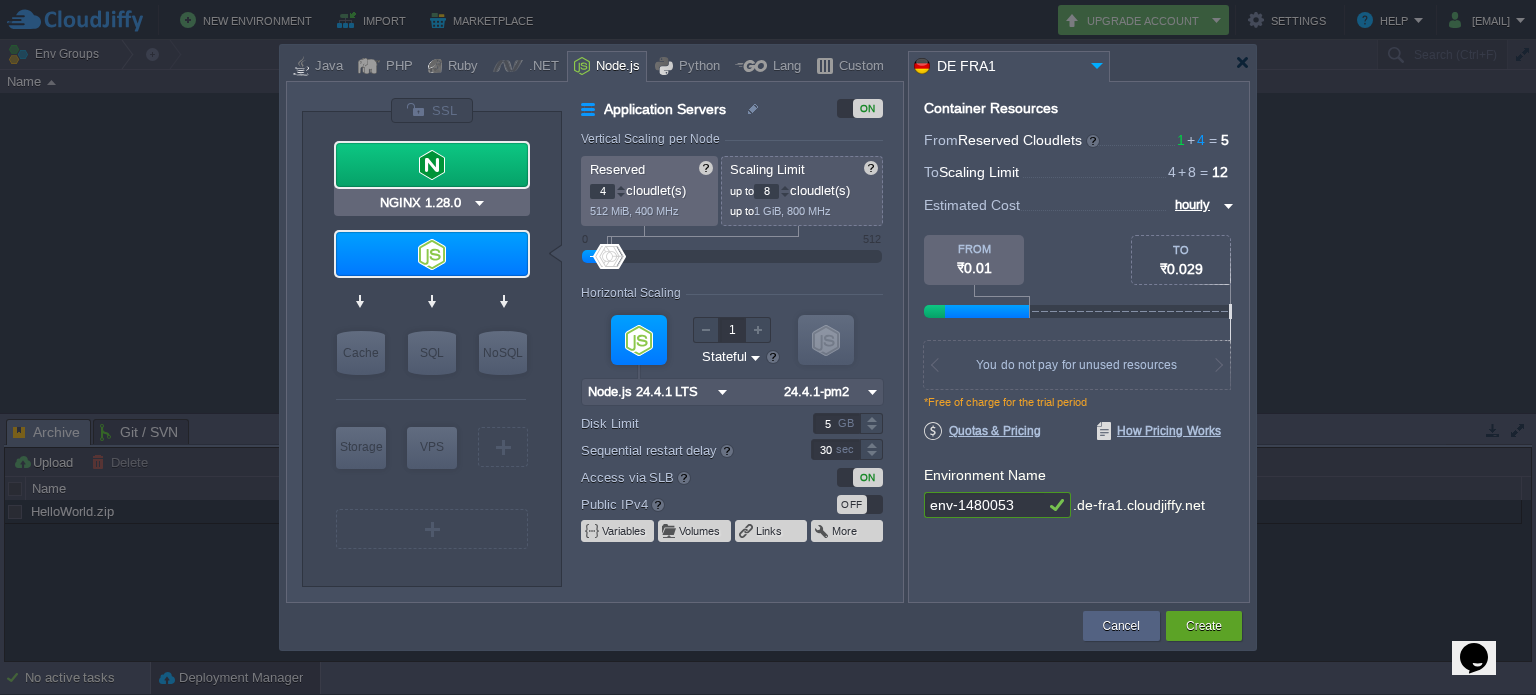 click at bounding box center (432, 165) 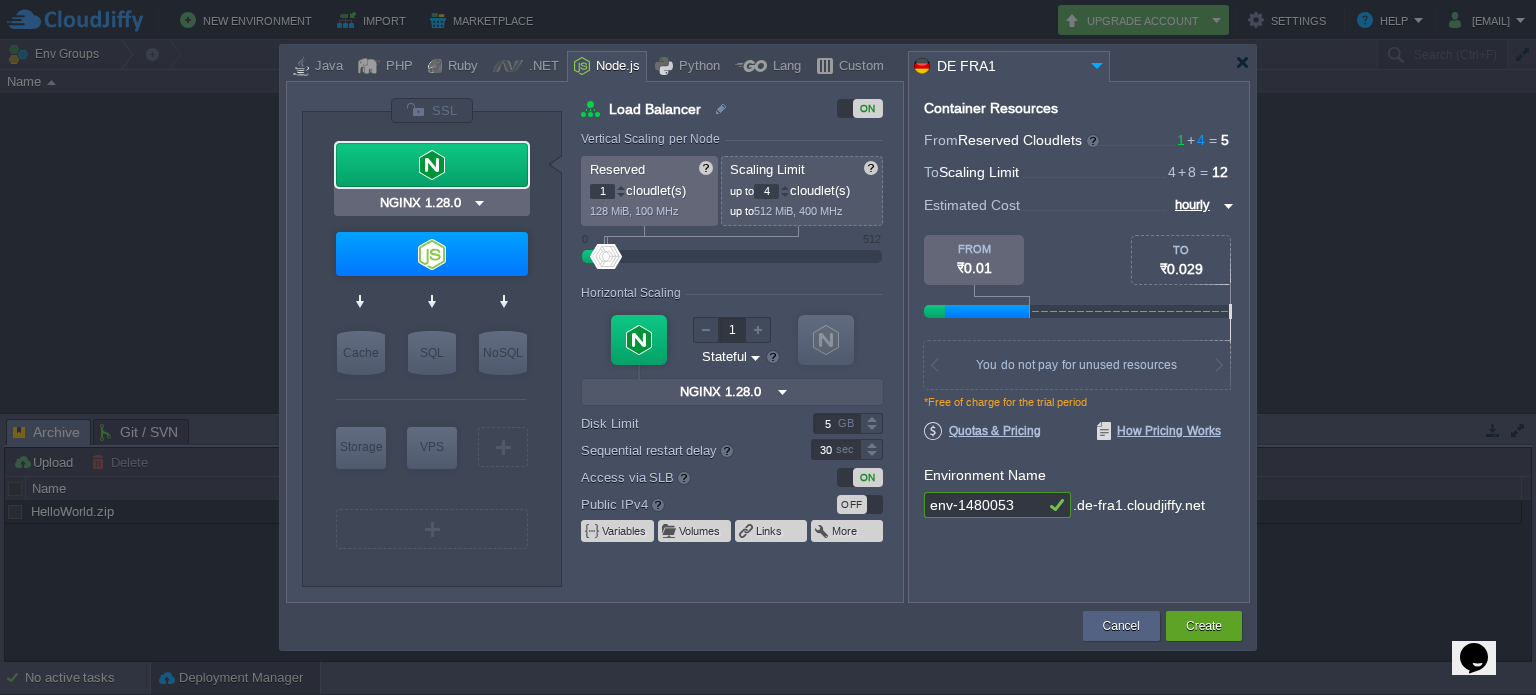 click at bounding box center [432, 165] 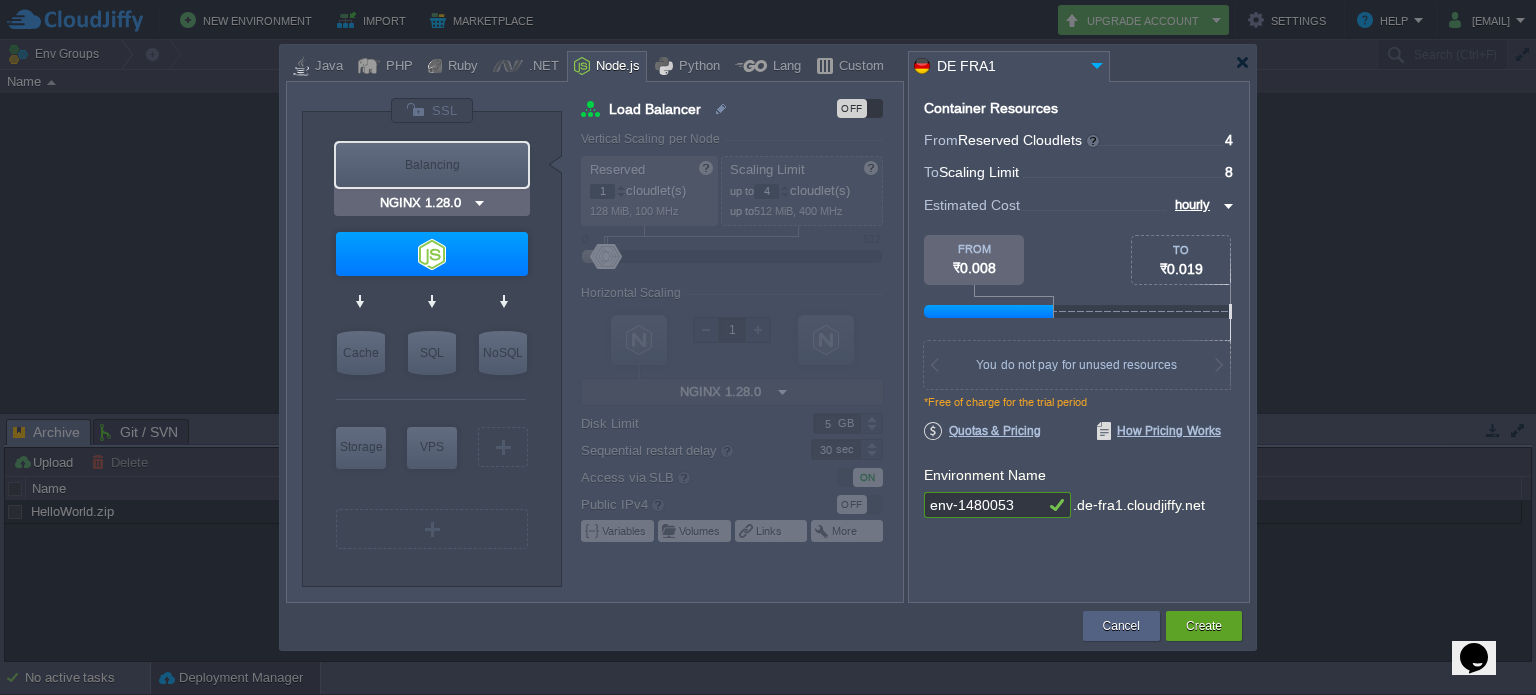 click on "Balancing" at bounding box center (432, 165) 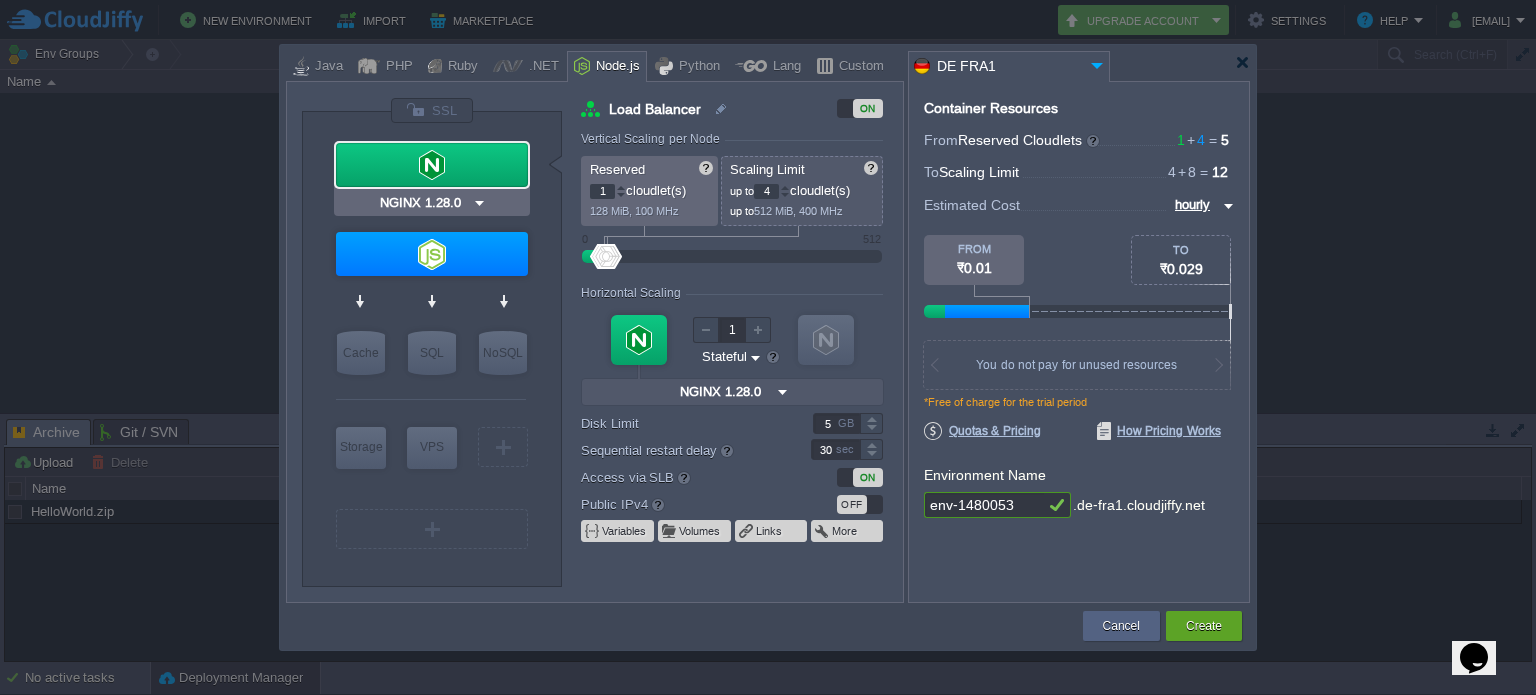 type on "Node.js 24.4.1 LTS" 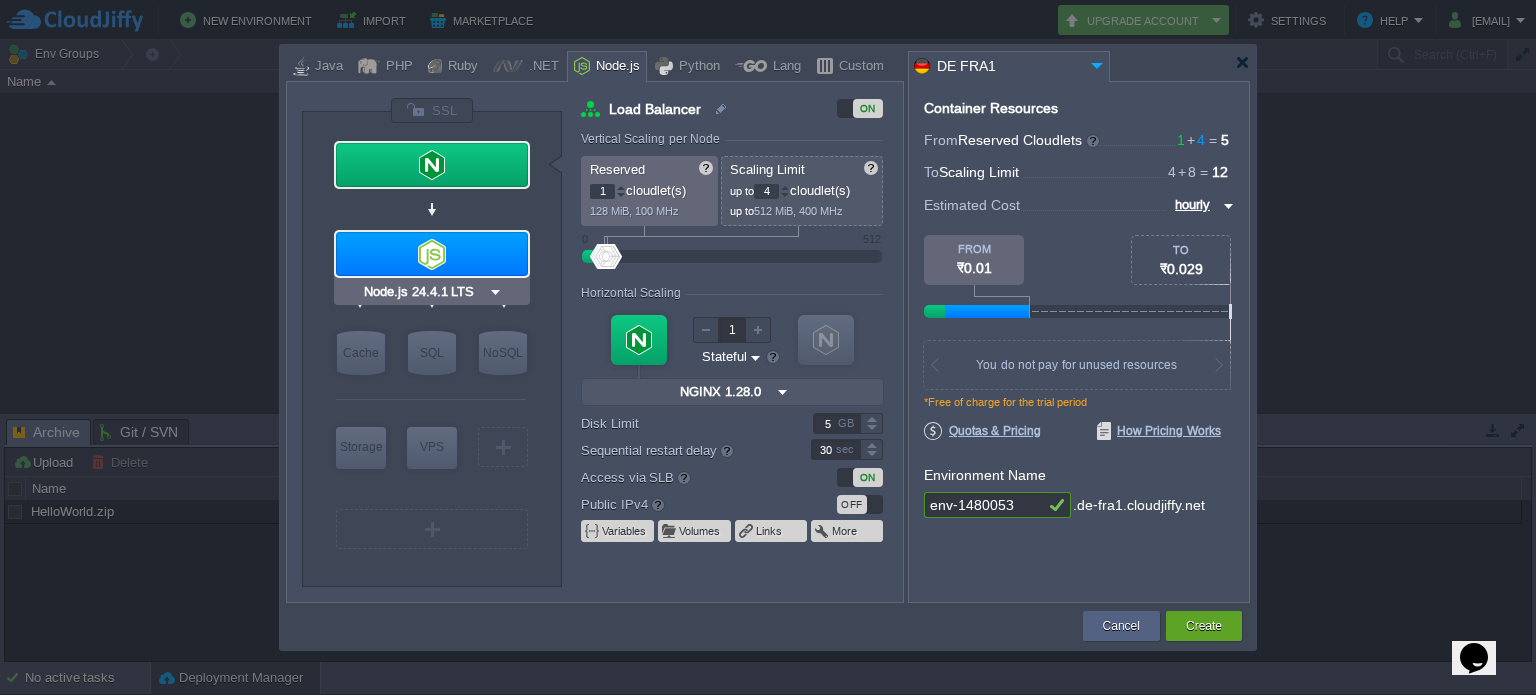 click at bounding box center [432, 254] 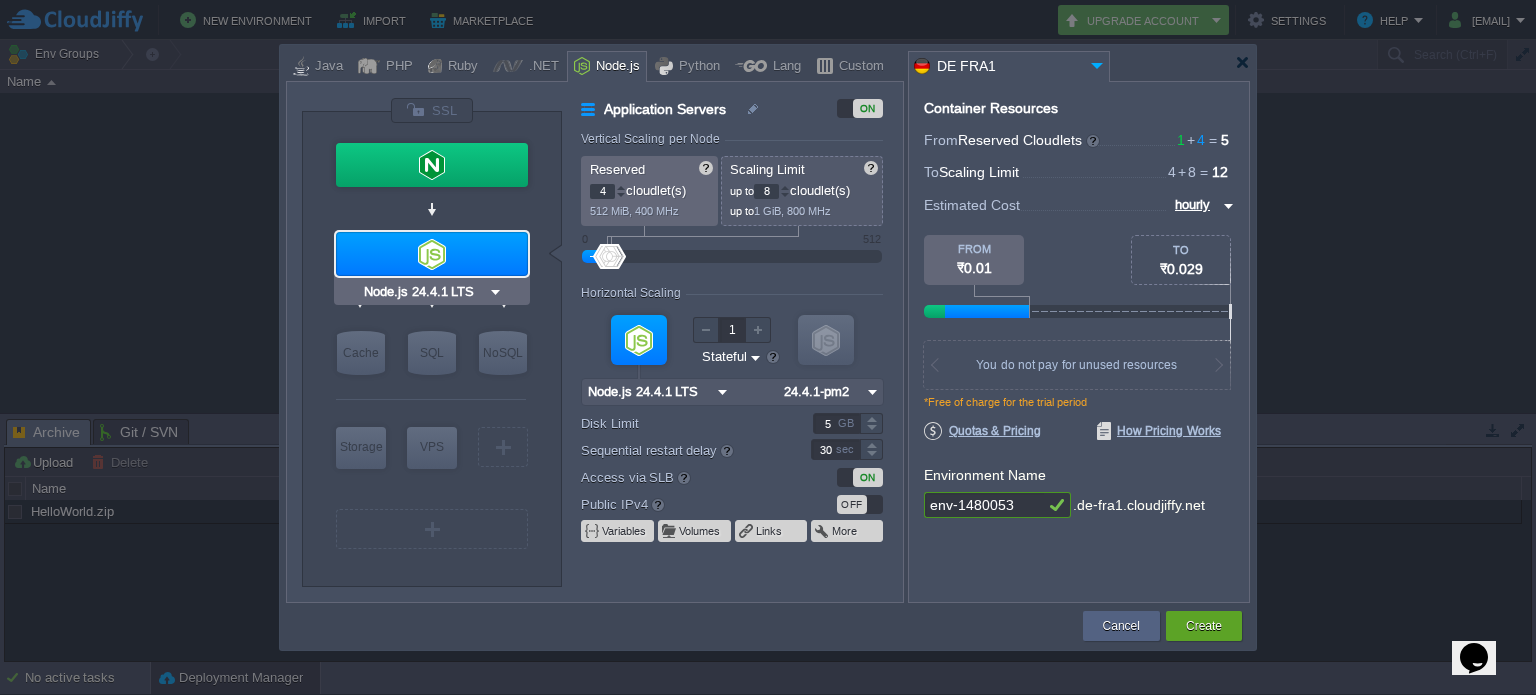 type on "NGINX 1.28.0" 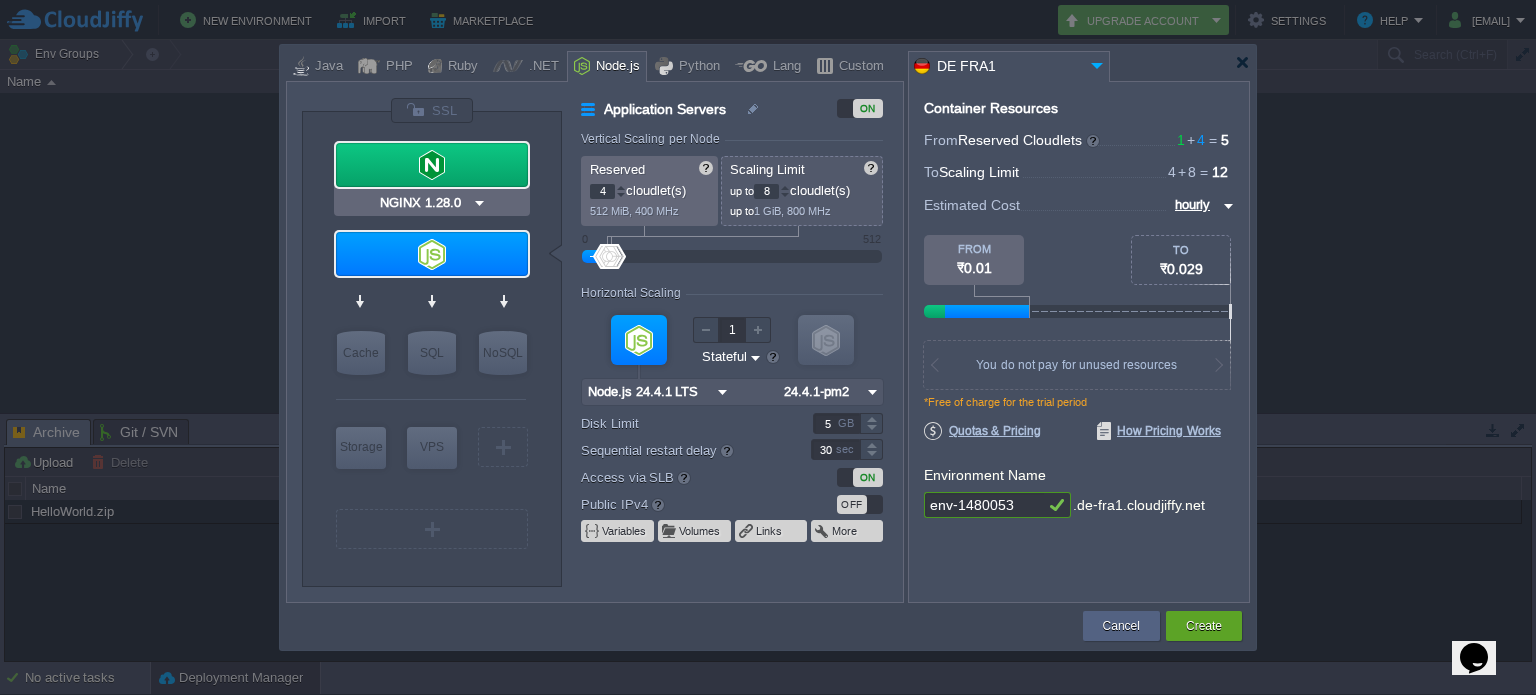 click at bounding box center [432, 165] 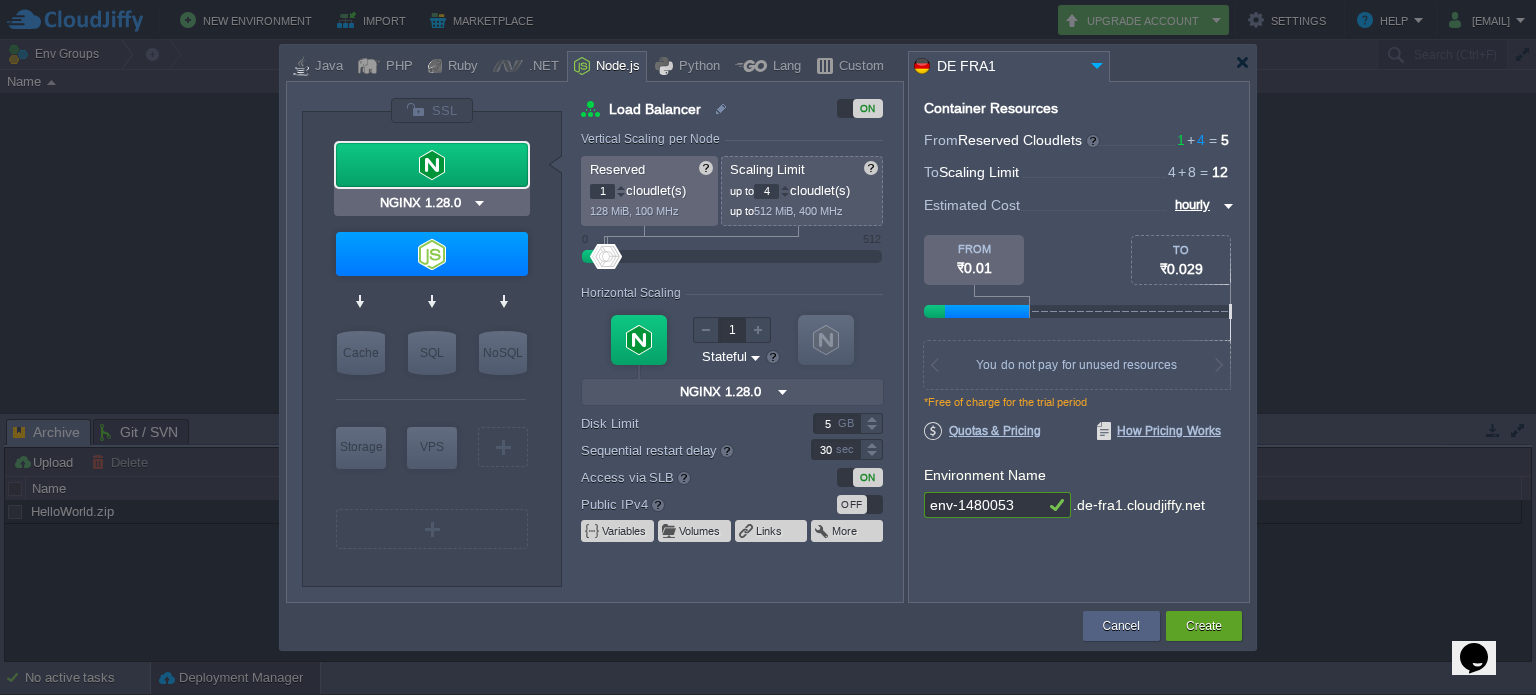 click at bounding box center (432, 165) 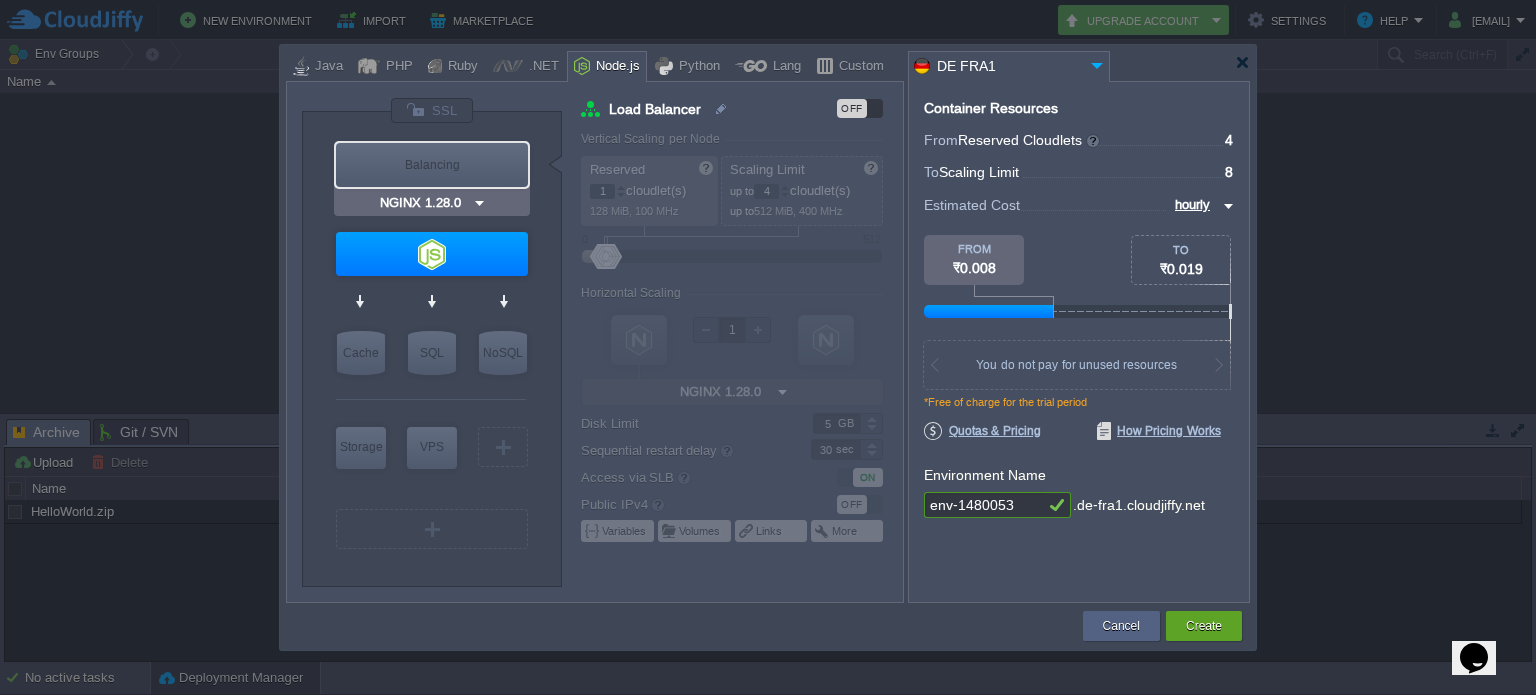 type on "Node.js 24.4.1 LTS" 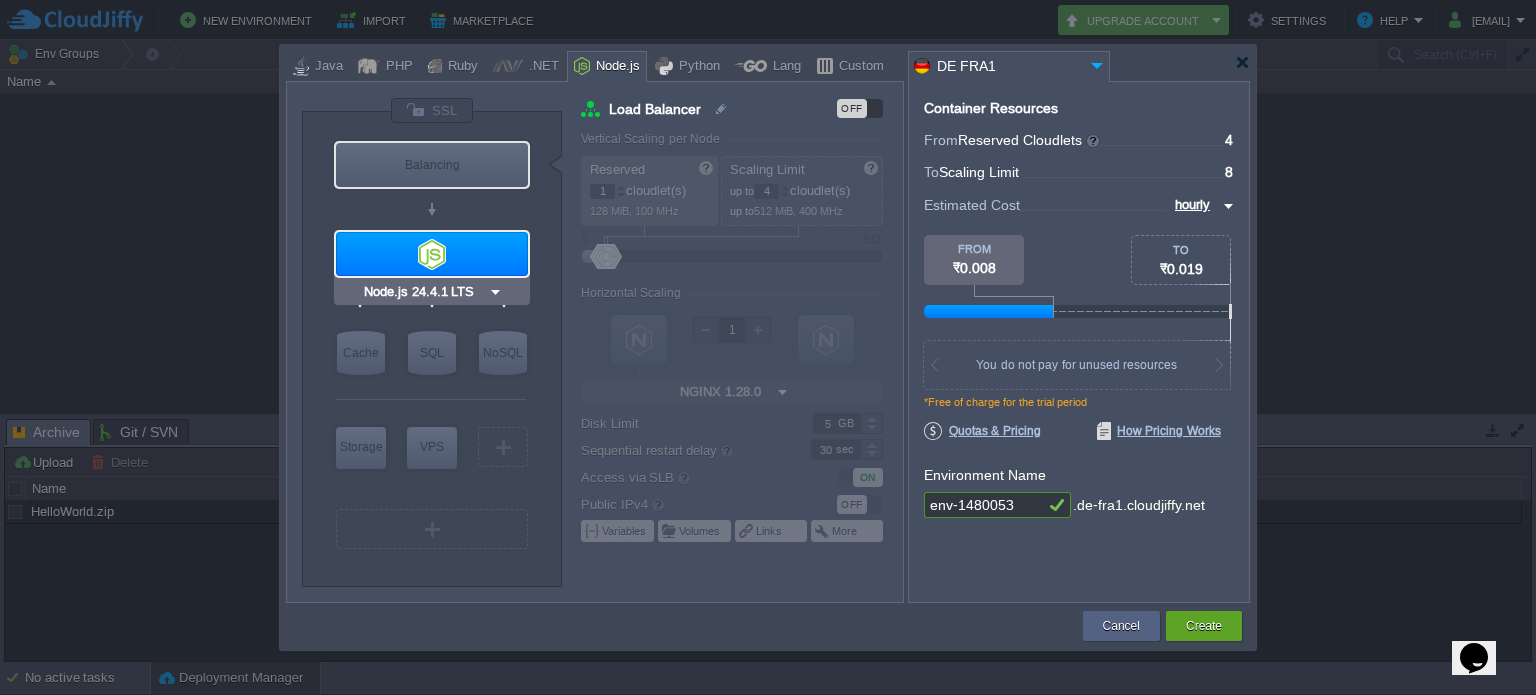 click at bounding box center (432, 254) 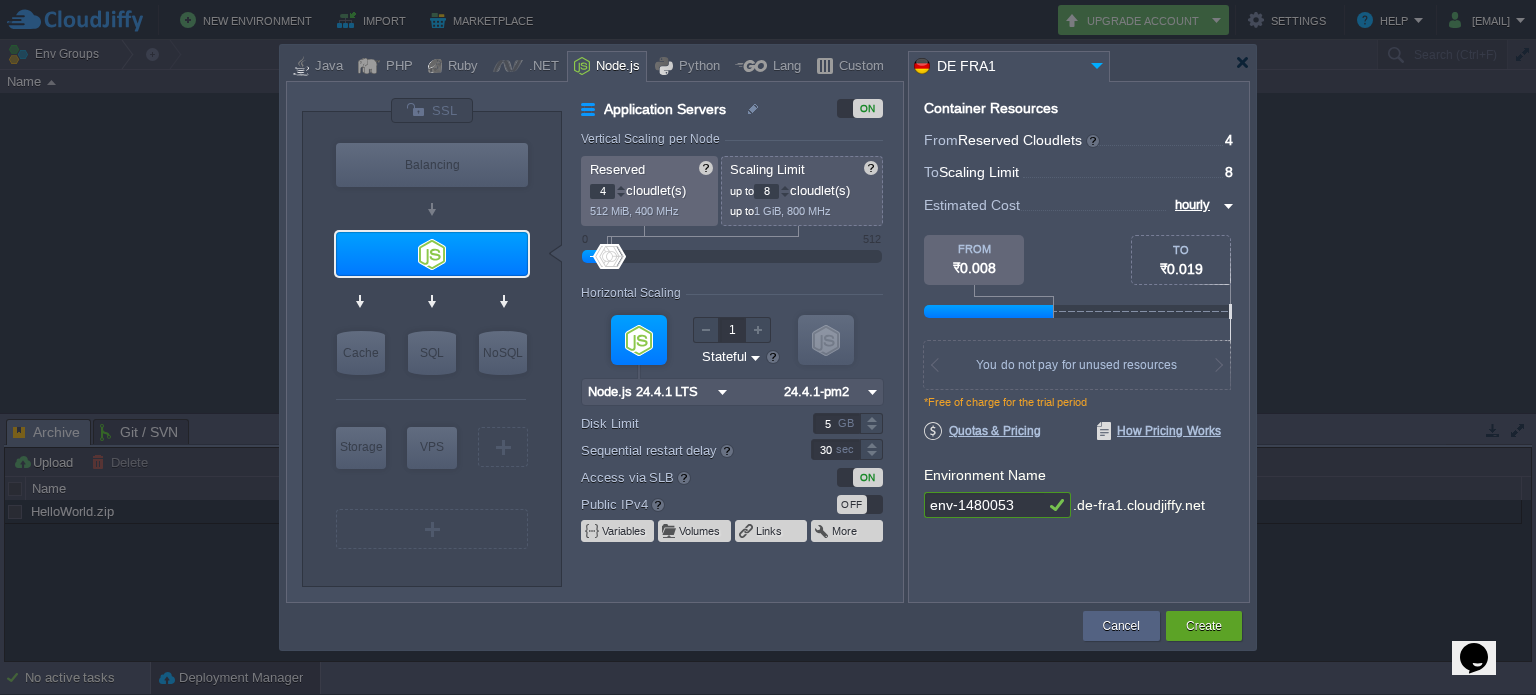click at bounding box center [722, 392] 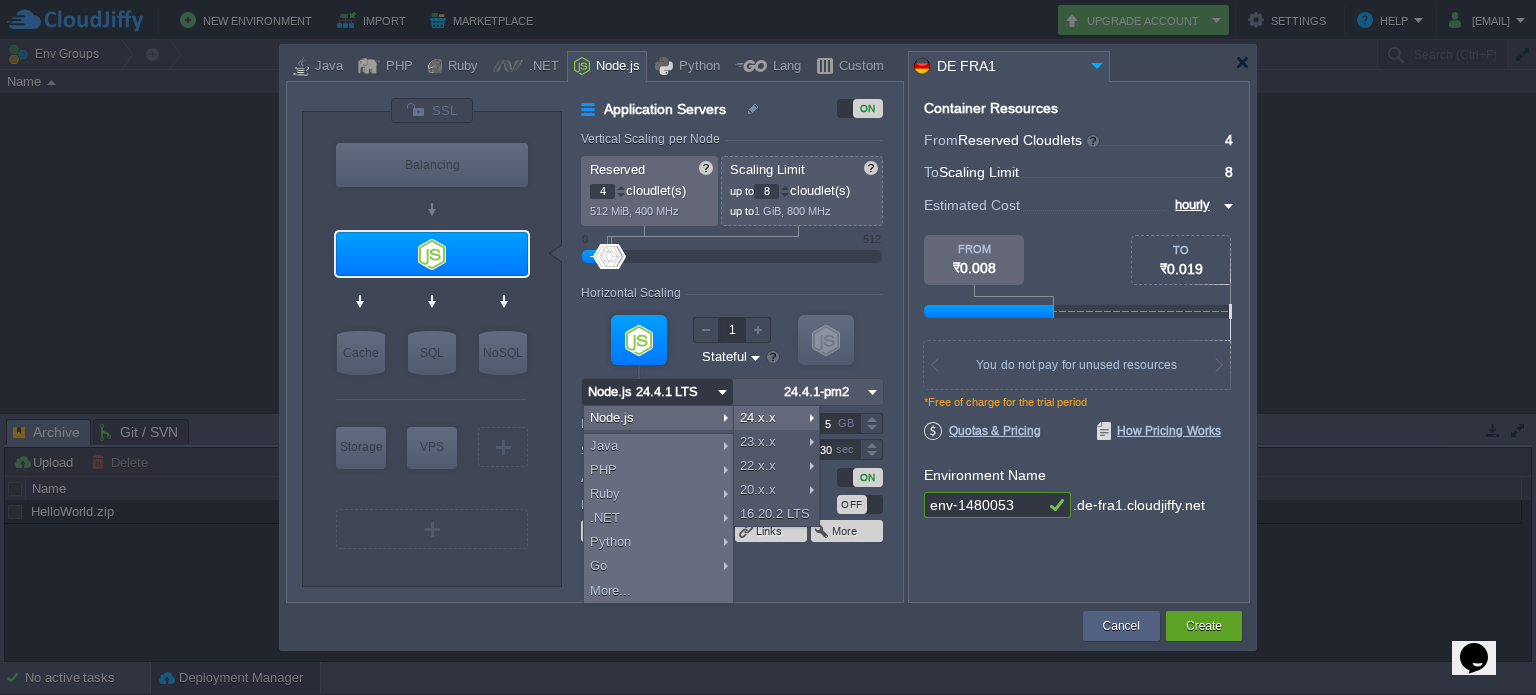click at bounding box center (722, 392) 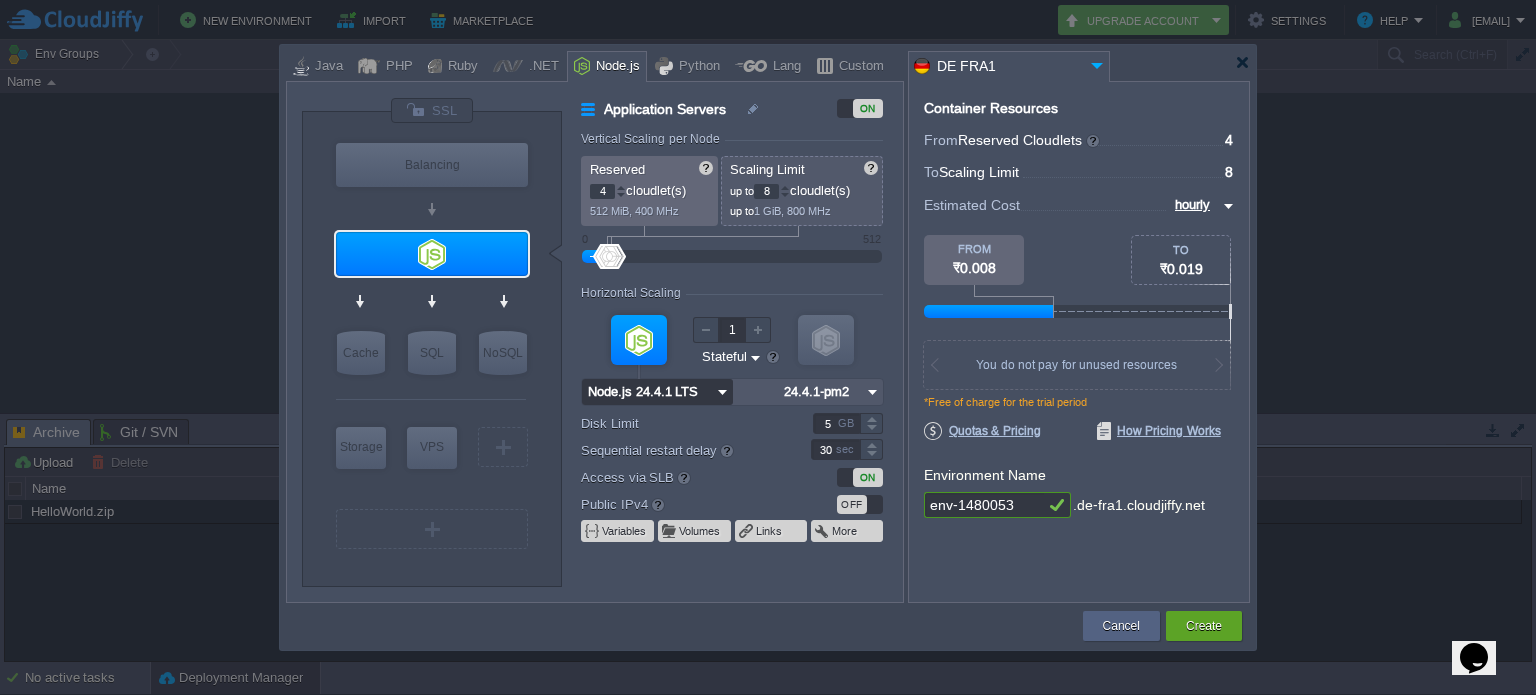 click at bounding box center (722, 392) 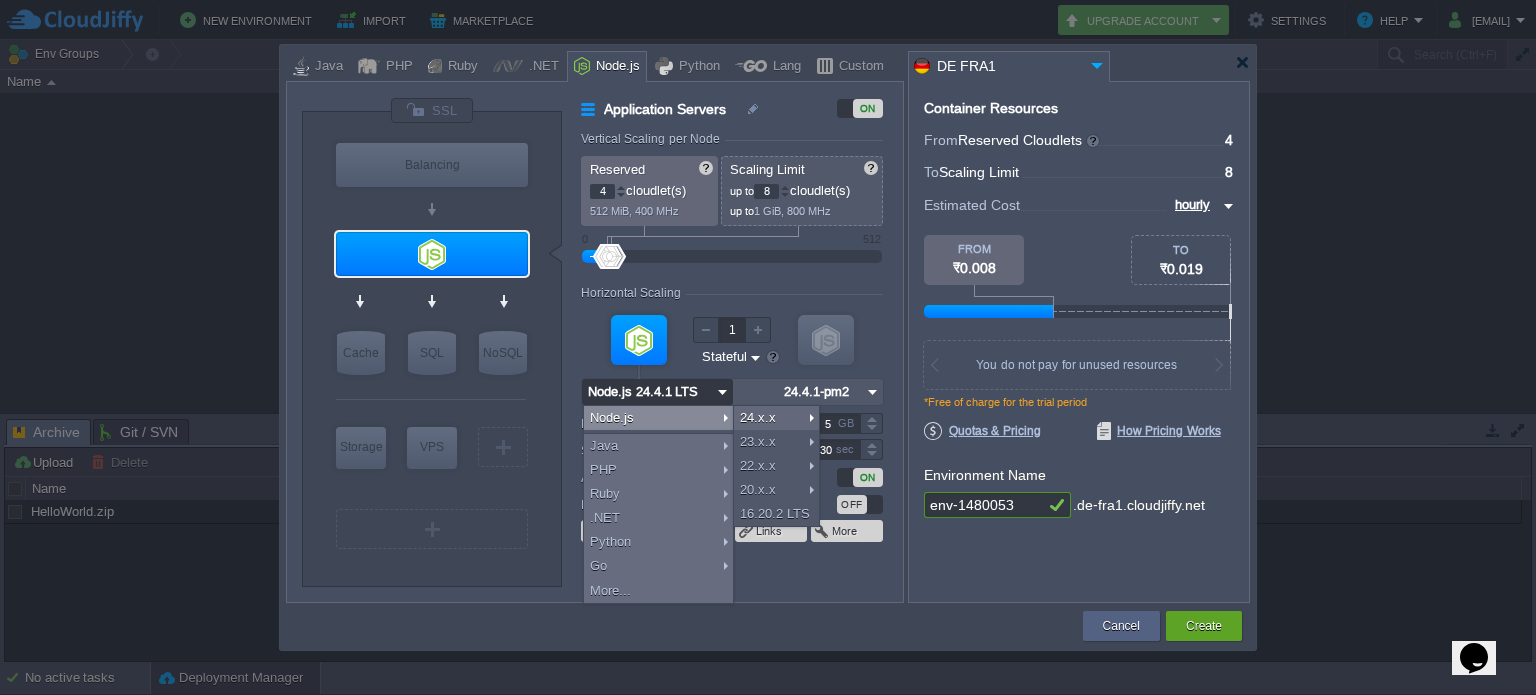type on "AlmaLinux 9.6" 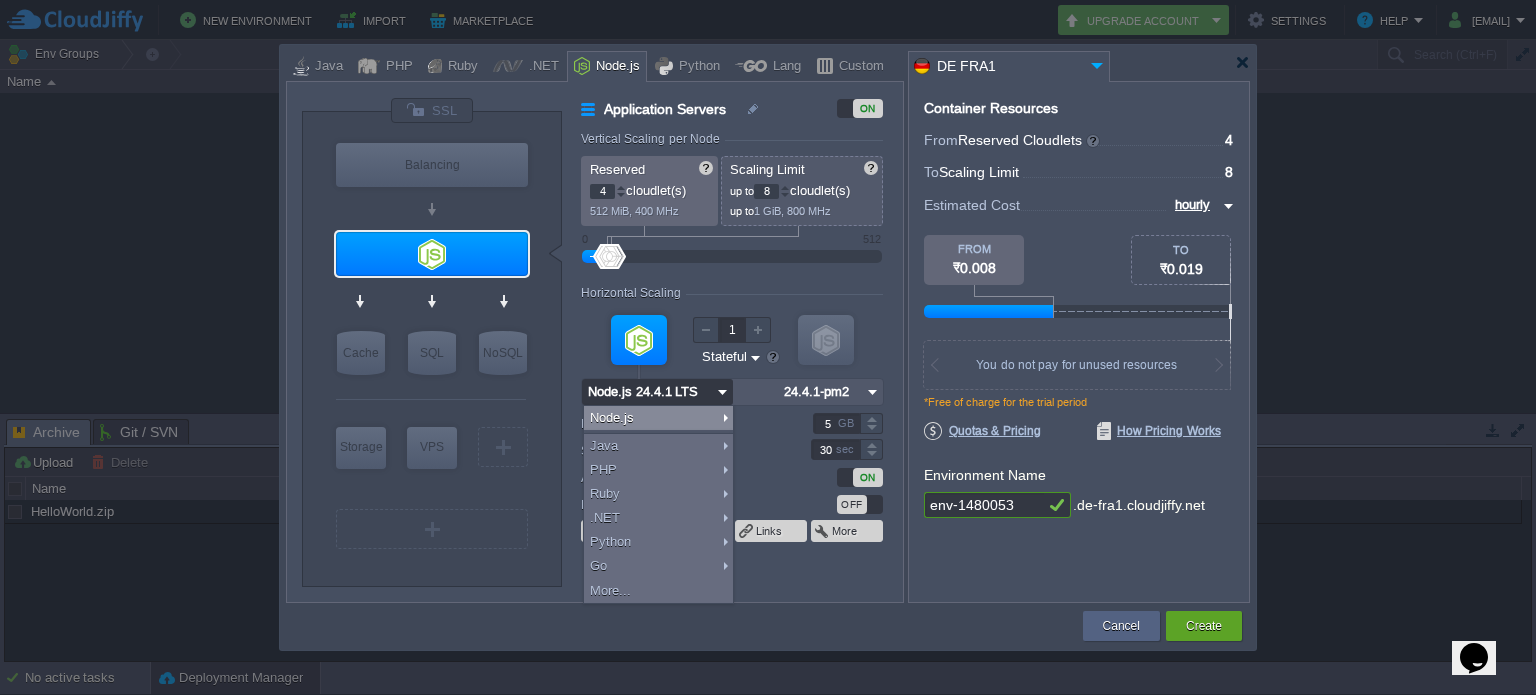 click on "VM     Balancing                    VM     Application Servers                    VM     Cache                    VM     SQL                    VM     NoSQL                    VM     Storage                    VM     VPS                    VM                        VM         AlmaLinux 9.6" at bounding box center (432, 349) 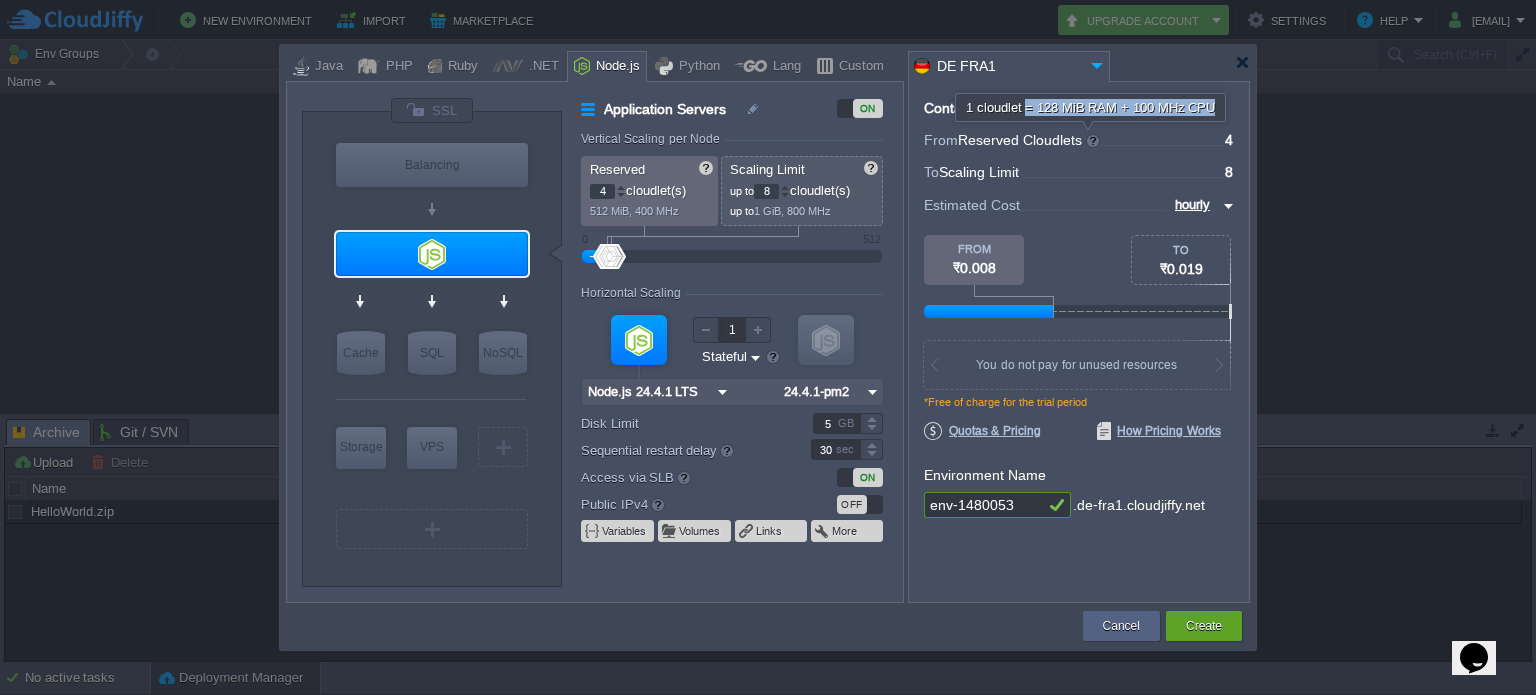 drag, startPoint x: 1028, startPoint y: 104, endPoint x: 1212, endPoint y: 101, distance: 184.02446 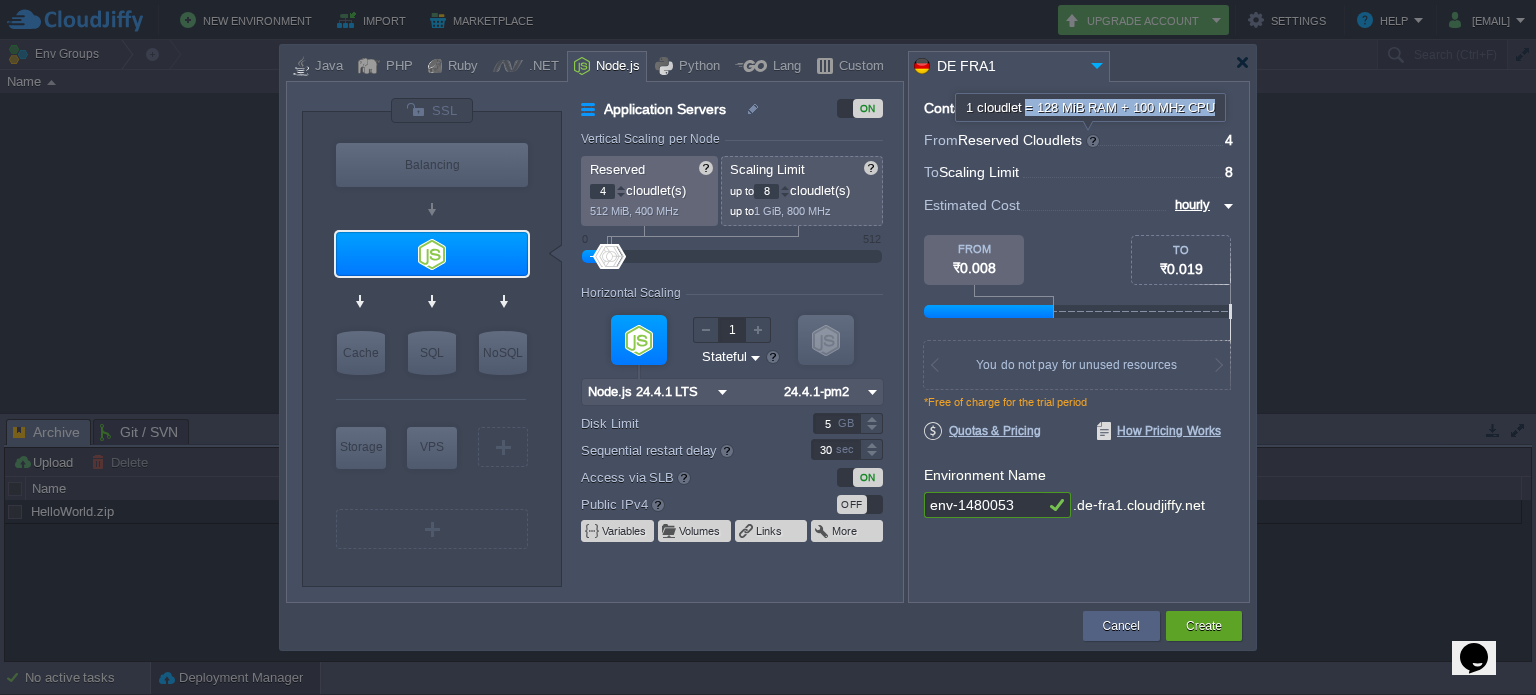 click on "1 cloudlet = 128 MiB RAM + 100 MHz CPU" at bounding box center [1090, 107] 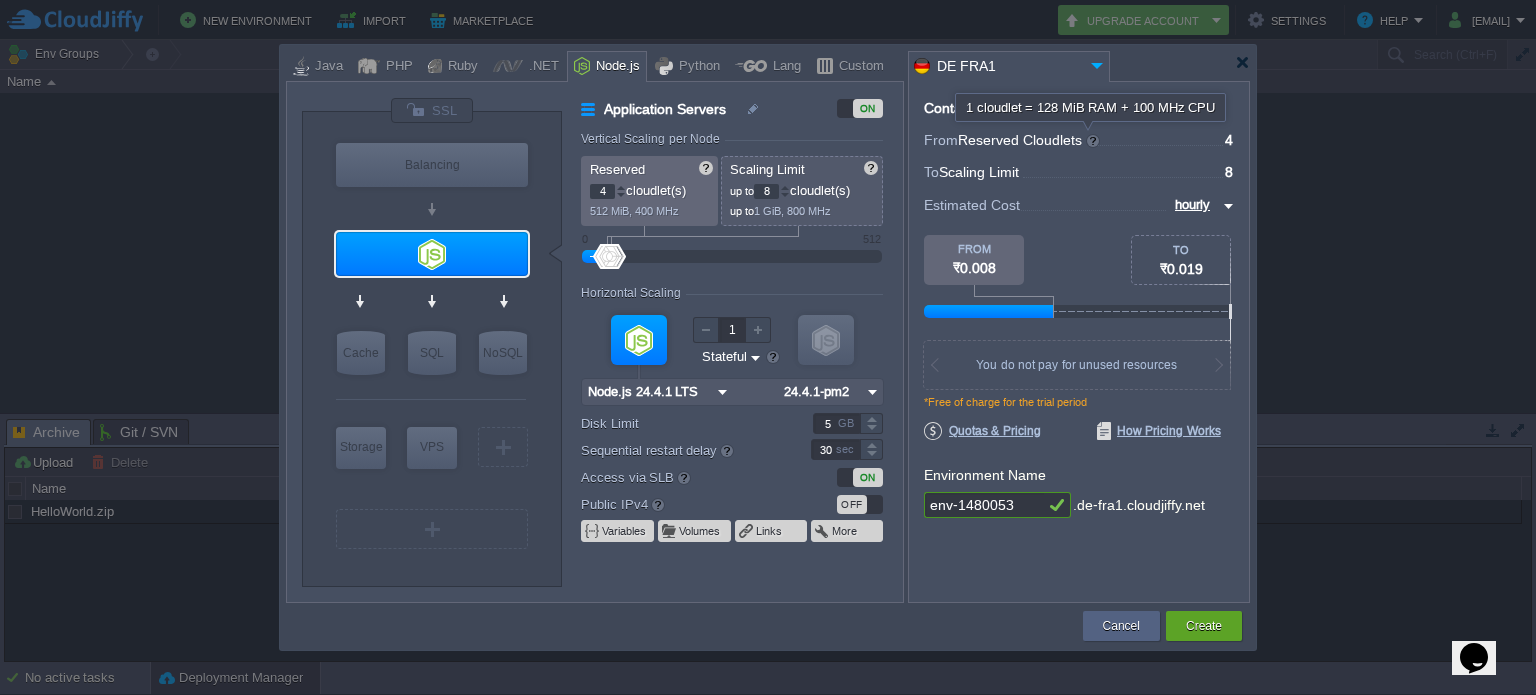 click on "1 cloudlet = 128 MiB RAM + 100 MHz CPU" at bounding box center (1090, 107) 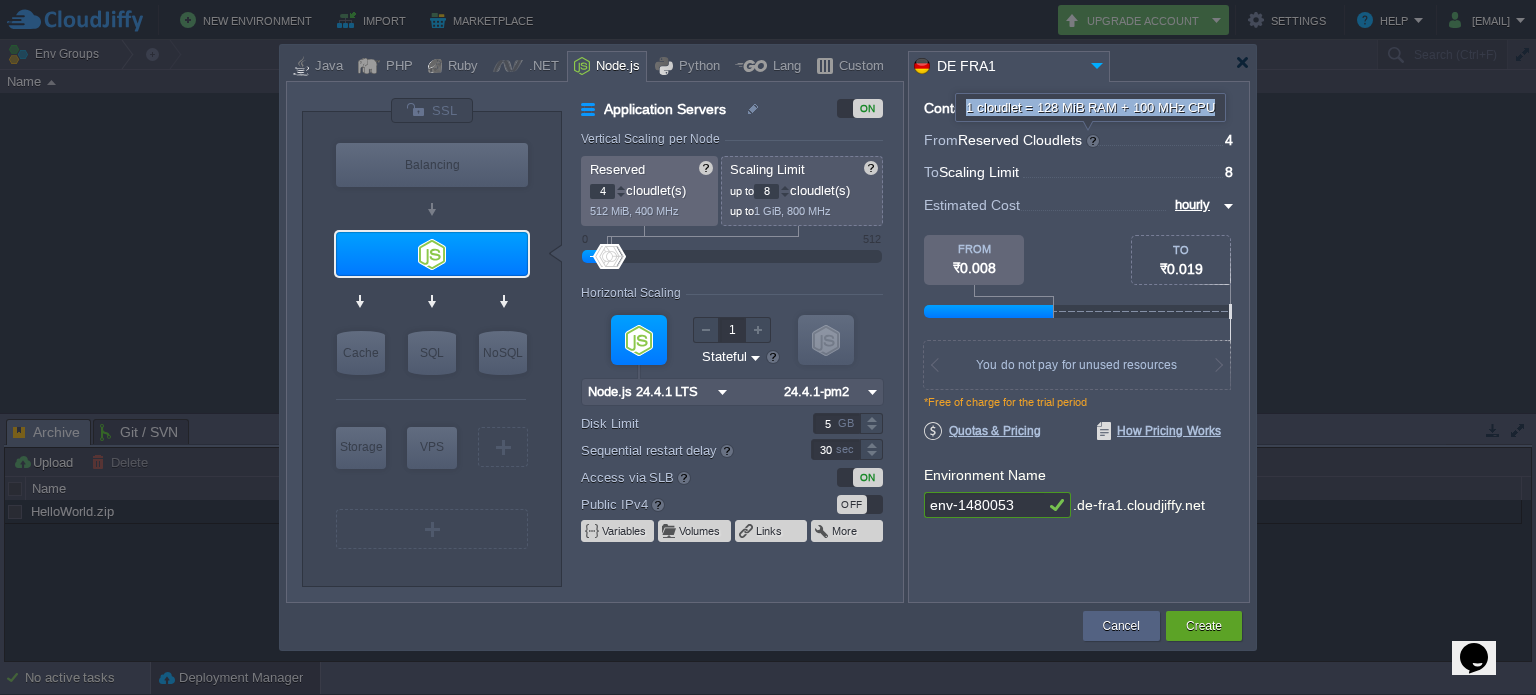 click on "1 cloudlet = 128 MiB RAM + 100 MHz CPU" at bounding box center (1090, 107) 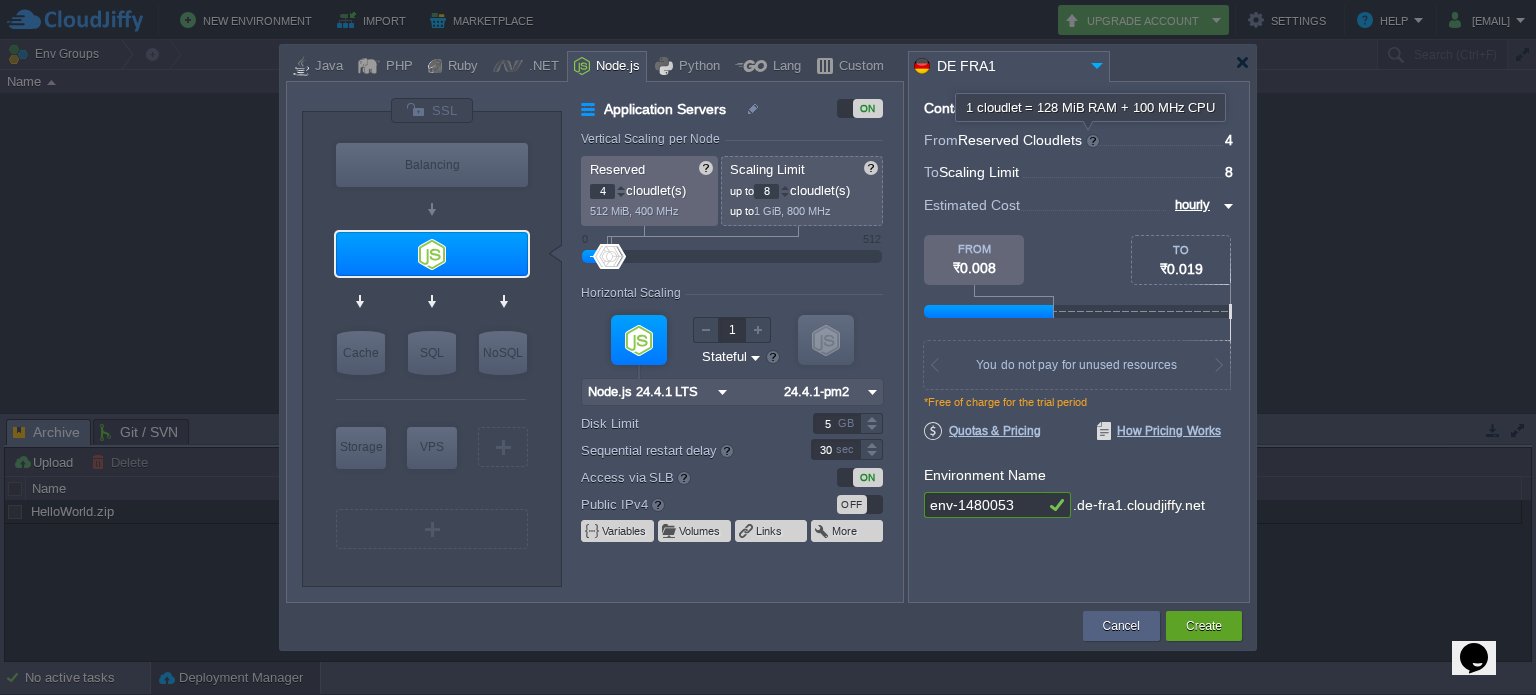 click on "1 cloudlet = 128 MiB RAM + 100 MHz CPU" at bounding box center (1090, 107) 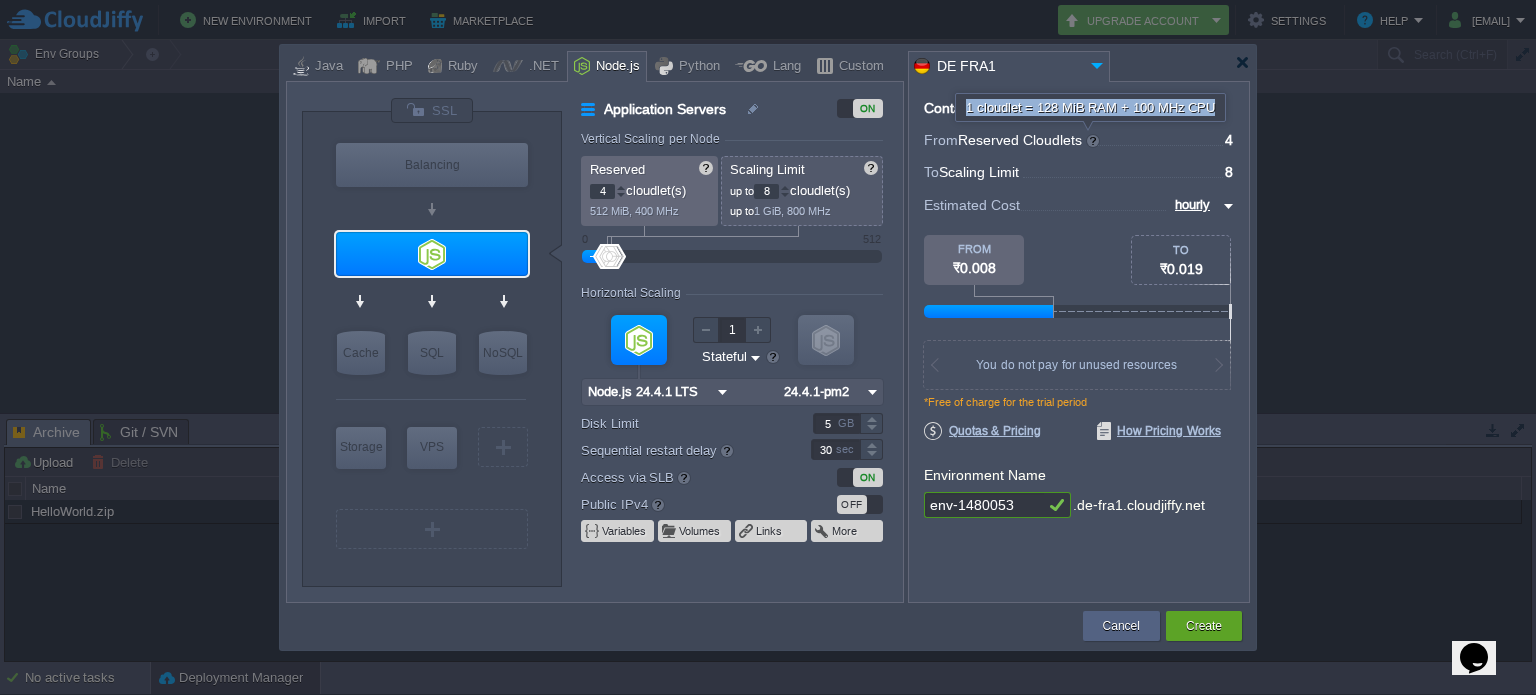 click on "1 cloudlet = 128 MiB RAM + 100 MHz CPU" at bounding box center (1090, 107) 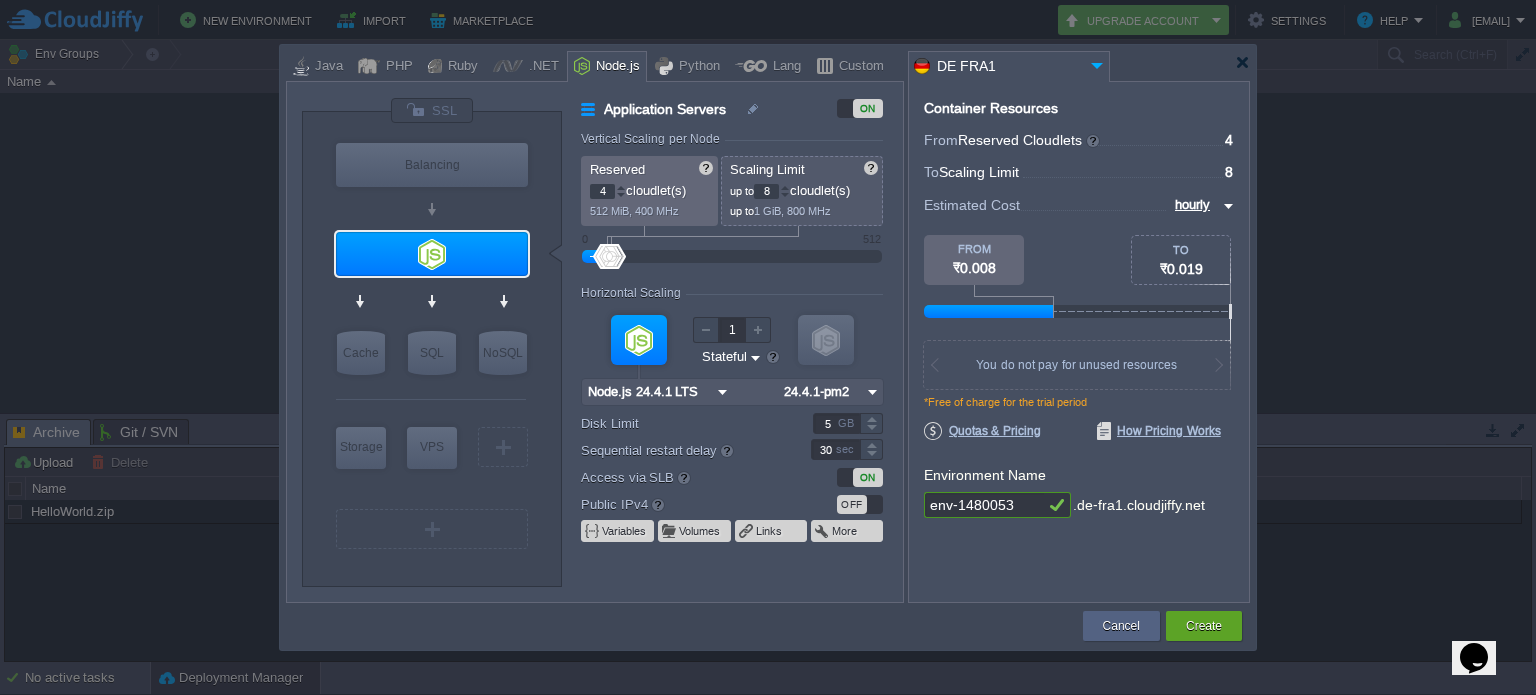 click at bounding box center [1226, 206] 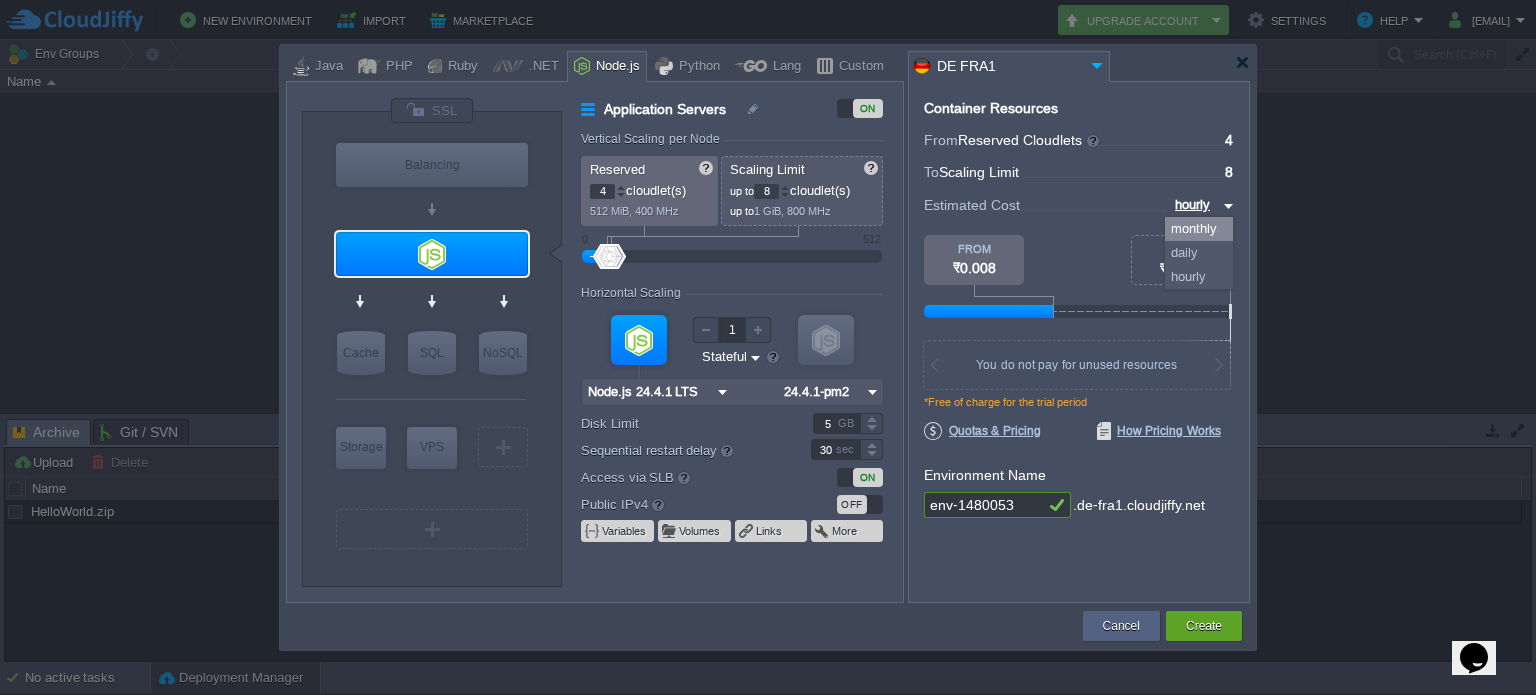 click on "monthly" at bounding box center [1199, 229] 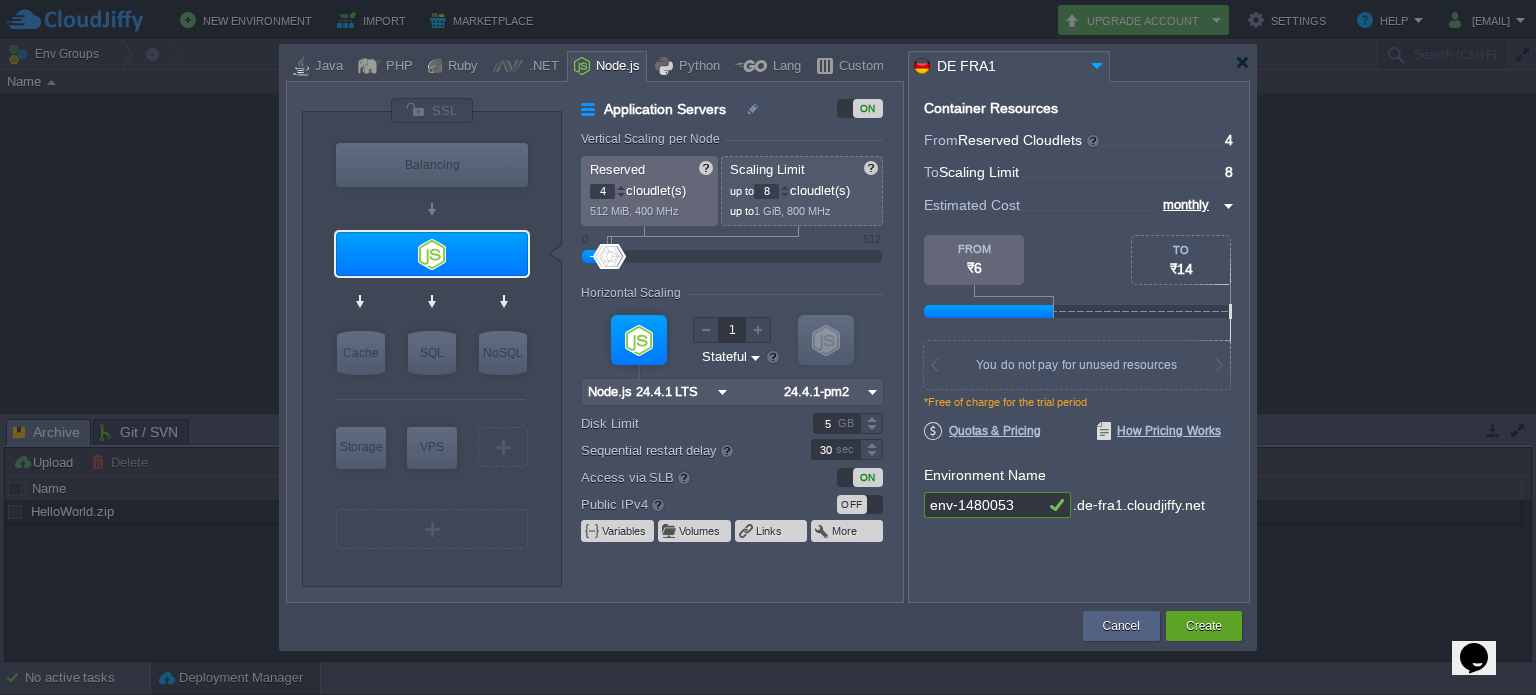 click at bounding box center (1181, 260) 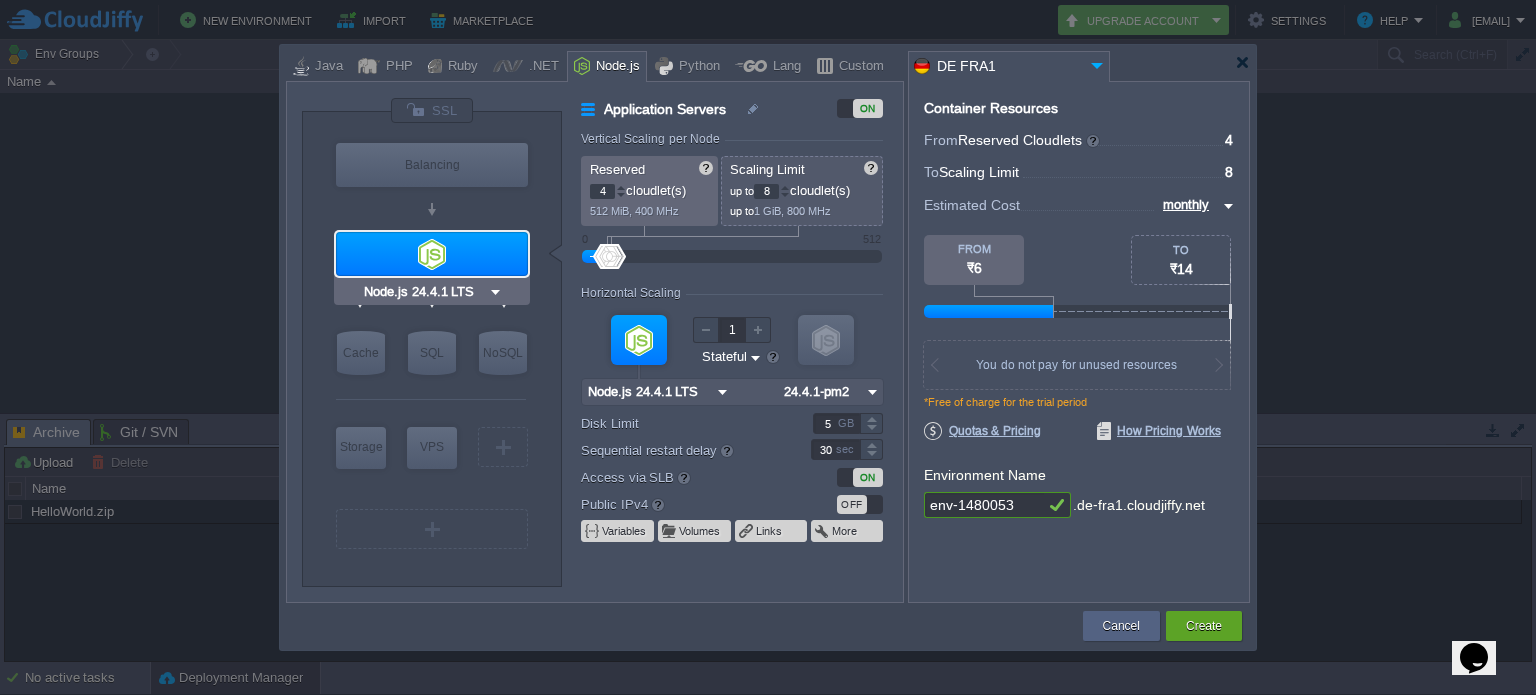 type on "NGINX 1.28.0" 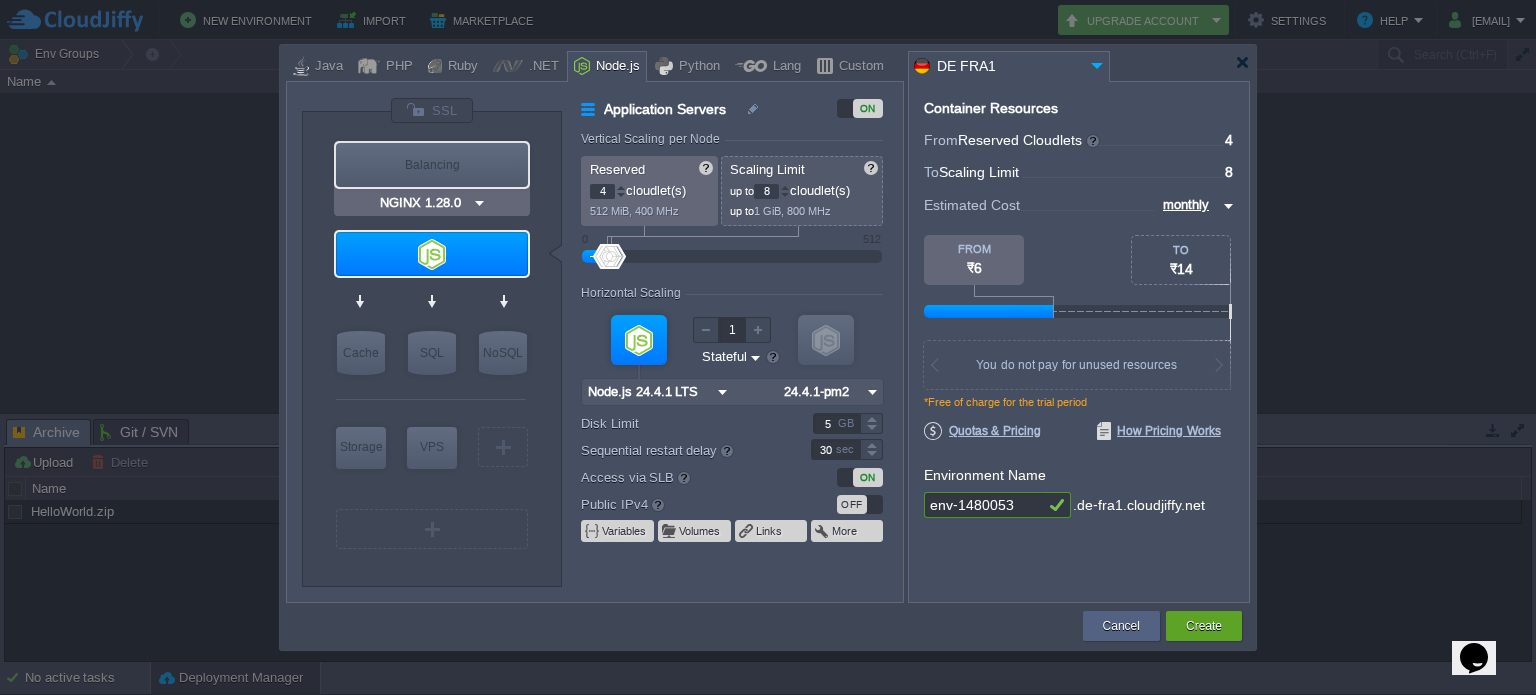 click on "Balancing" at bounding box center (432, 165) 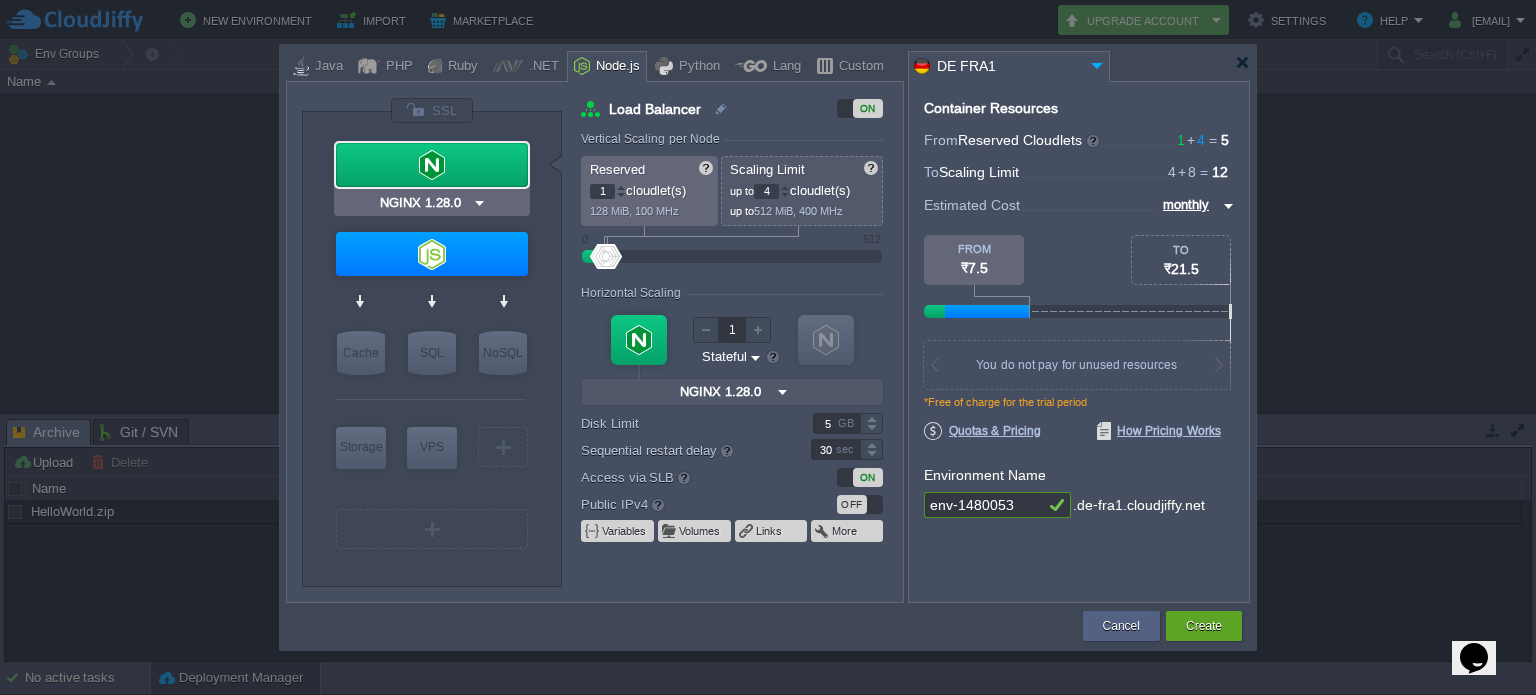 type on "Node.js 24.4.1 LTS" 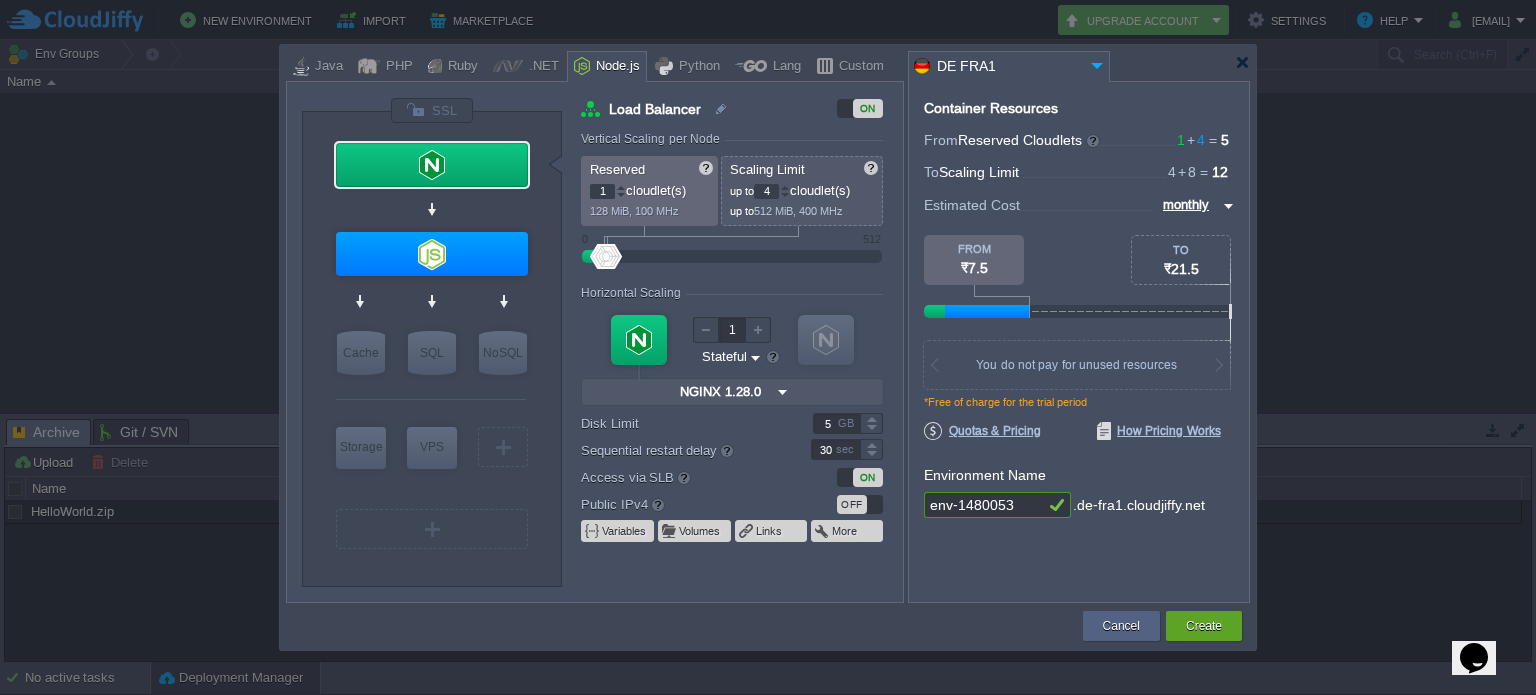 click on "4" at bounding box center (766, 191) 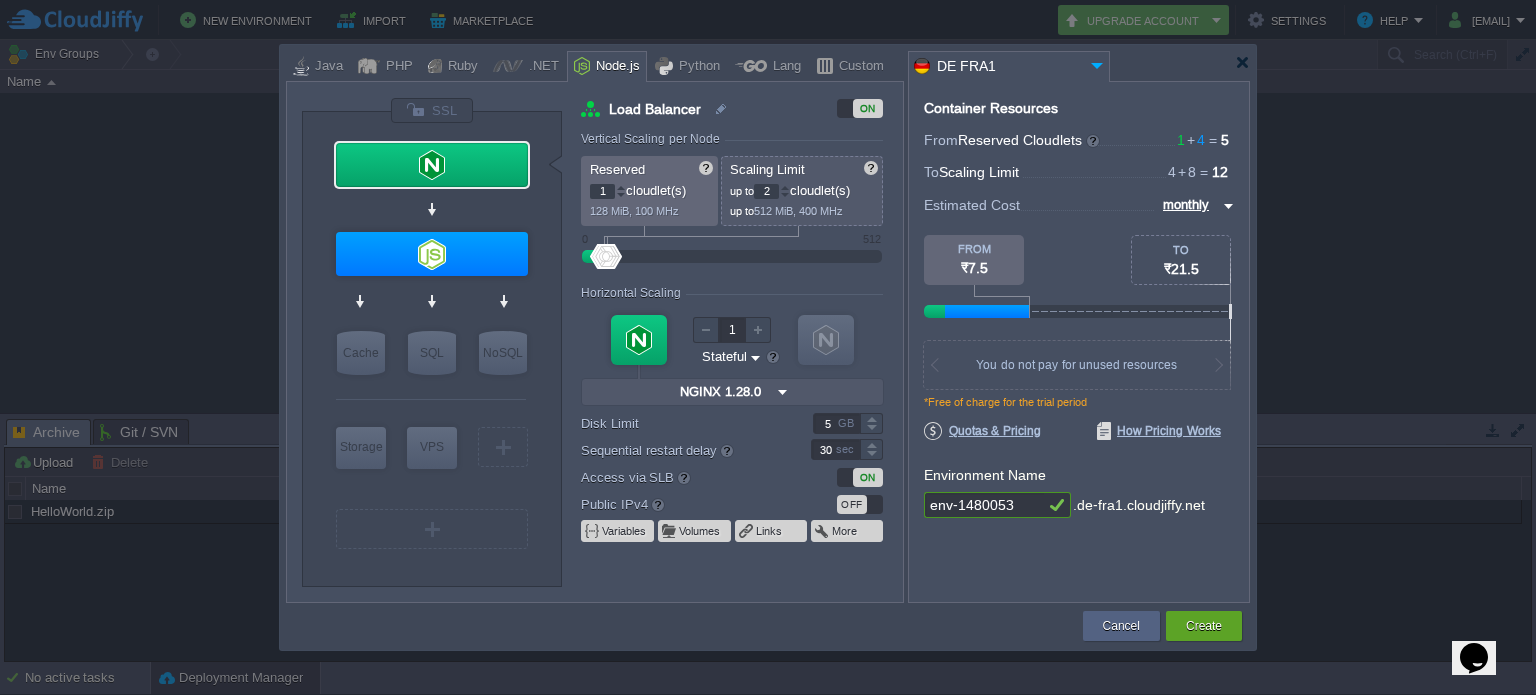 type on "2" 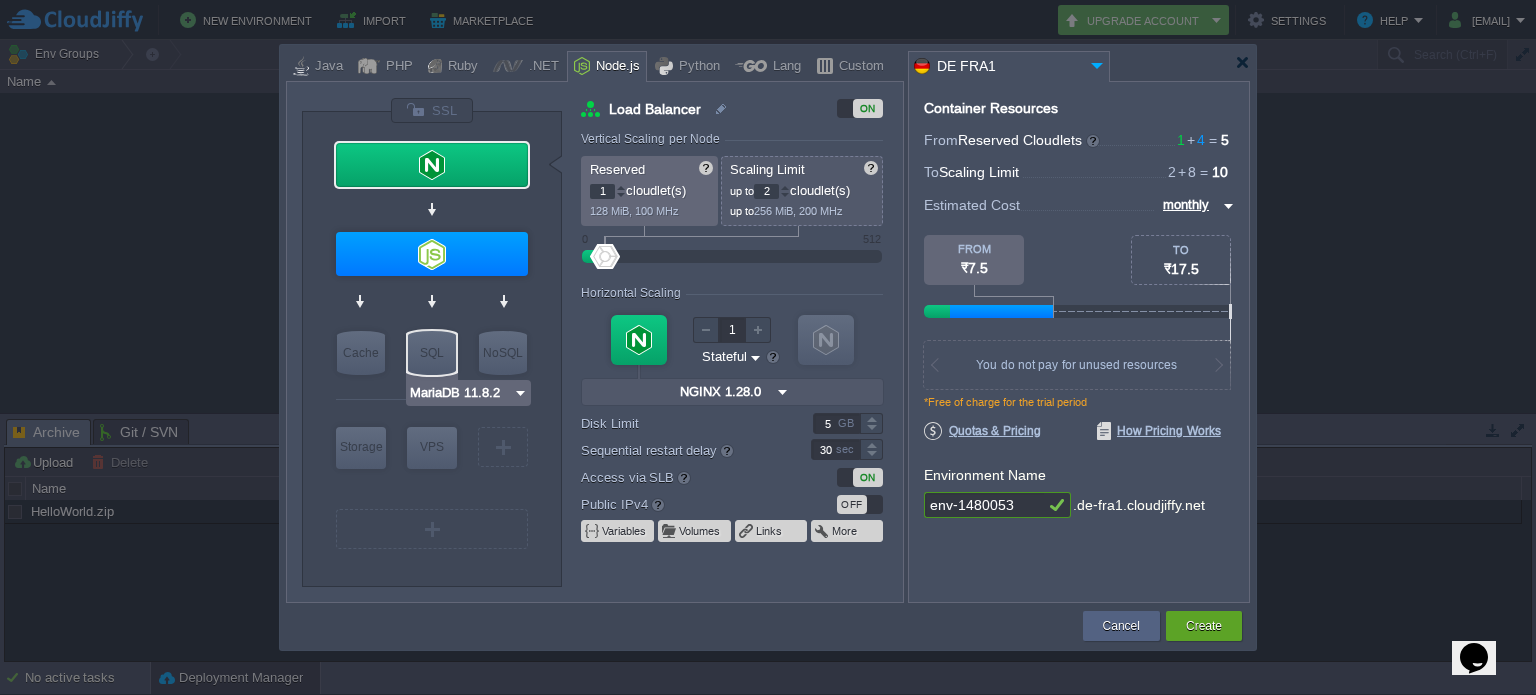 type on "Node.js 24.4.1 LTS" 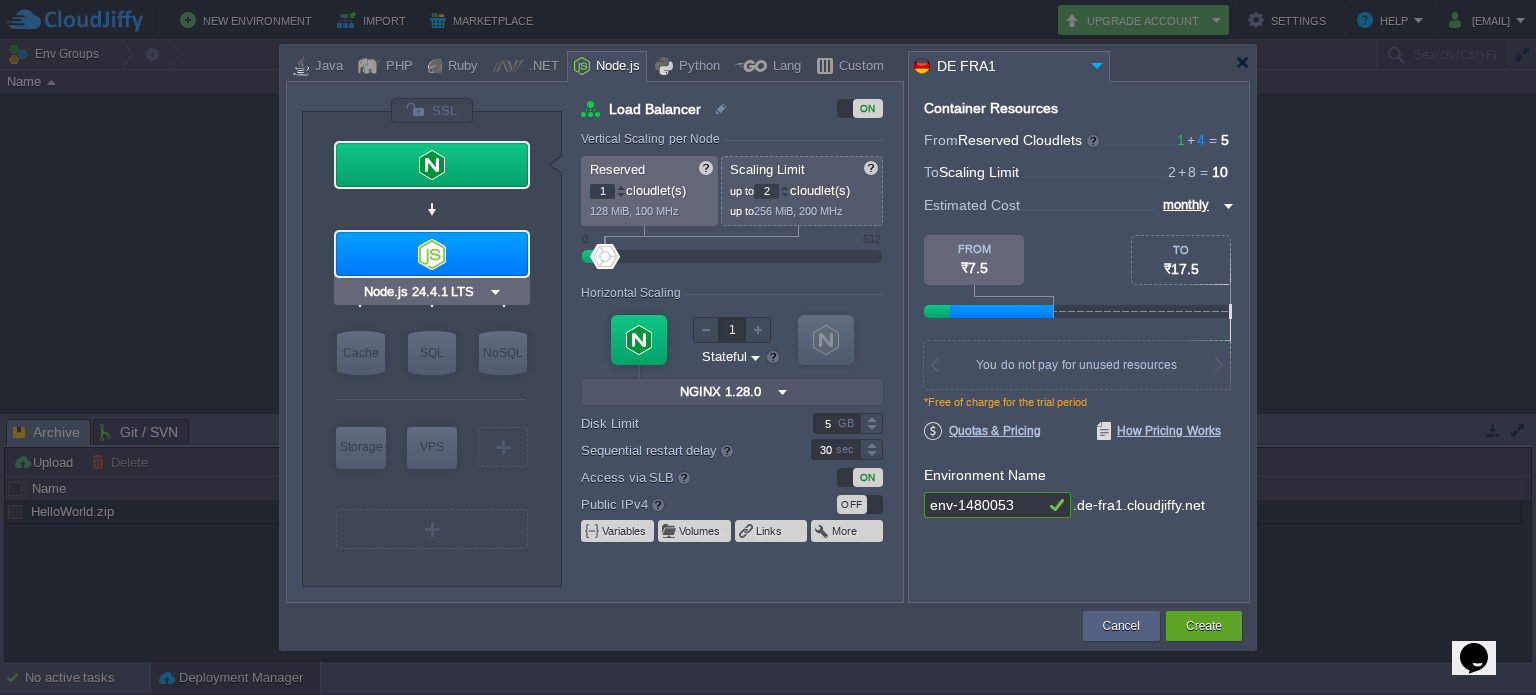 click at bounding box center [432, 254] 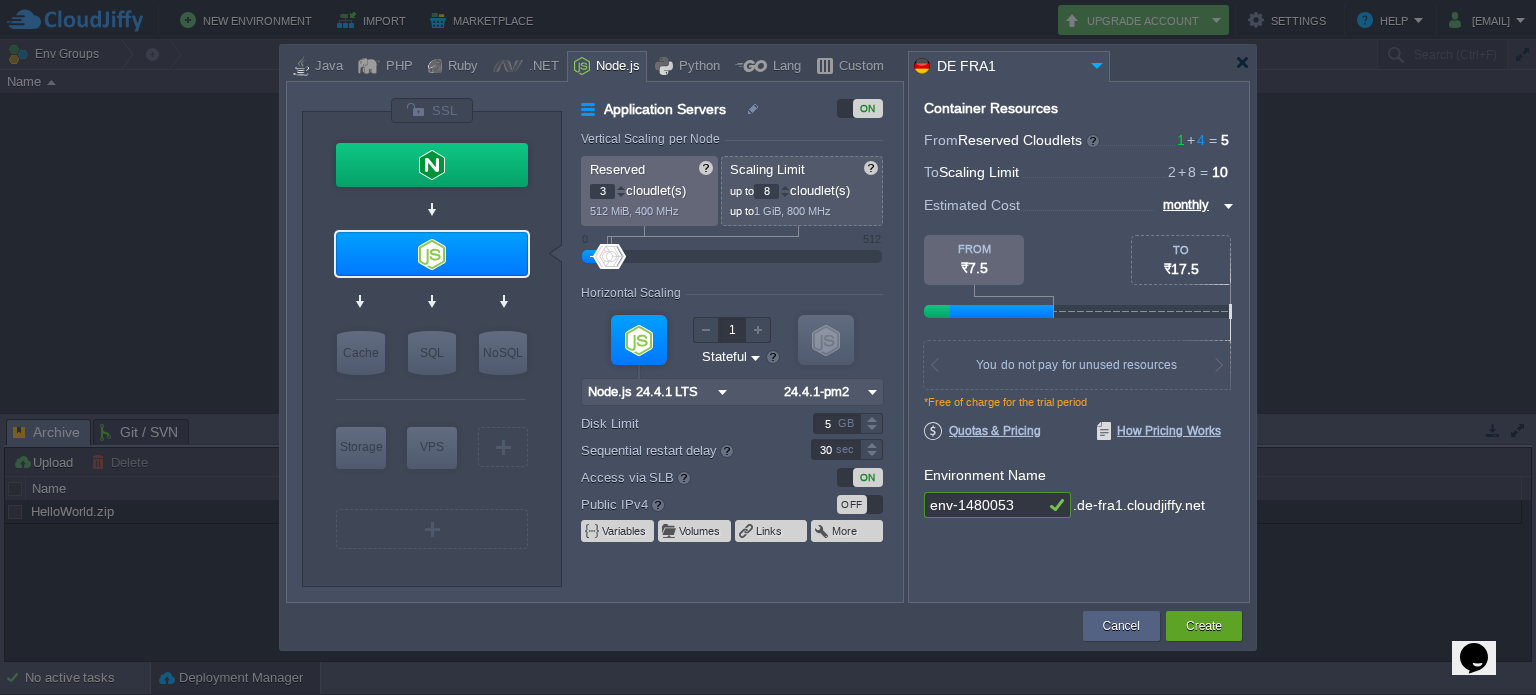 click at bounding box center [621, 195] 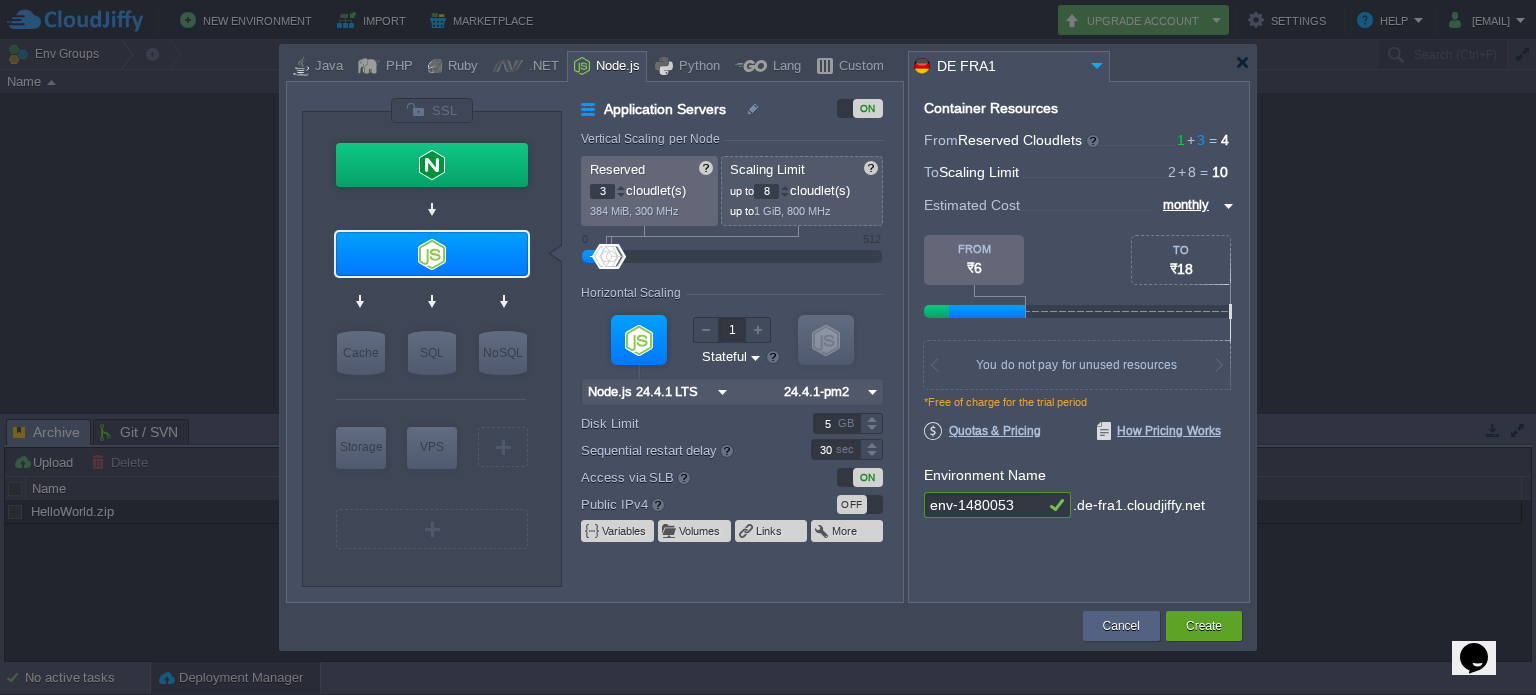 type on "2" 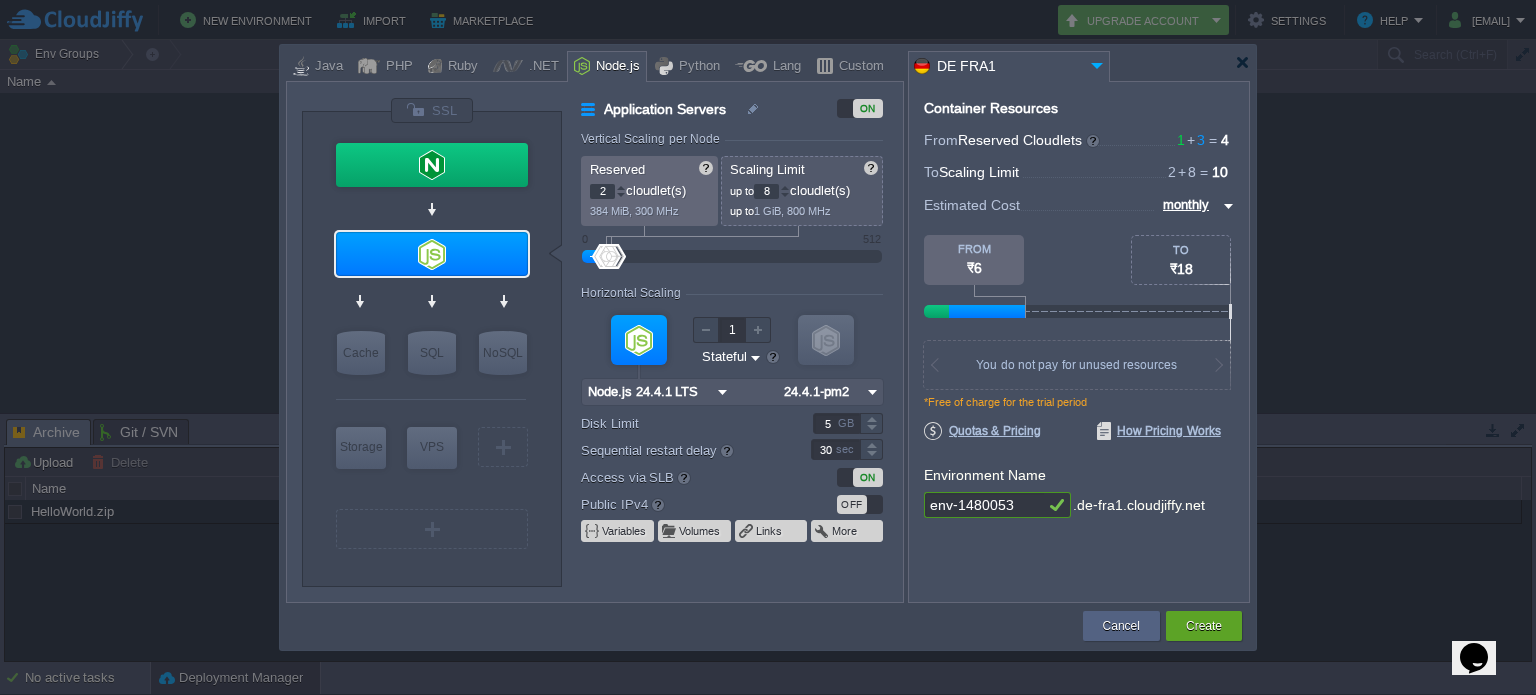 click at bounding box center (621, 195) 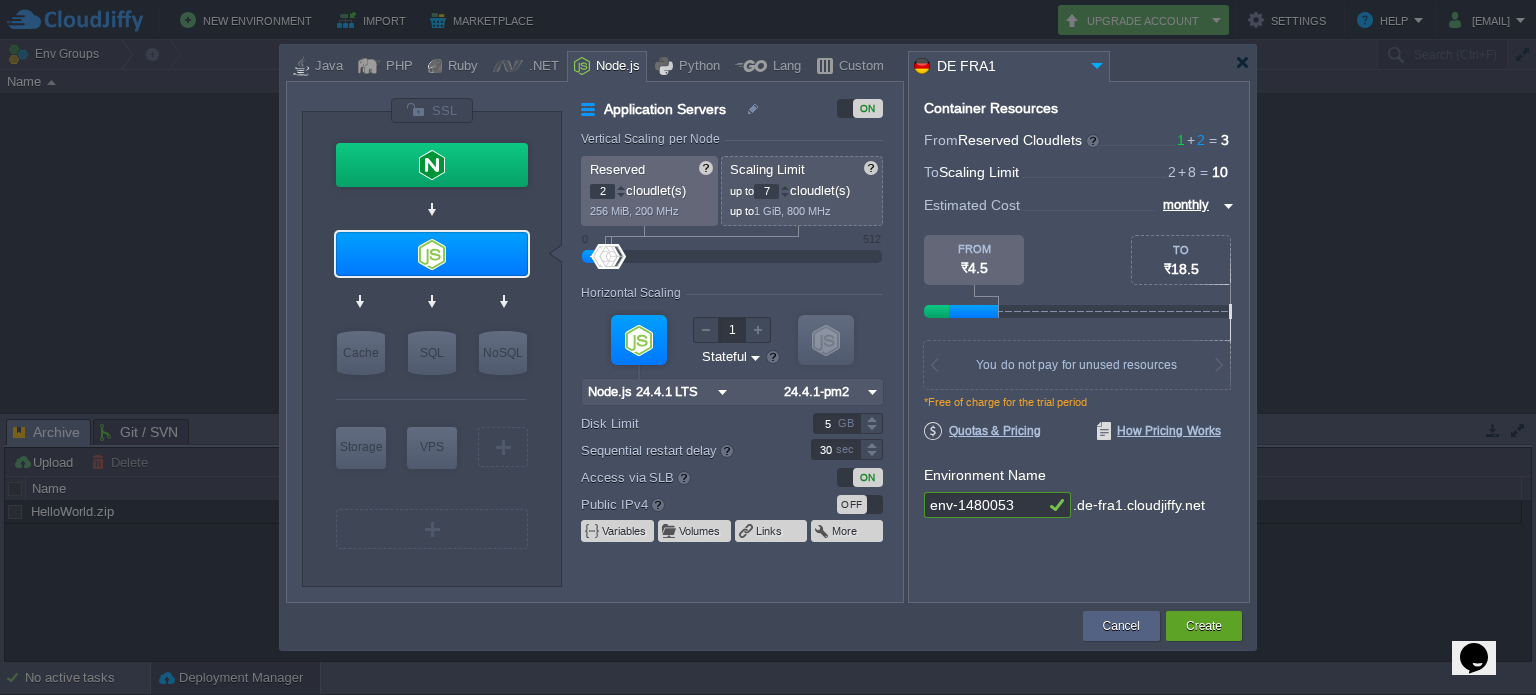 click at bounding box center [785, 195] 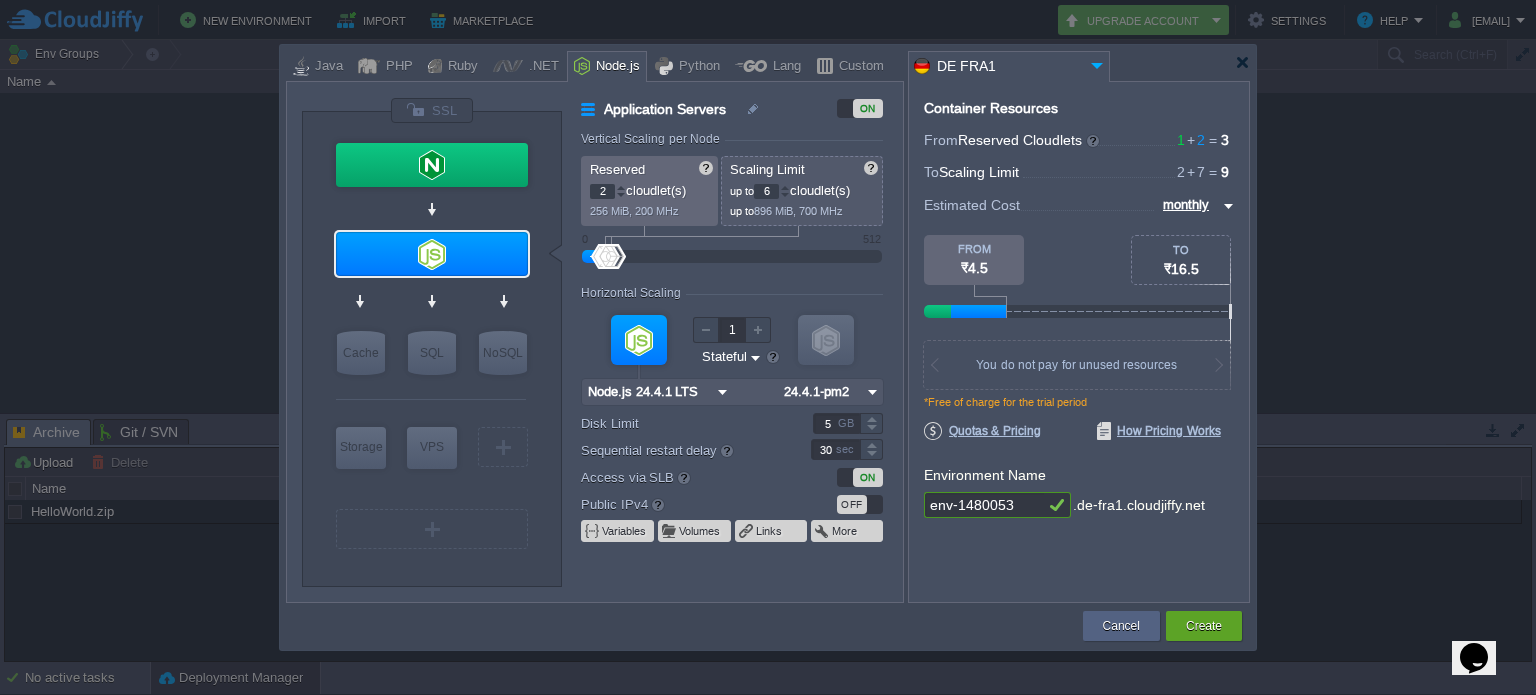 click at bounding box center (785, 195) 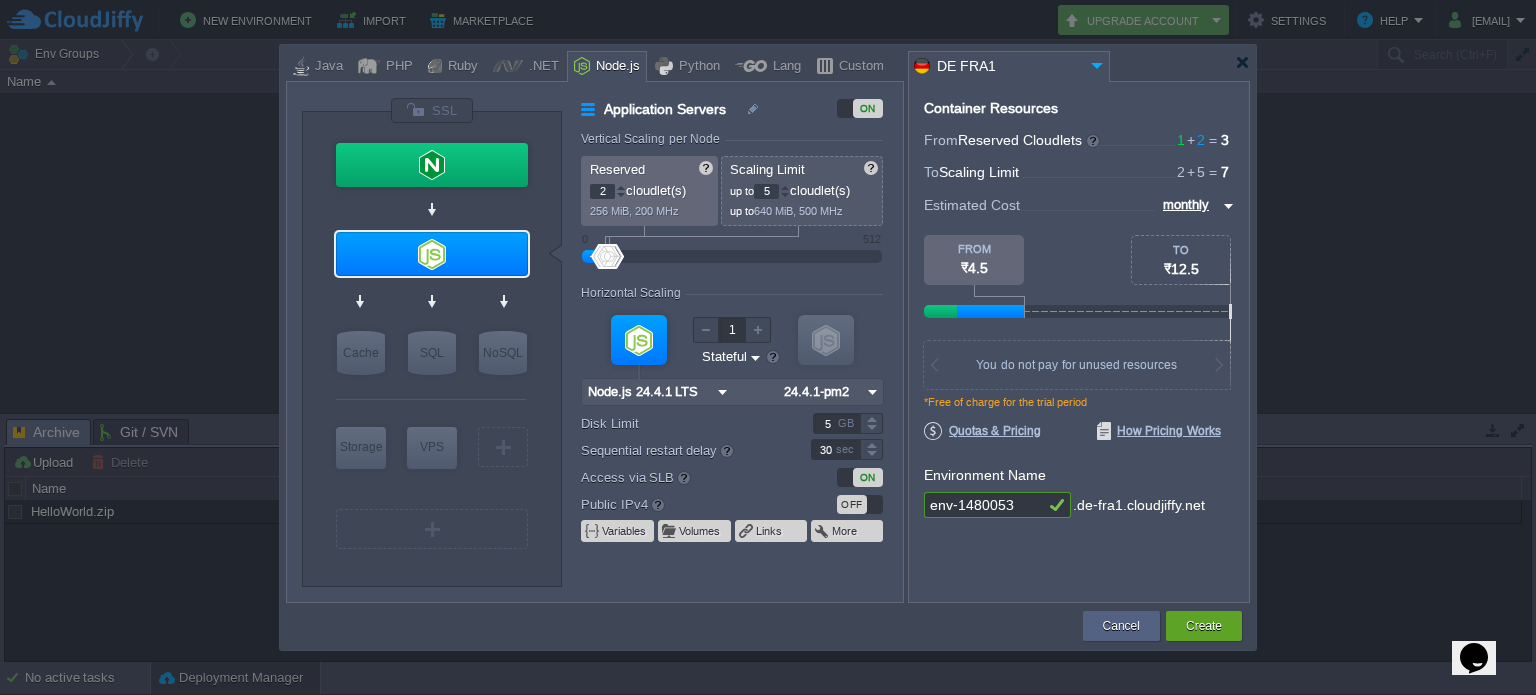 click at bounding box center (785, 195) 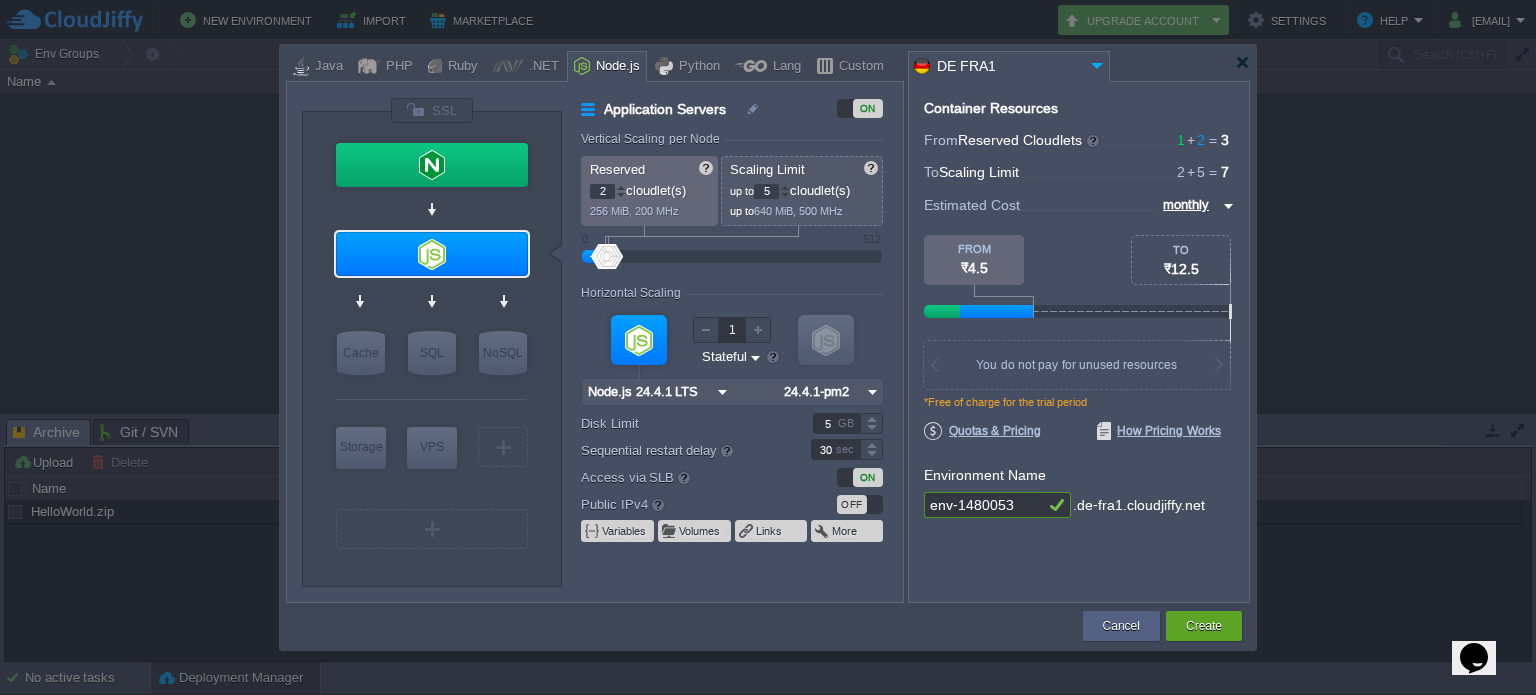 type on "4" 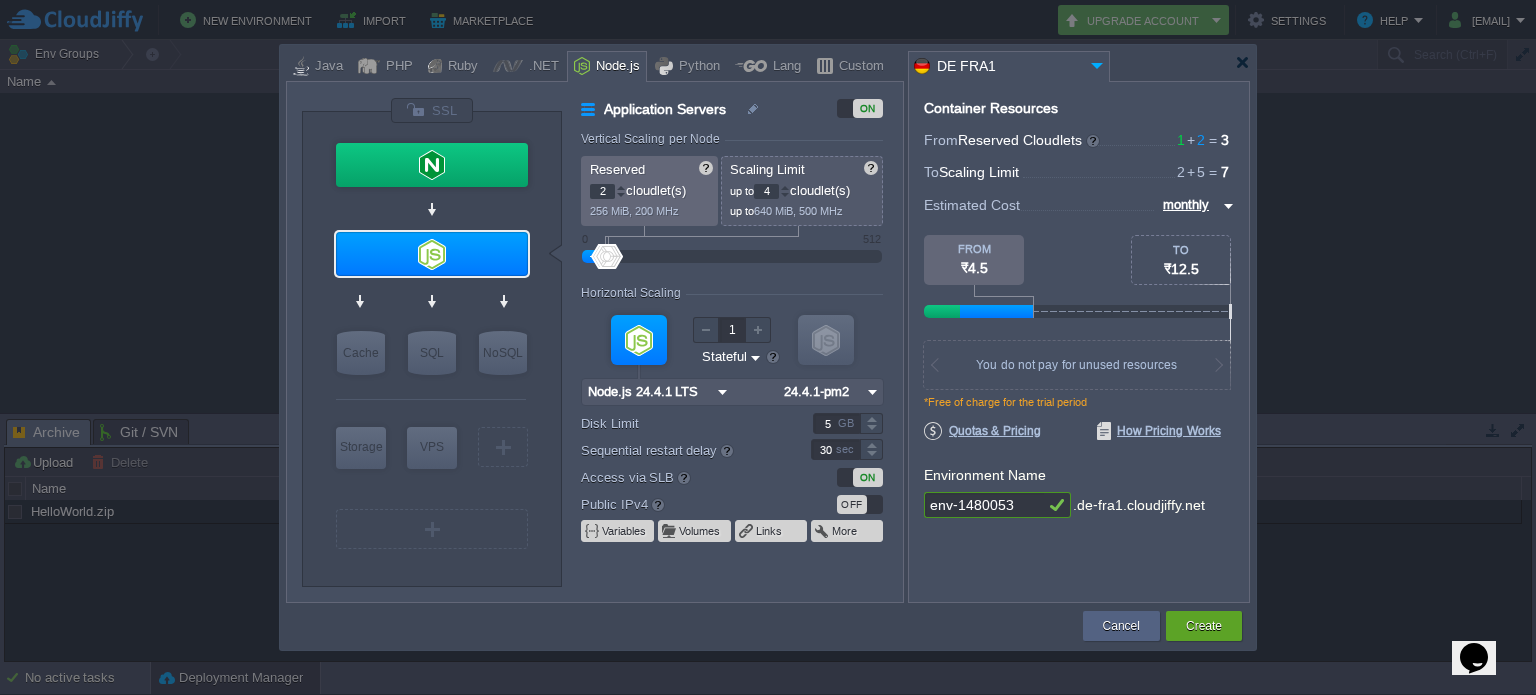 click at bounding box center (785, 195) 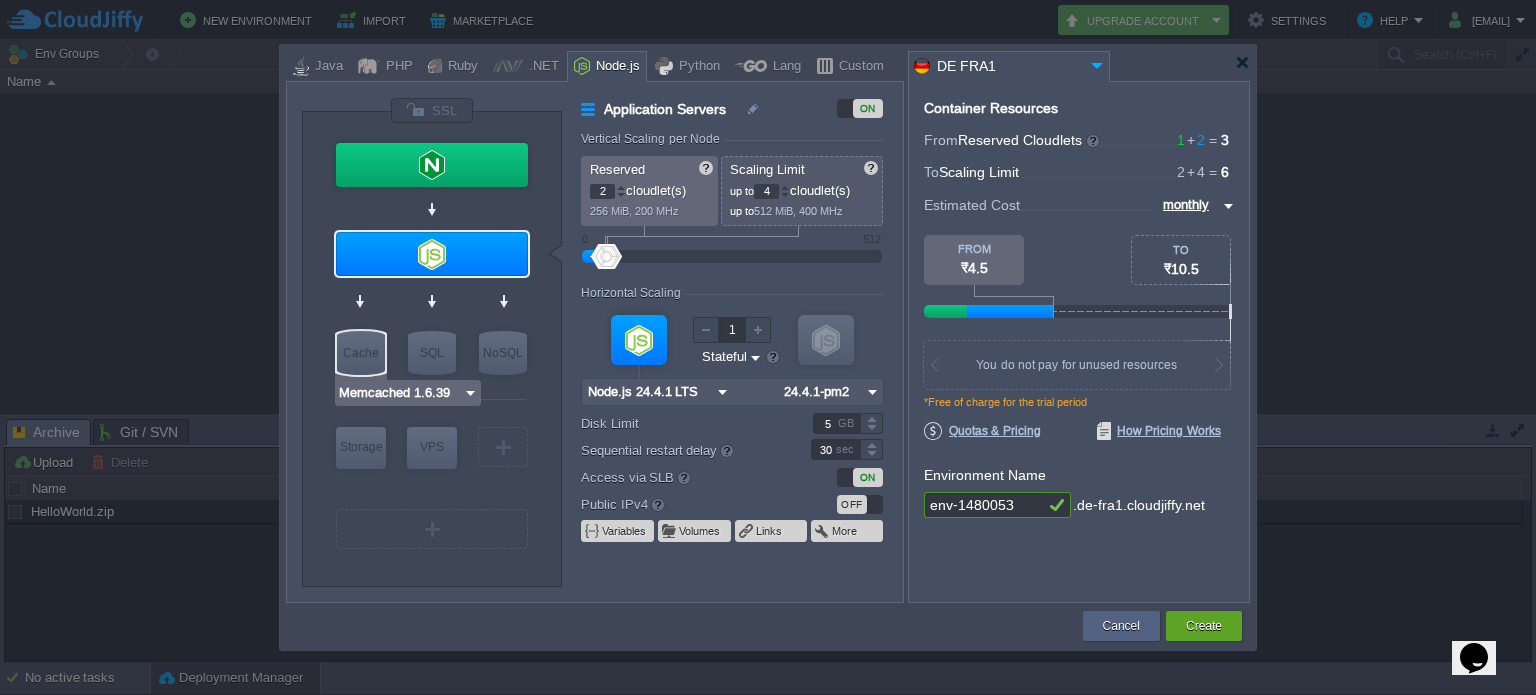 type on "MariaDB 11.8.2" 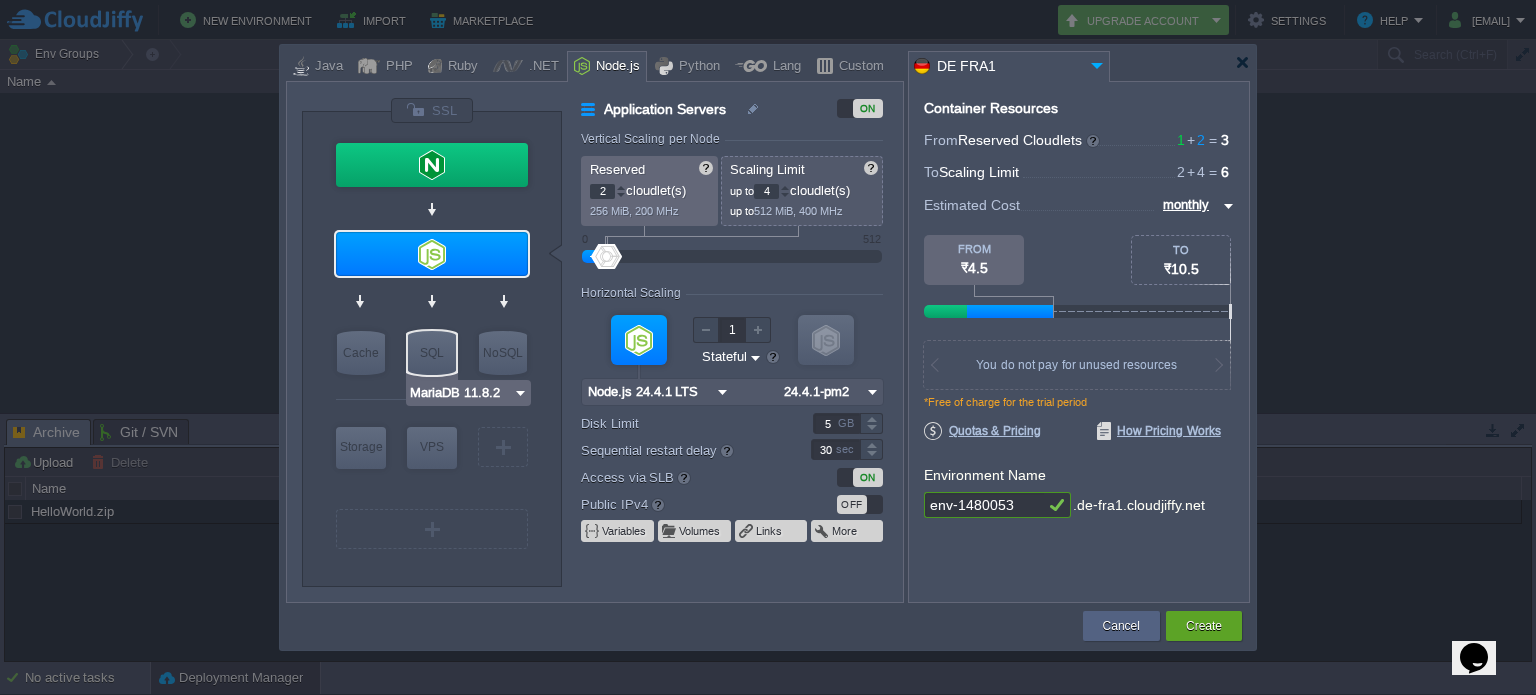click on "SQL" at bounding box center [432, 353] 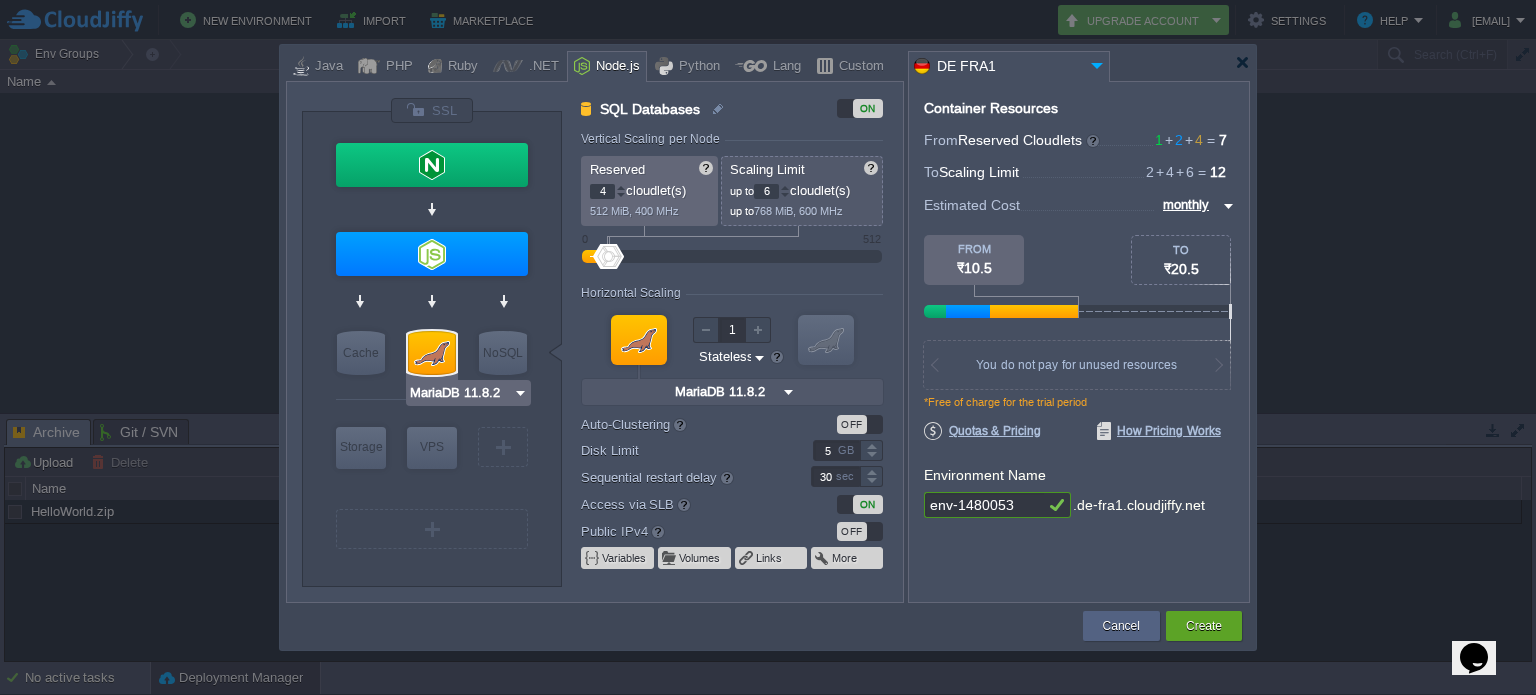 click at bounding box center (520, 393) 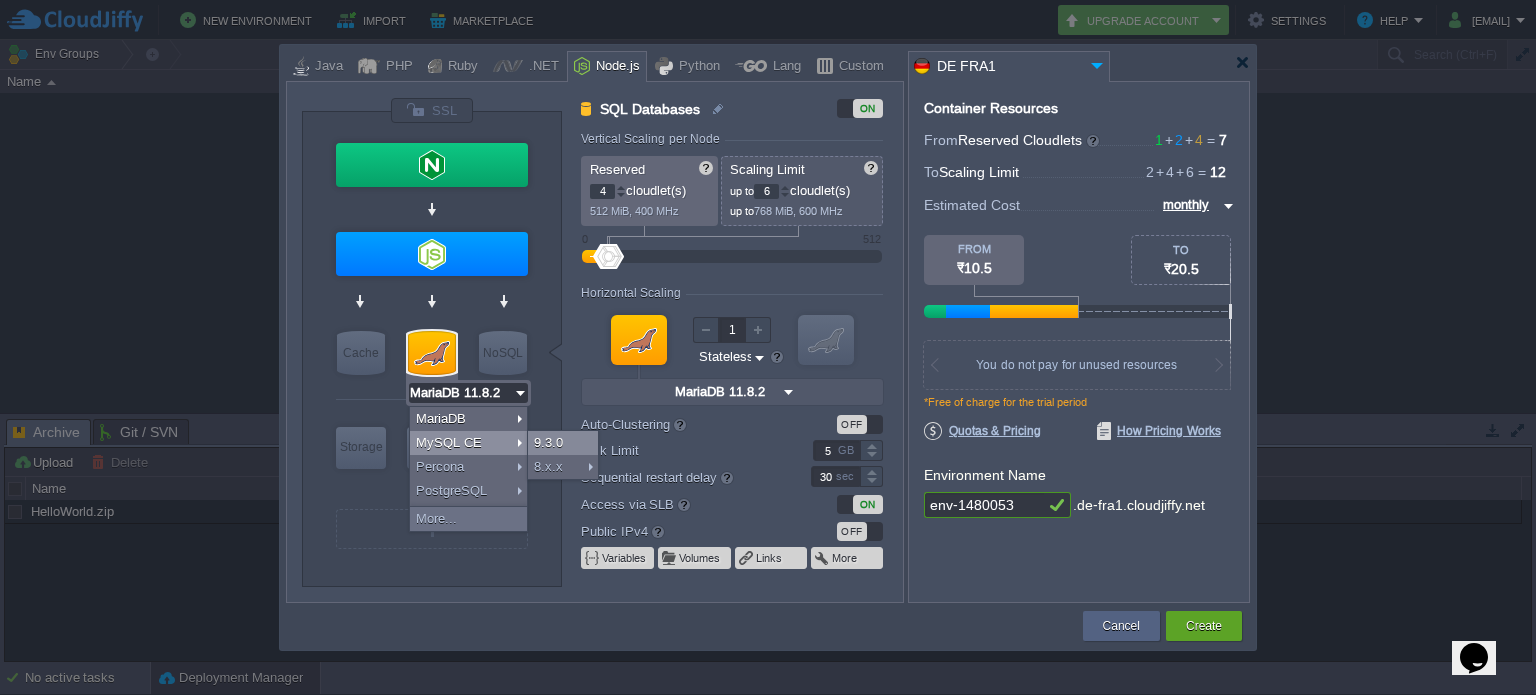 click on "9.3.0" at bounding box center [563, 443] 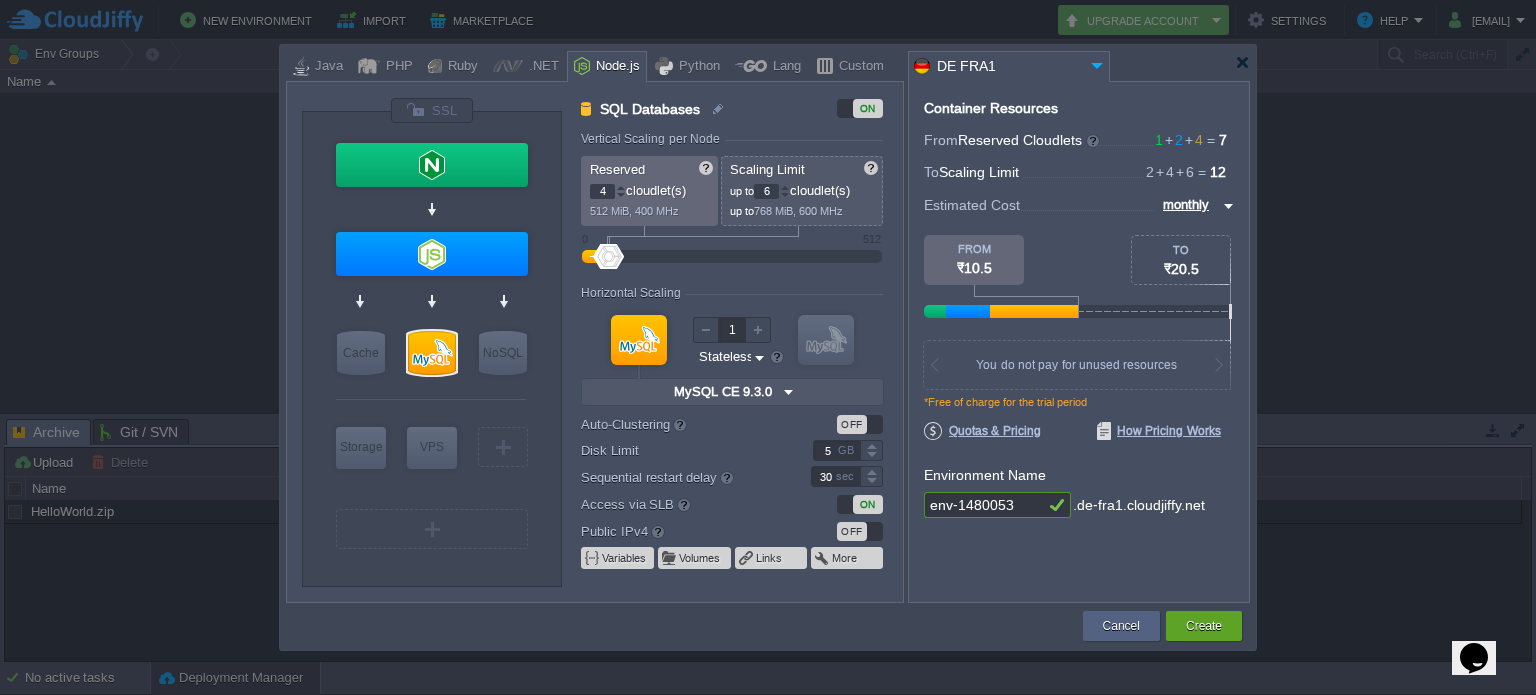 type on "AlmaLinux 9.6" 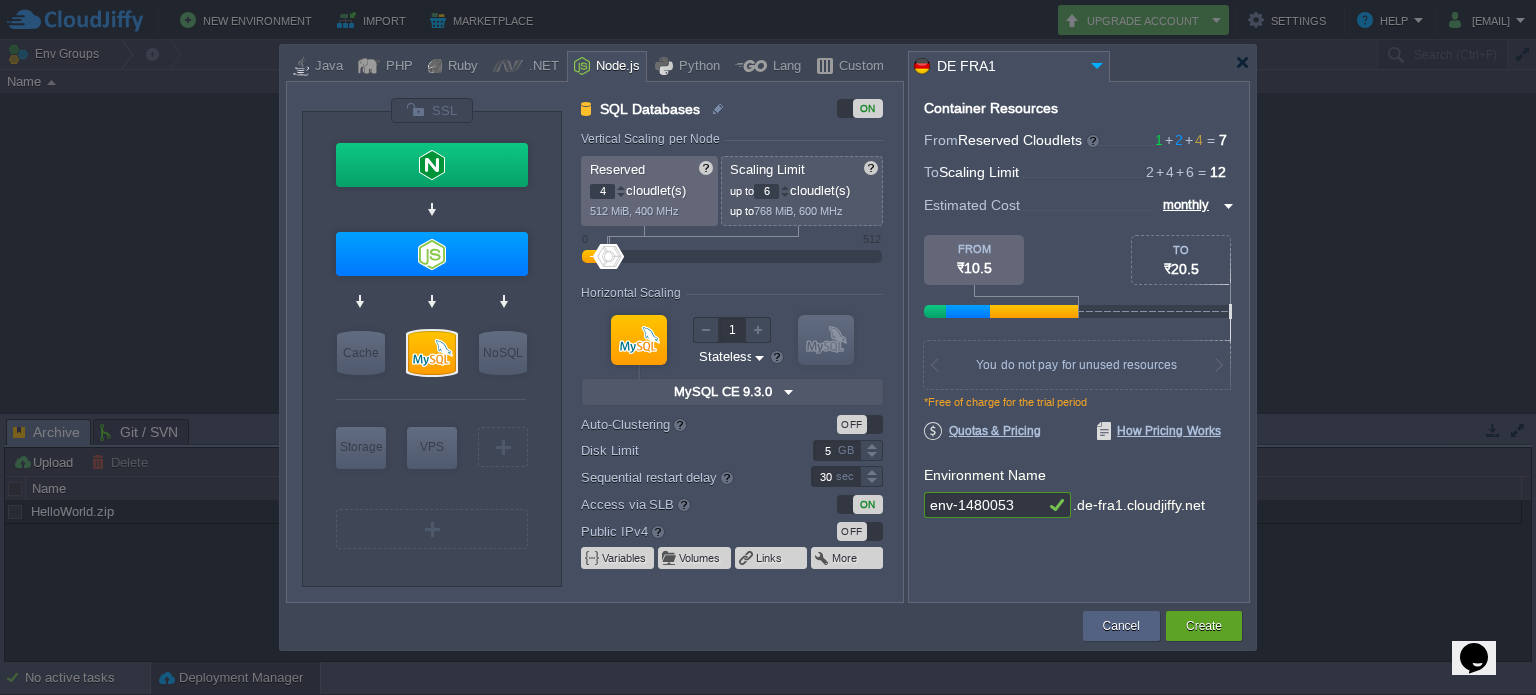 click on "Stateless            Stateful" at bounding box center [724, 357] 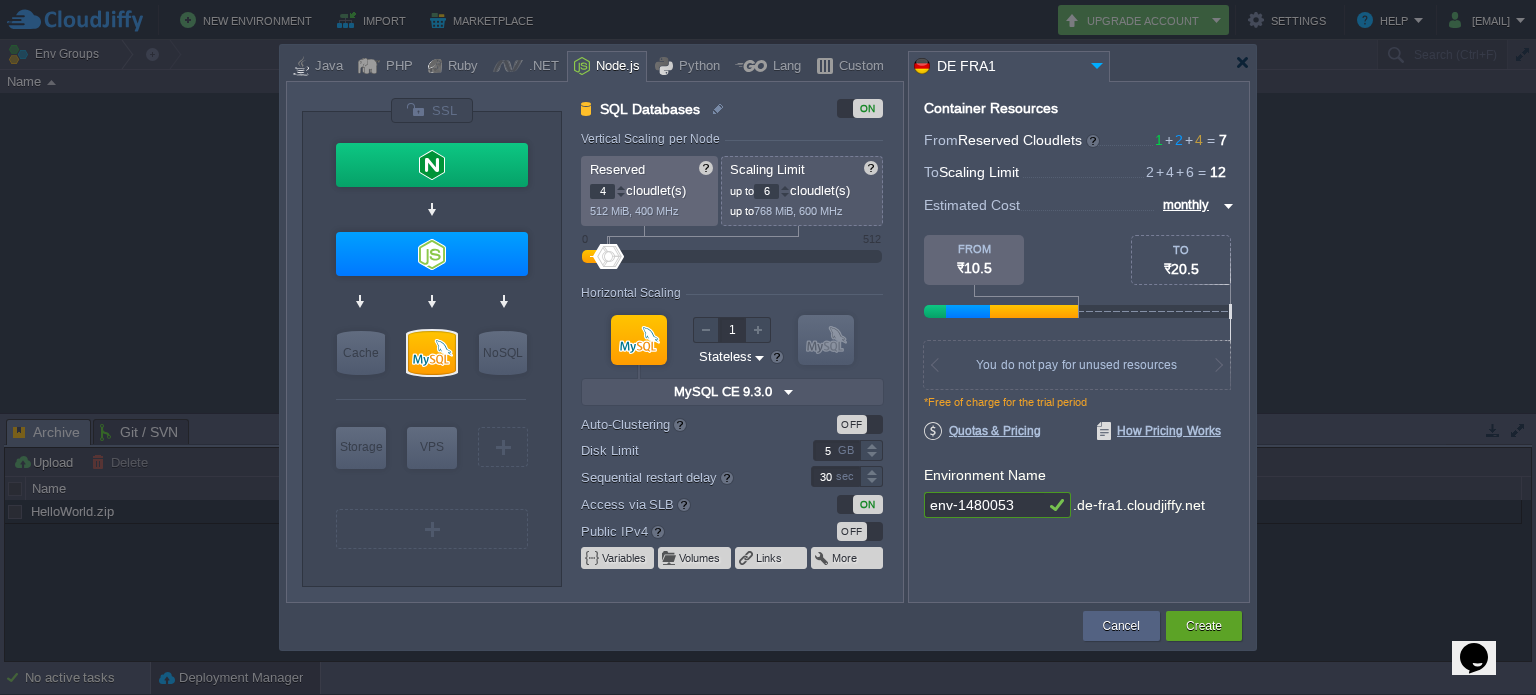 click on "Vertical Scaling per Node Reserved 4  cloudlet(s)   512 MiB, 400 MHz Scaling Limit up to  6  cloudlet(s)   up to  768 MiB, 600 MHz 0 512 Resources Reserved   RAM   vCPU   Horizontal Scaling 1             VM             VM   MySQL CE 9.3.0 null 9.3.0-almalinux-9            Stateless            Stateful   Auto-Clustering beta   OFF Disk Limit 5 GB Sequential restart delay   30 sec High-Availability OFF Access via SLB   ON Public IPv4   OFF Public IPv6 OFF   Variables   Volumes   Links   More" at bounding box center (741, 367) 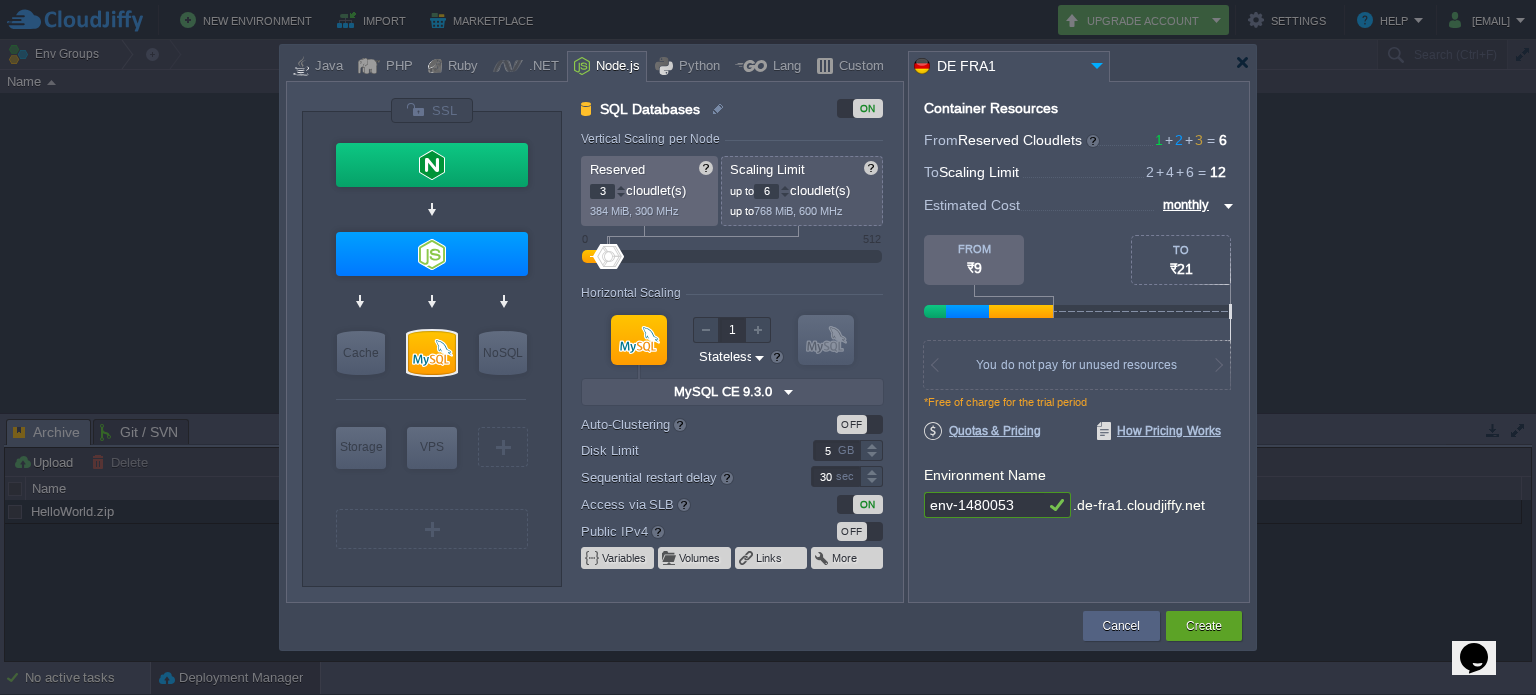 click at bounding box center (621, 195) 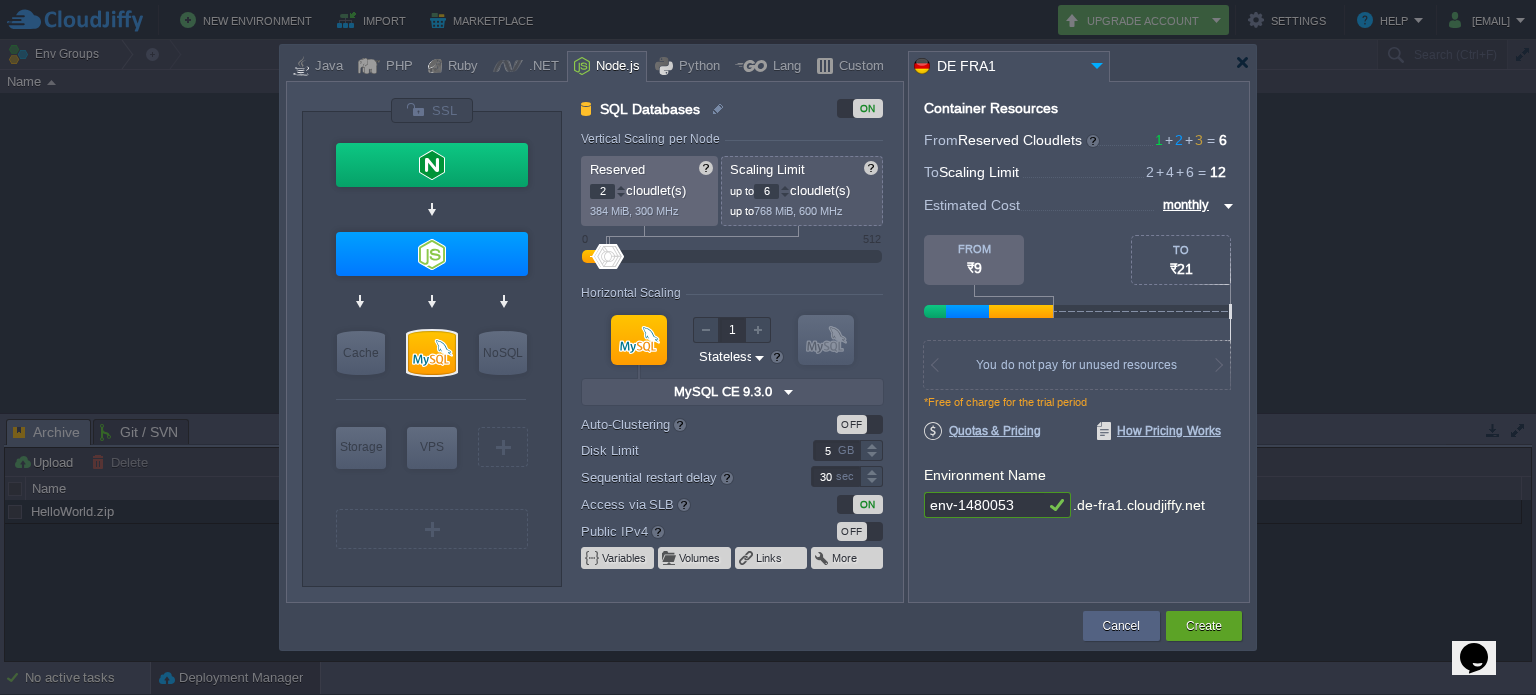 click at bounding box center (621, 195) 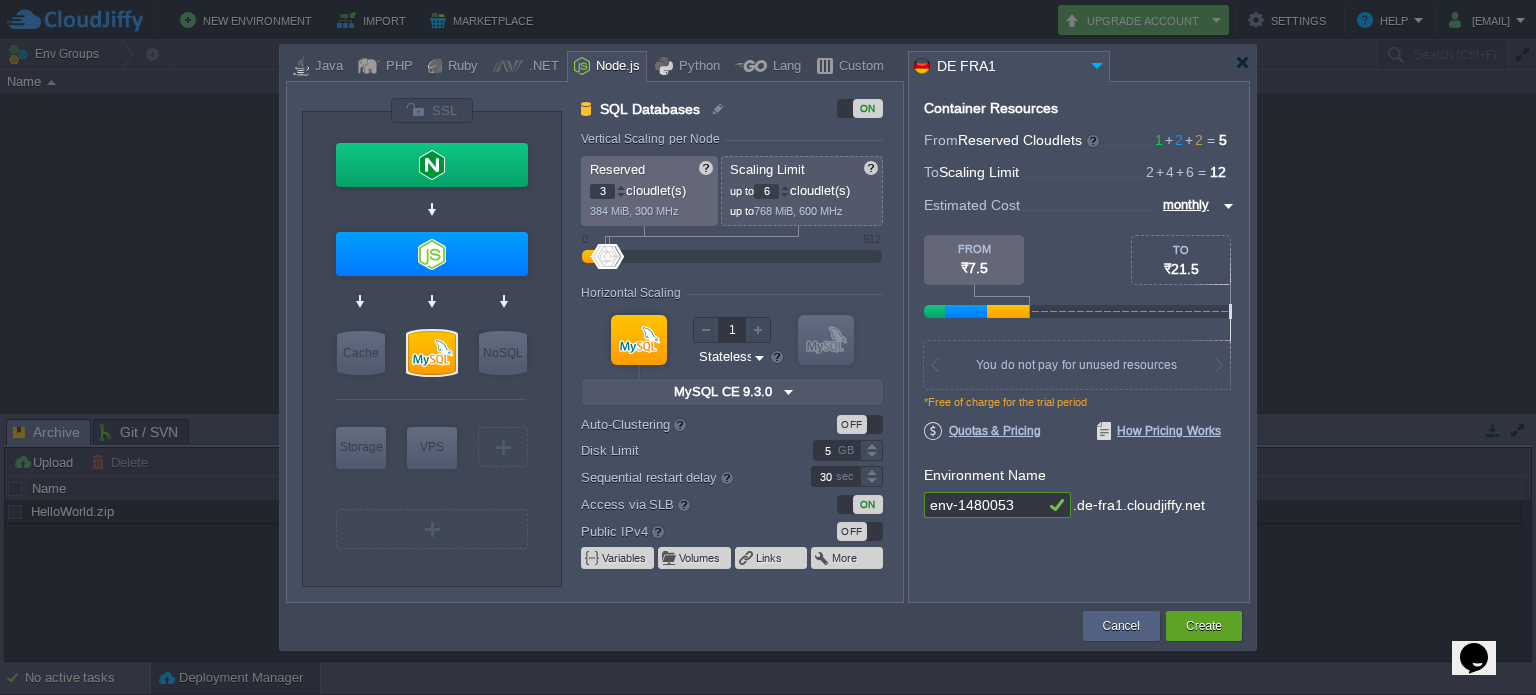 click at bounding box center (621, 187) 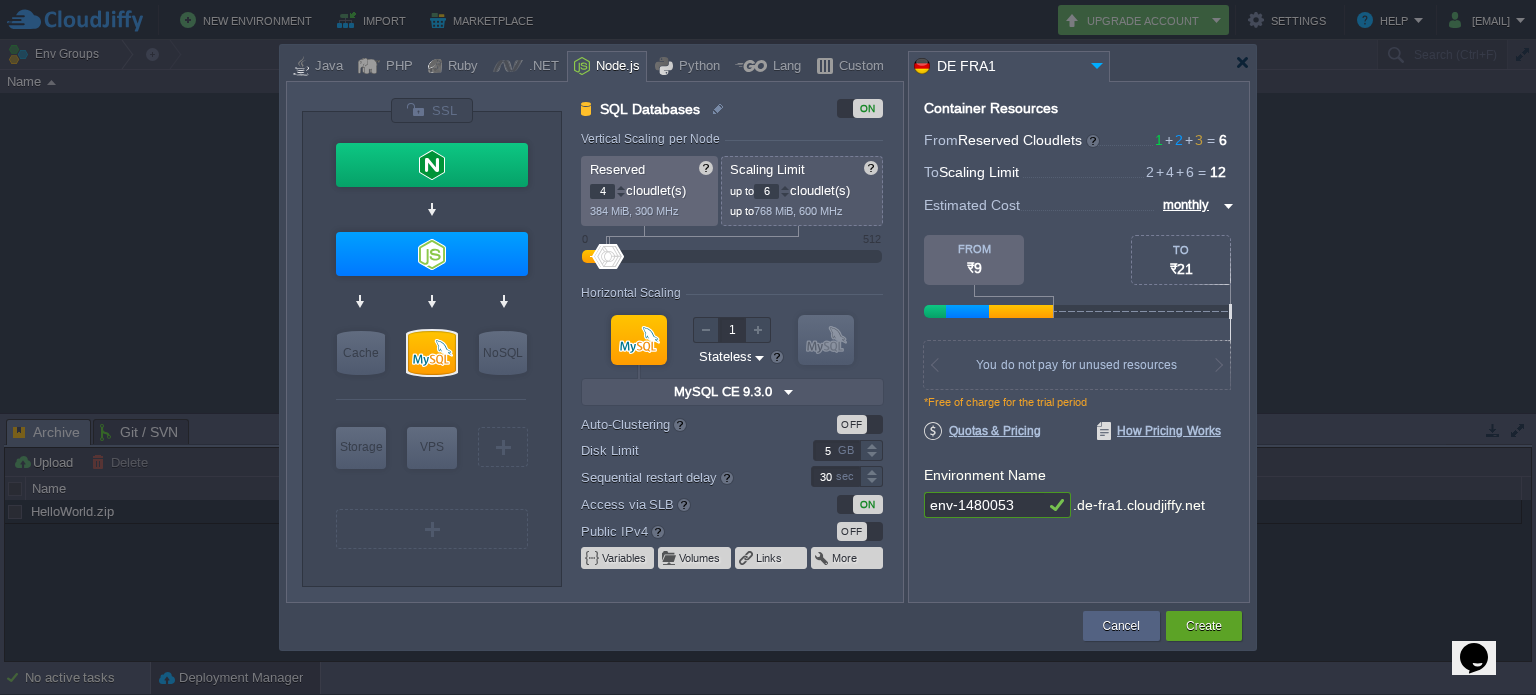 click at bounding box center [621, 187] 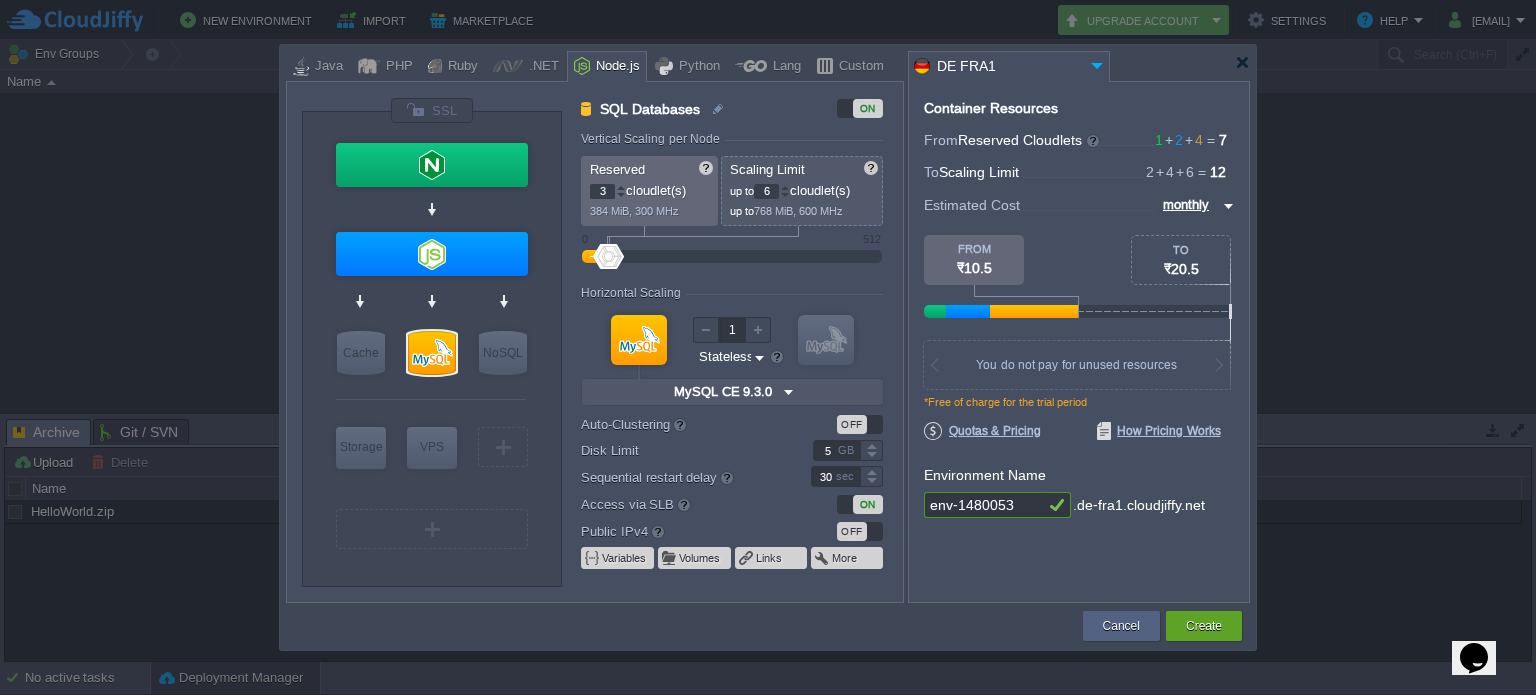click at bounding box center [621, 195] 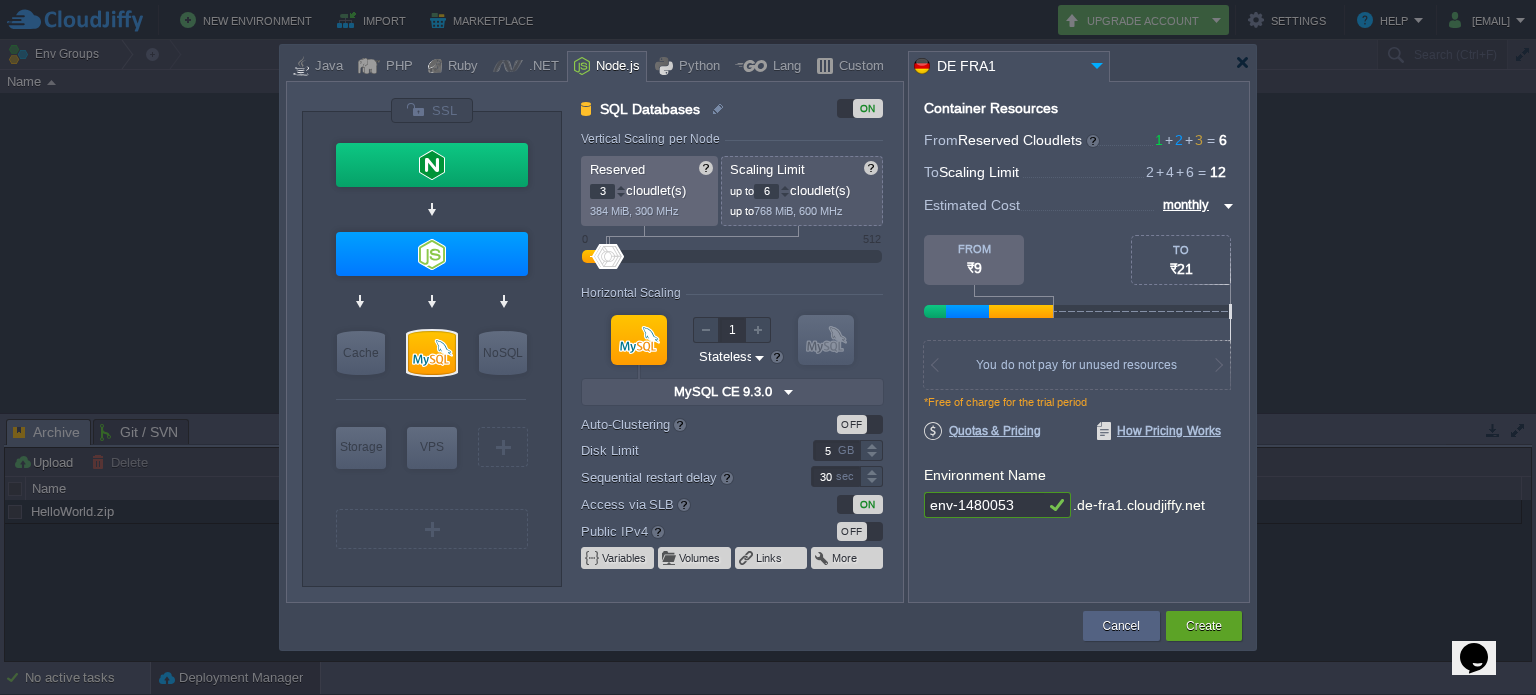 type on "2" 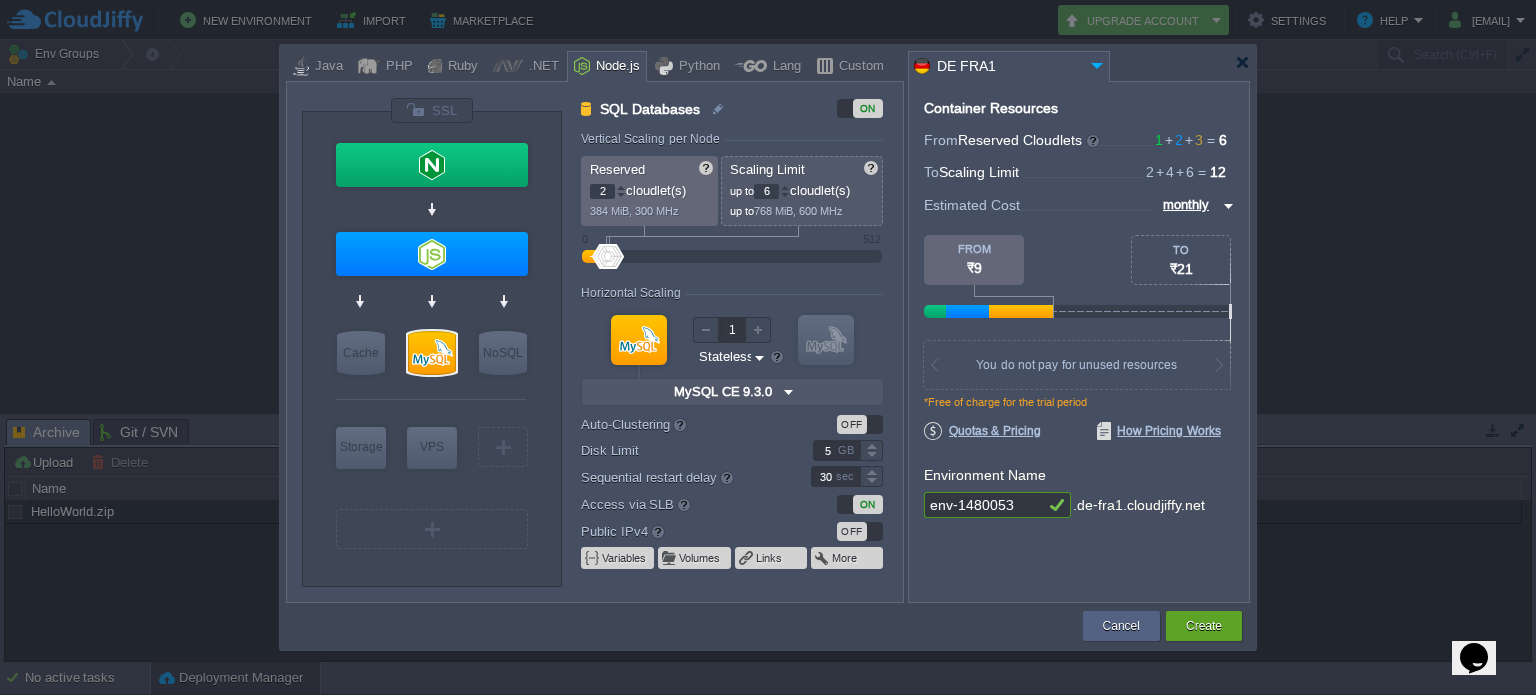 click at bounding box center (621, 195) 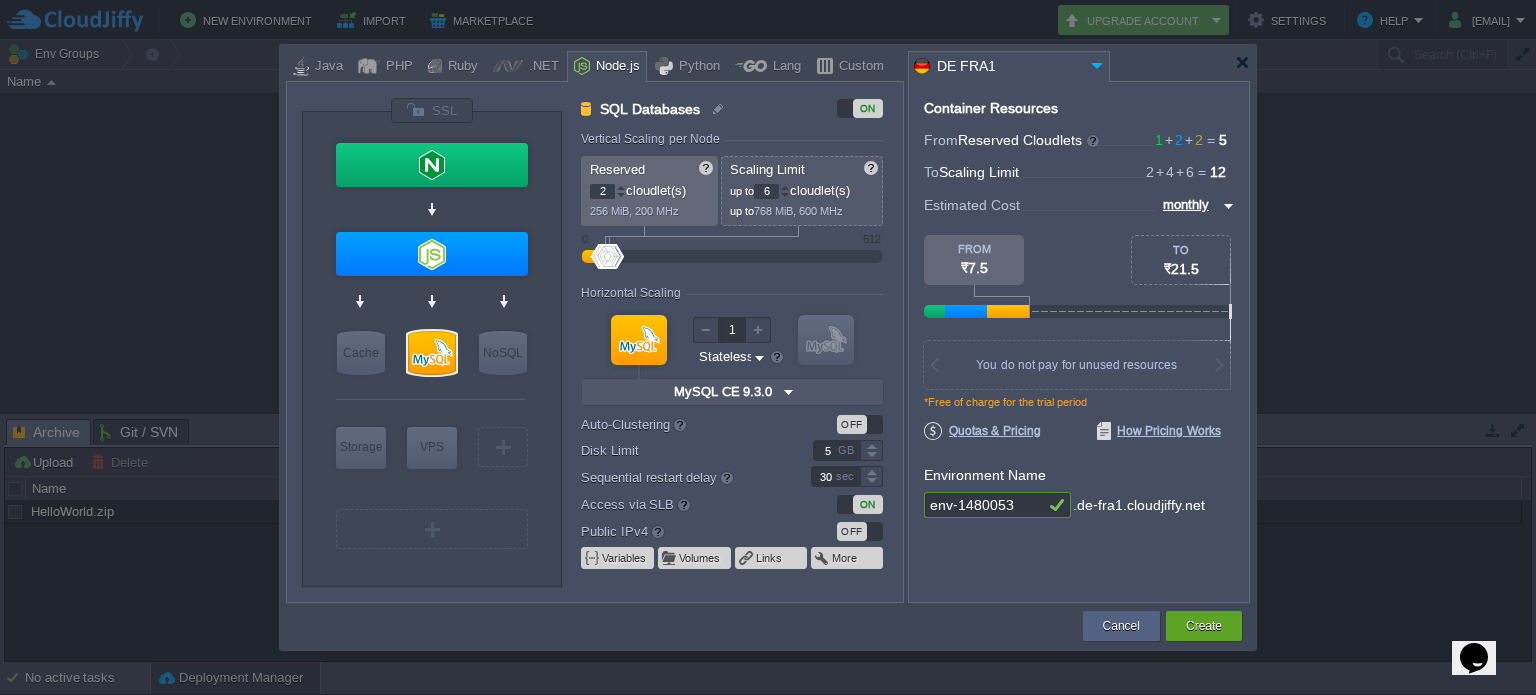 click at bounding box center (785, 191) 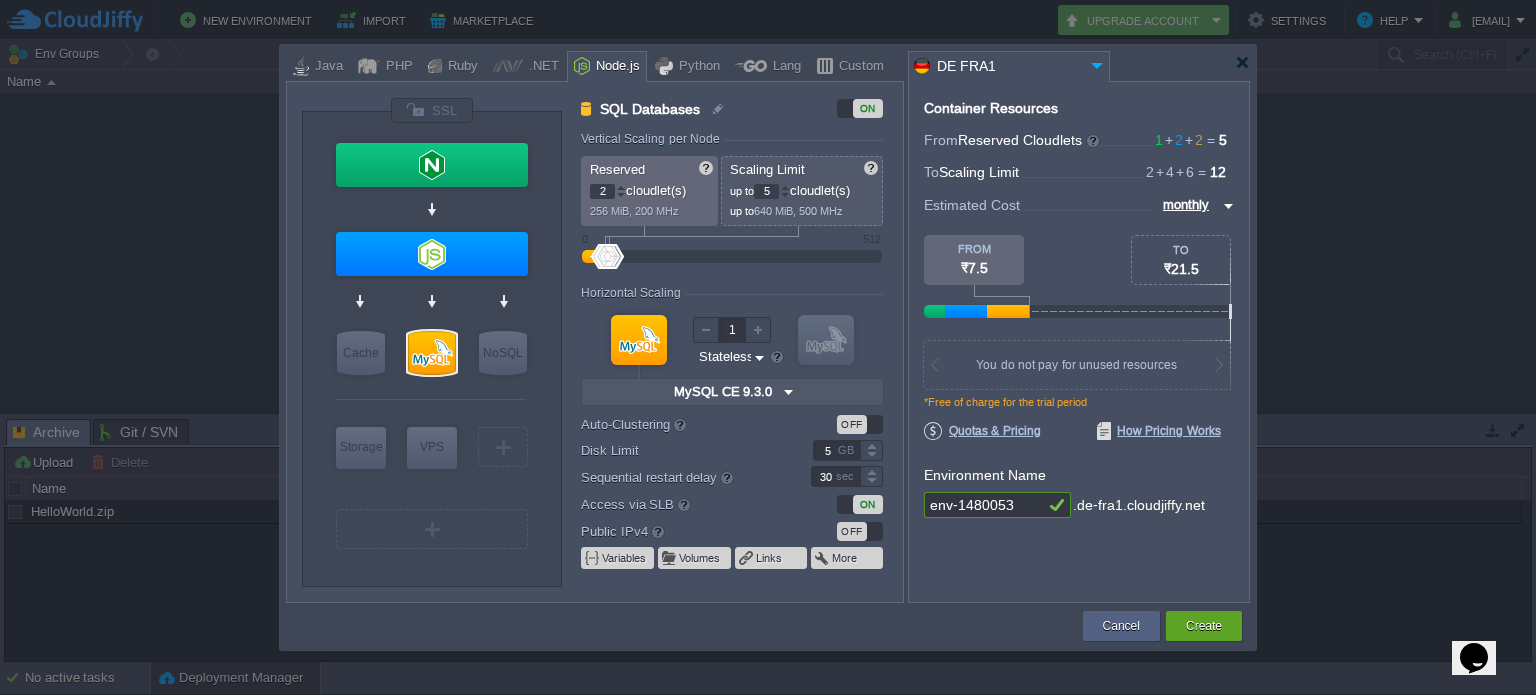 click at bounding box center [785, 195] 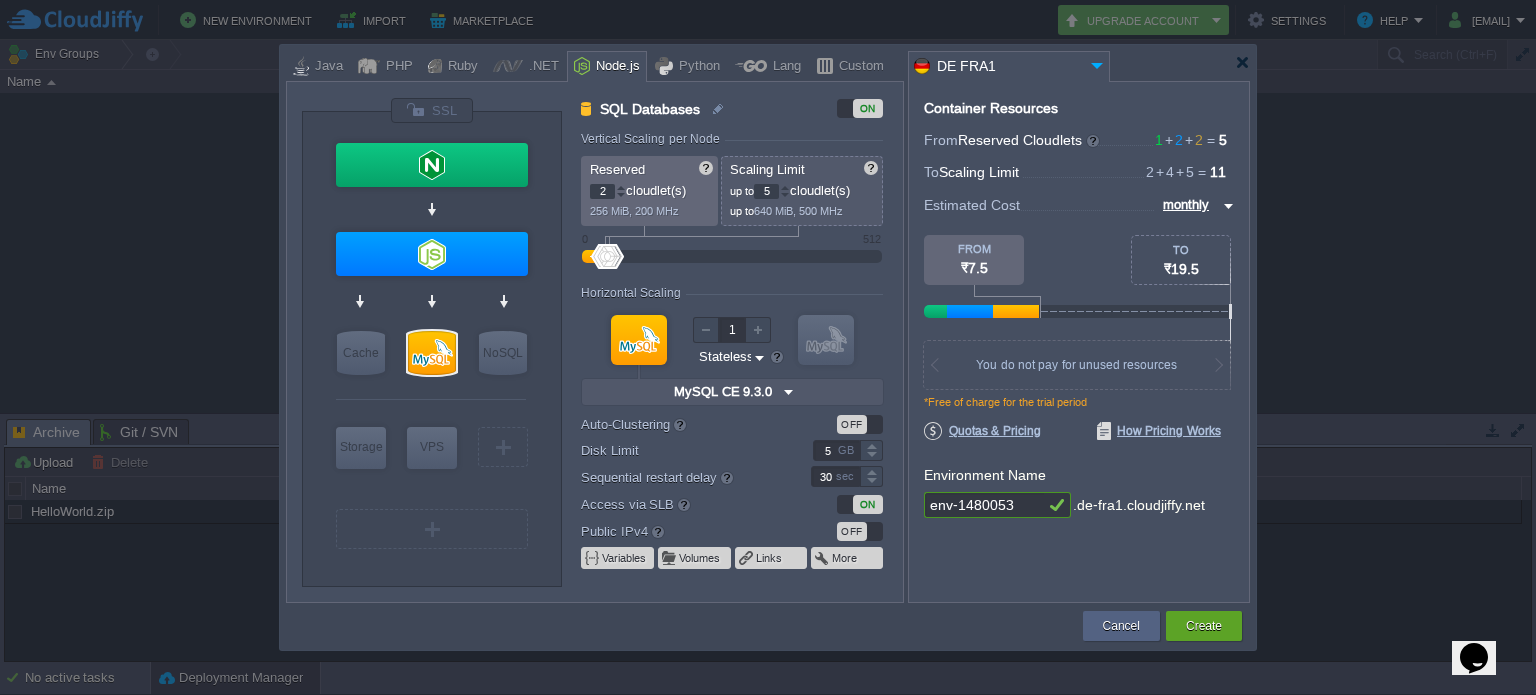 type on "4" 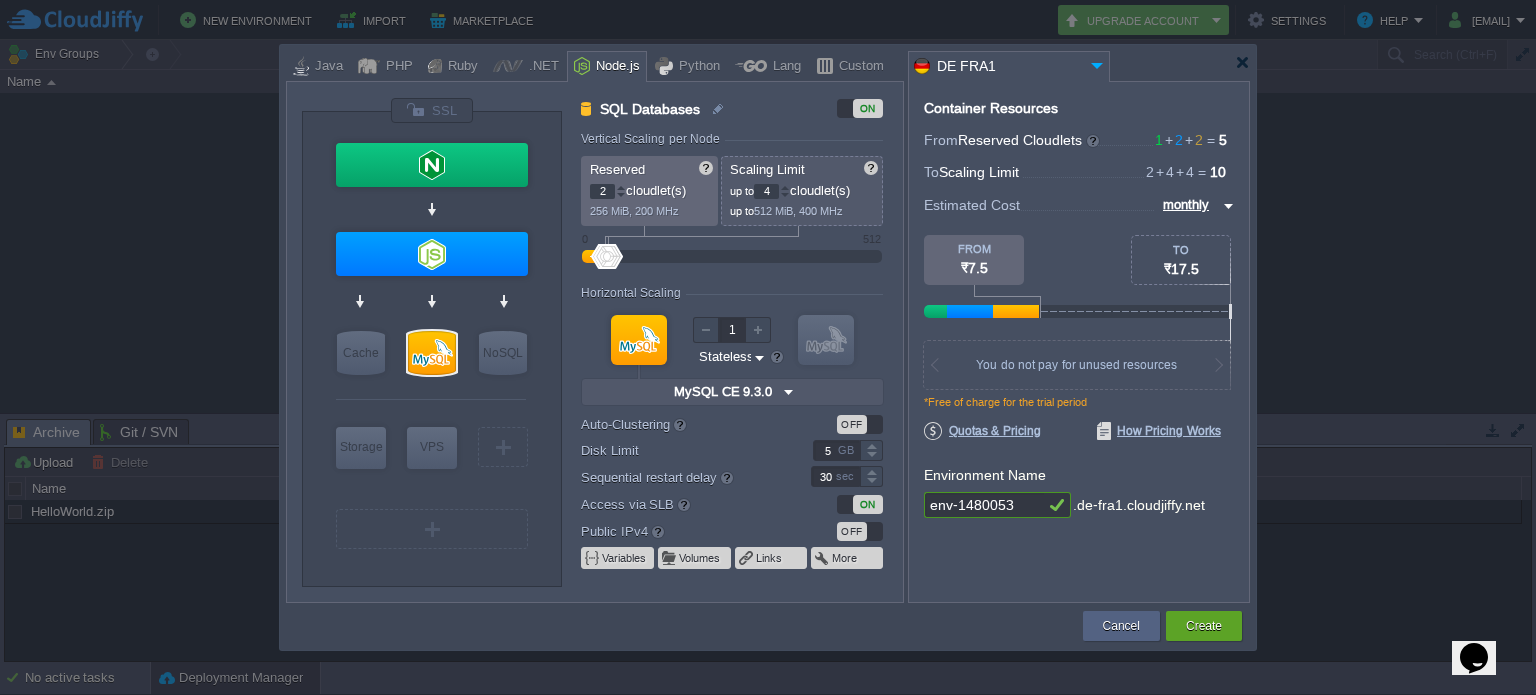 click at bounding box center (785, 195) 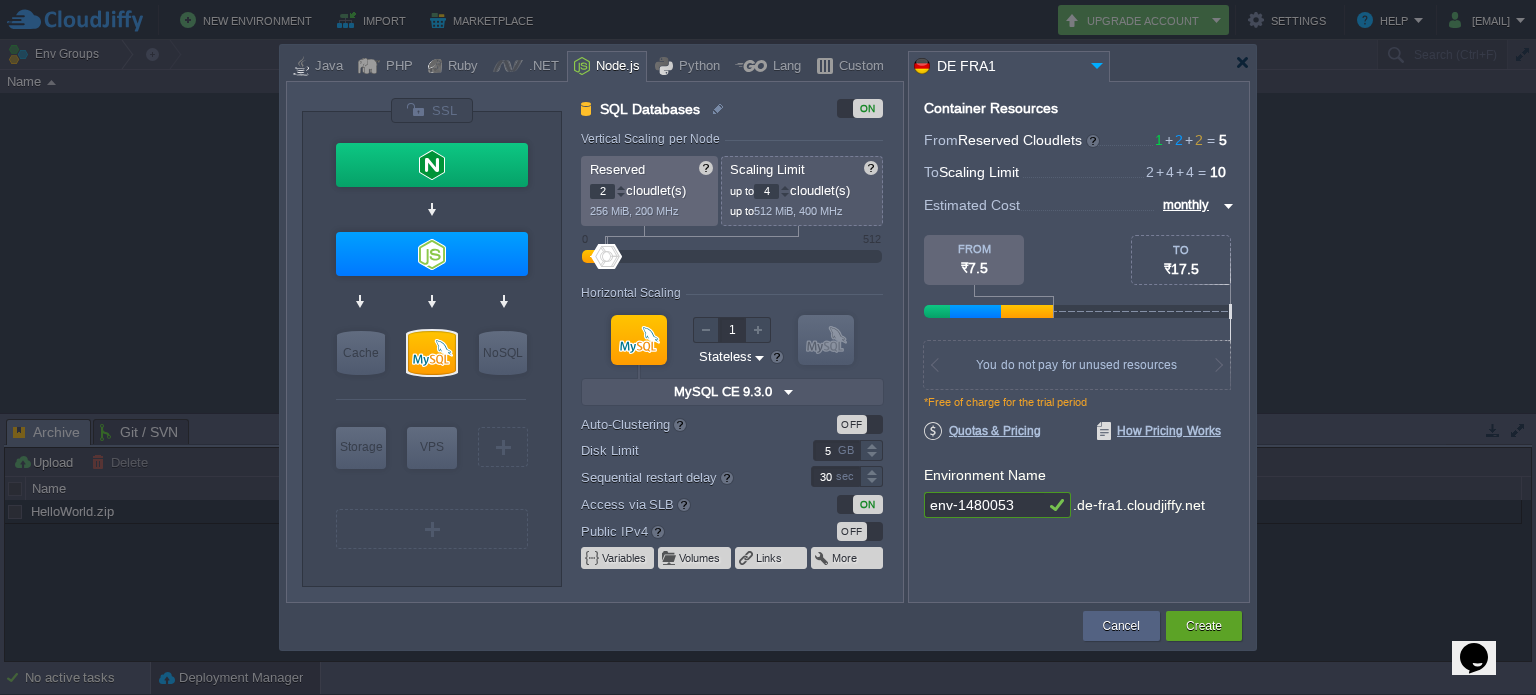 click on "OFF" at bounding box center [852, 531] 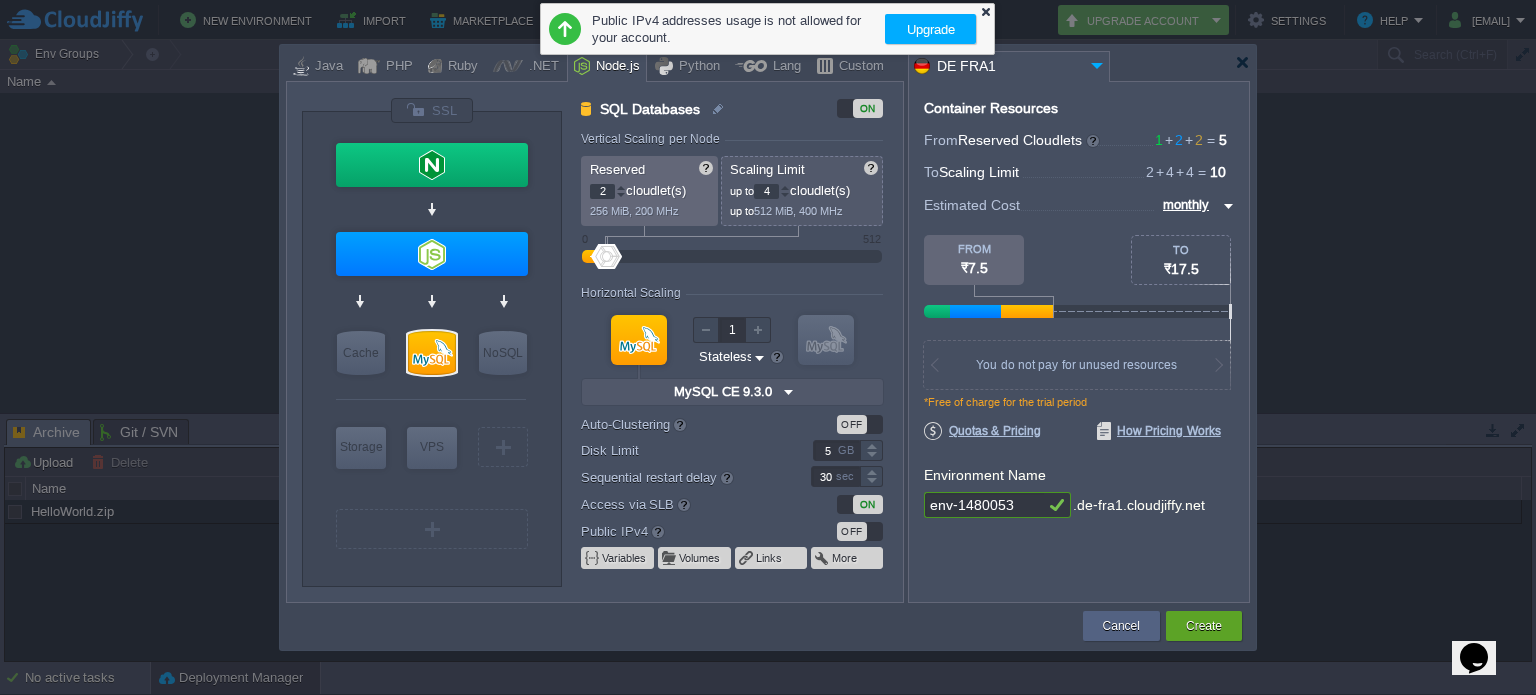 click at bounding box center (985, 11) 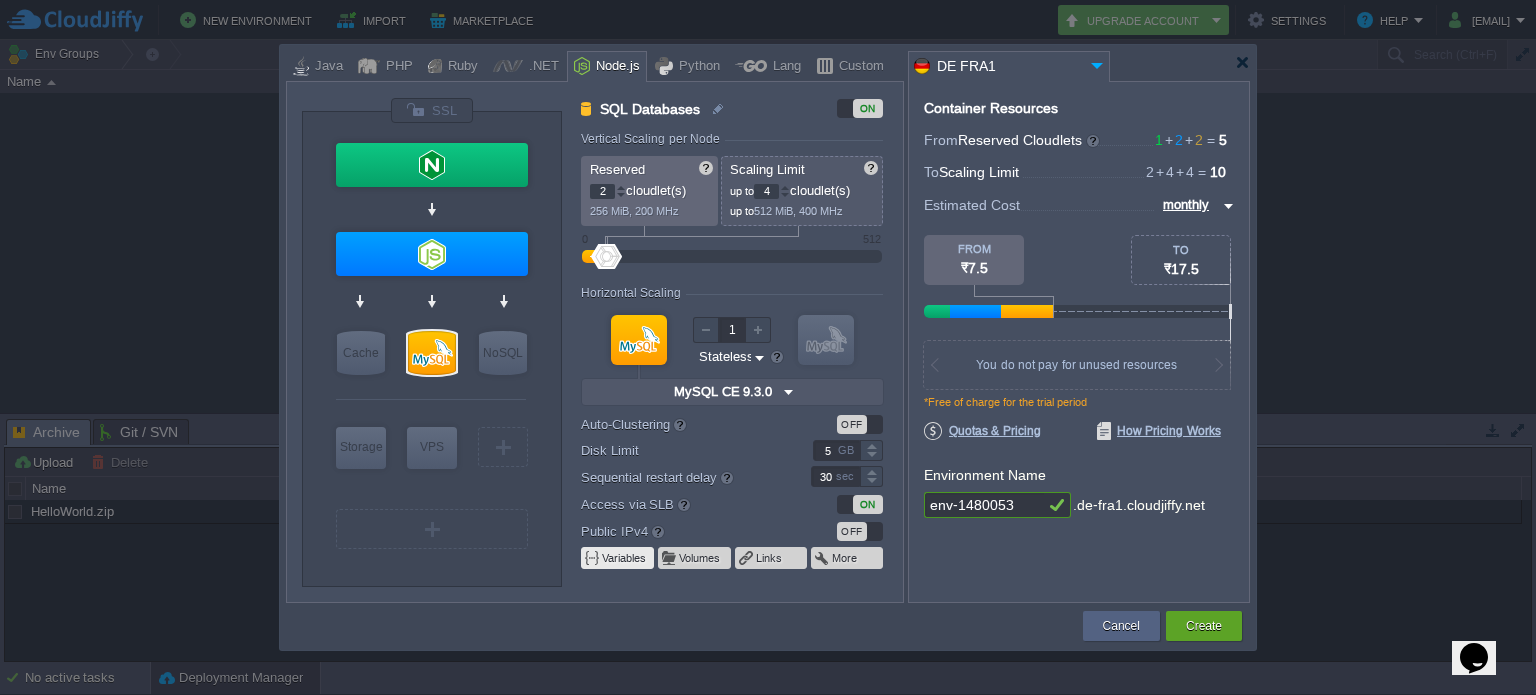 click on "Variables" at bounding box center (625, 558) 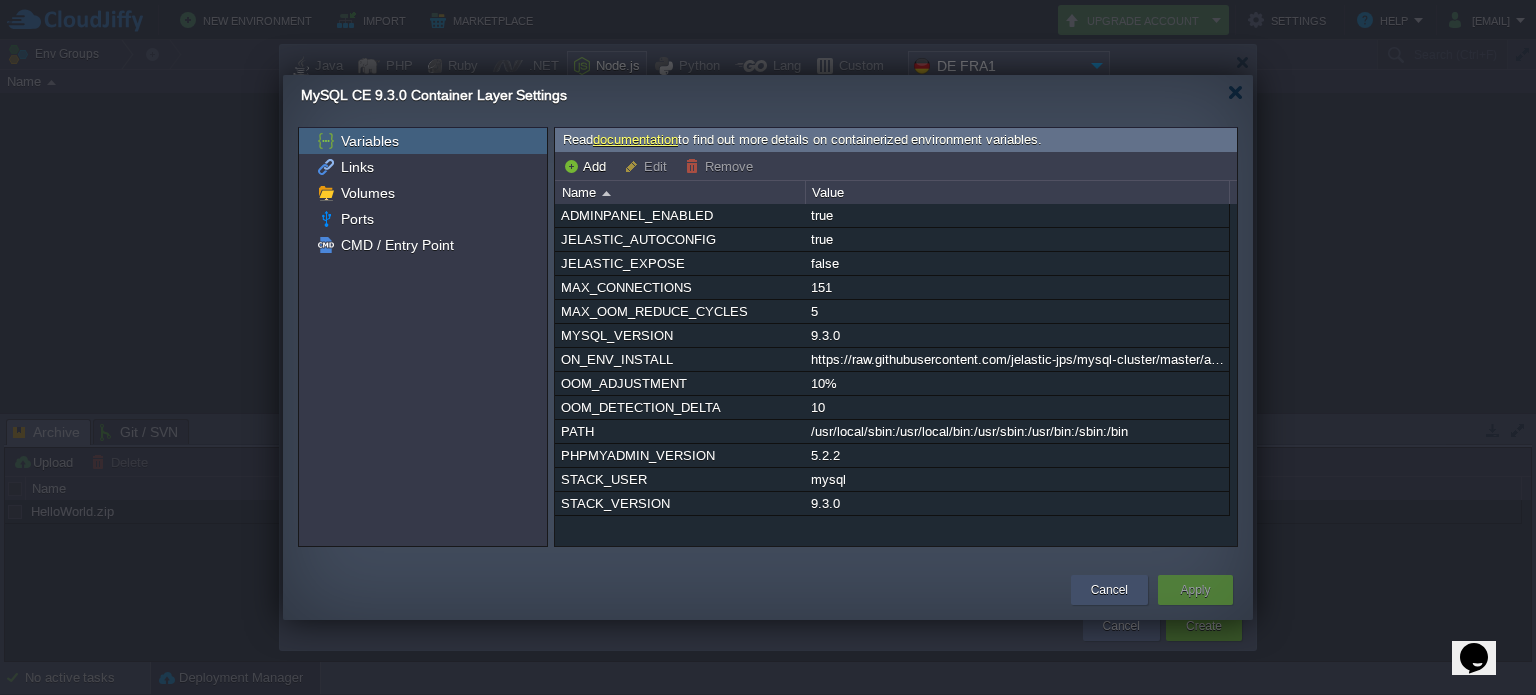 click on "Cancel" at bounding box center [1109, 590] 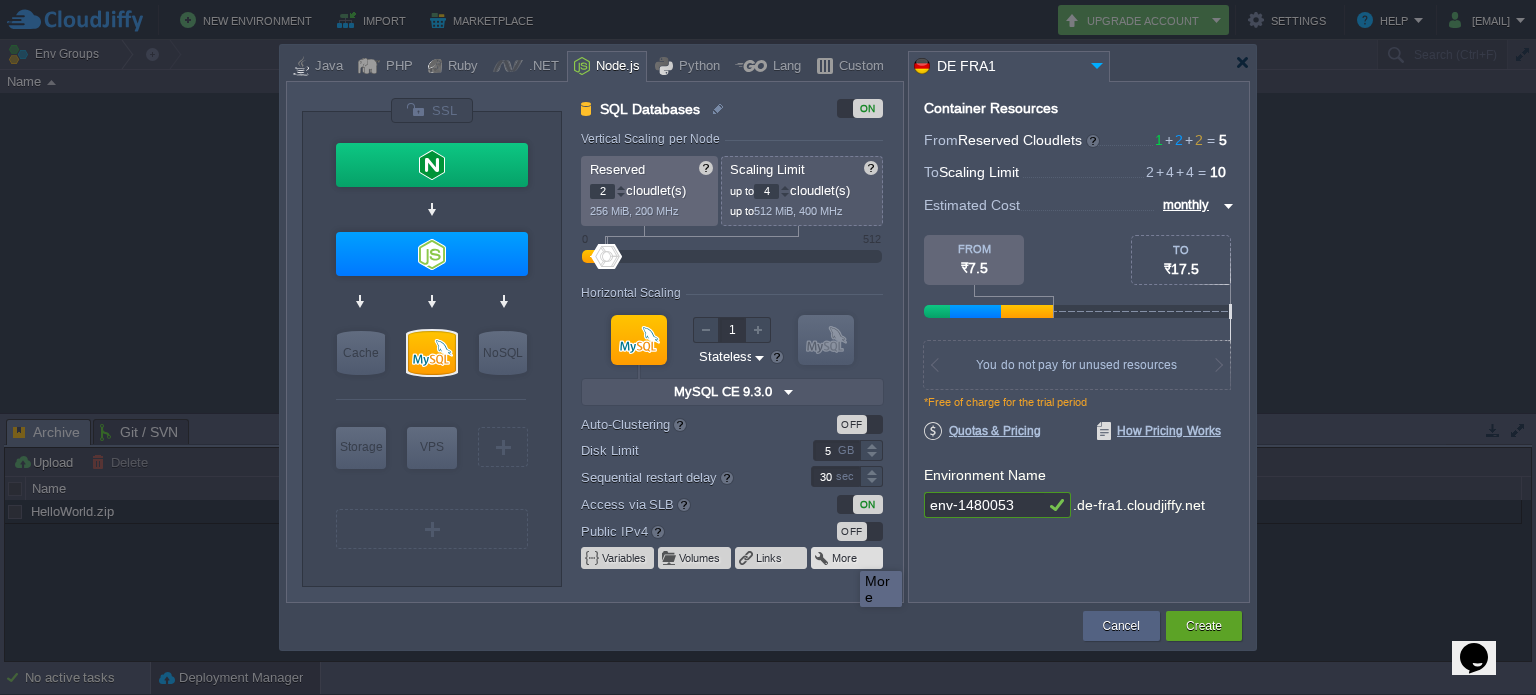 click on "More" at bounding box center [845, 558] 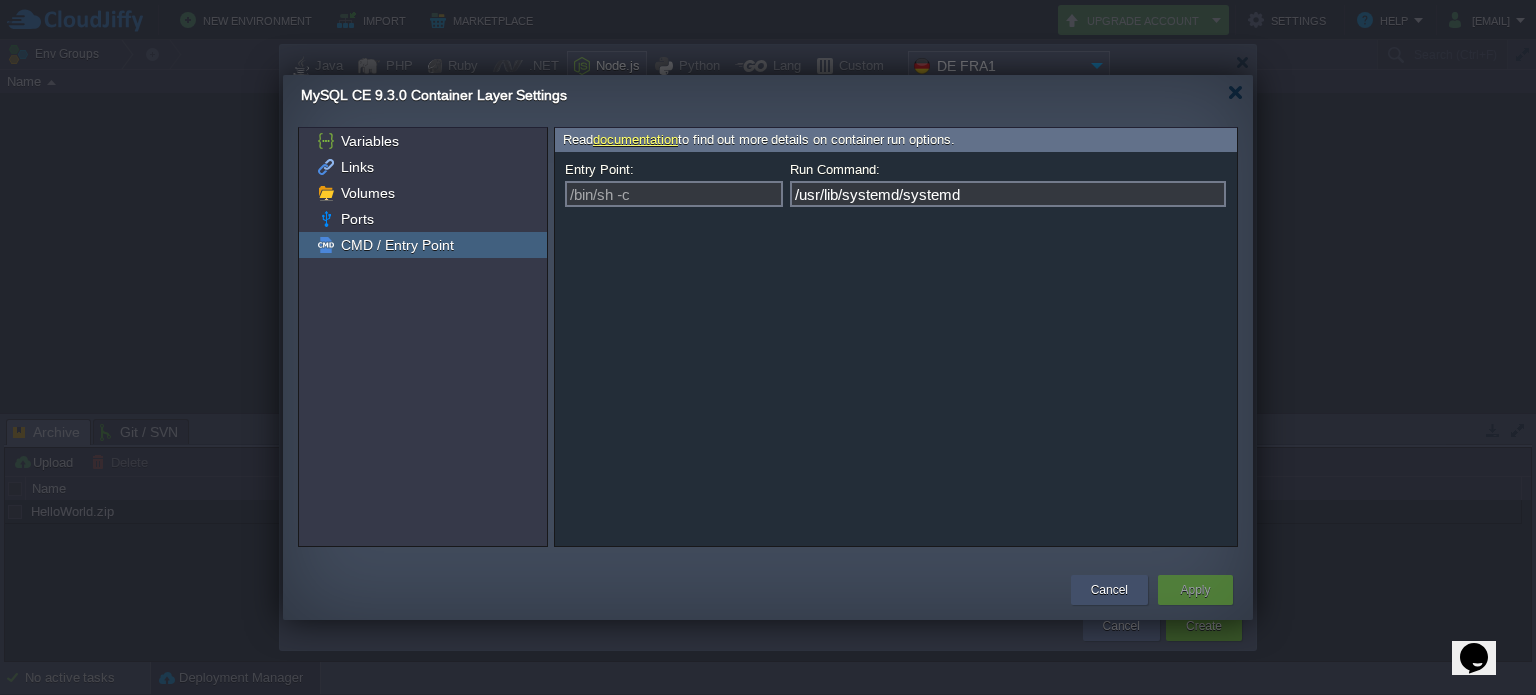 click on "Cancel" at bounding box center [1109, 590] 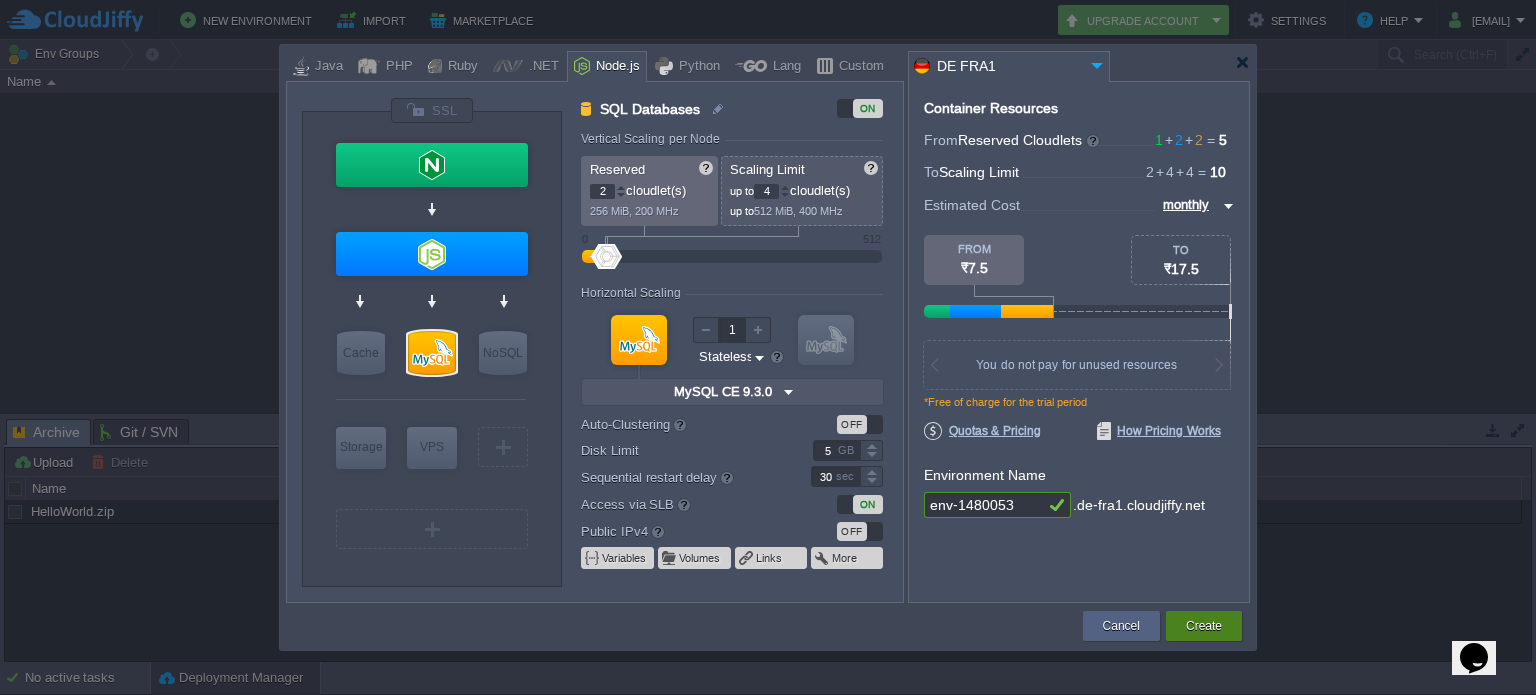 click on "Create" at bounding box center (1204, 626) 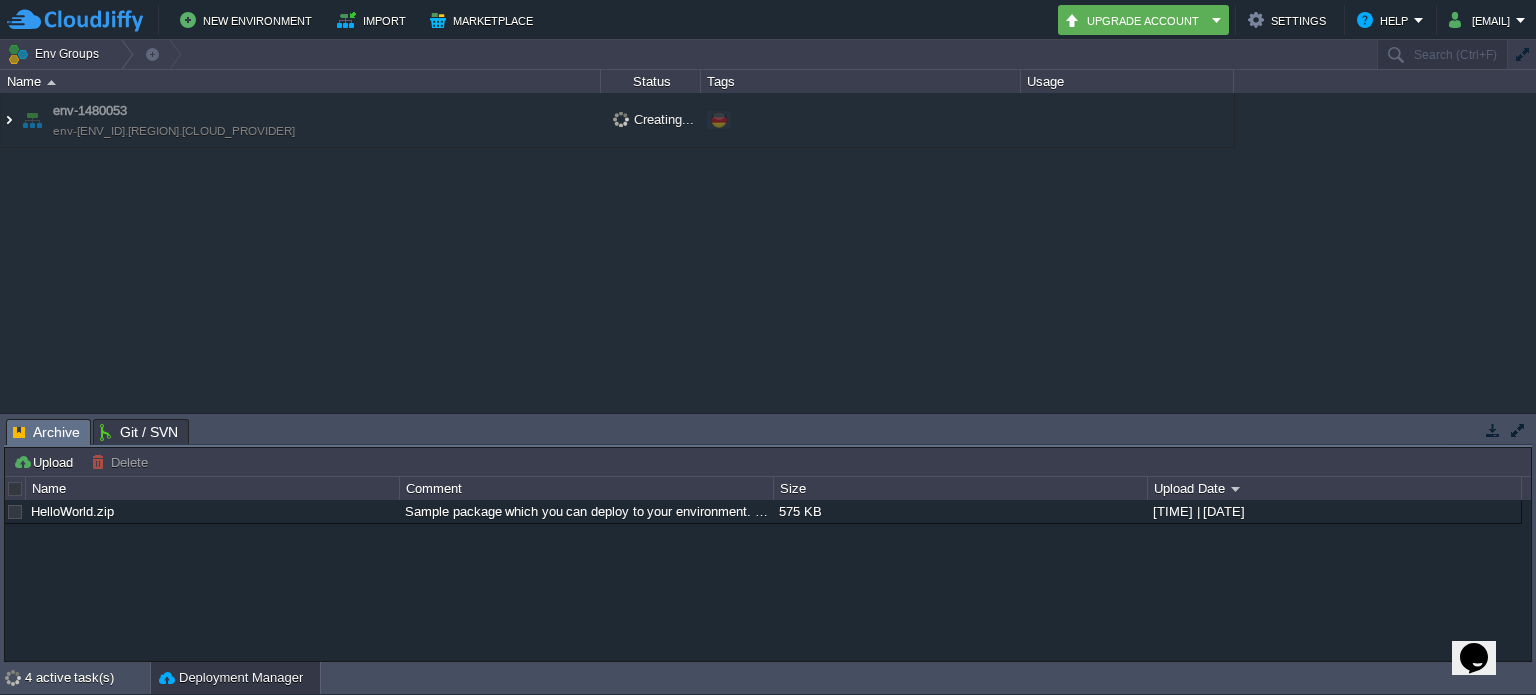 click at bounding box center (9, 120) 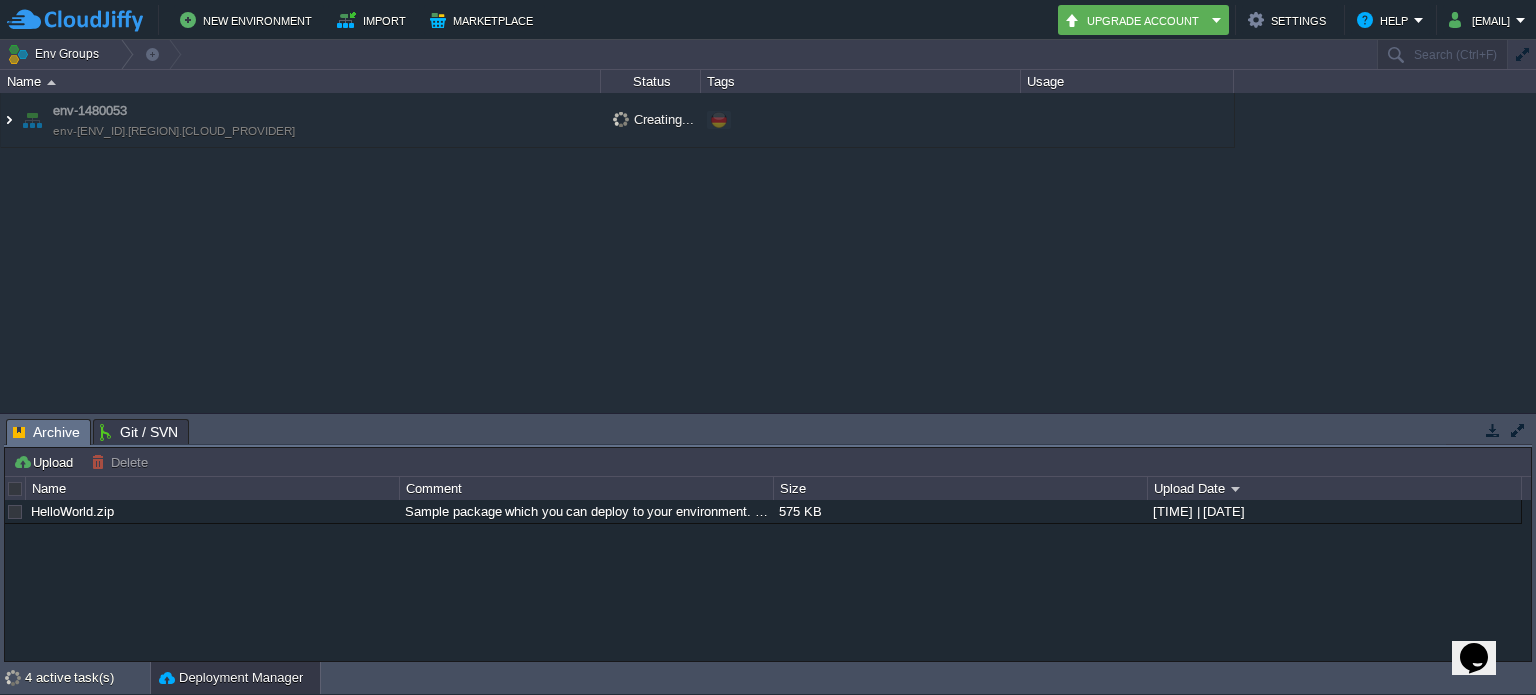 click at bounding box center (9, 120) 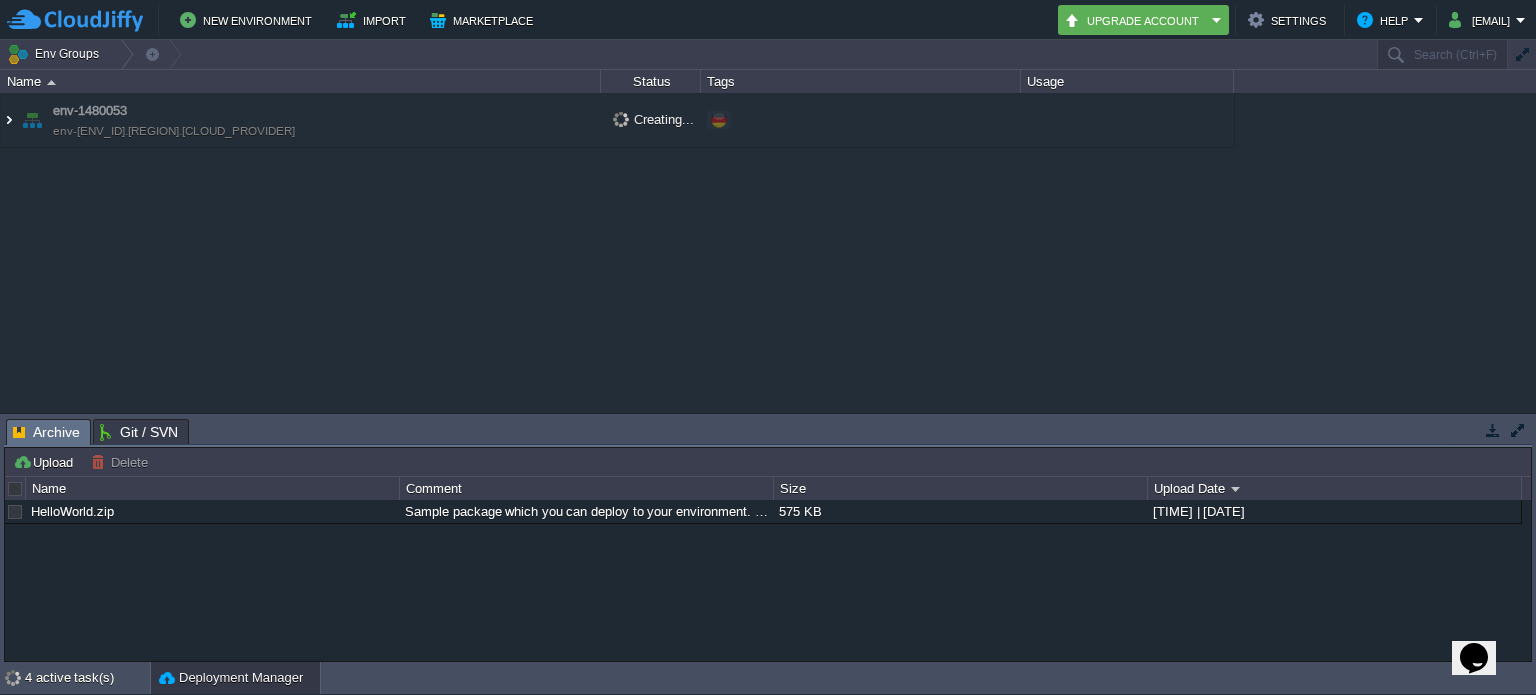 click at bounding box center (9, 120) 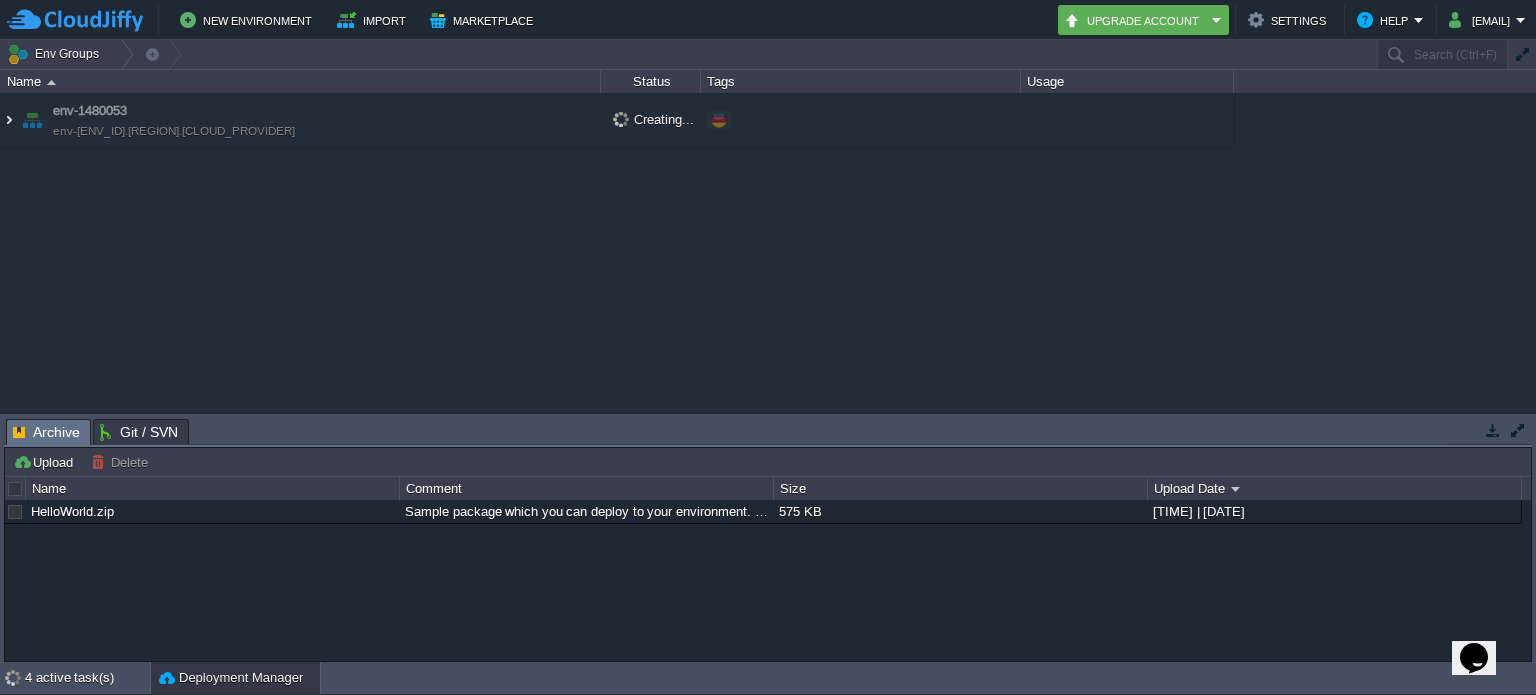 click at bounding box center (9, 120) 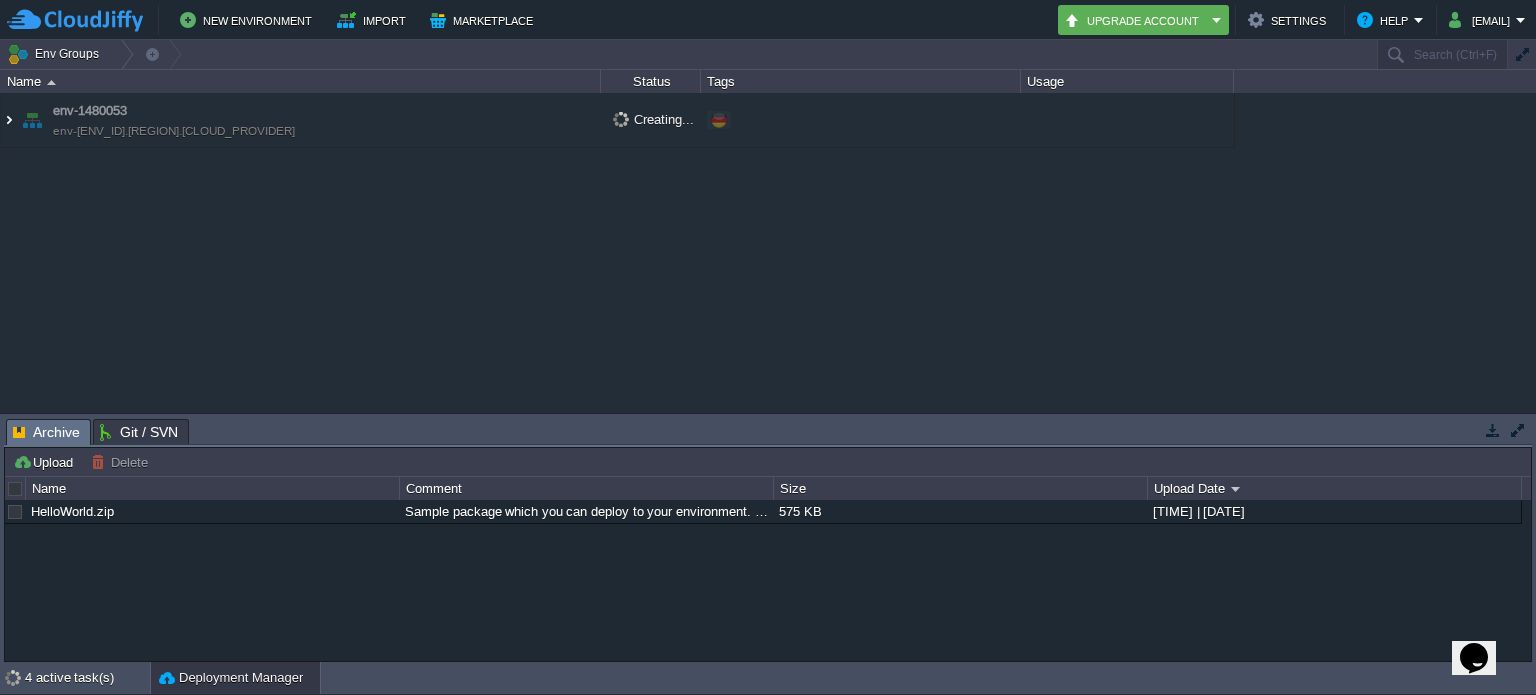 click at bounding box center (9, 120) 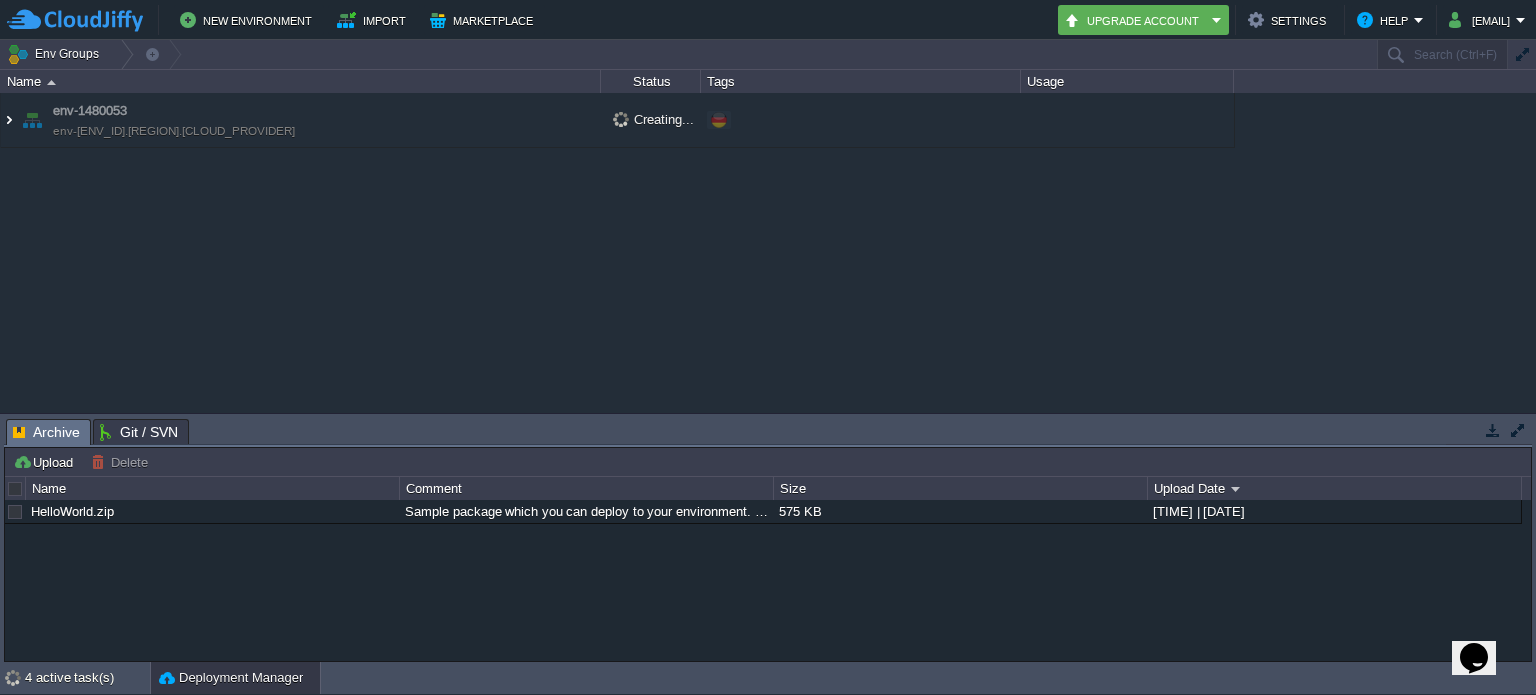 click at bounding box center [9, 120] 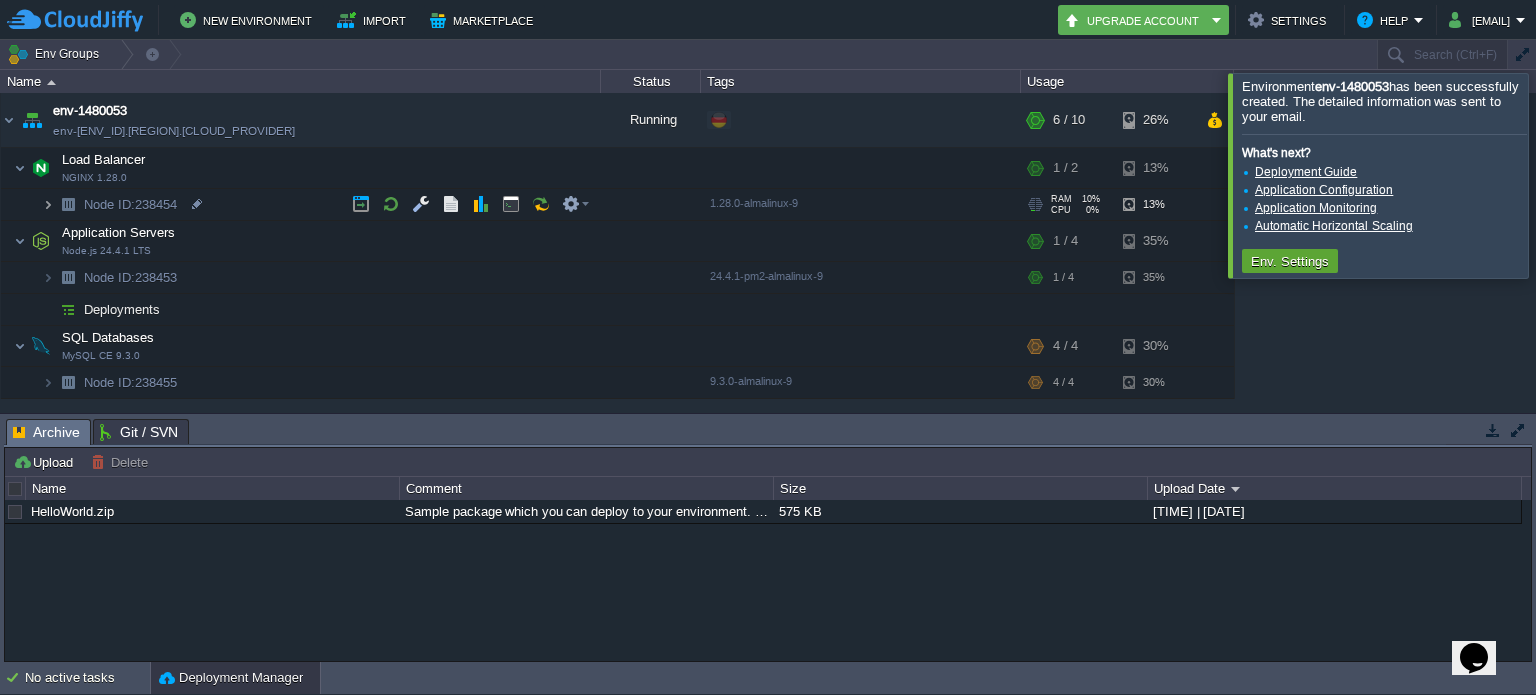 click at bounding box center [48, 204] 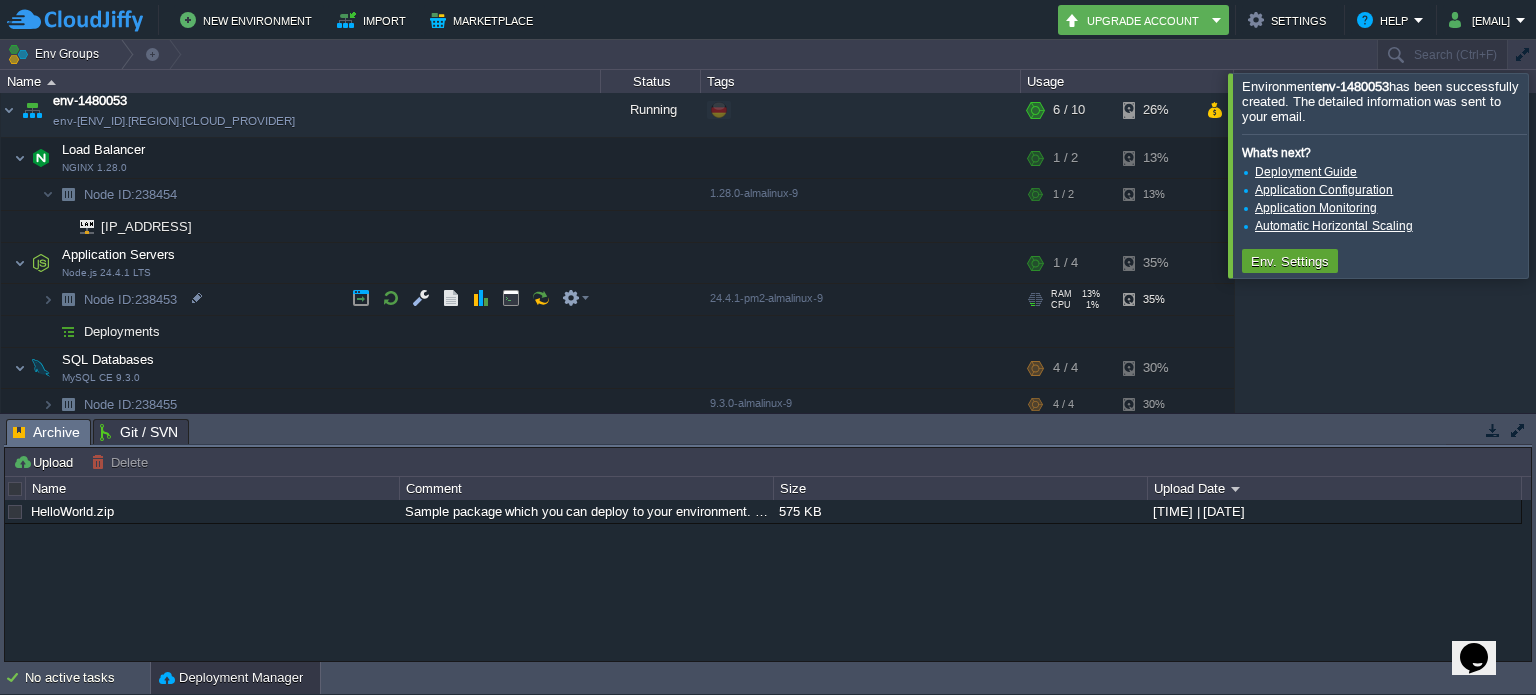 scroll, scrollTop: 16, scrollLeft: 0, axis: vertical 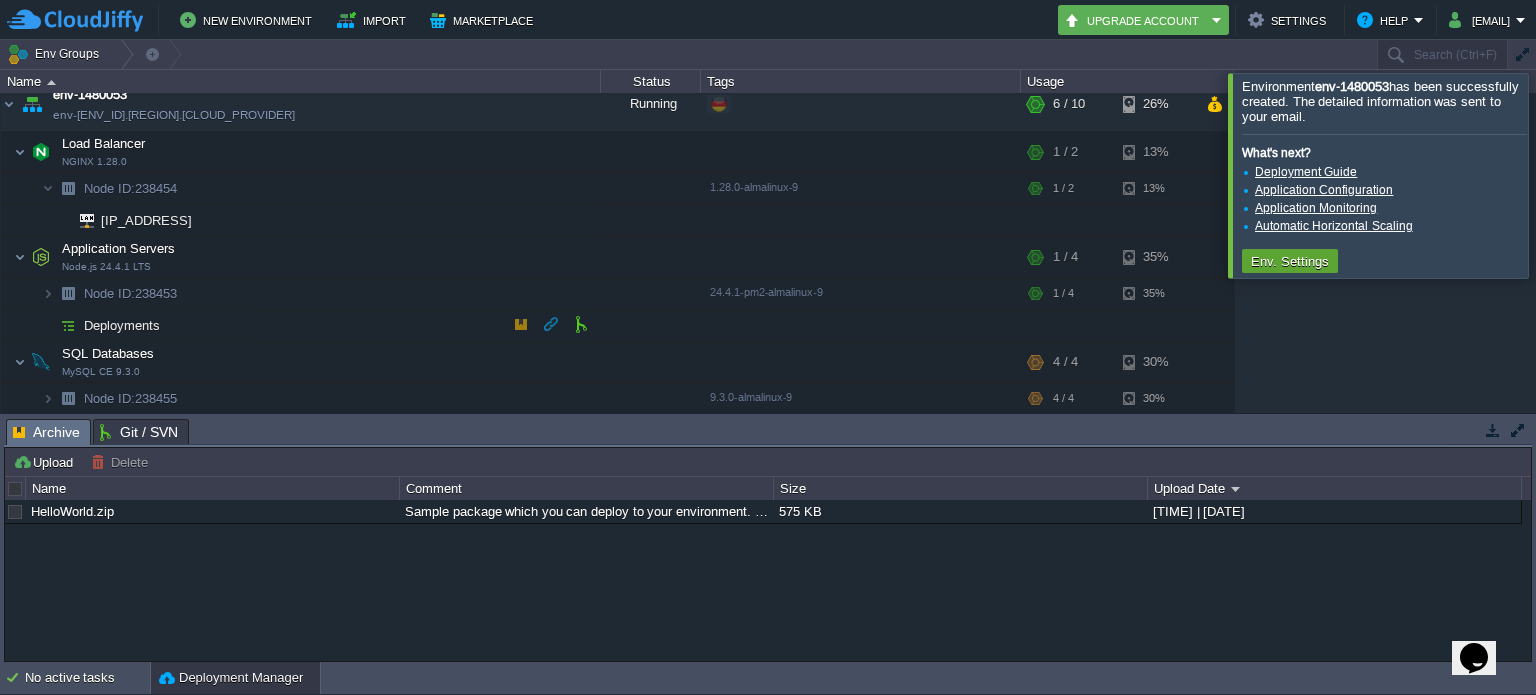 click on "Deployments" at bounding box center [122, 325] 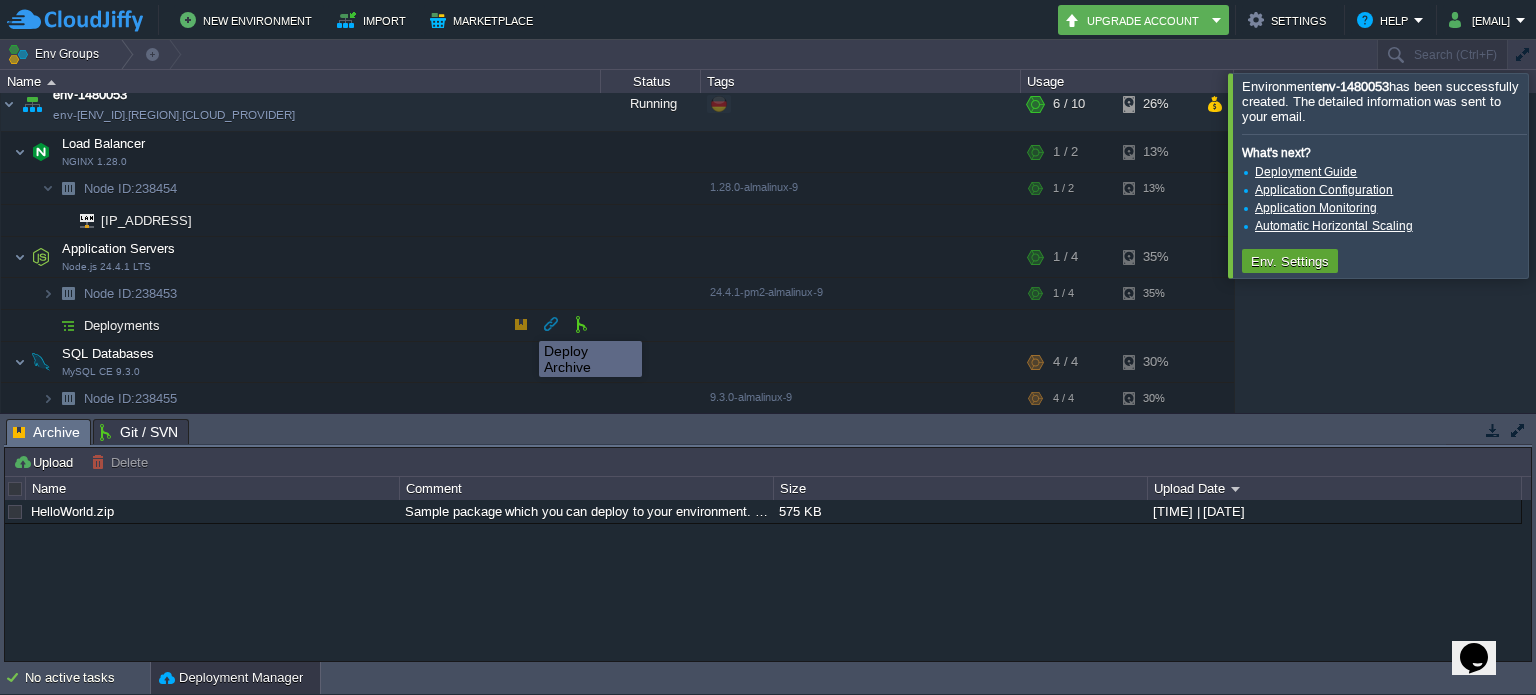 click at bounding box center (521, 324) 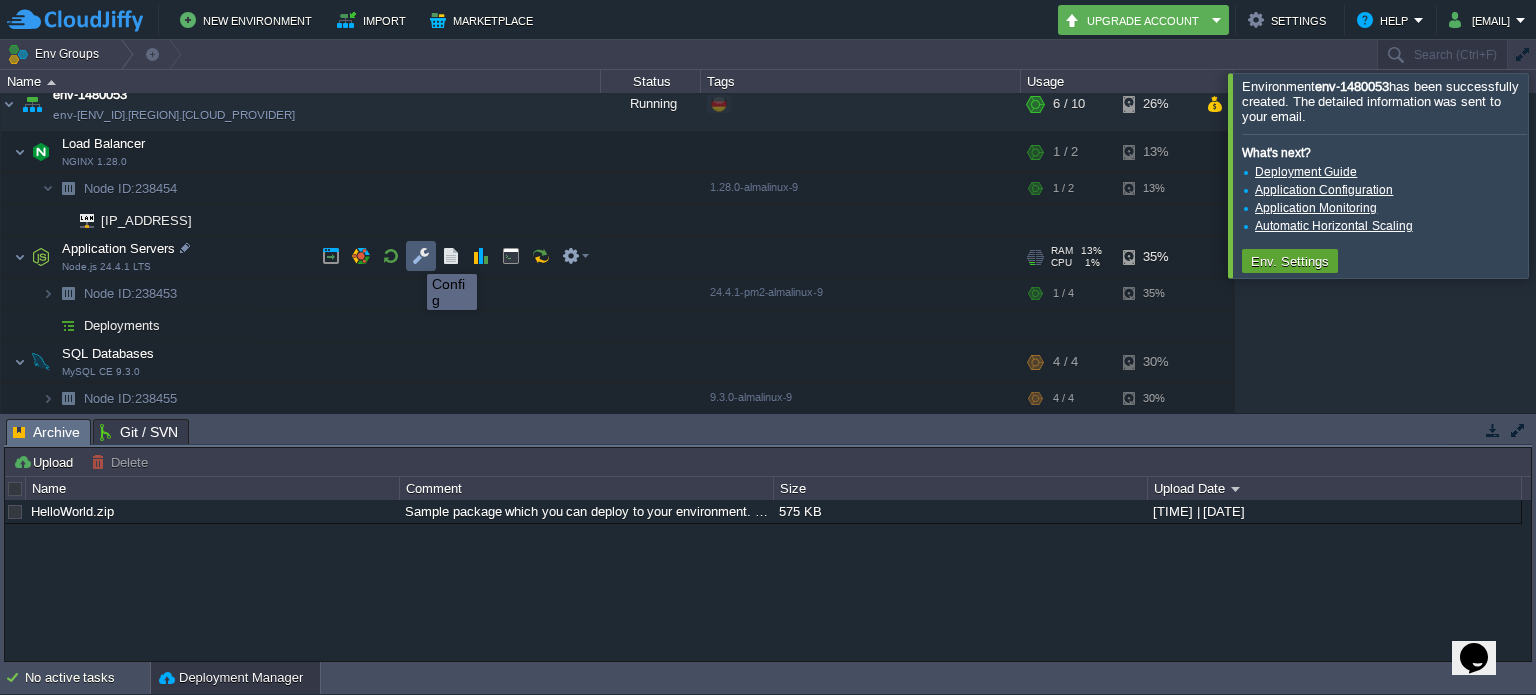 click at bounding box center (421, 256) 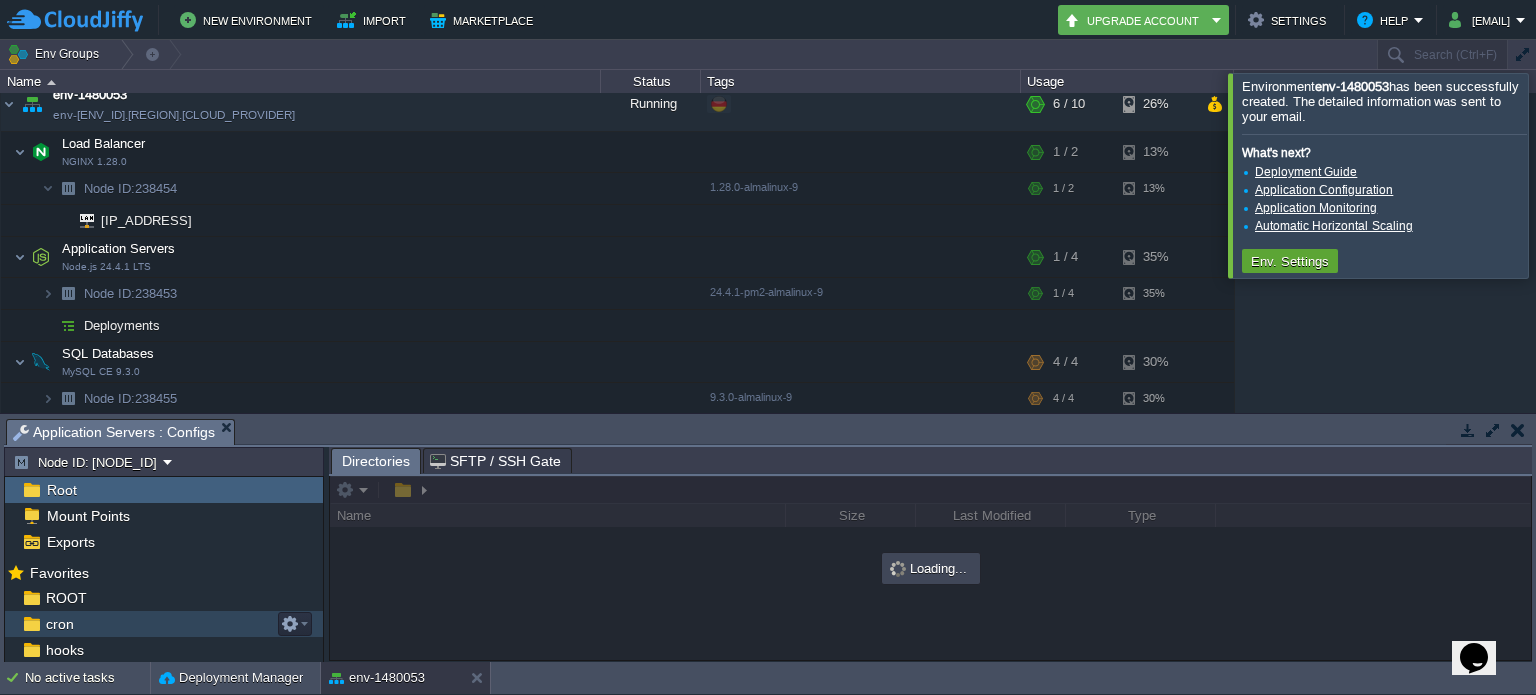 scroll, scrollTop: 0, scrollLeft: 0, axis: both 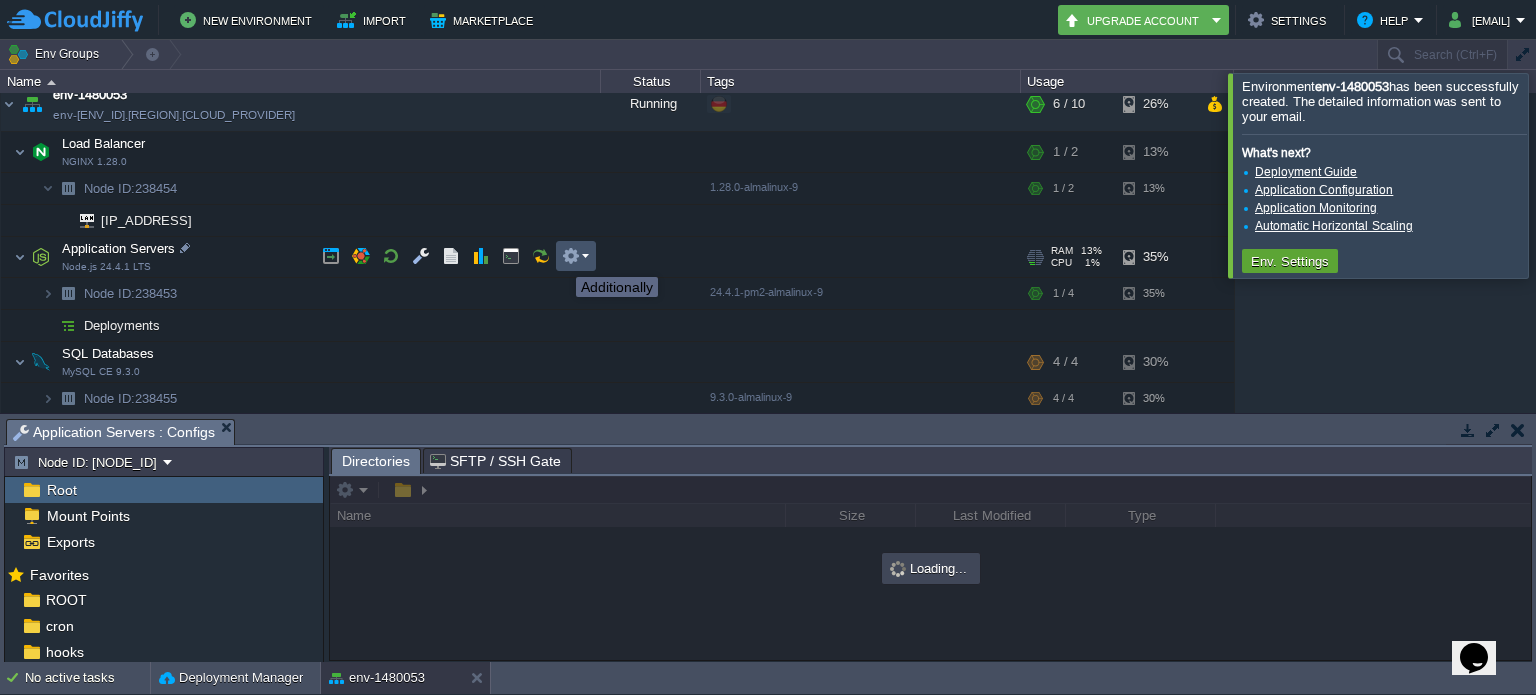 click at bounding box center (571, 256) 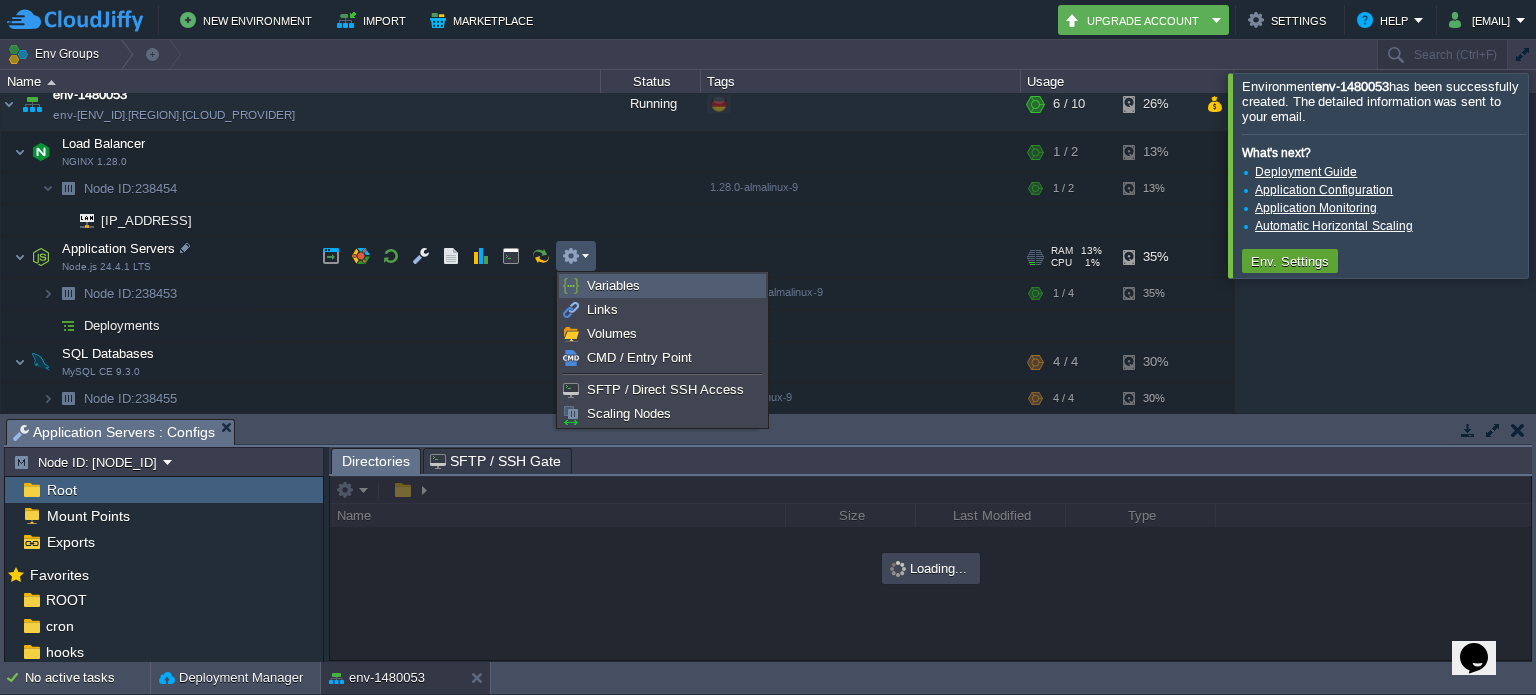 click on "Variables" at bounding box center [613, 285] 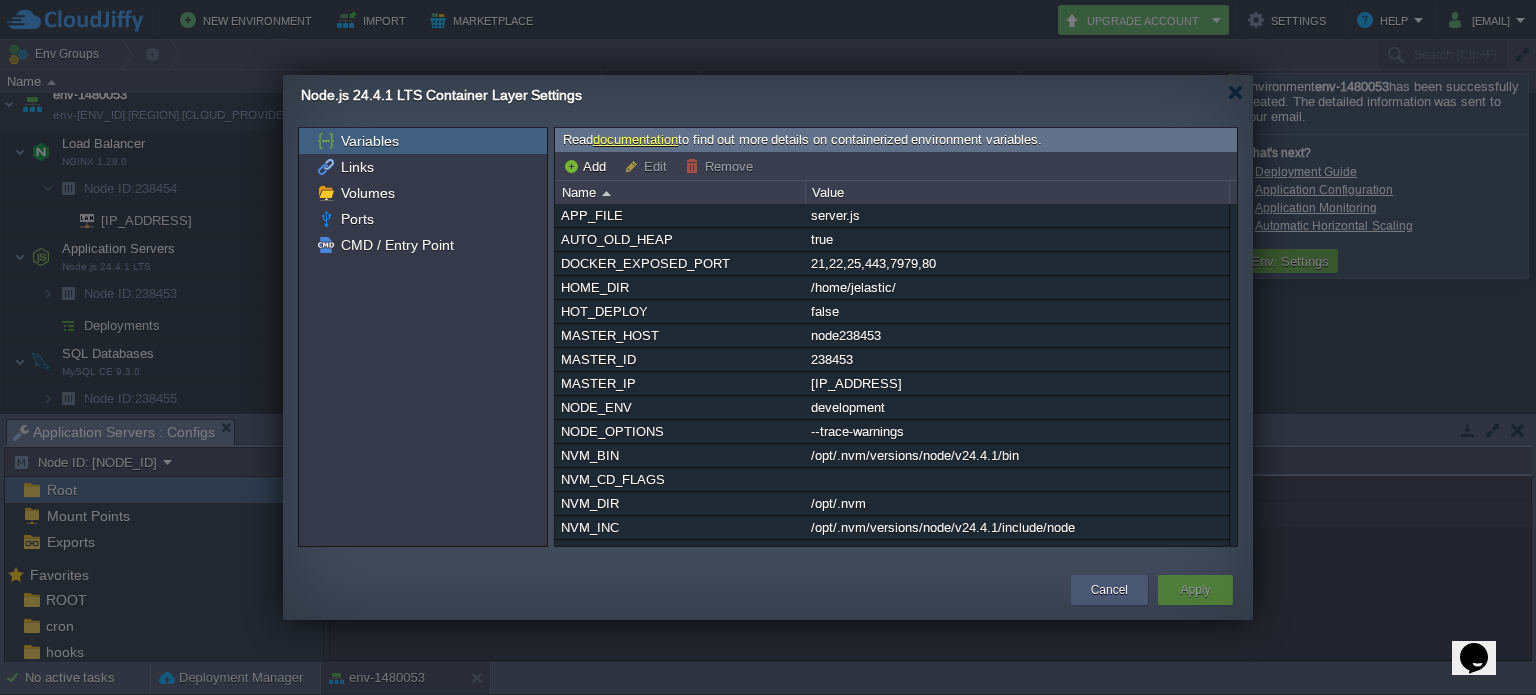 click on "Cancel" at bounding box center (1109, 590) 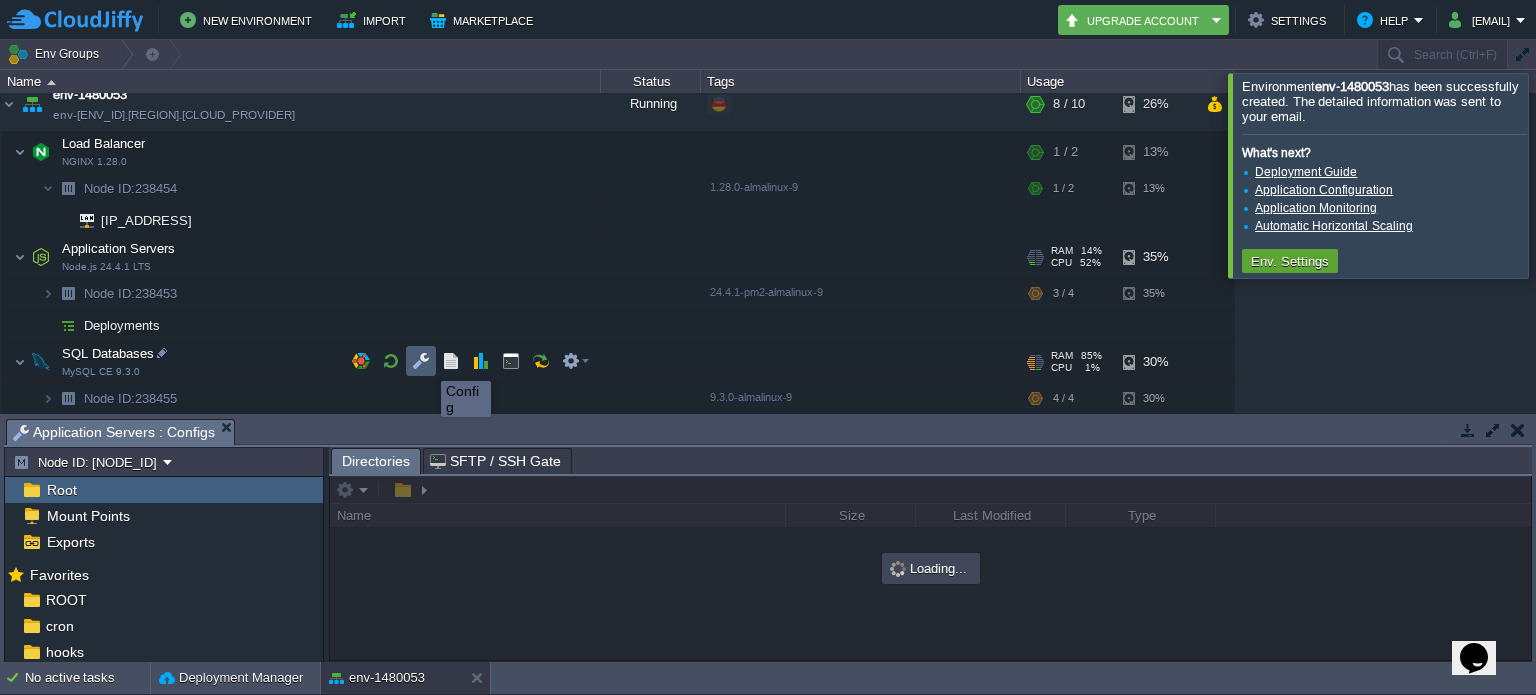 click at bounding box center [421, 361] 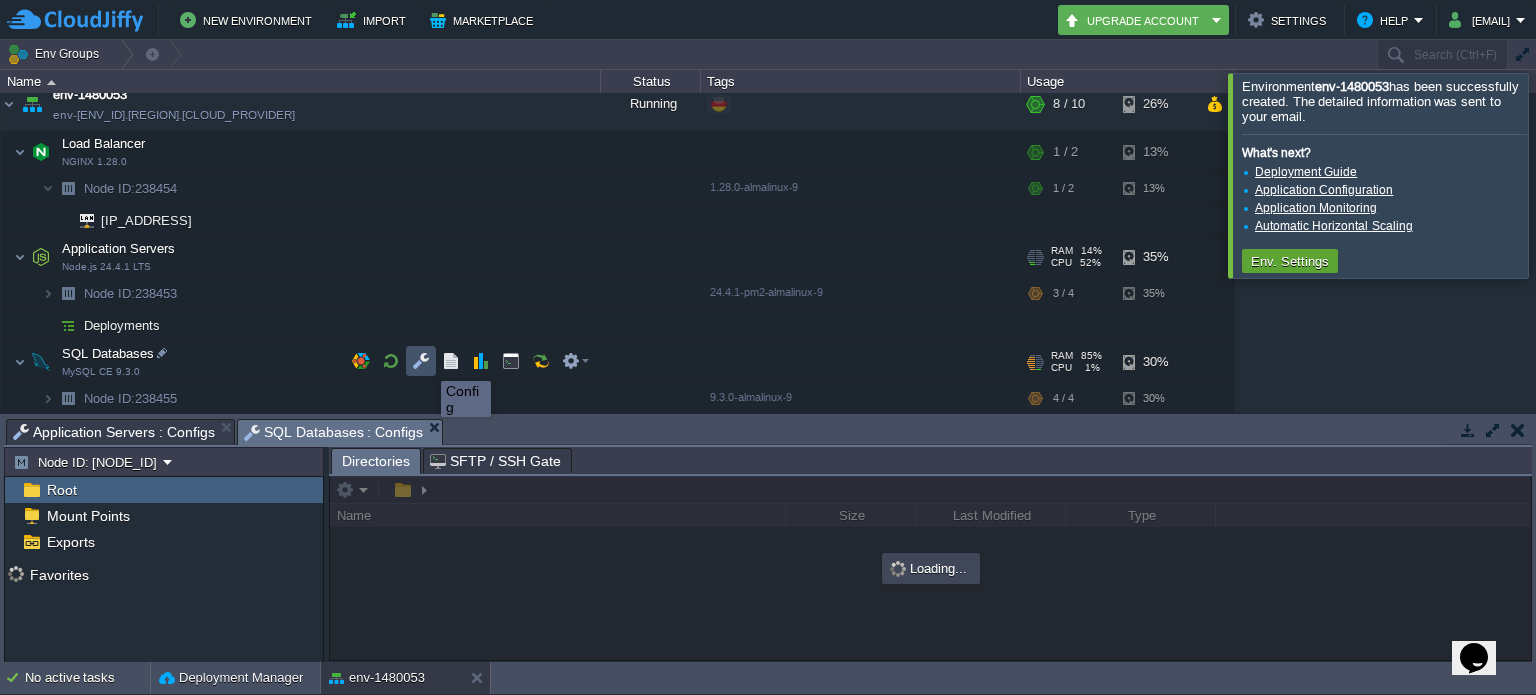 click at bounding box center (421, 361) 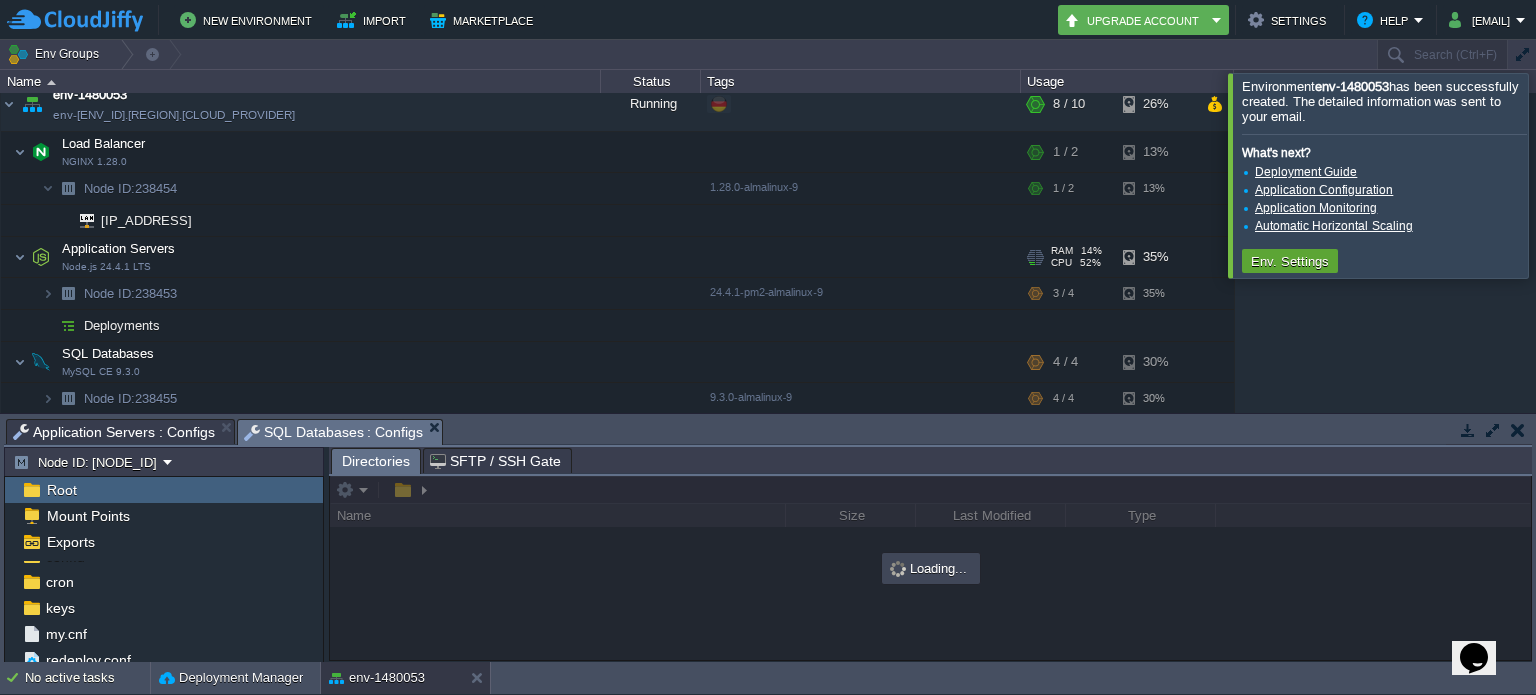 scroll, scrollTop: 102, scrollLeft: 0, axis: vertical 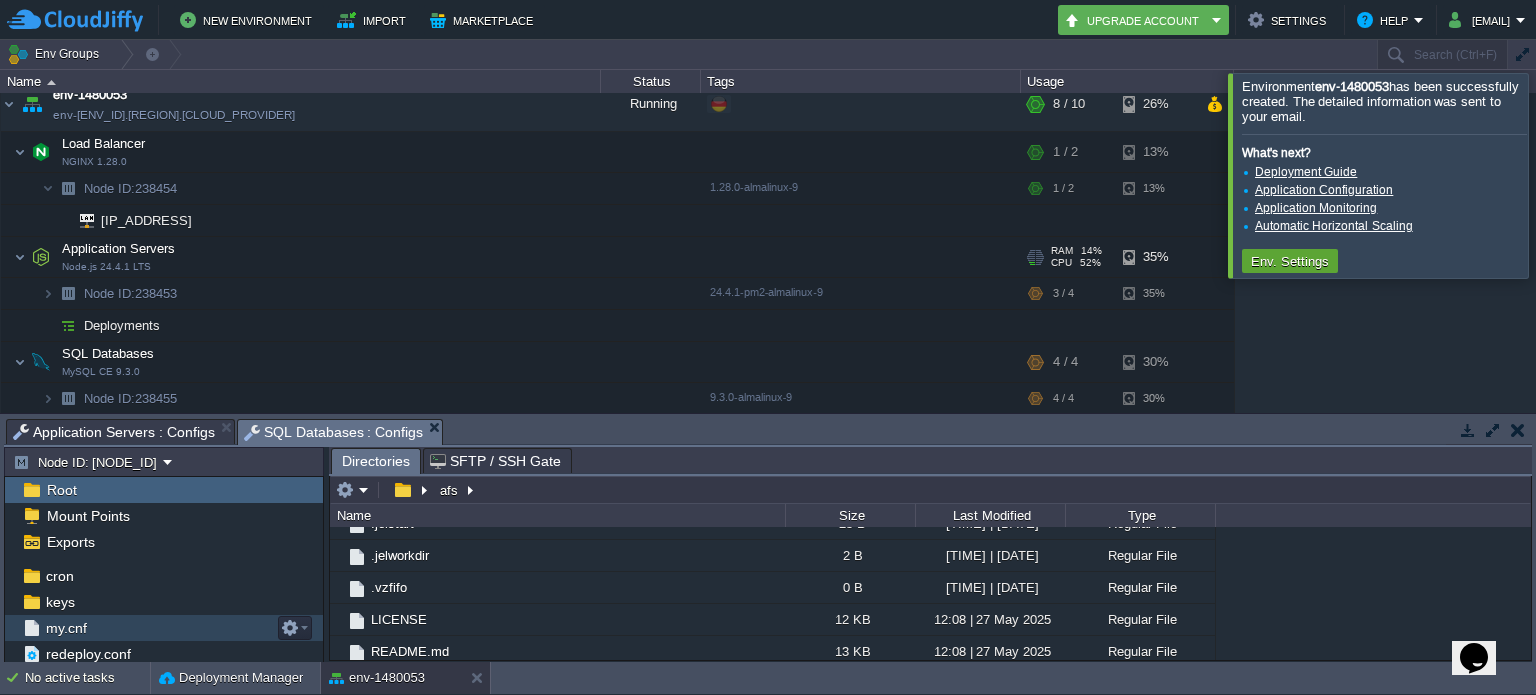 click on "my.cnf" at bounding box center (66, 628) 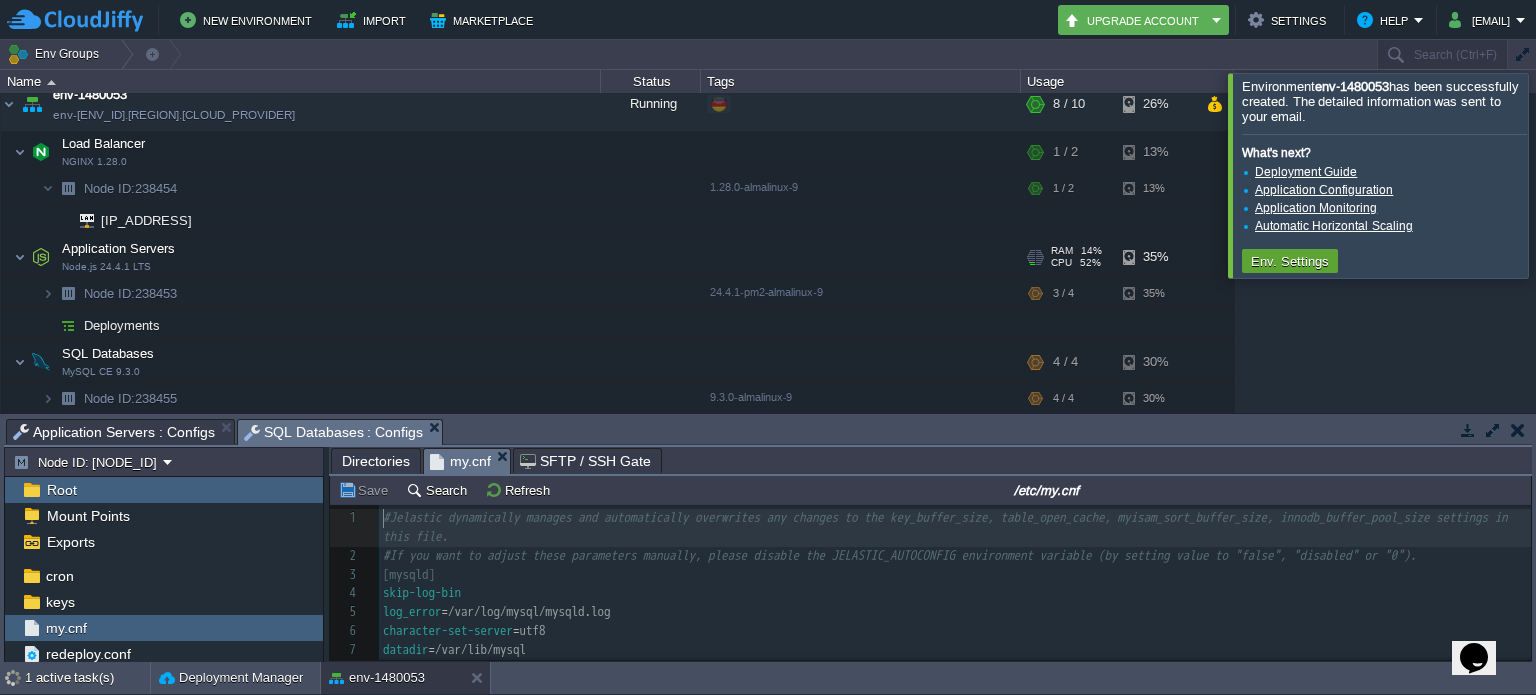 scroll, scrollTop: 6, scrollLeft: 0, axis: vertical 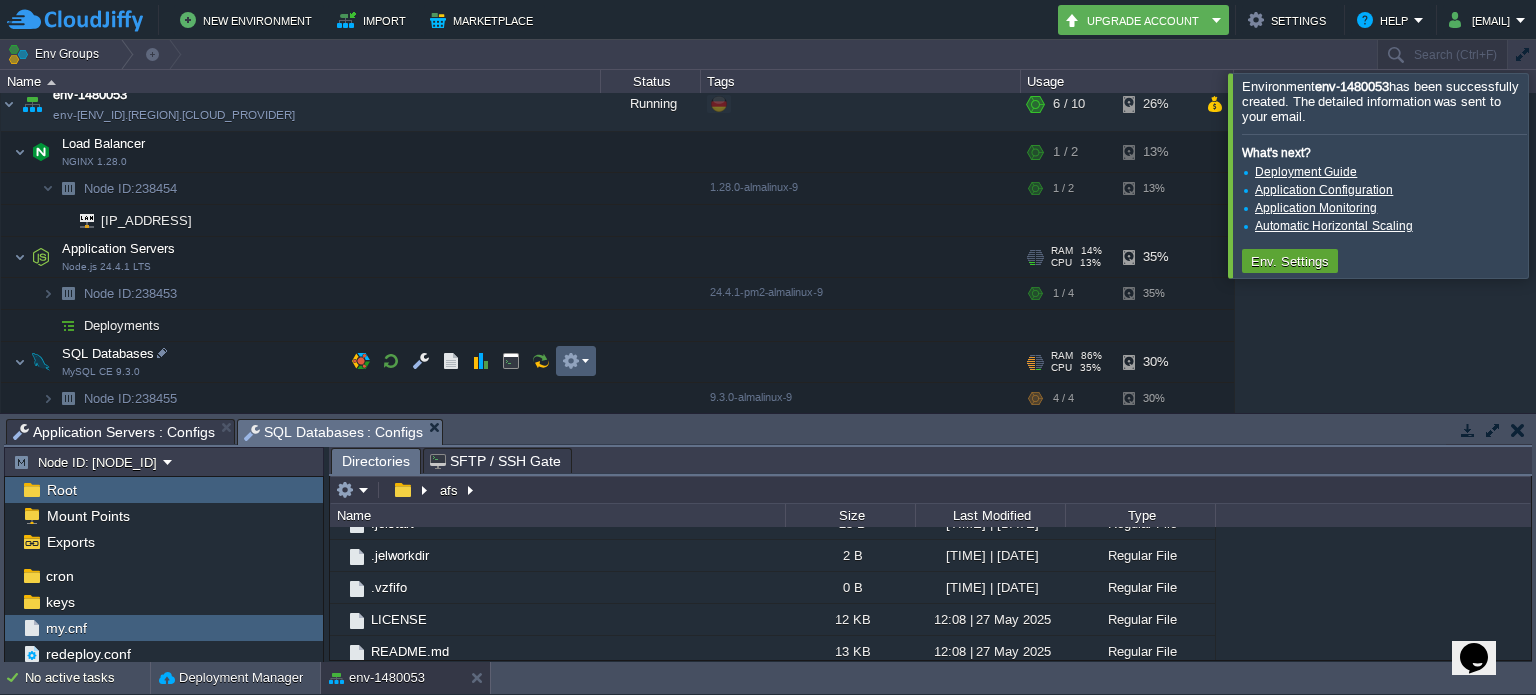 click at bounding box center (575, 361) 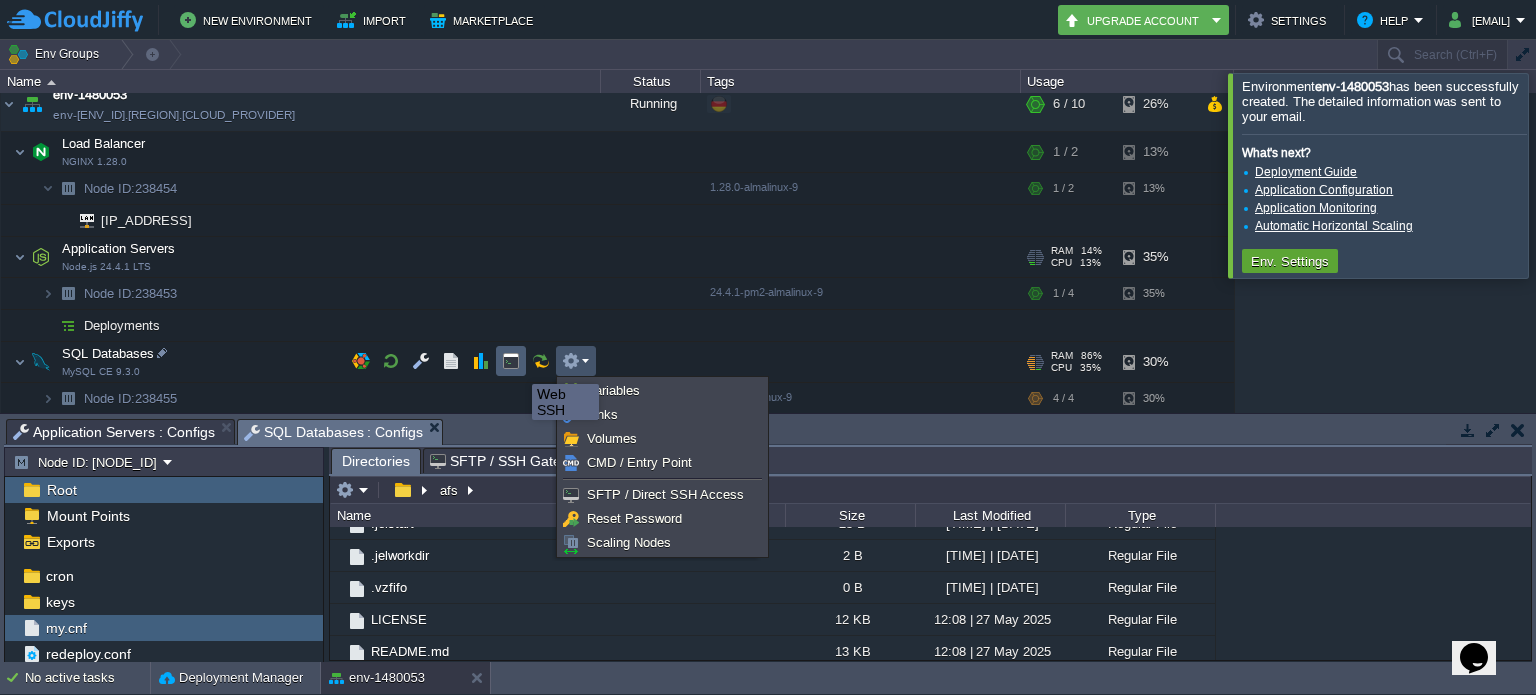 click at bounding box center [511, 361] 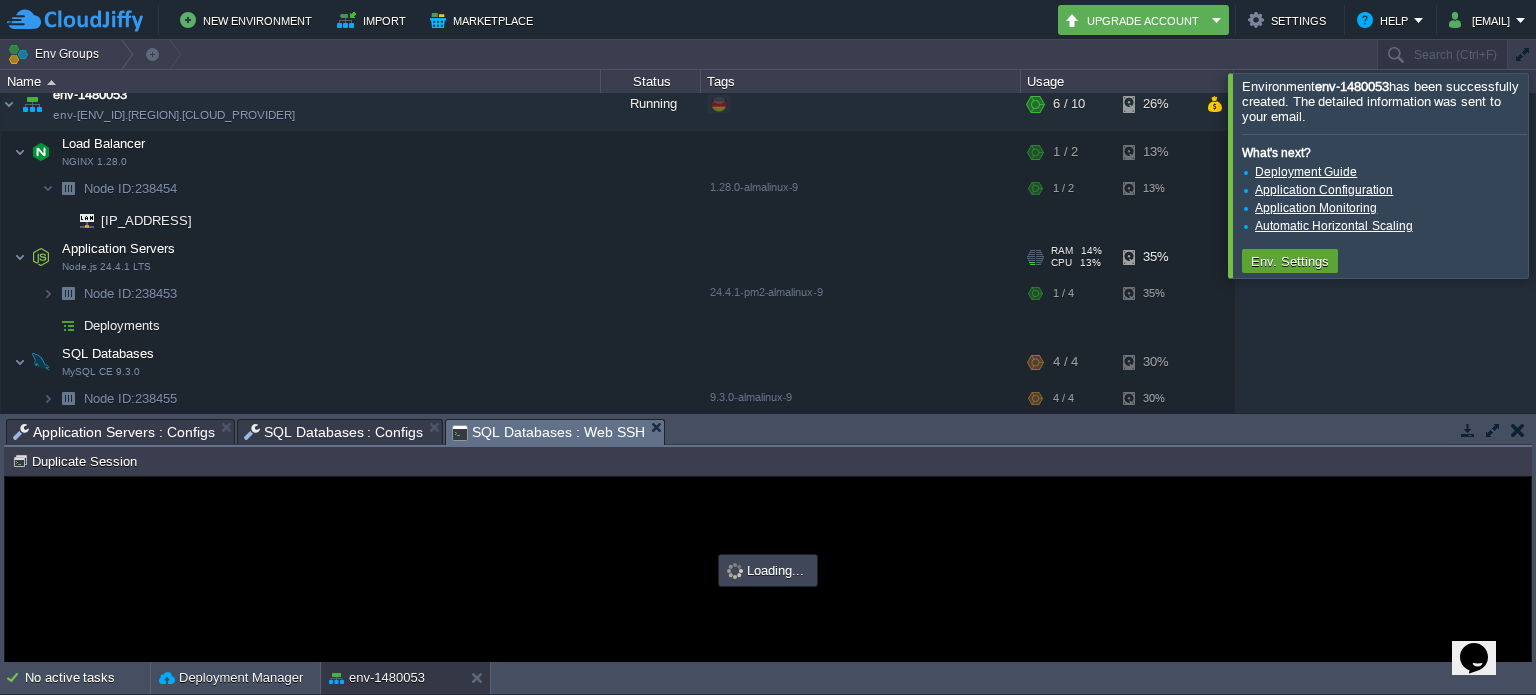 type on "#000000" 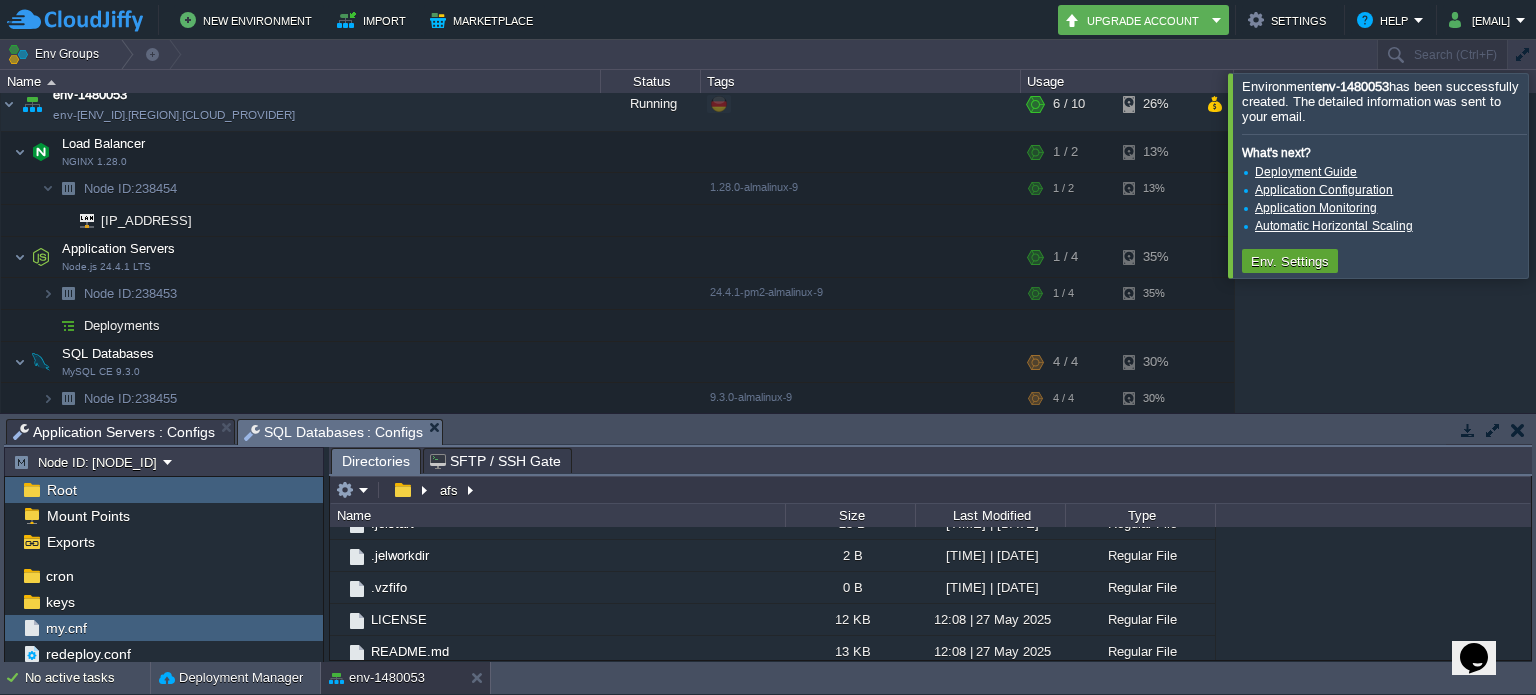click on "Tasks Activity Log Archive Git / SVN Application Servers : Configs SQL Databases : Configs" at bounding box center [2504, 431] 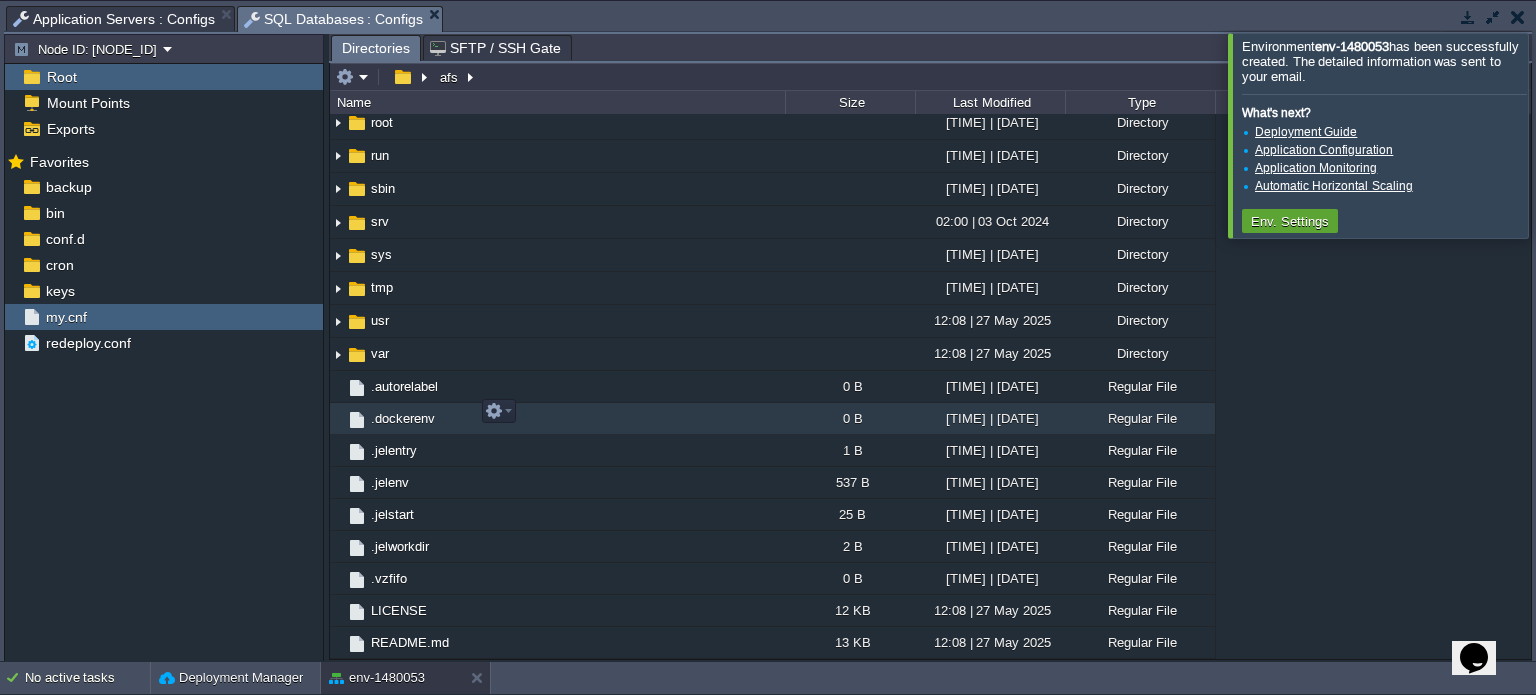 scroll, scrollTop: 0, scrollLeft: 0, axis: both 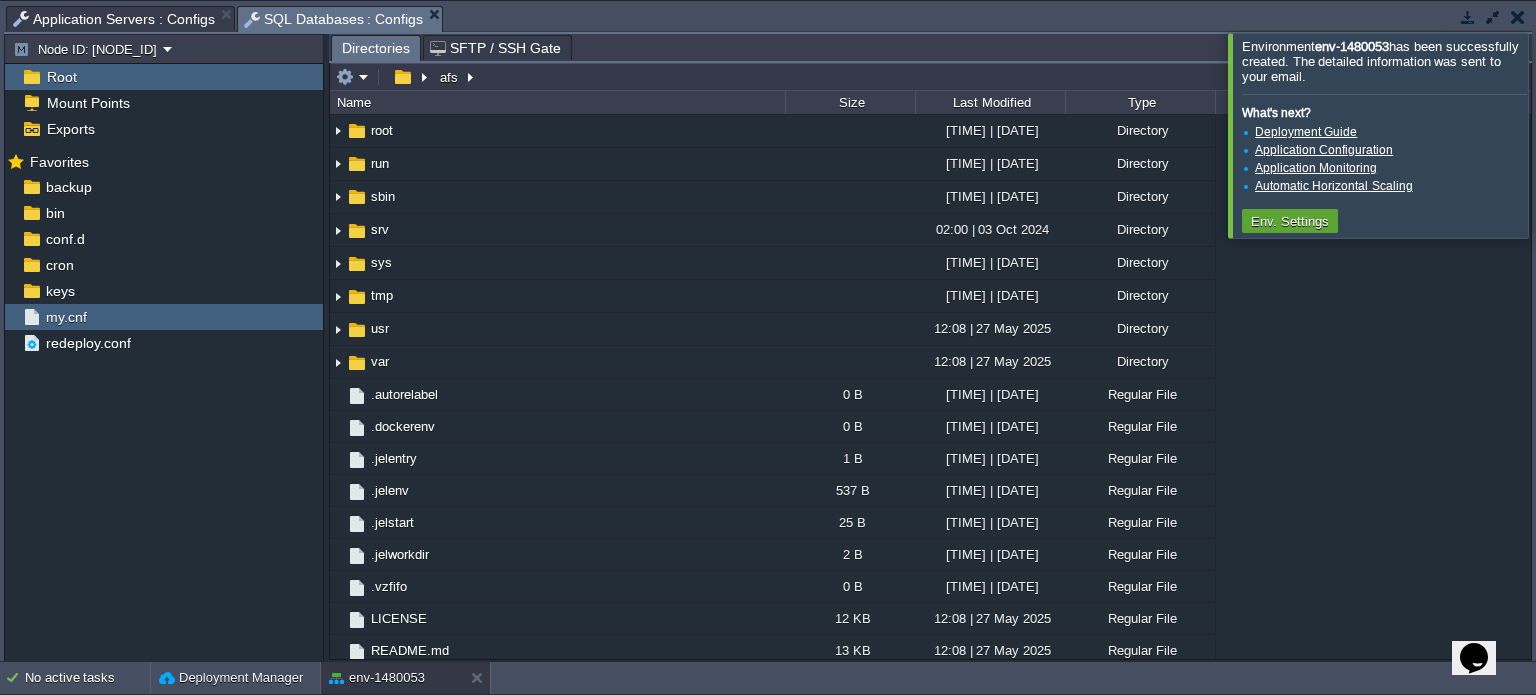 click on "Mark the most frequently used files and directories as Favorites to easily access them within this panel. Favorites backup bin conf.d cron keys my.cnf redeploy.conf" at bounding box center (164, 407) 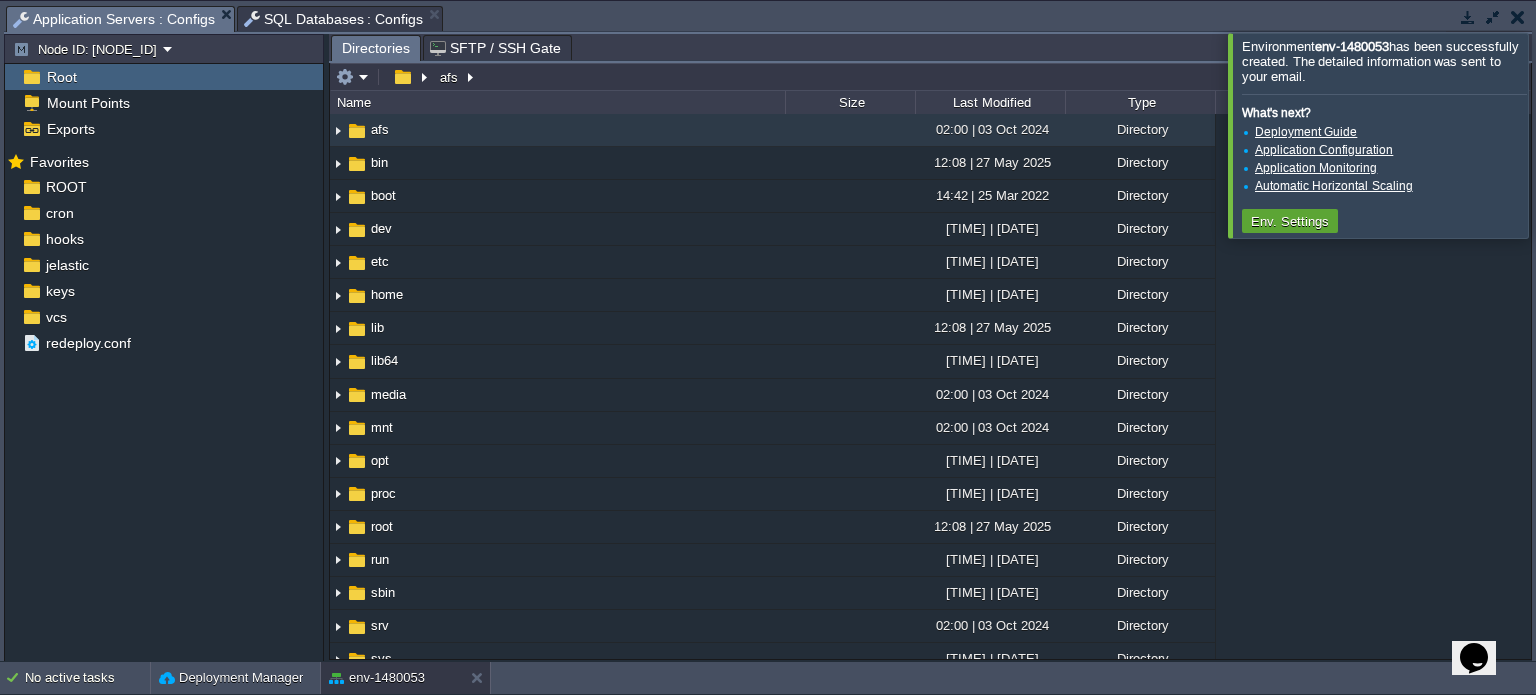 click at bounding box center (1493, 17) 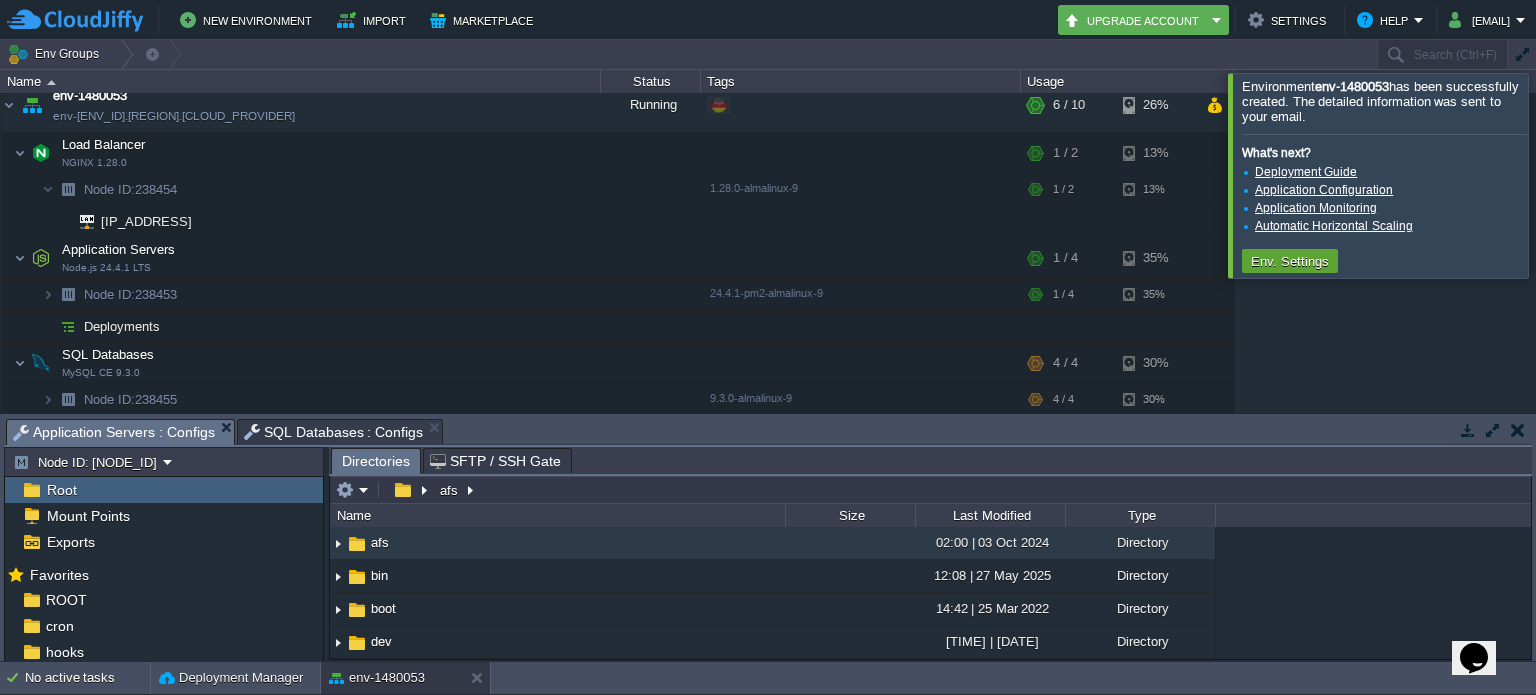 click on "Deployment Guide" at bounding box center (1306, 172) 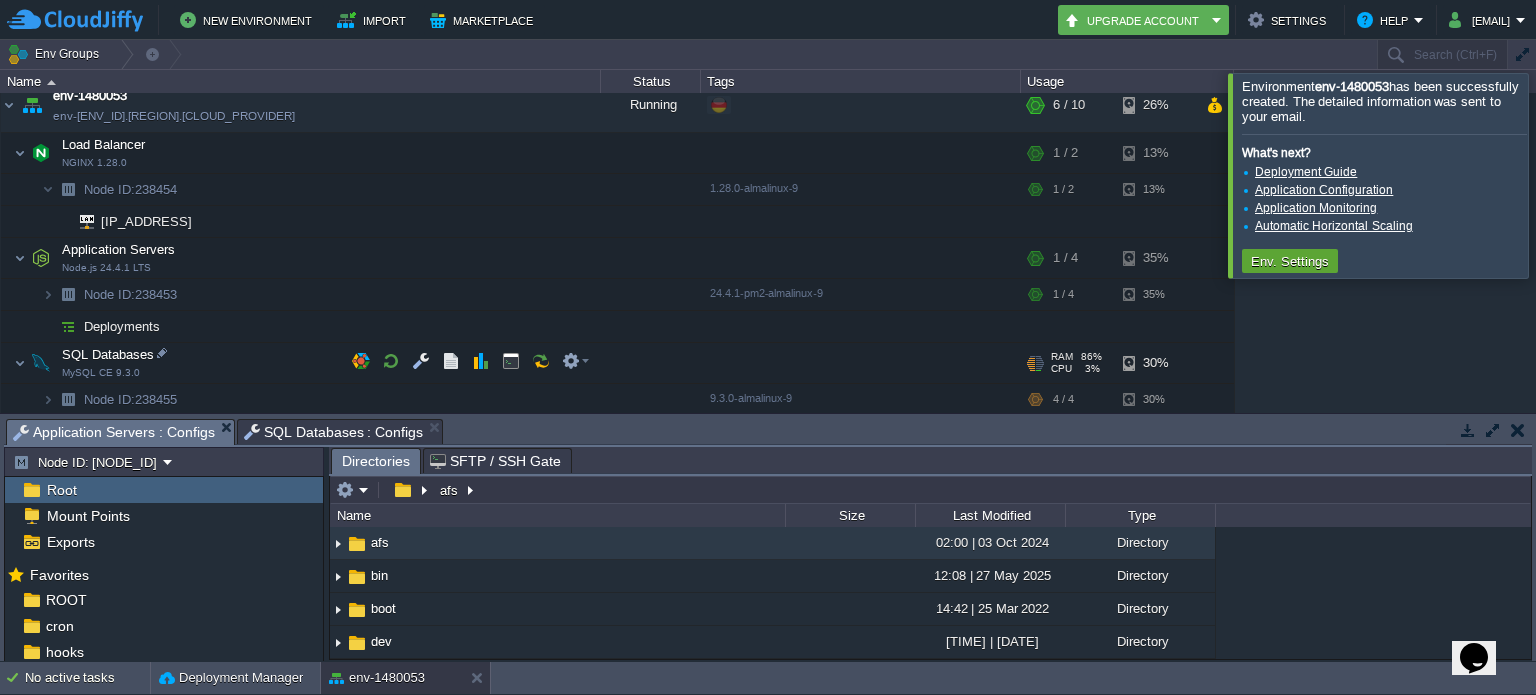 scroll, scrollTop: 16, scrollLeft: 0, axis: vertical 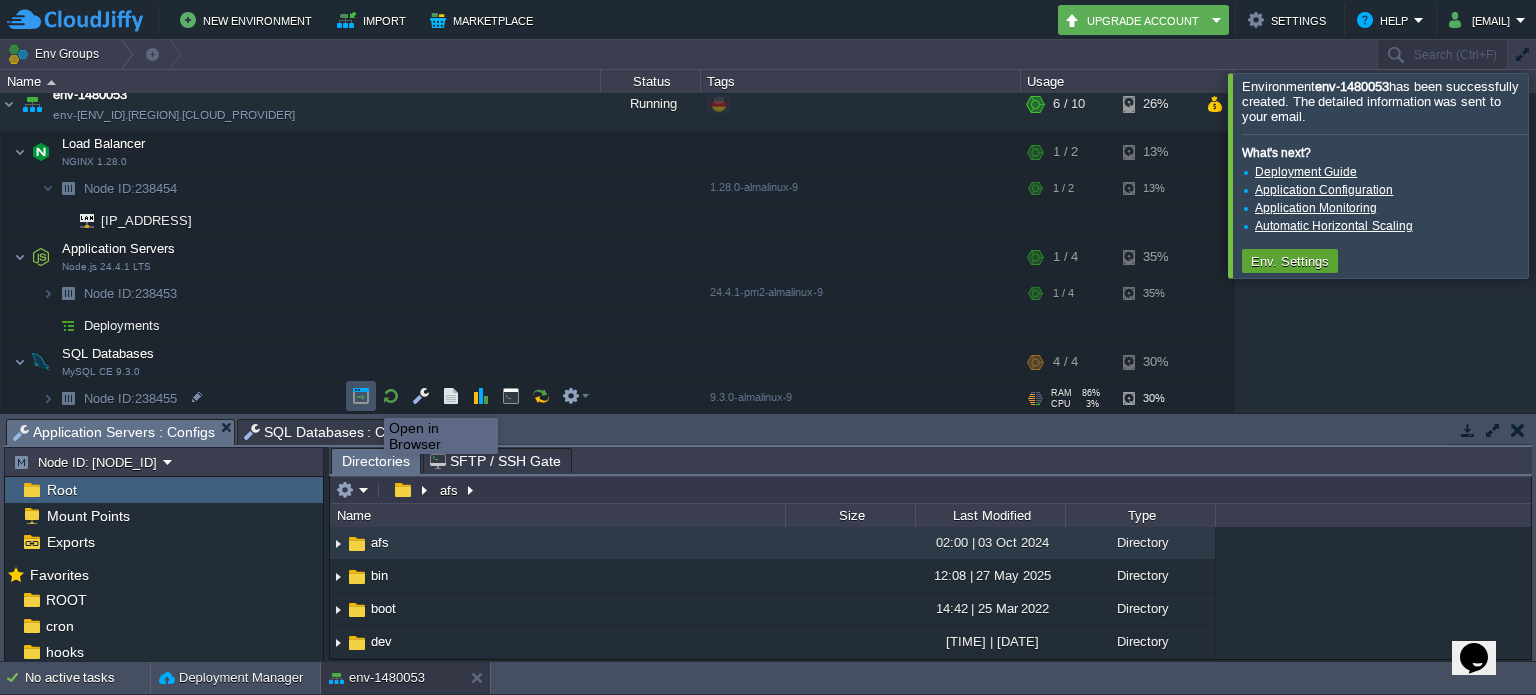 click at bounding box center [361, 396] 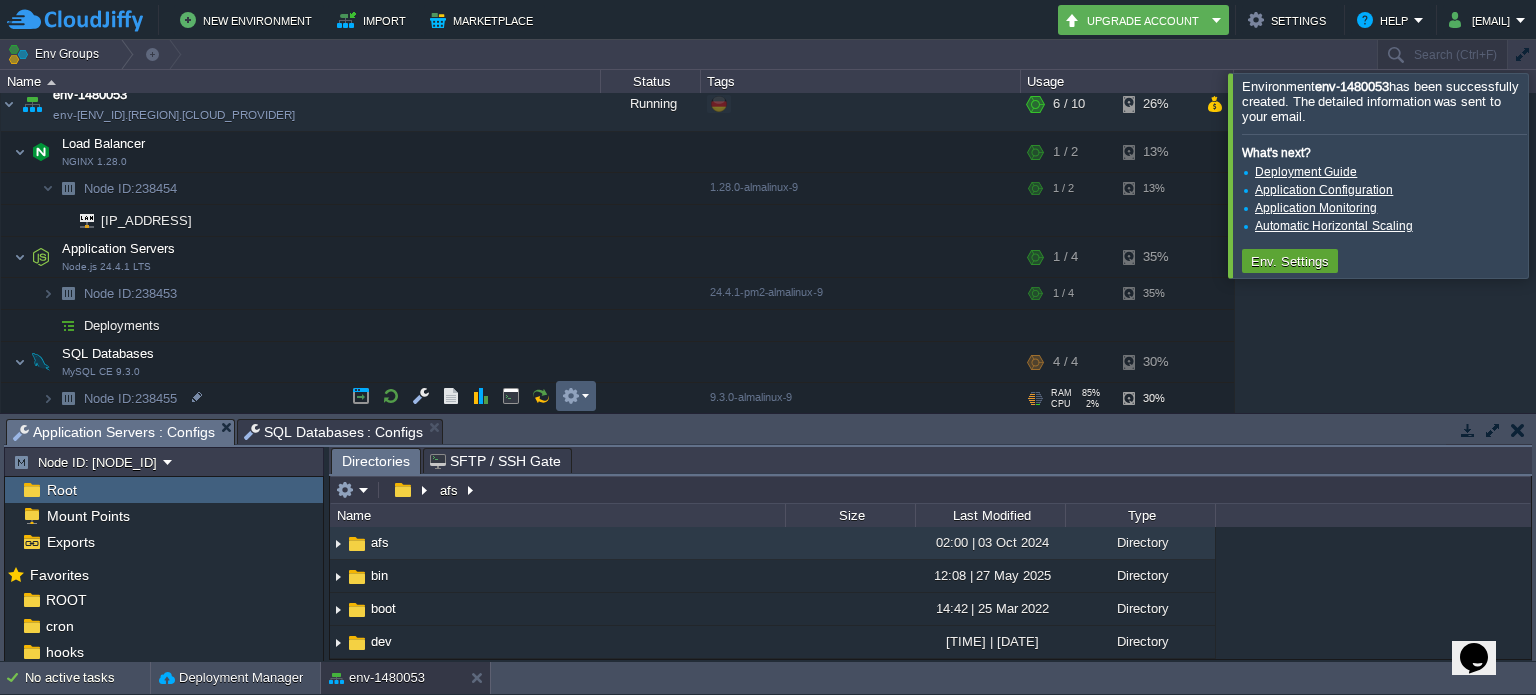 click at bounding box center (571, 396) 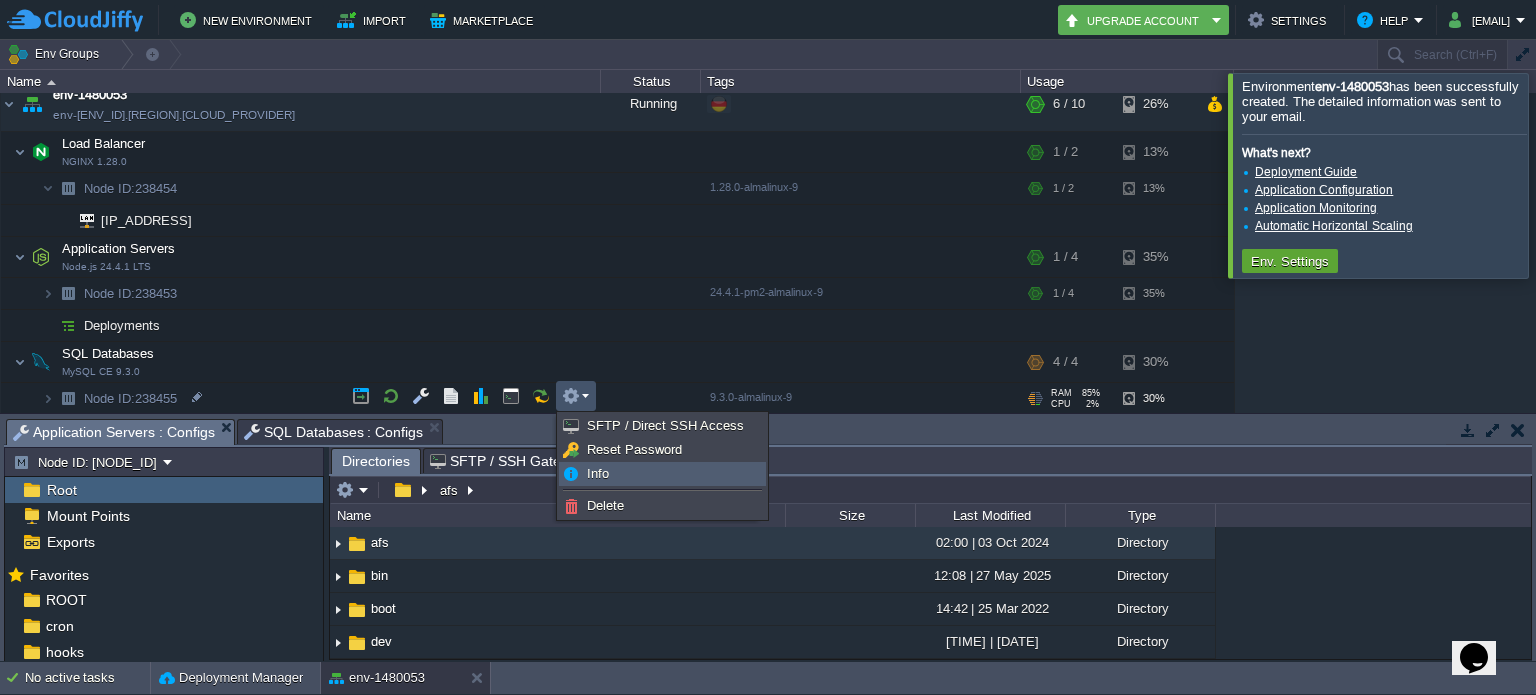 click on "Info" at bounding box center [662, 474] 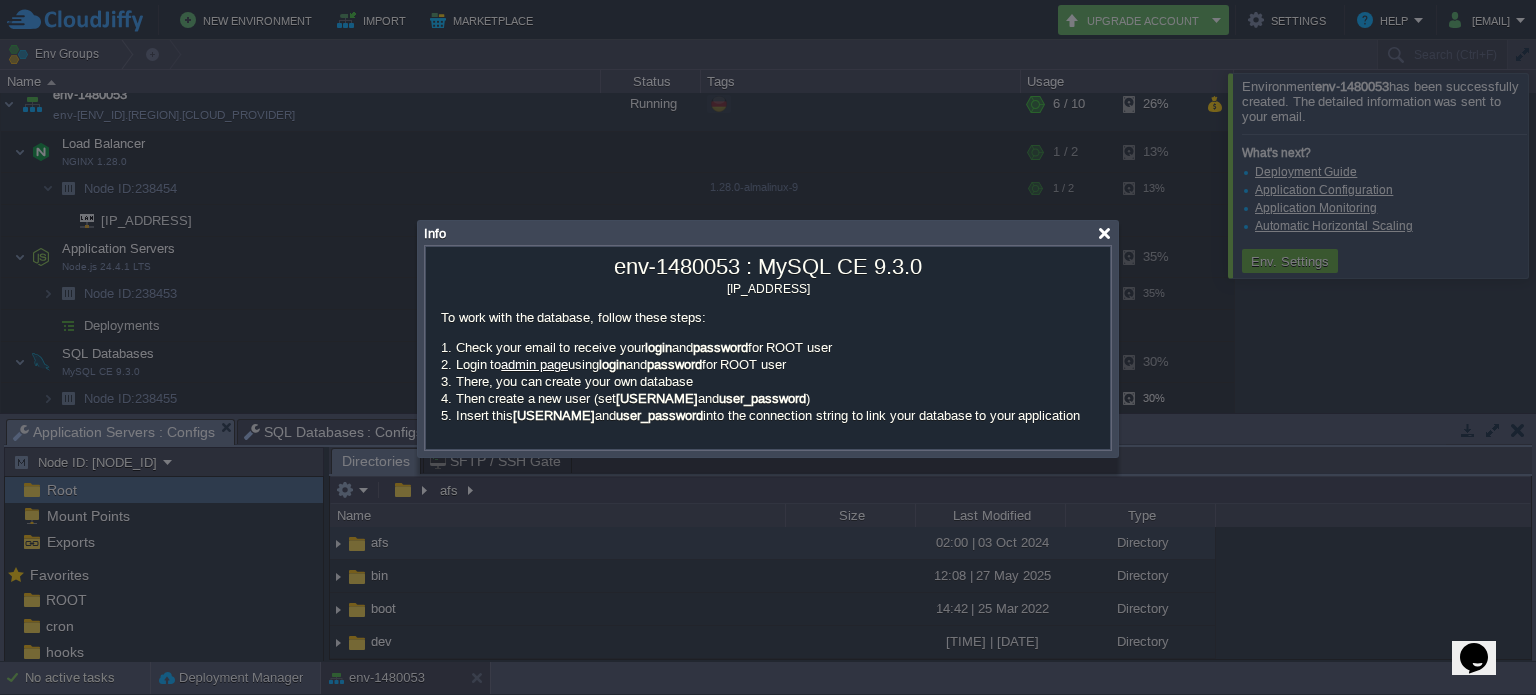 click at bounding box center (1104, 233) 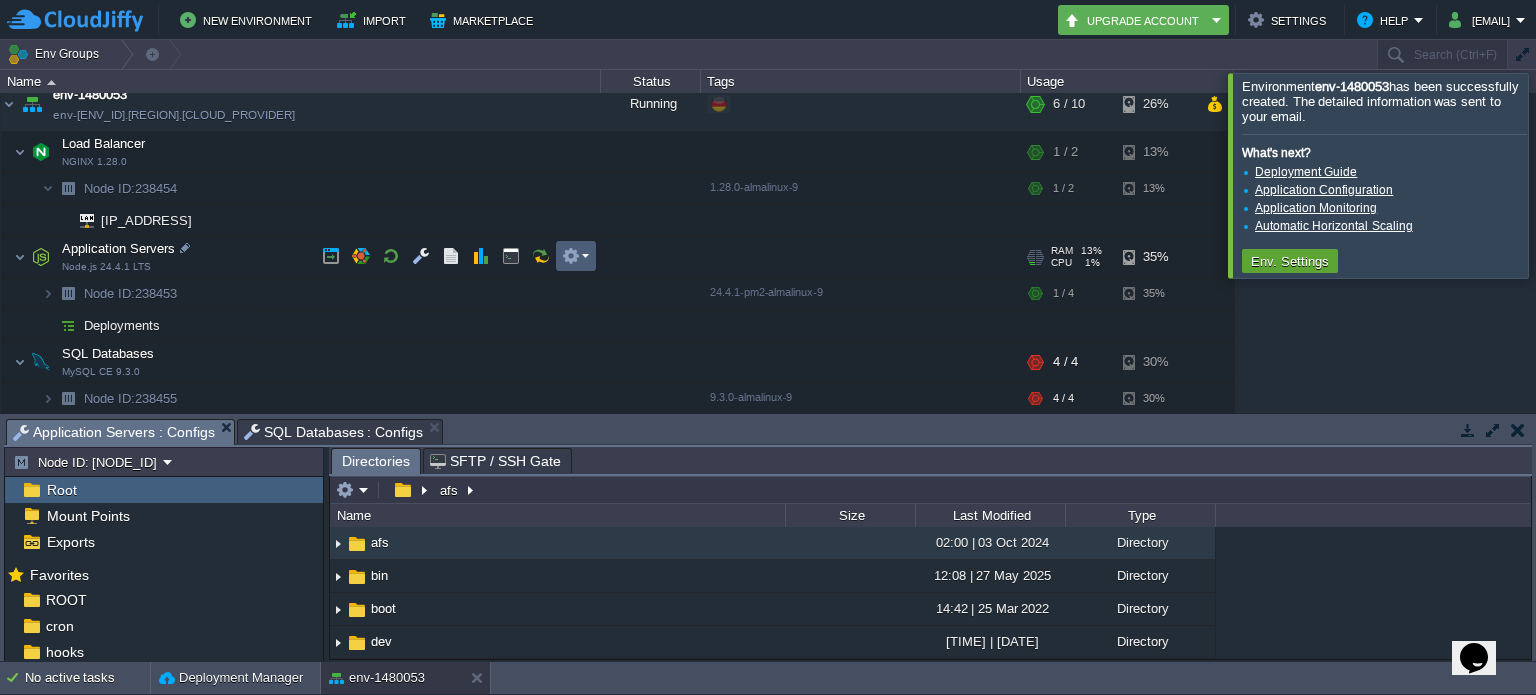 click at bounding box center (575, 256) 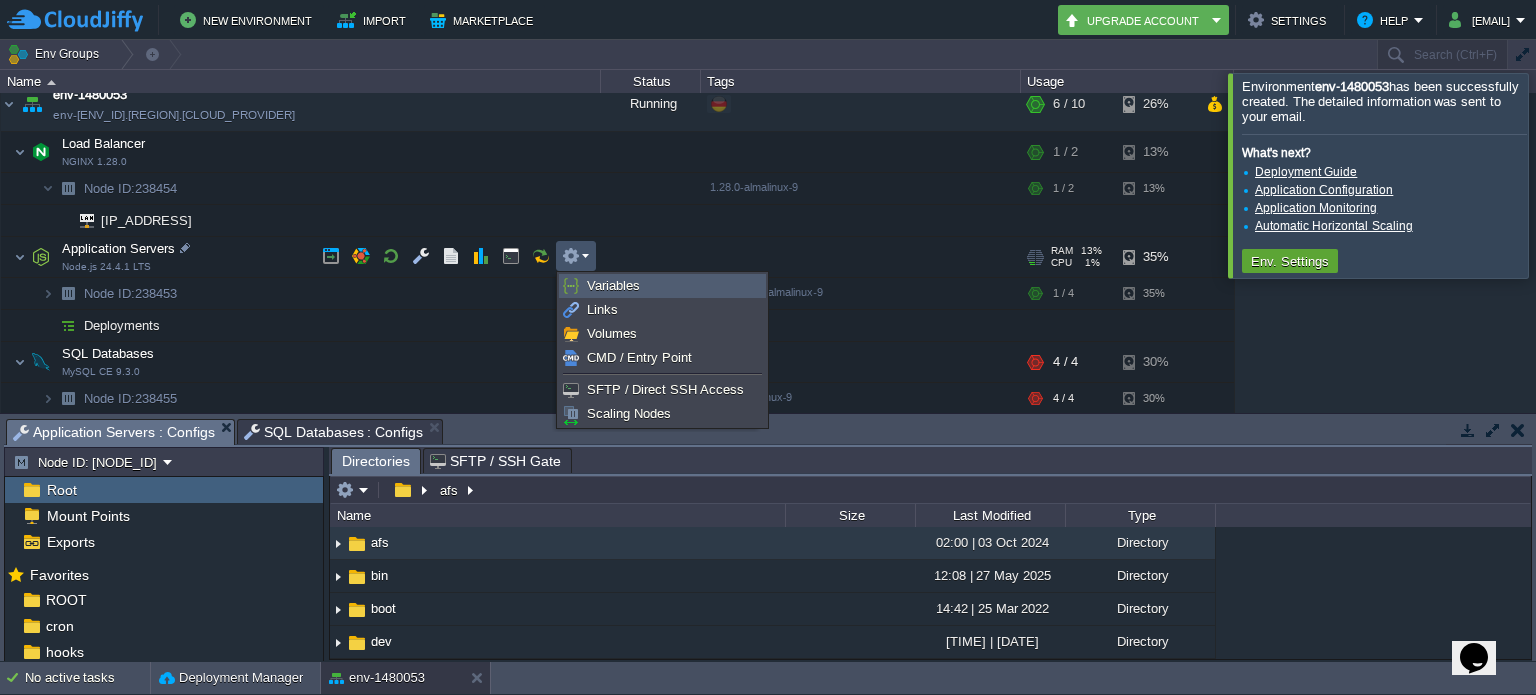 click on "Variables" at bounding box center [613, 285] 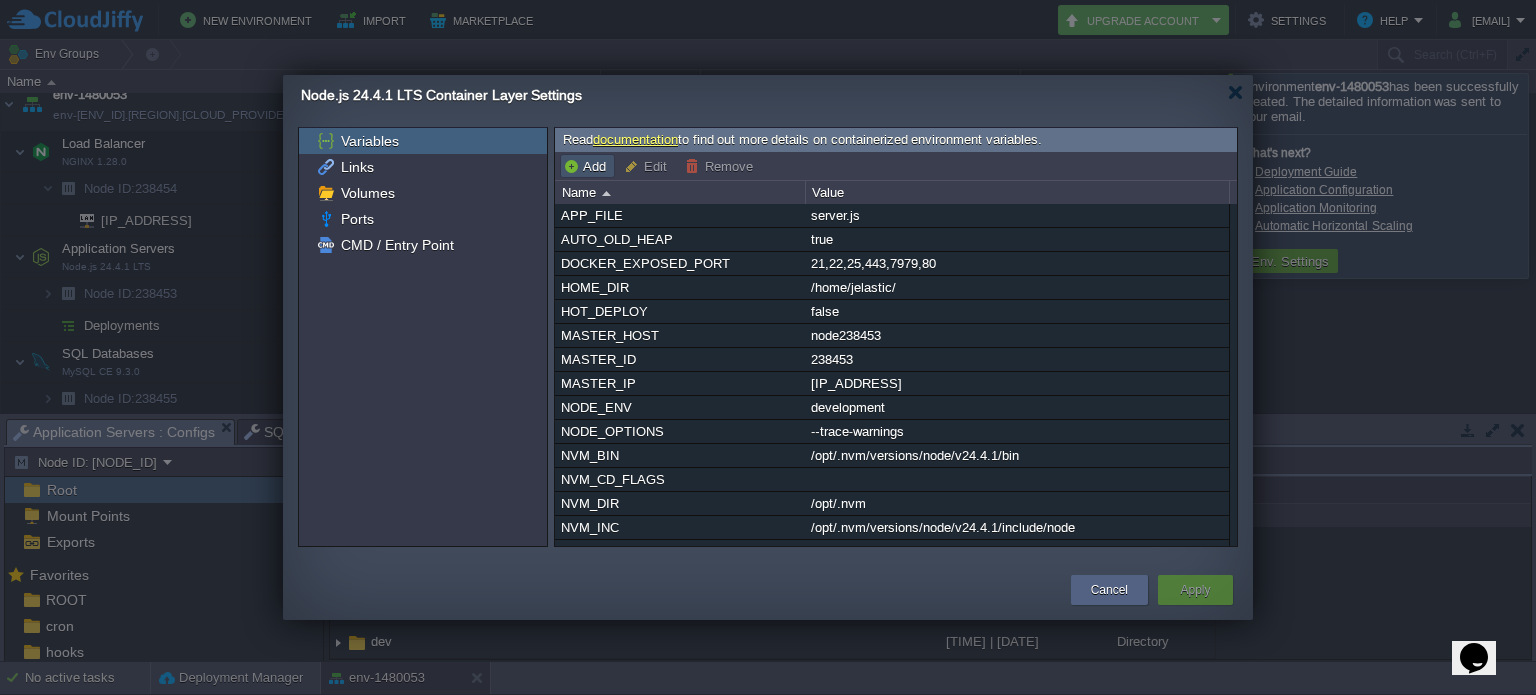 click on "Add" at bounding box center (587, 166) 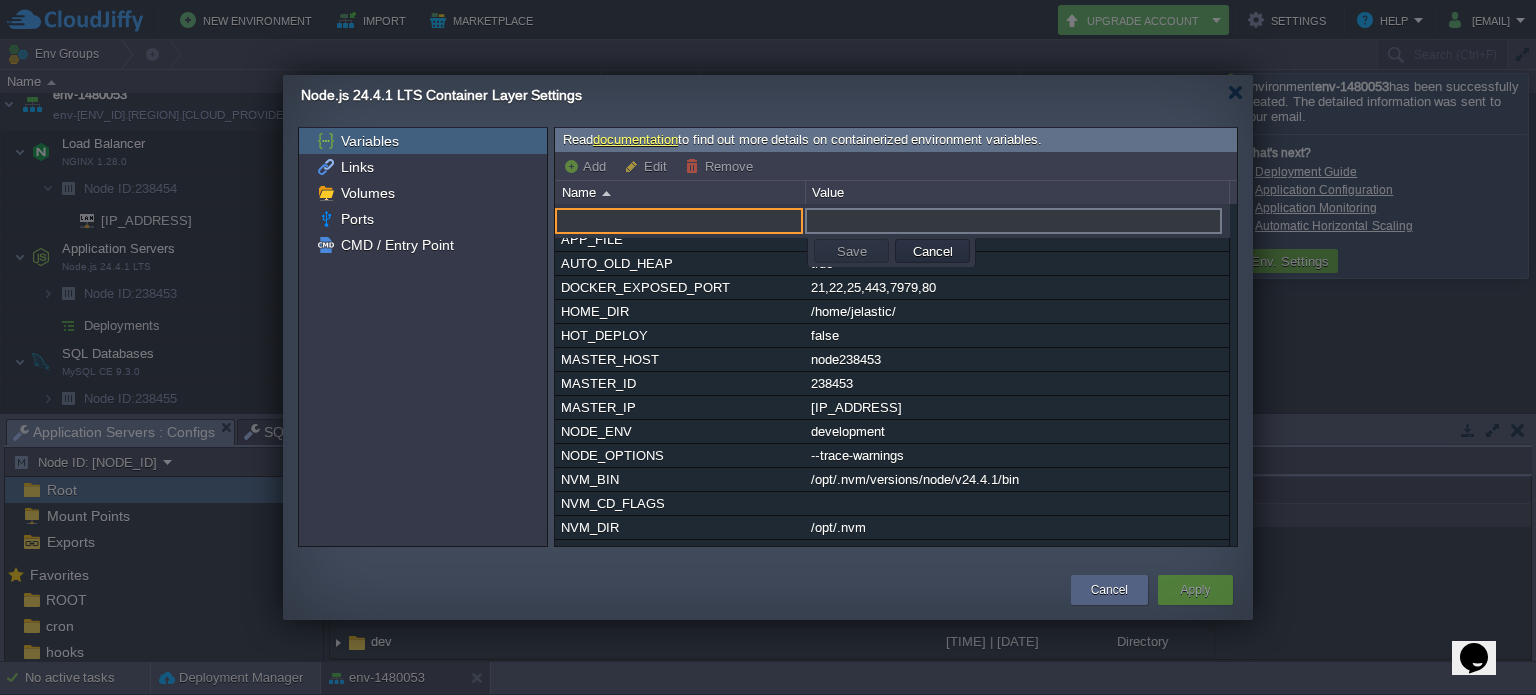 click at bounding box center [679, 221] 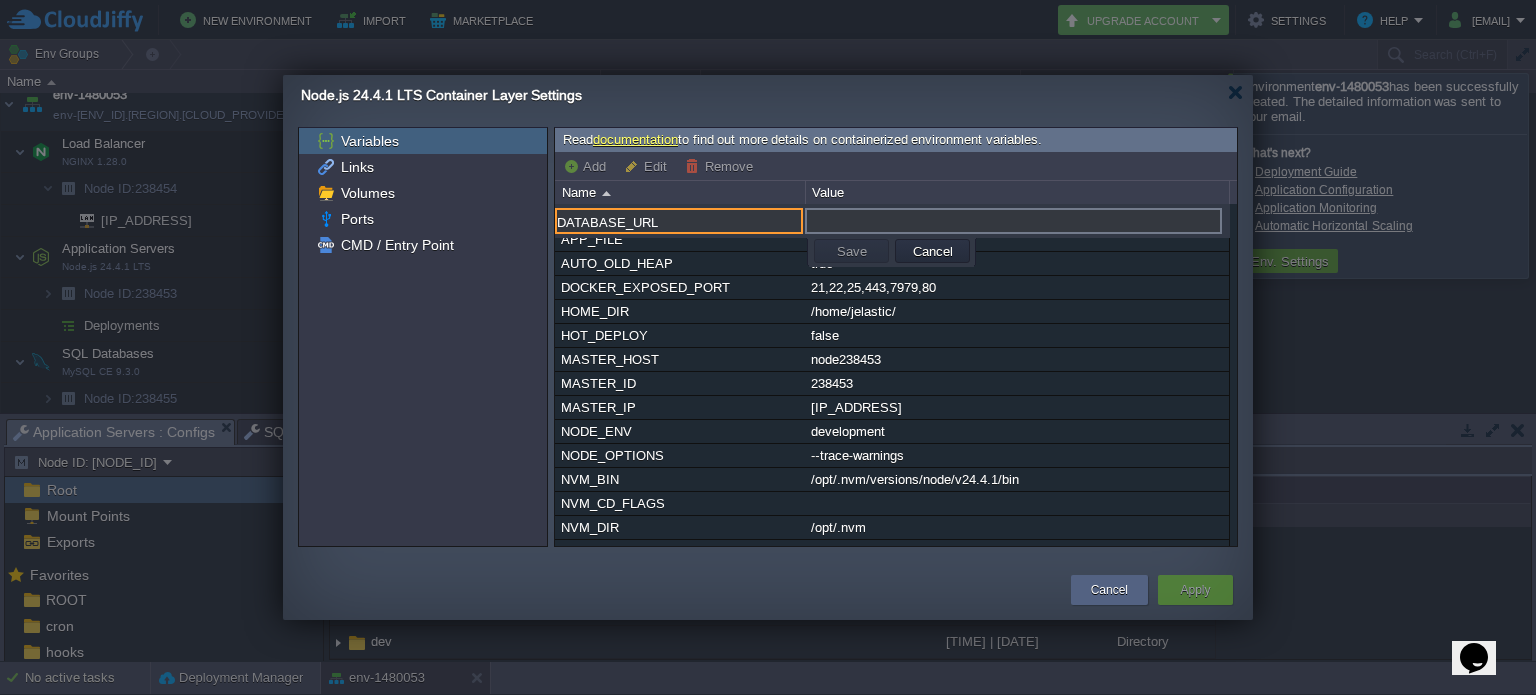 type on "DATABASE_URL" 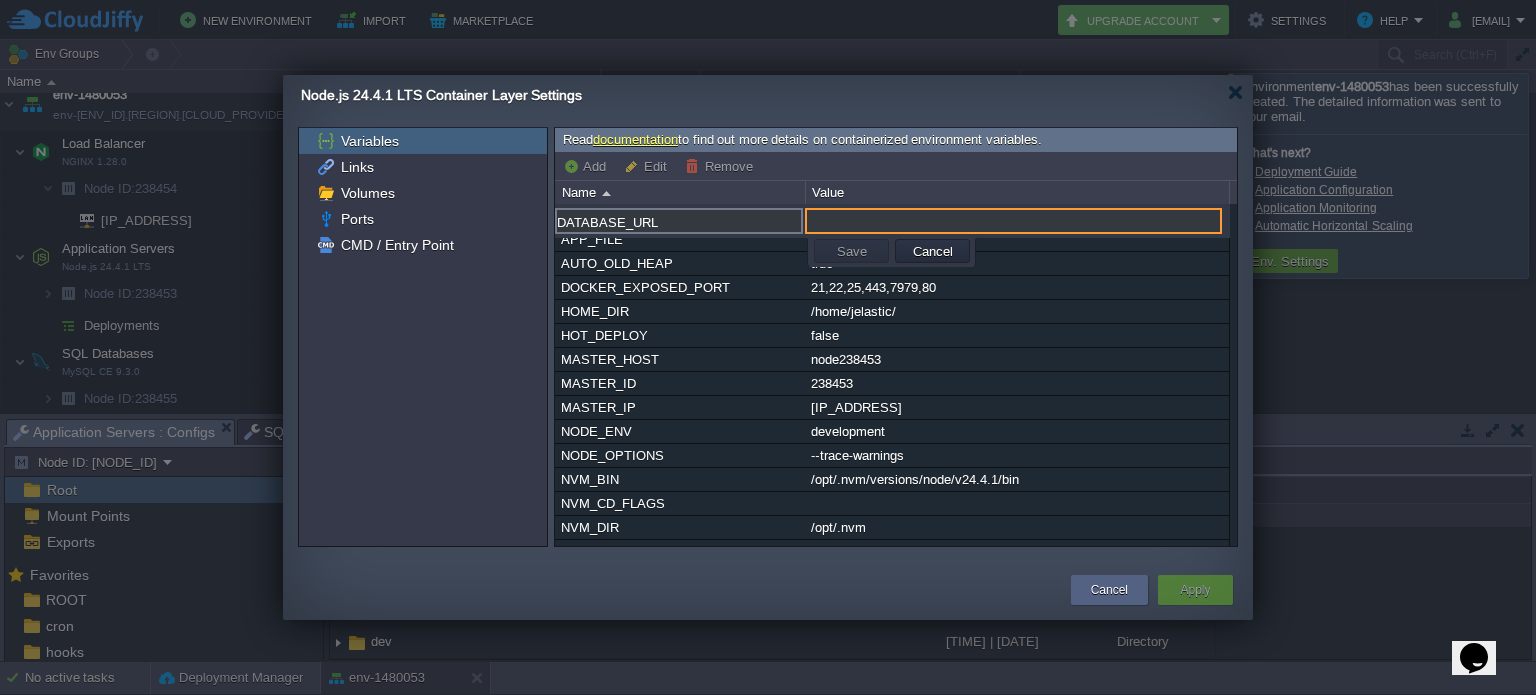 click at bounding box center (1013, 221) 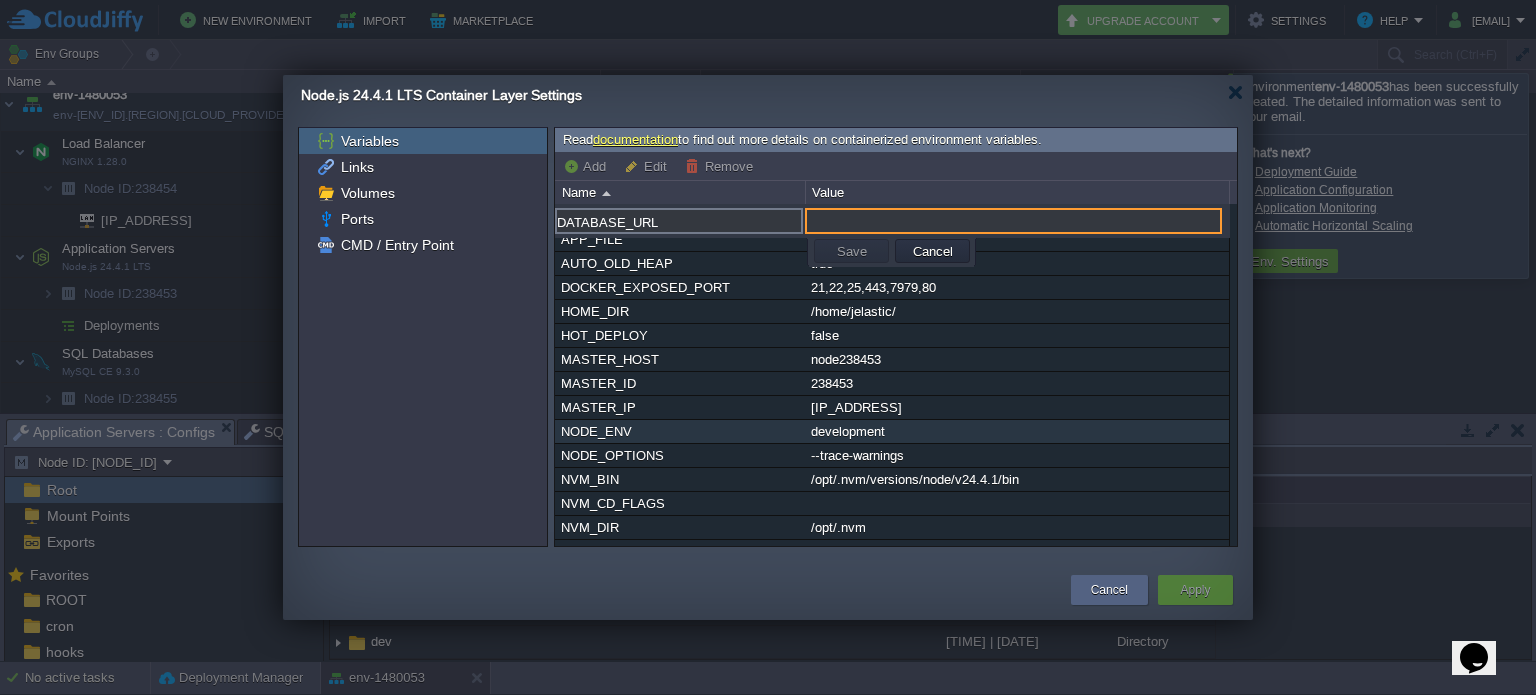 paste on "mysql://root:BKOtam45078@node238455-env-1480053.de-fra1.cloudjiffy.net:3306/bantu_records" 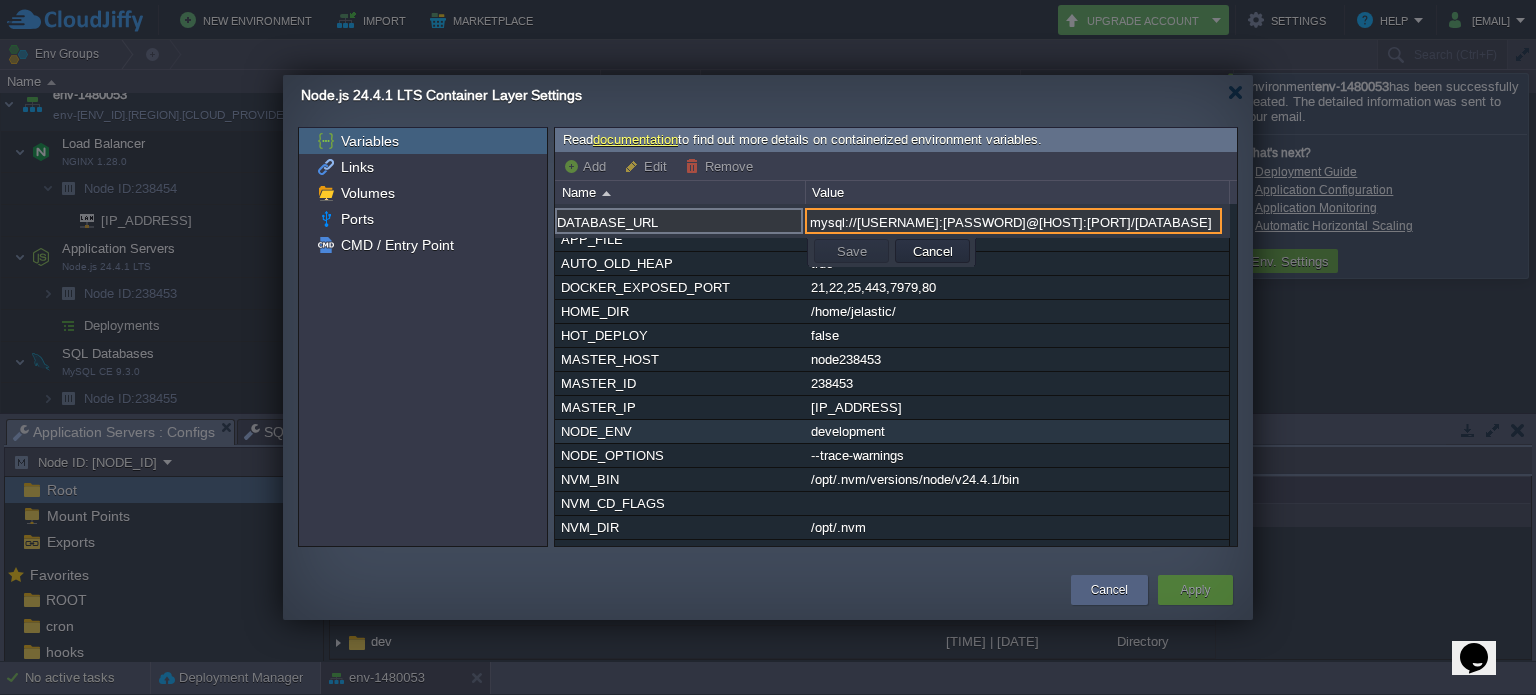 scroll, scrollTop: 0, scrollLeft: 153, axis: horizontal 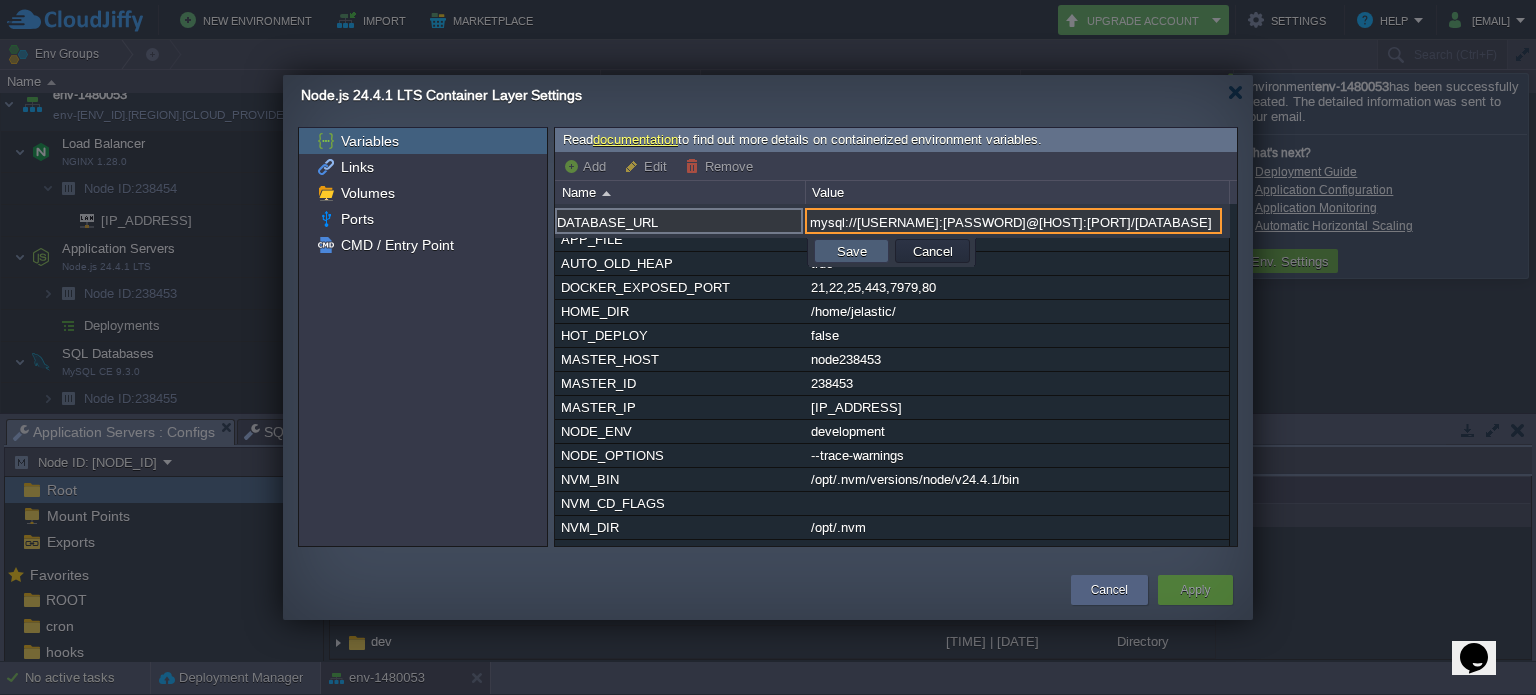 type on "mysql://root:BKOtam45078@node238455-env-1480053.de-fra1.cloudjiffy.net:3306/bantu_records" 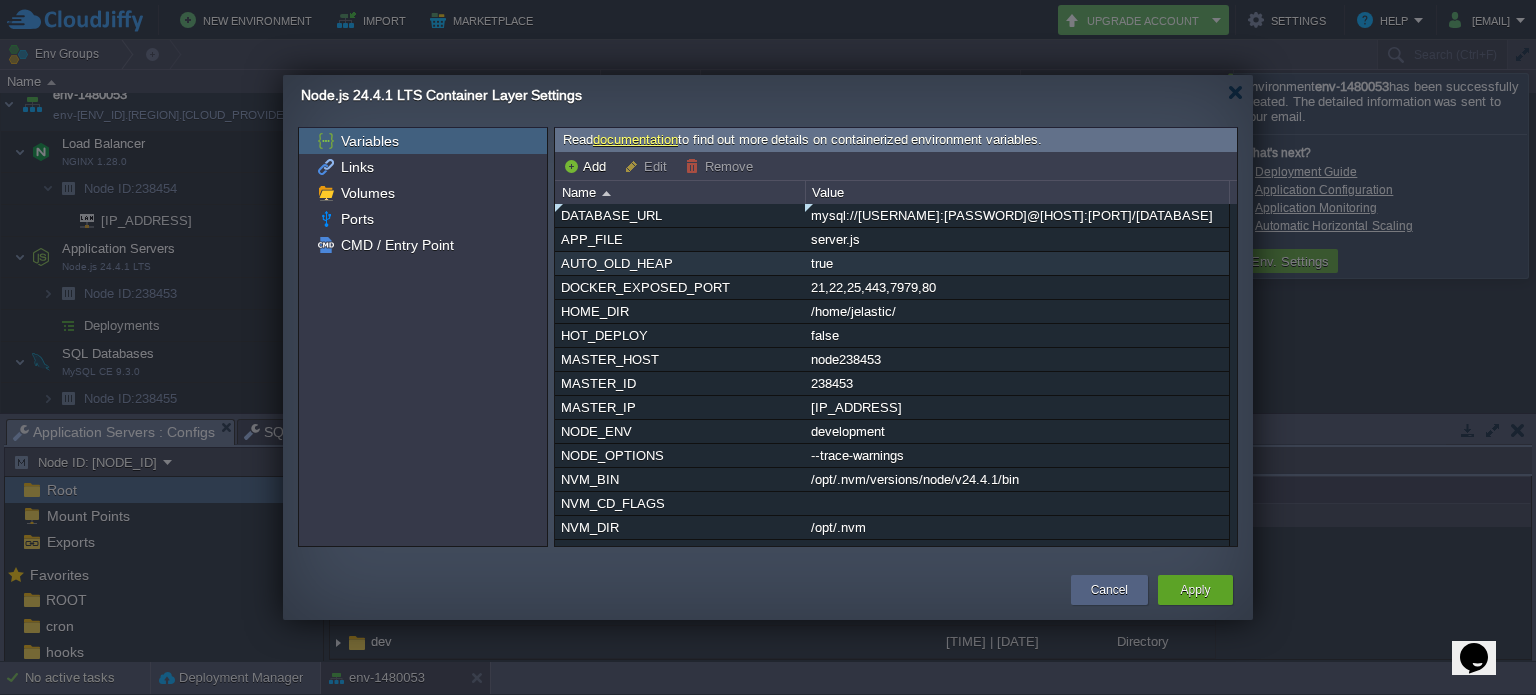 scroll, scrollTop: 0, scrollLeft: 0, axis: both 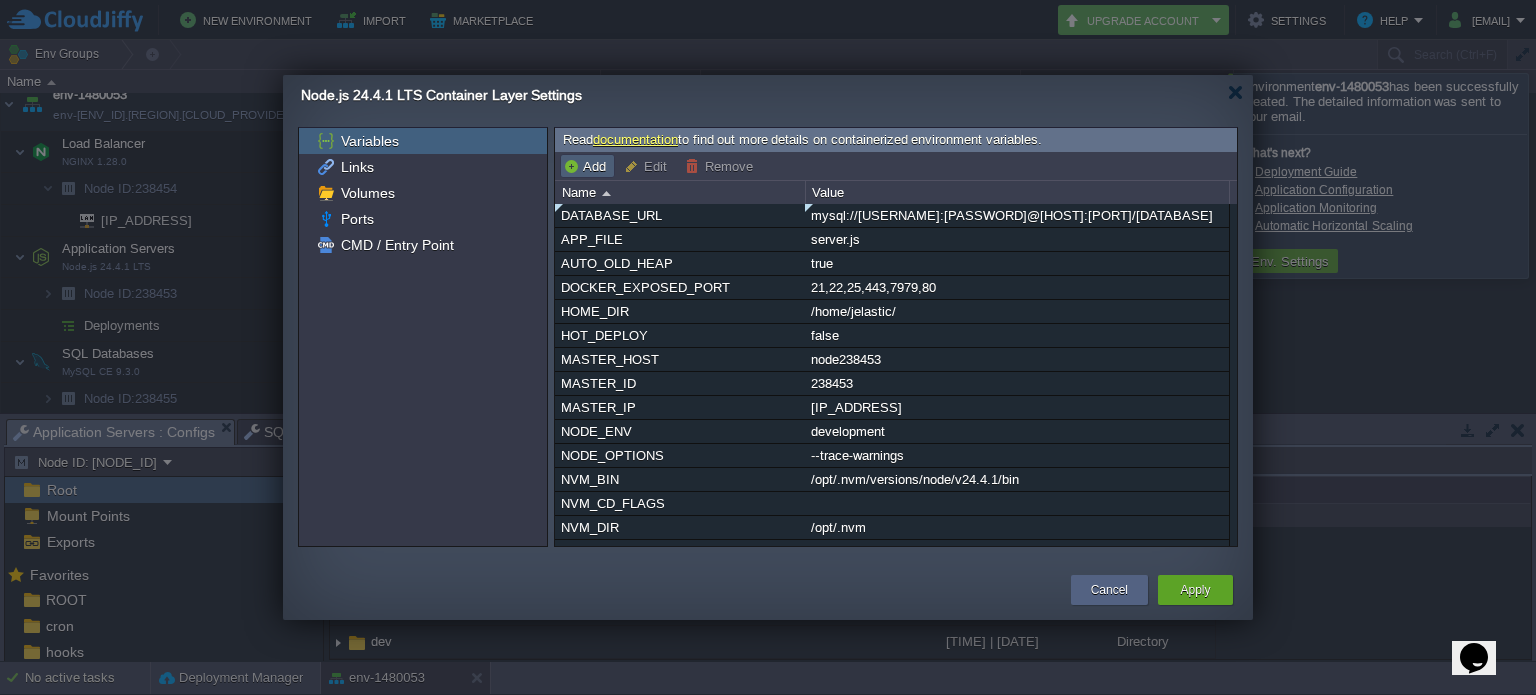 click on "Add" at bounding box center [587, 166] 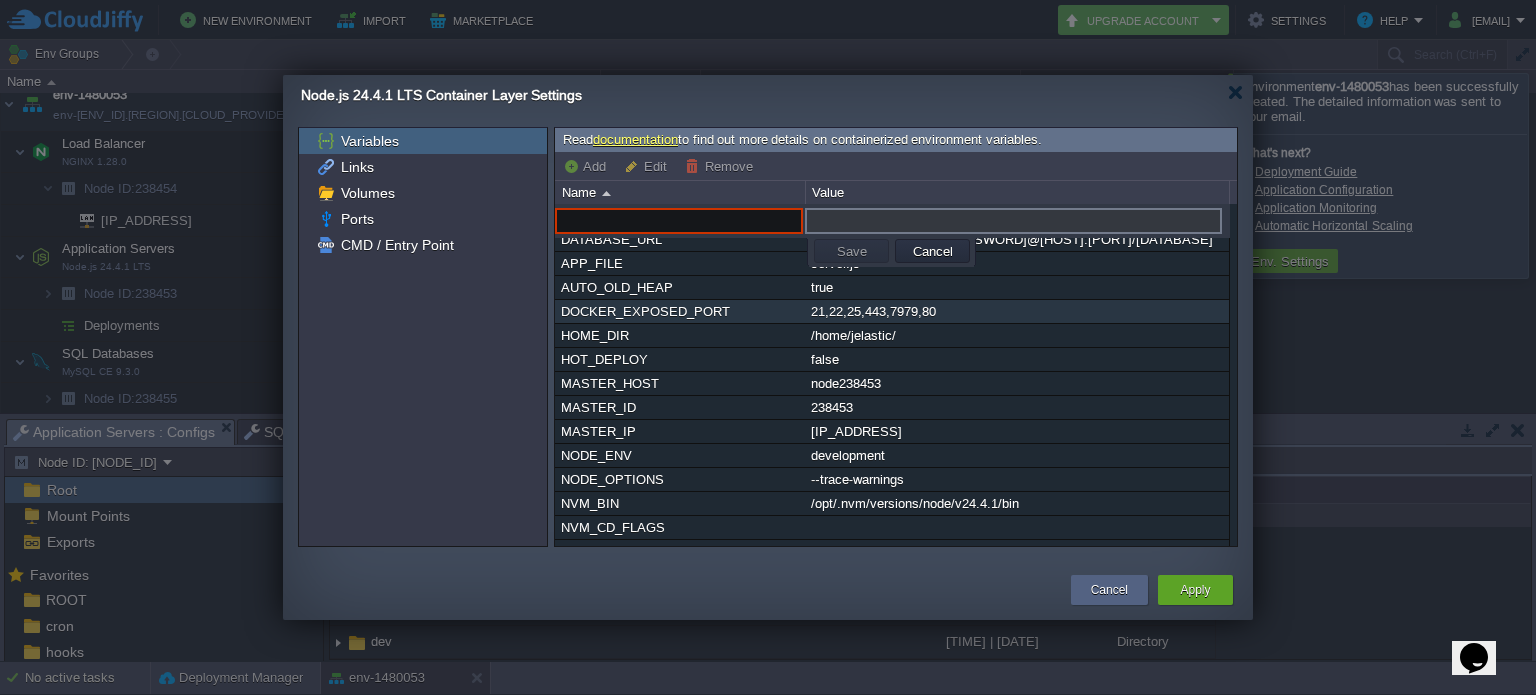 paste on "NEXTAUTH_URL" 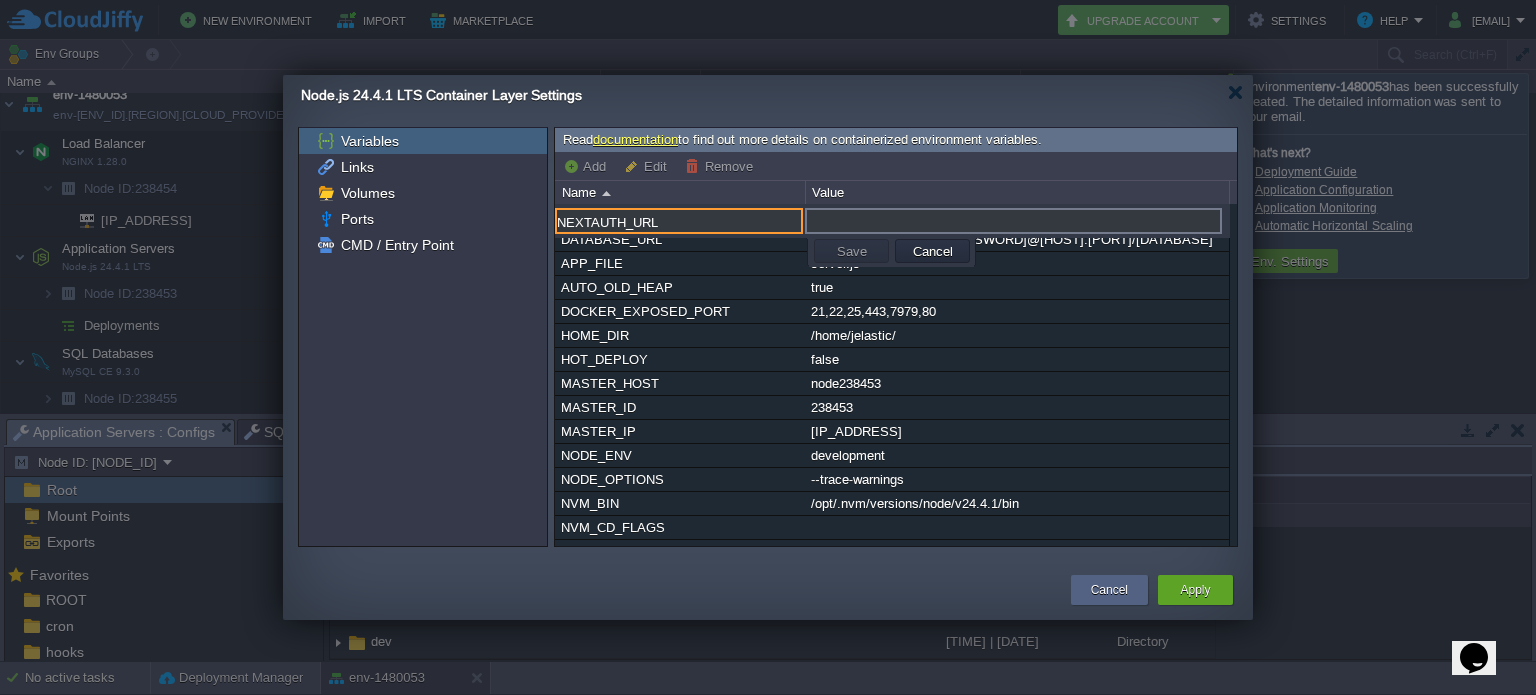 type on "NEXTAUTH_URL" 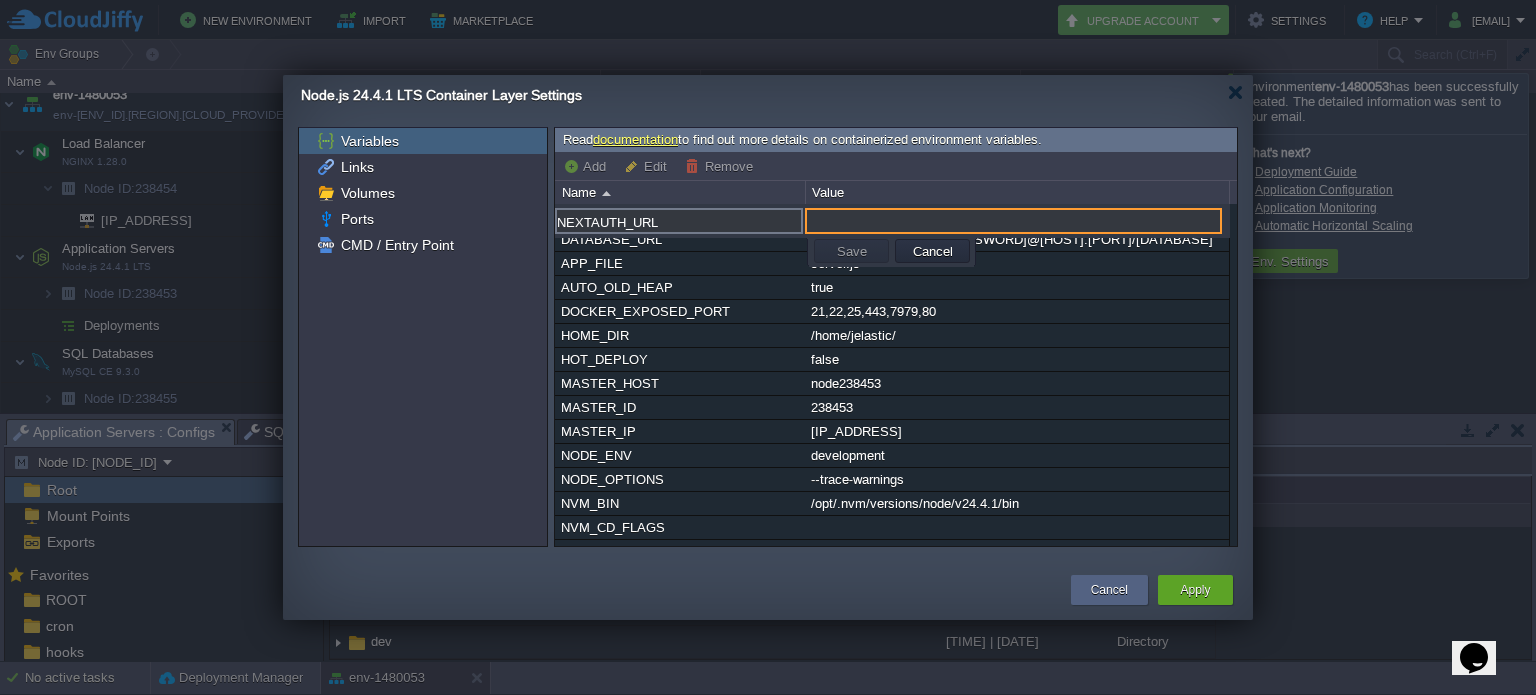 paste on "https://banturecords.in/" 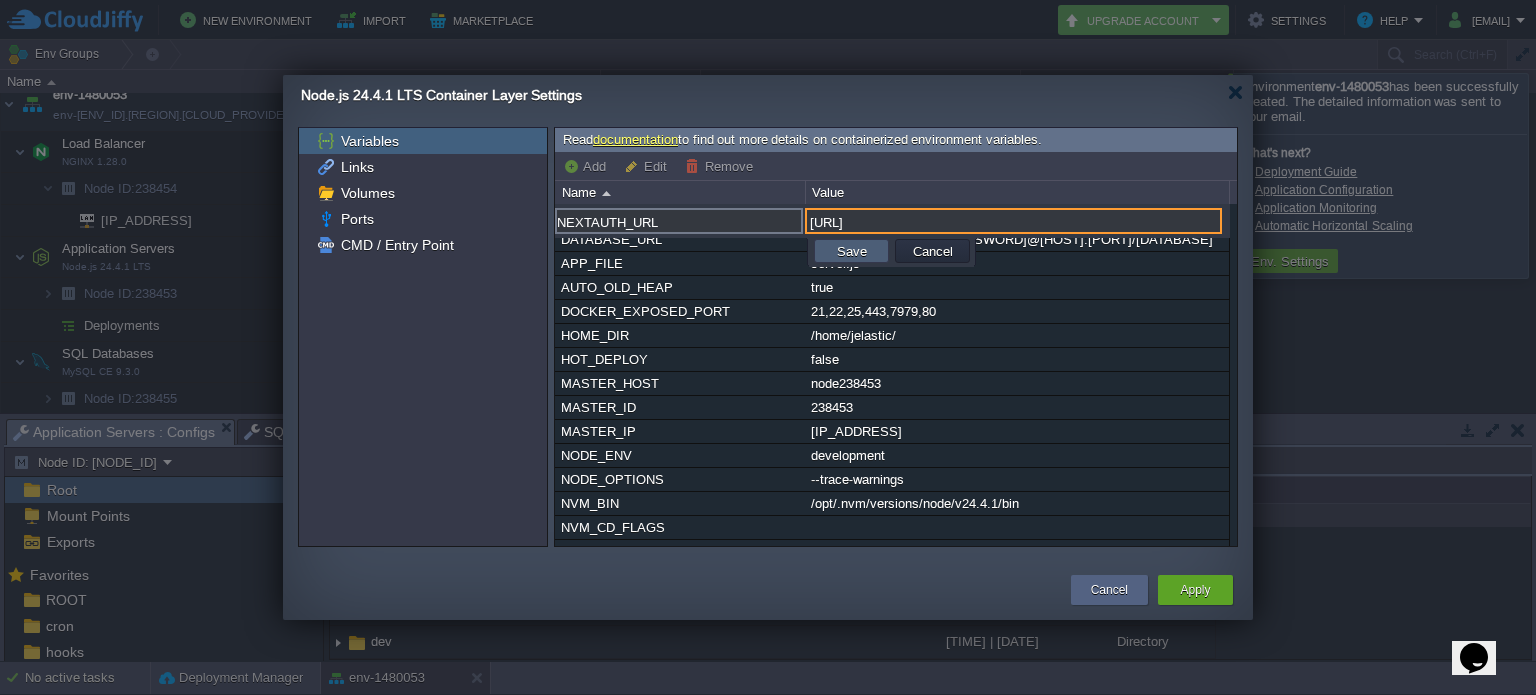 type on "https://banturecords.in/" 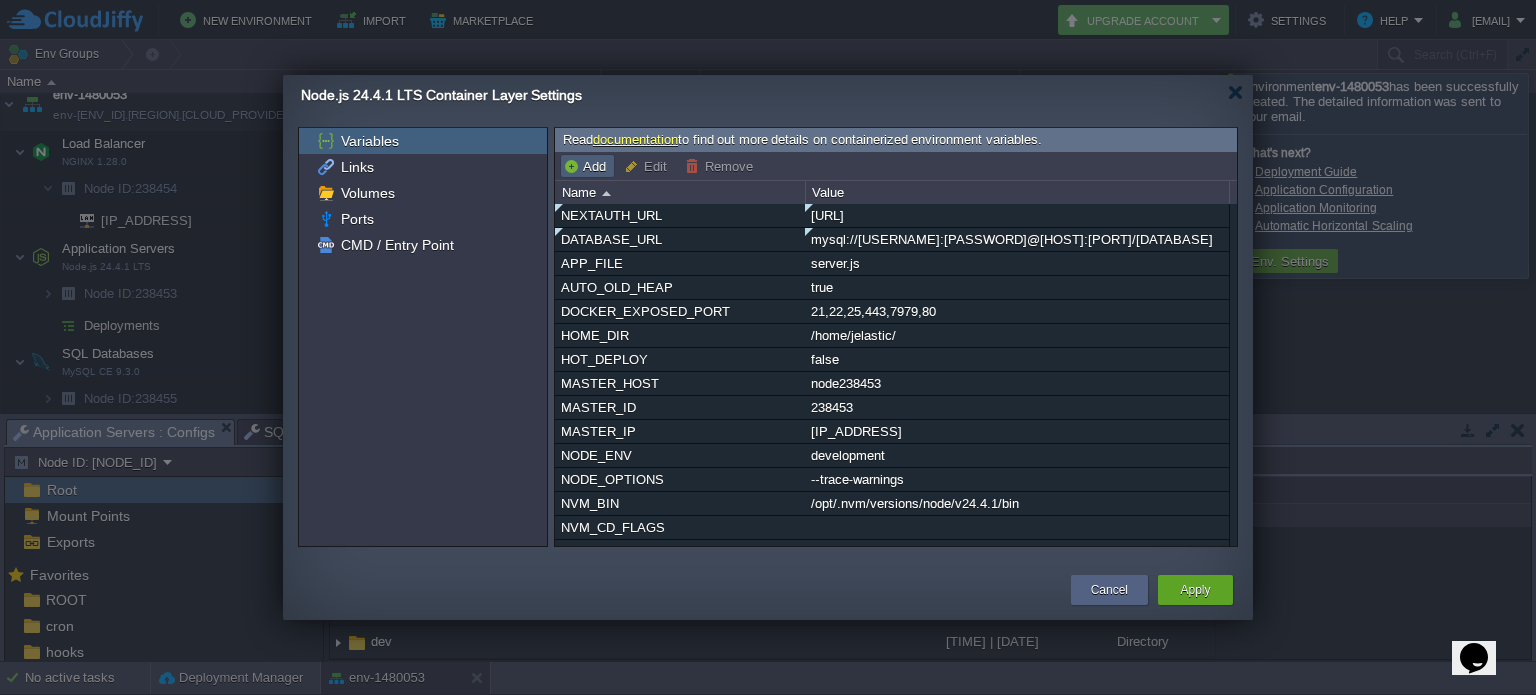 click on "Add" at bounding box center [587, 166] 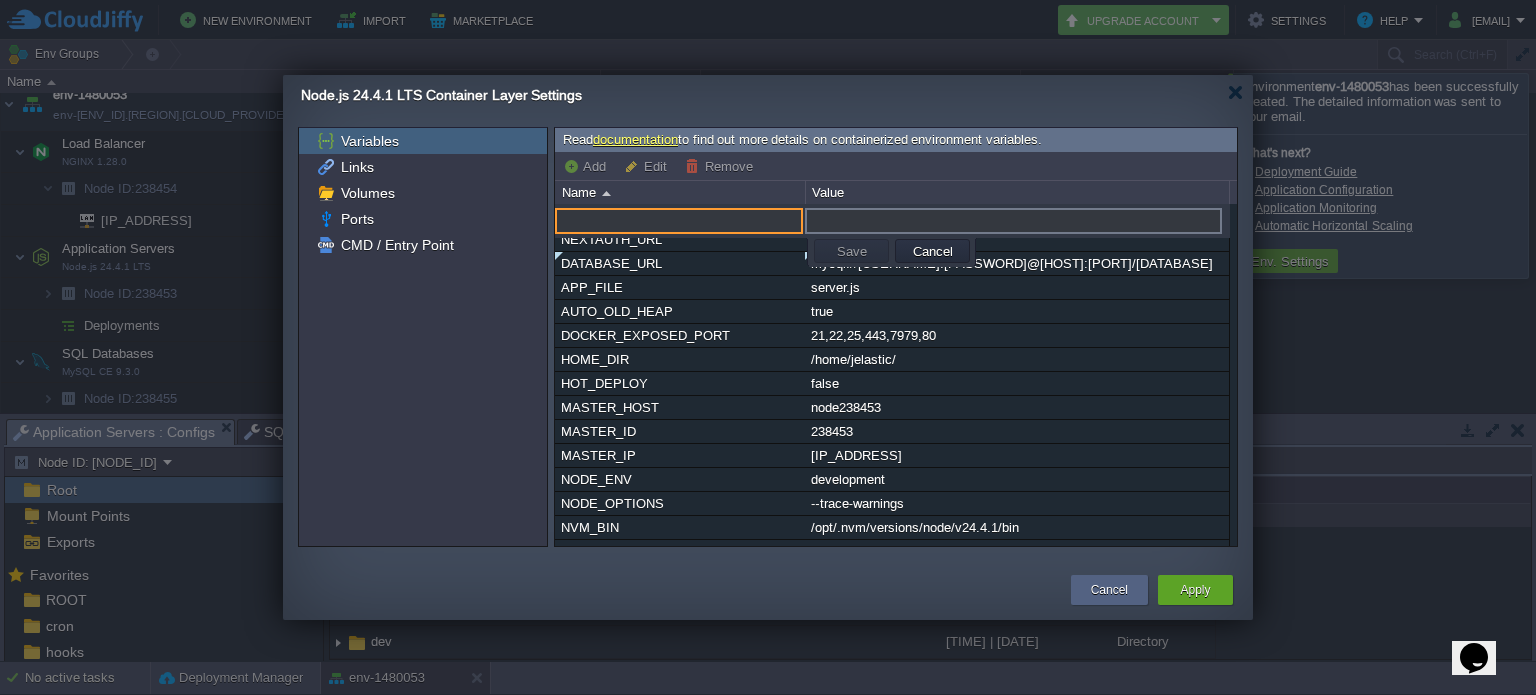 paste on "NEXTAUTH_SECRET" 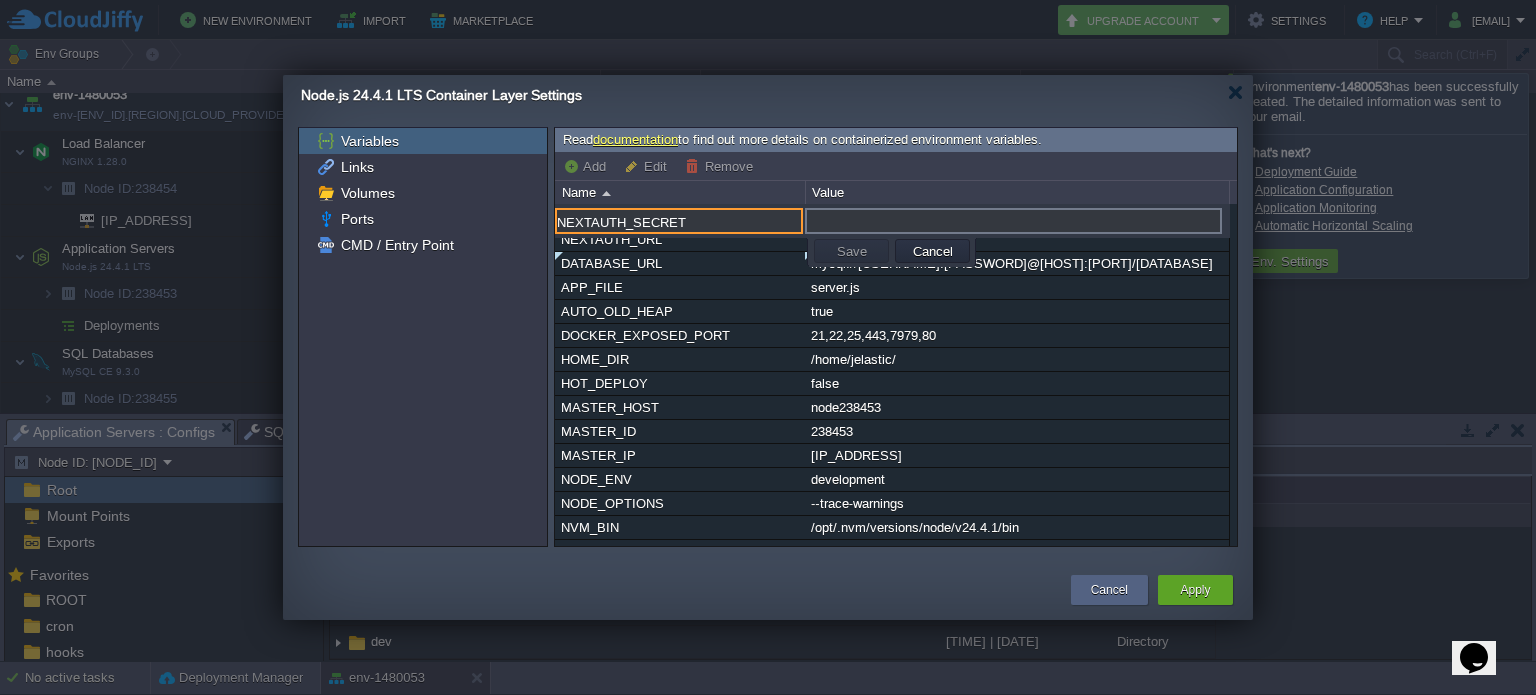 type on "NEXTAUTH_SECRET" 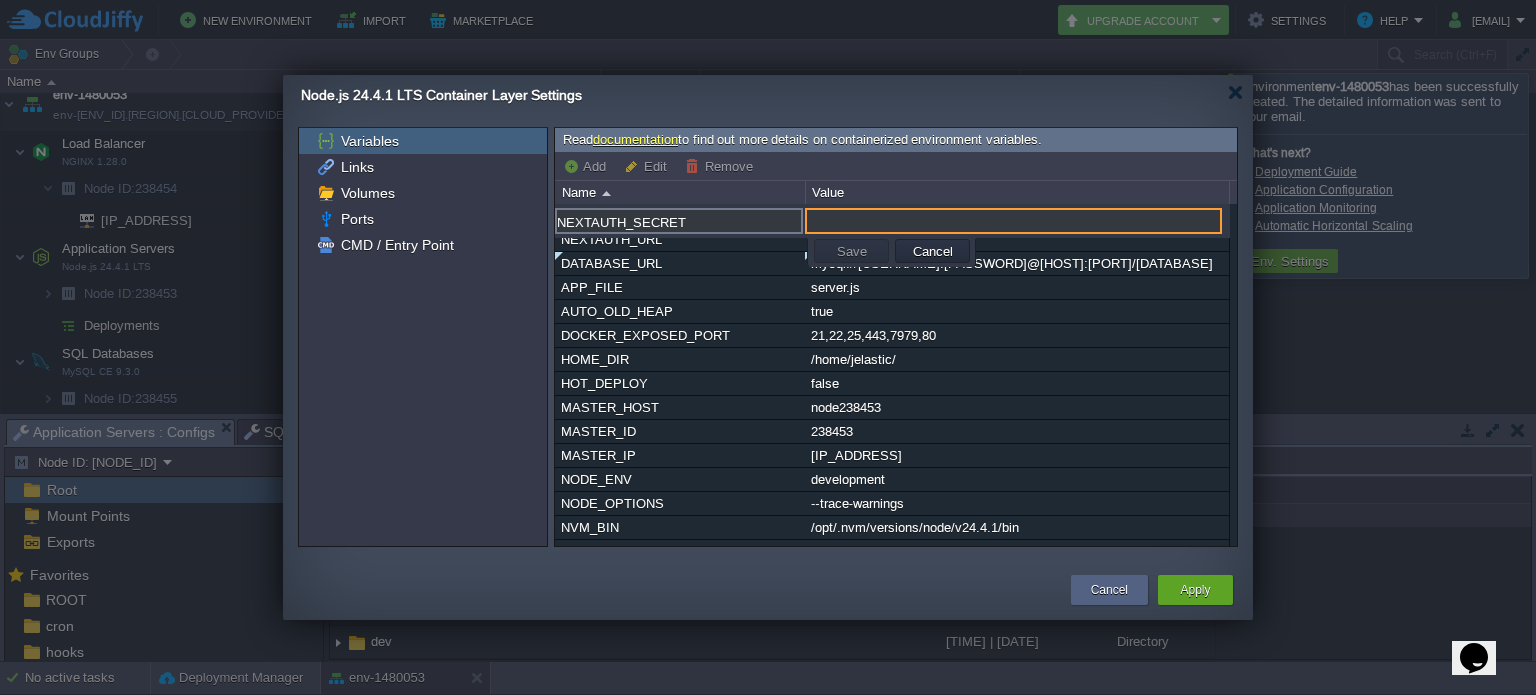 paste on "zvIDjz65baSzCXDNuWds6FNeOiBTHYAh" 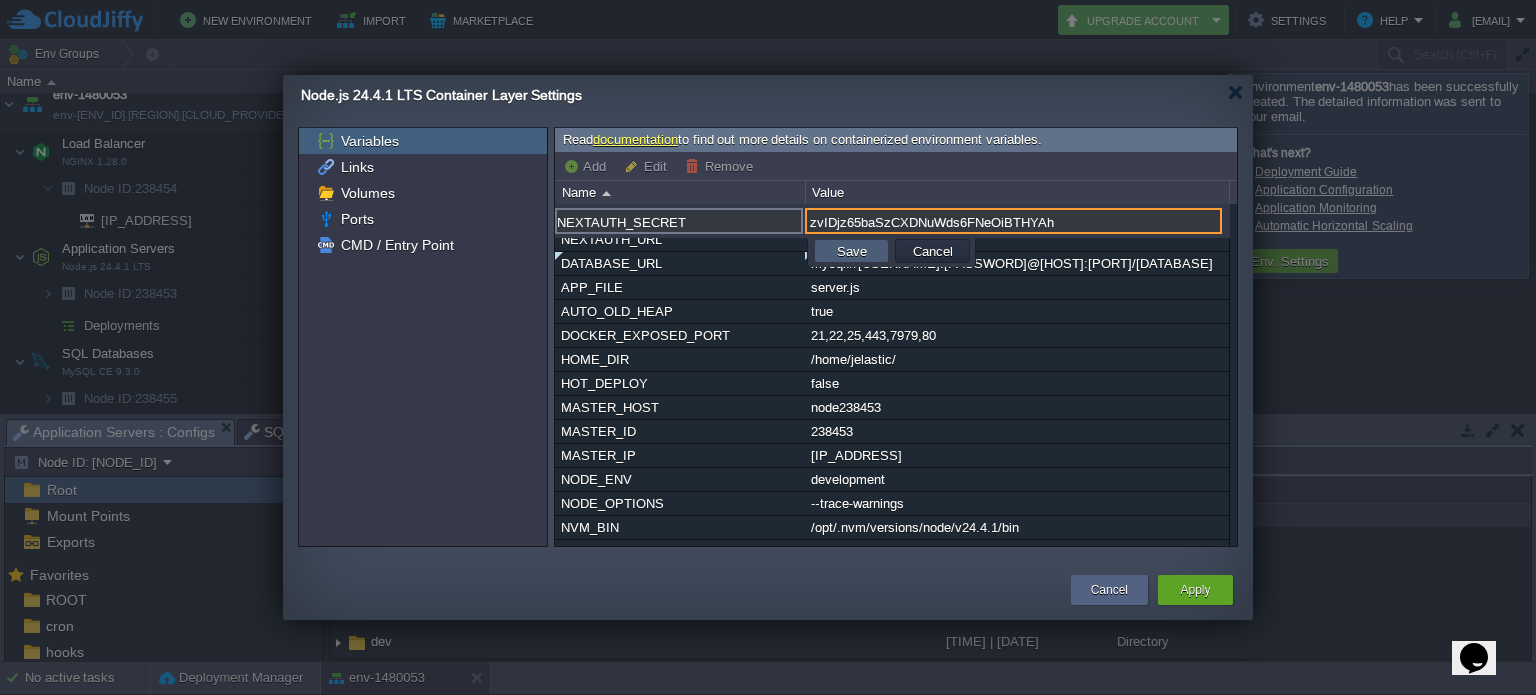 type on "zvIDjz65baSzCXDNuWds6FNeOiBTHYAh" 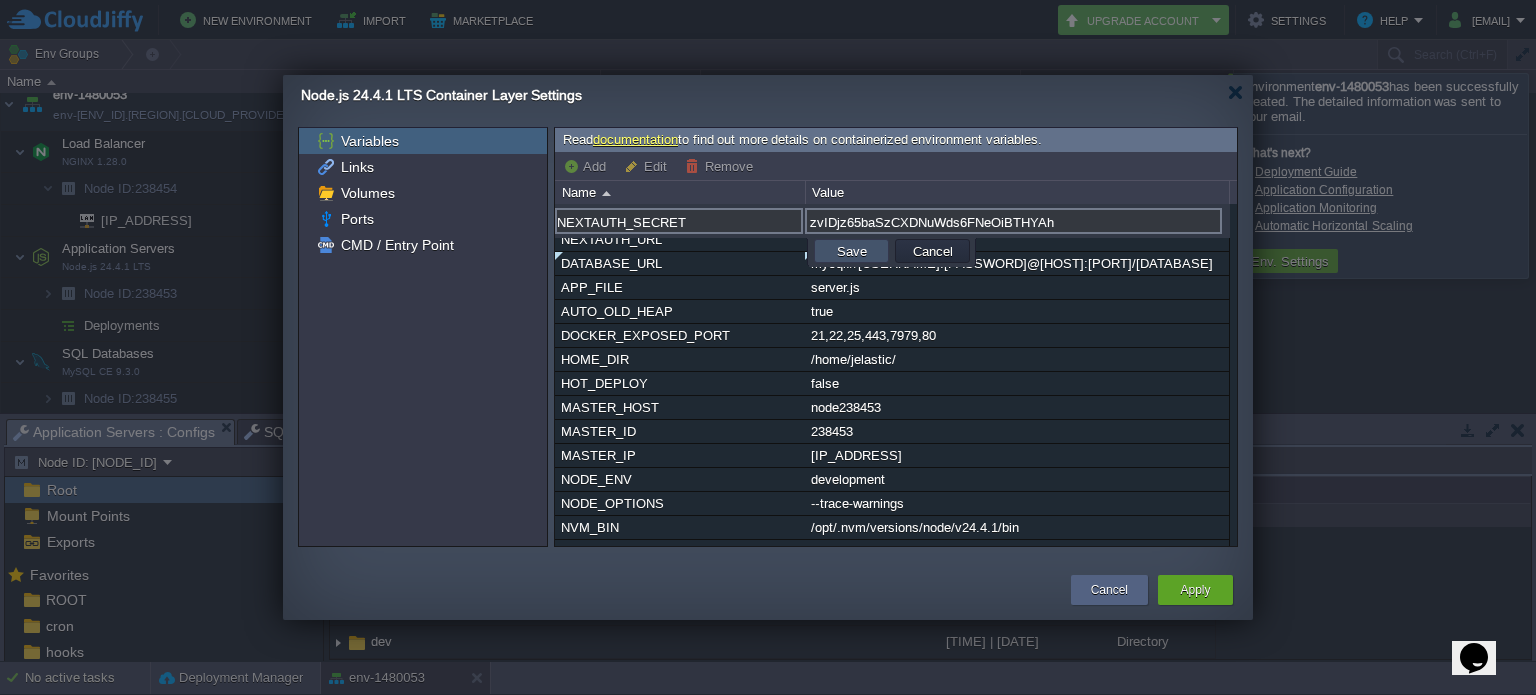 click on "Save" at bounding box center (852, 251) 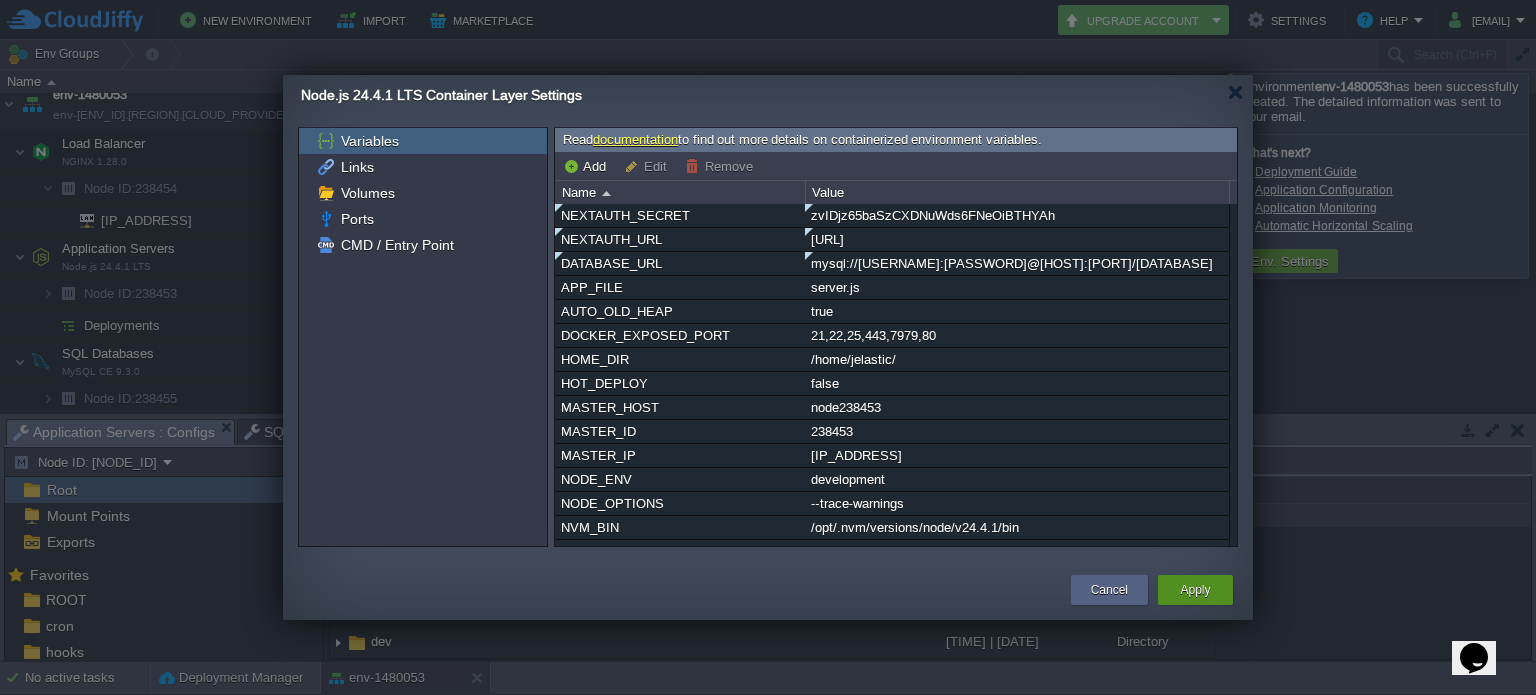 click on "Apply" at bounding box center [1195, 590] 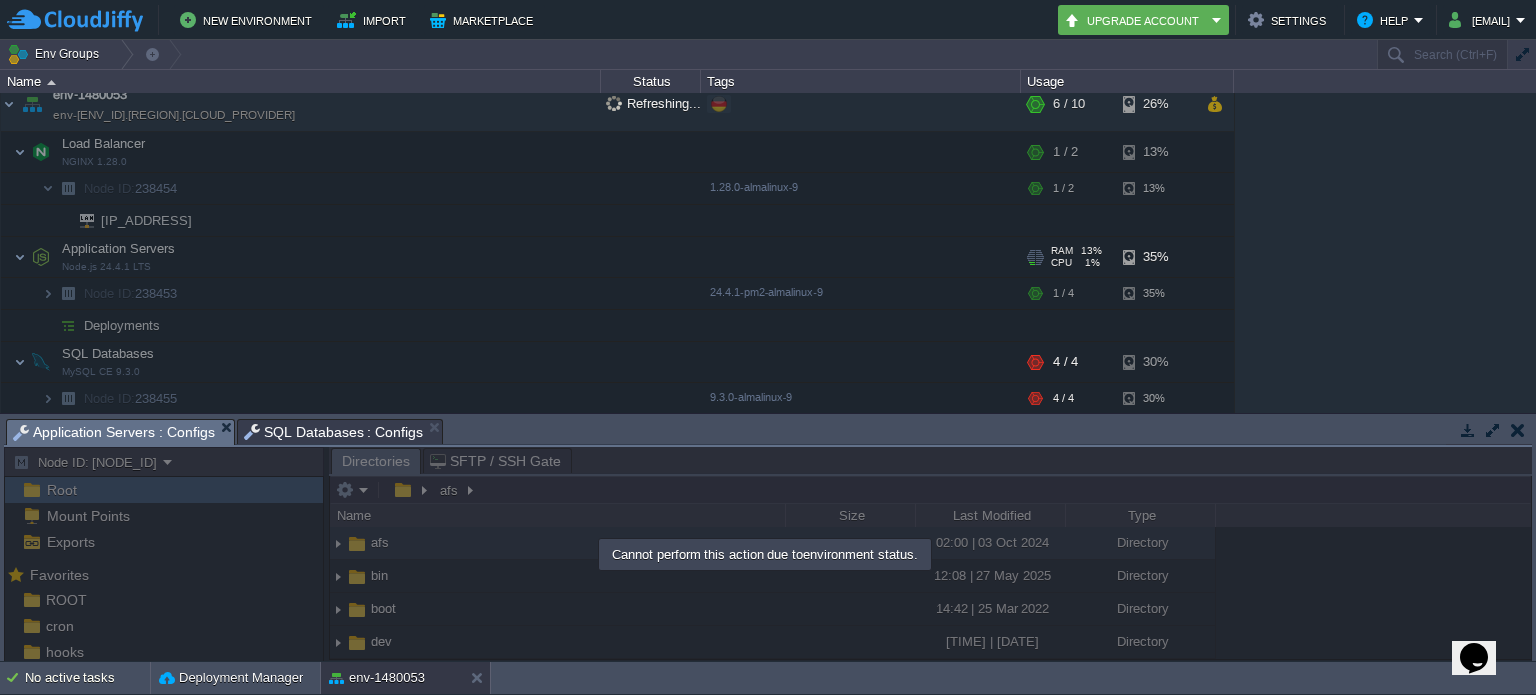 scroll, scrollTop: 0, scrollLeft: 0, axis: both 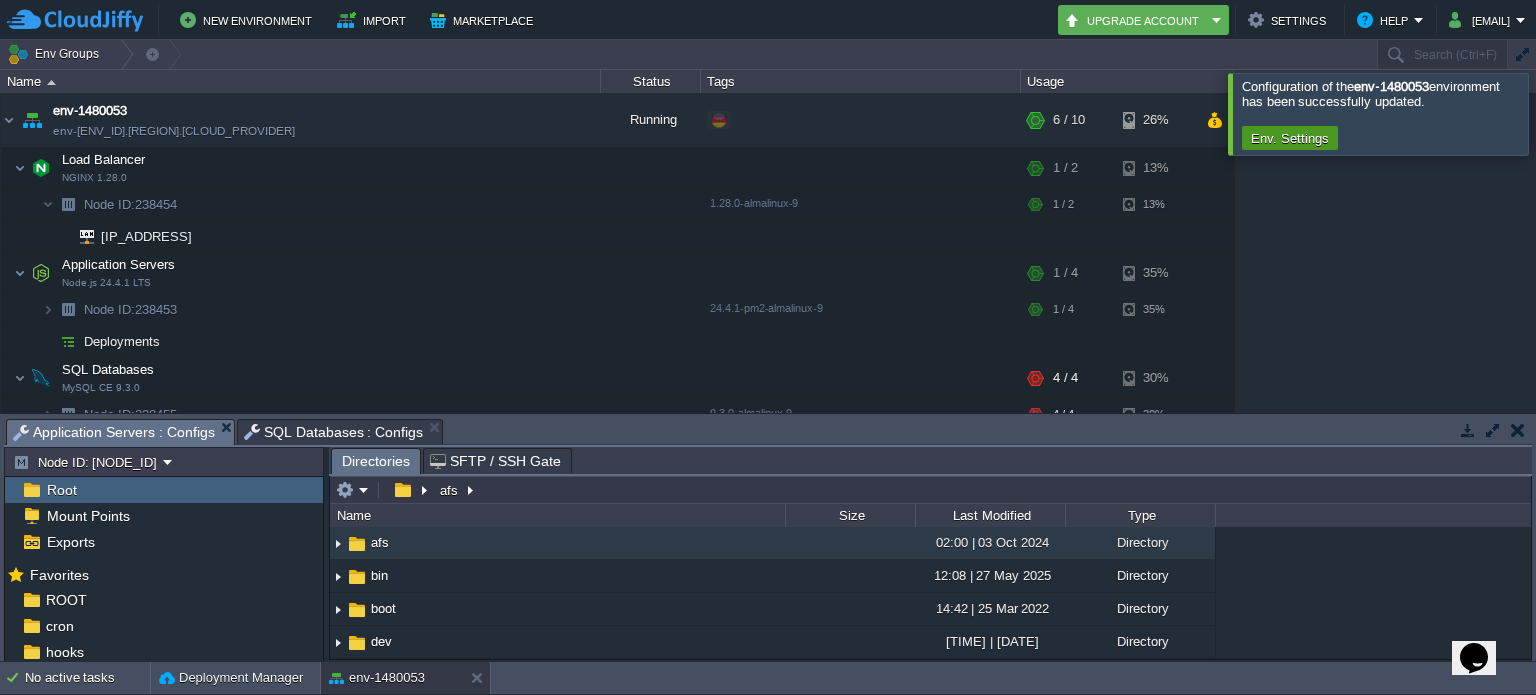 click on "Env. Settings" at bounding box center (1290, 138) 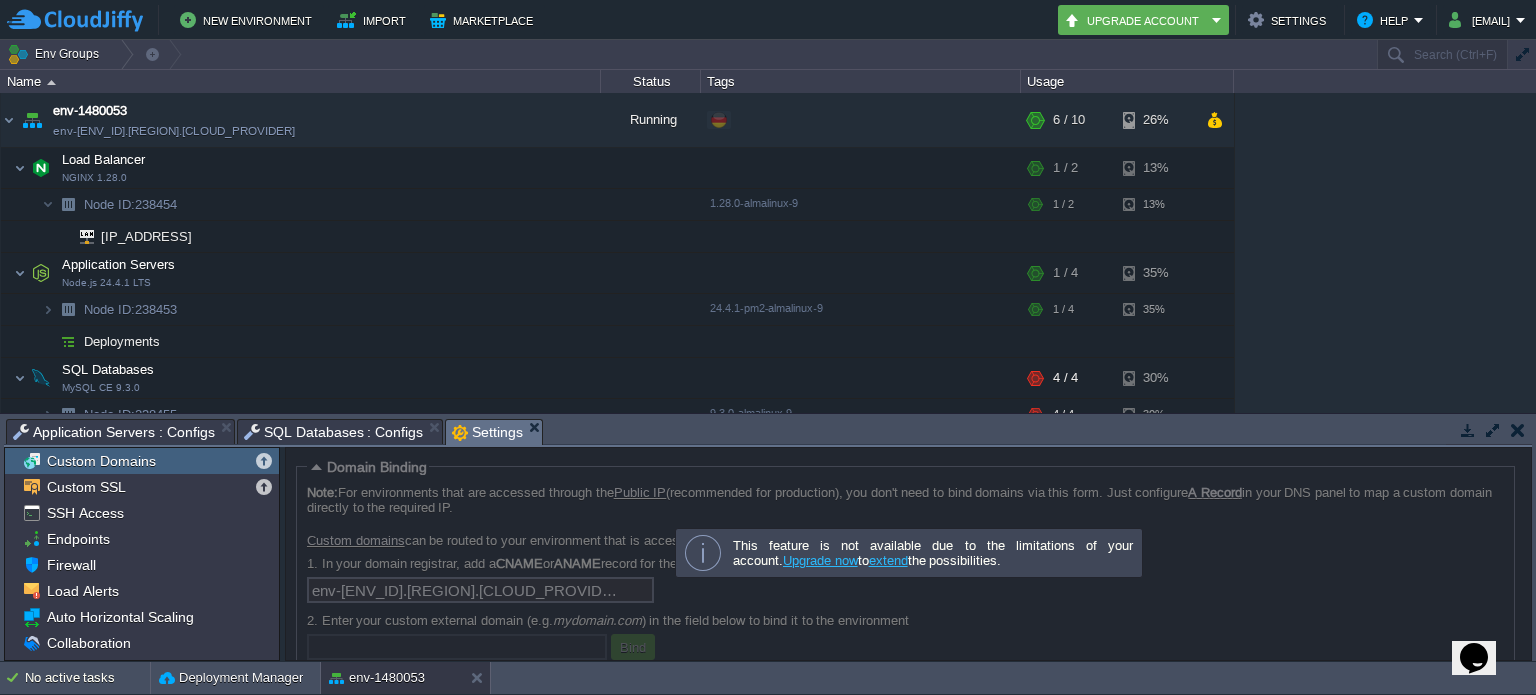 click at bounding box center [908, 554] 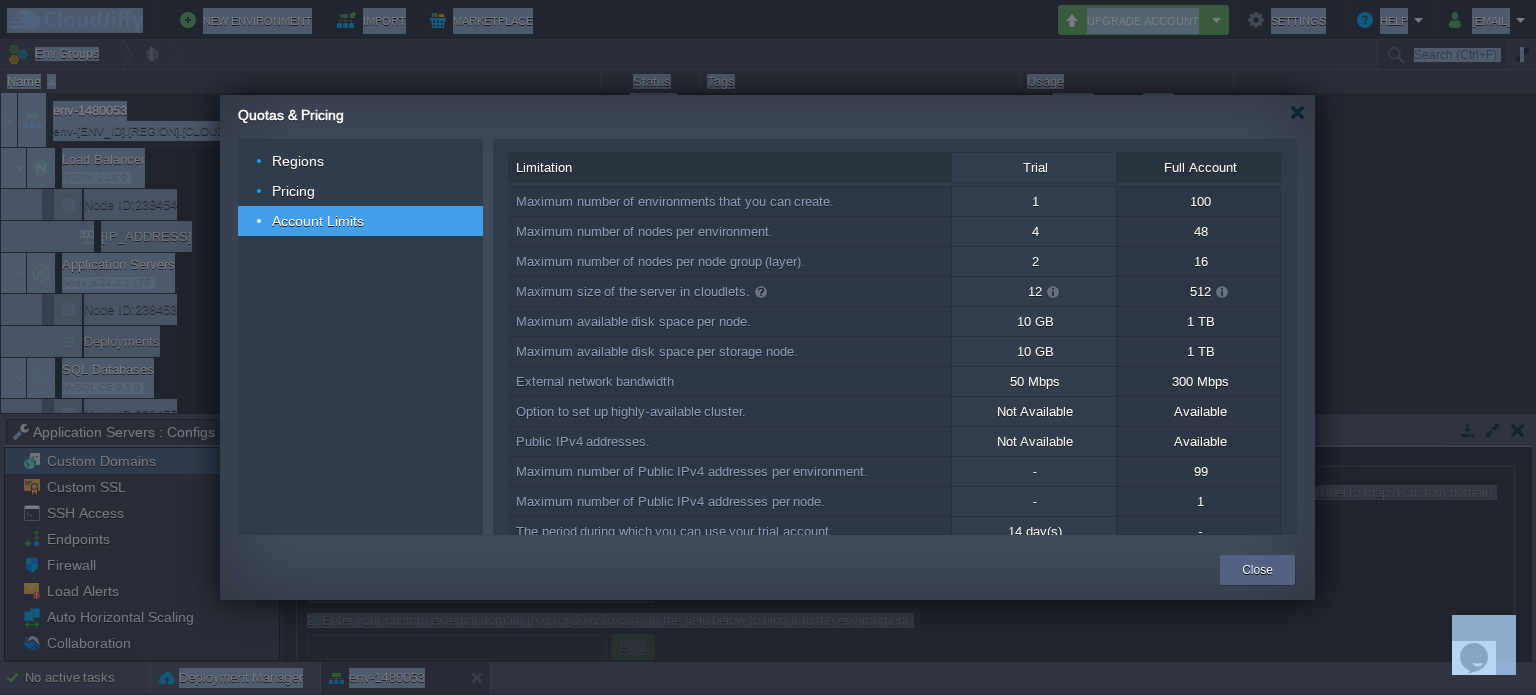 click at bounding box center (722, 570) 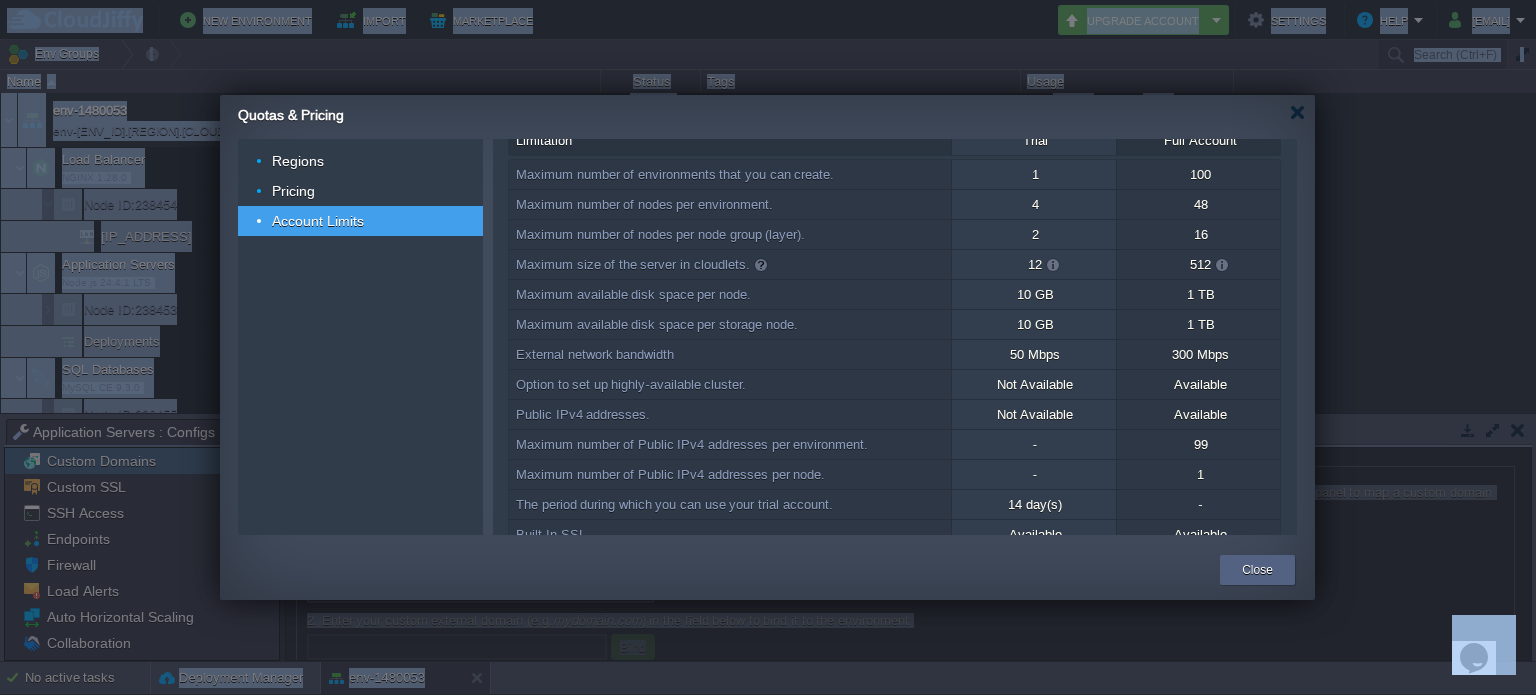 scroll, scrollTop: 0, scrollLeft: 0, axis: both 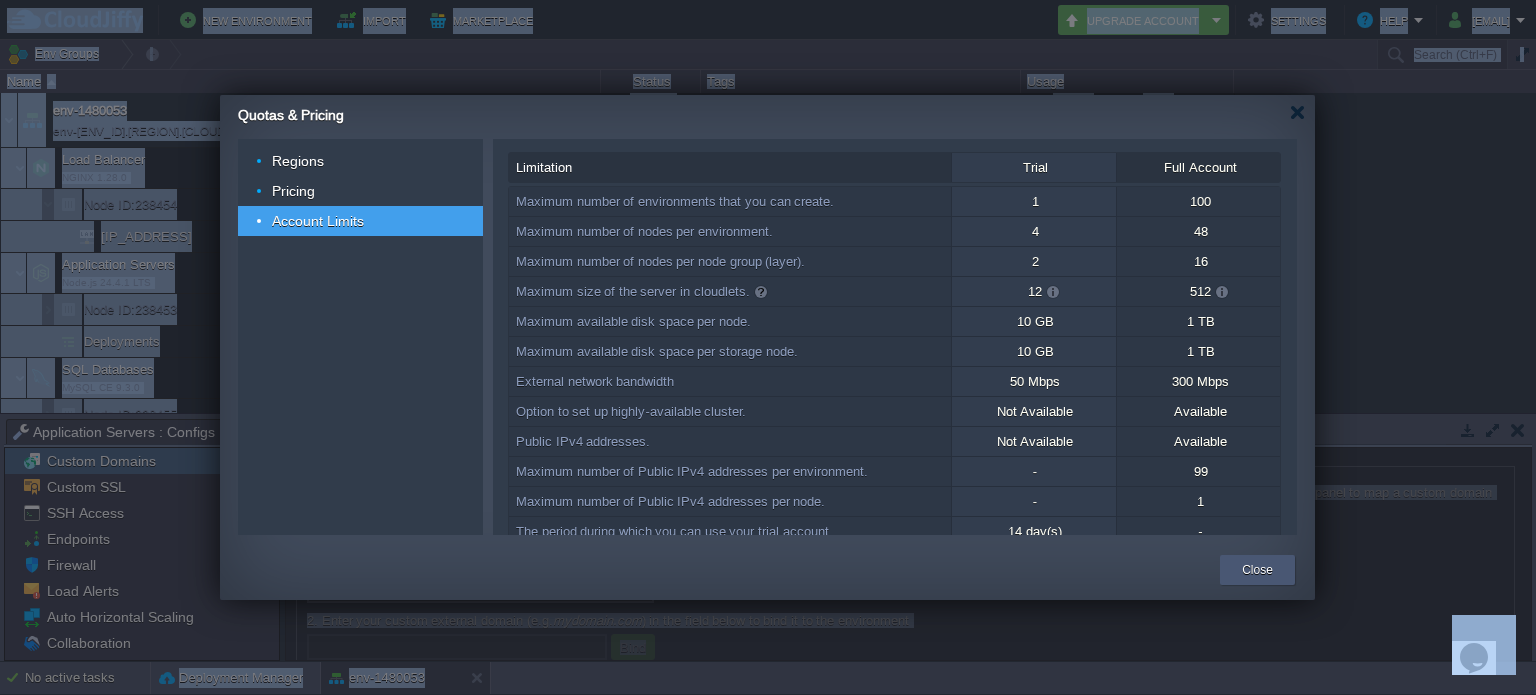 click on "Close" at bounding box center [1257, 570] 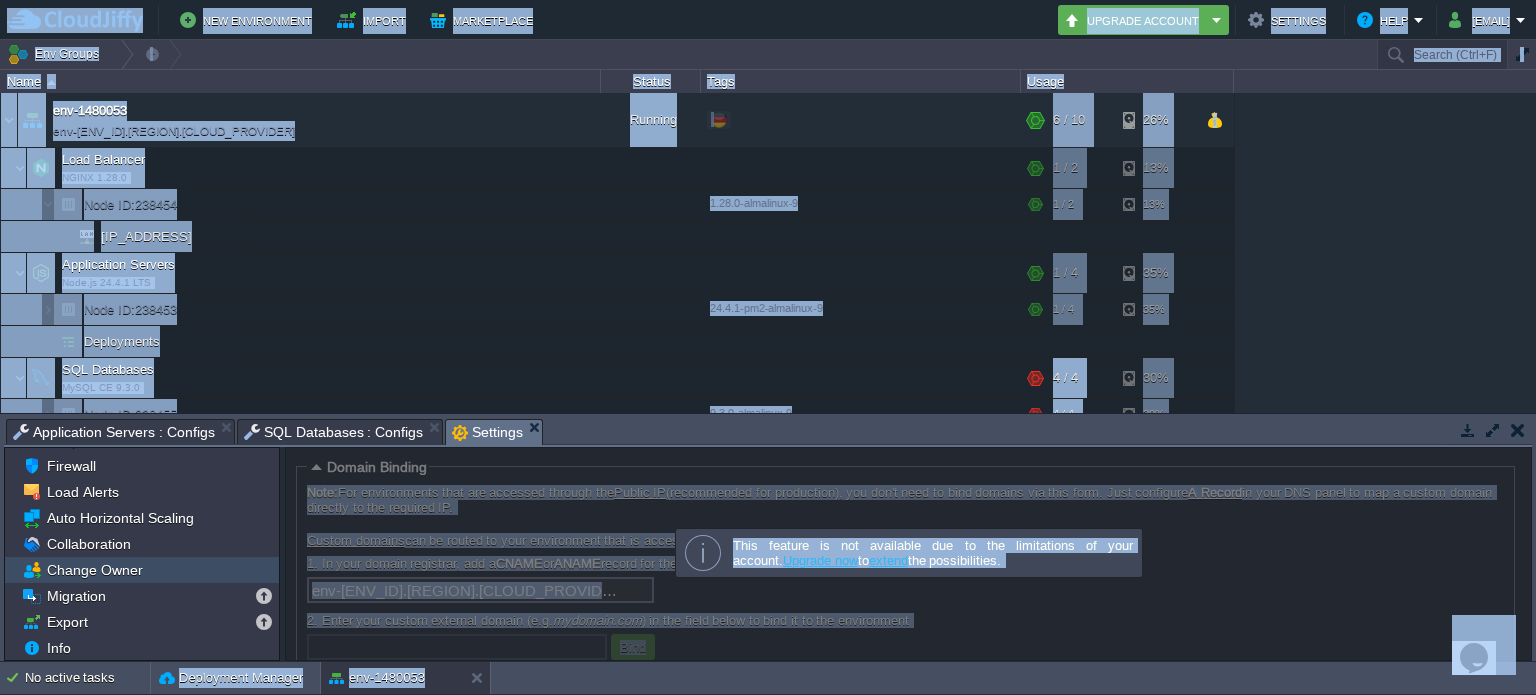 scroll, scrollTop: 100, scrollLeft: 0, axis: vertical 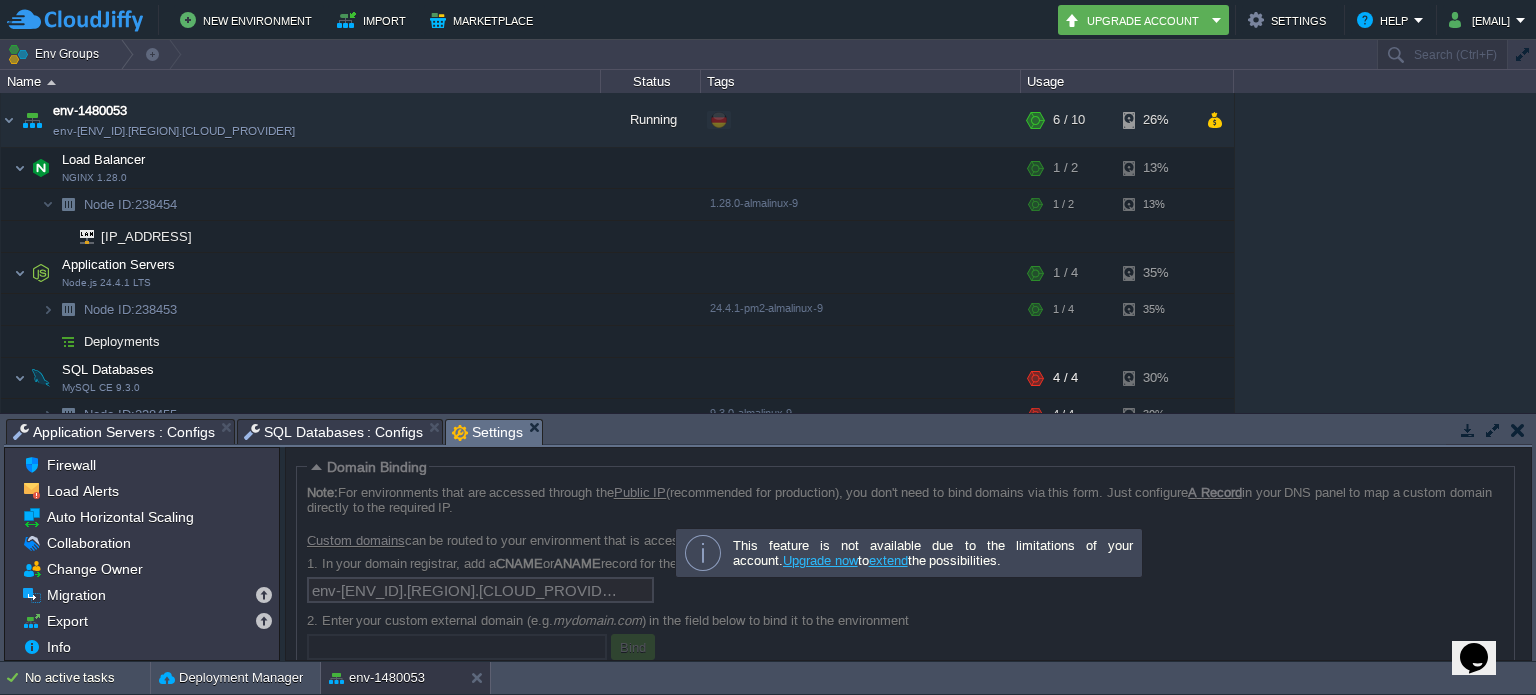 click at bounding box center [908, 554] 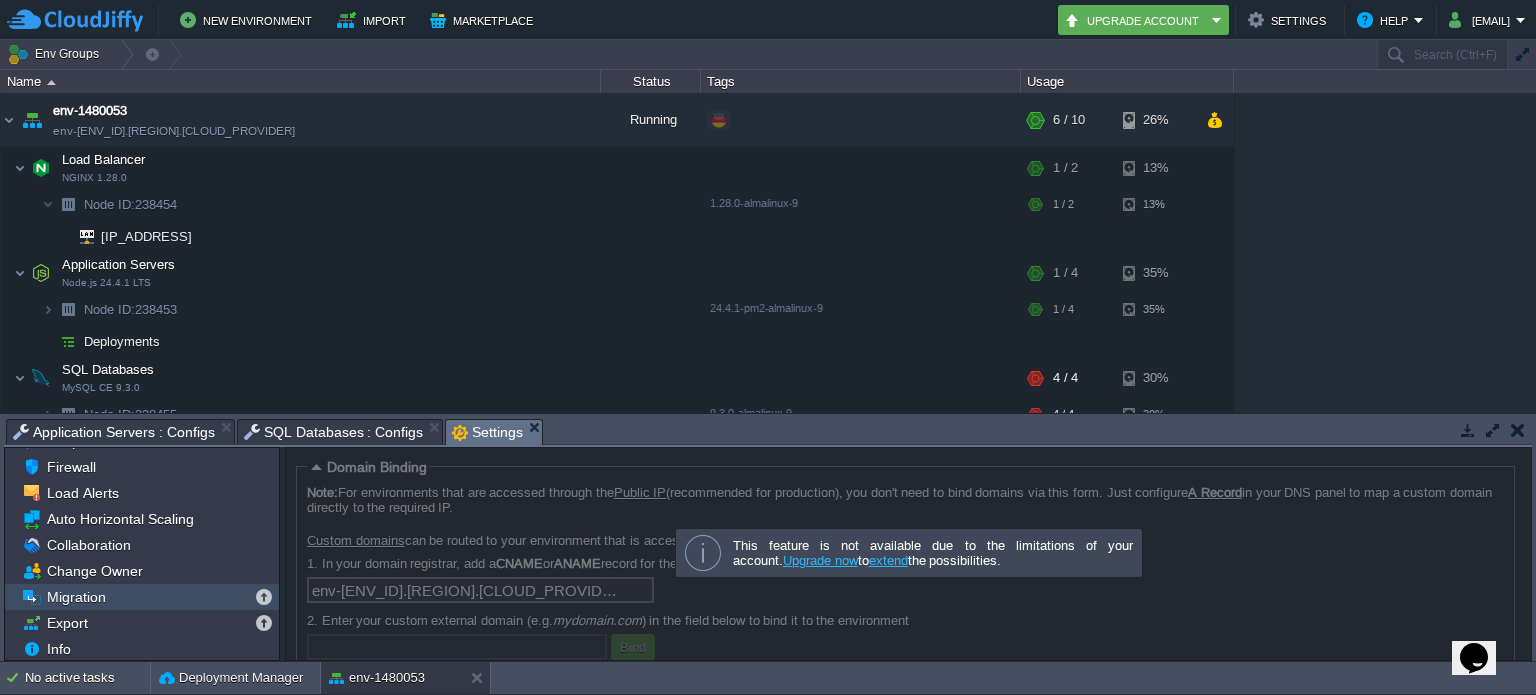 scroll, scrollTop: 100, scrollLeft: 0, axis: vertical 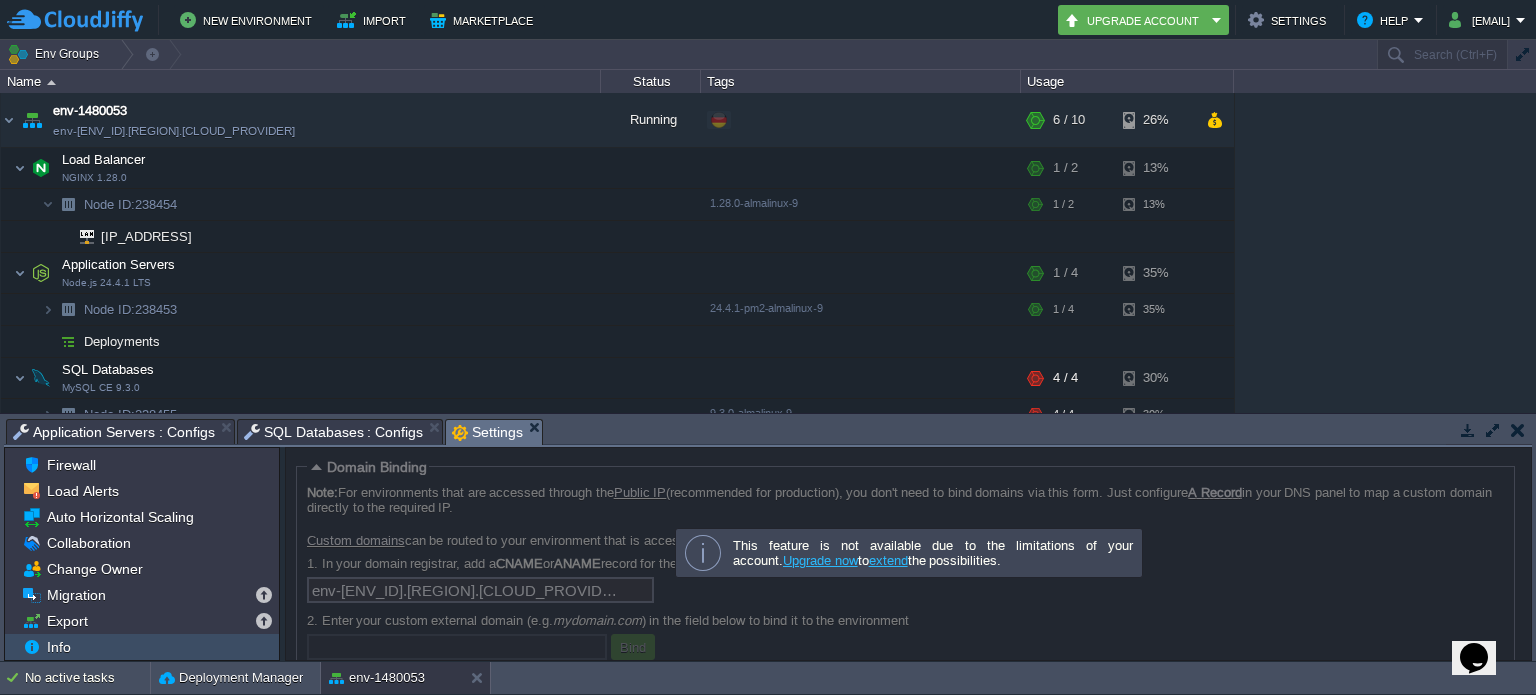 click on "Info" at bounding box center (58, 647) 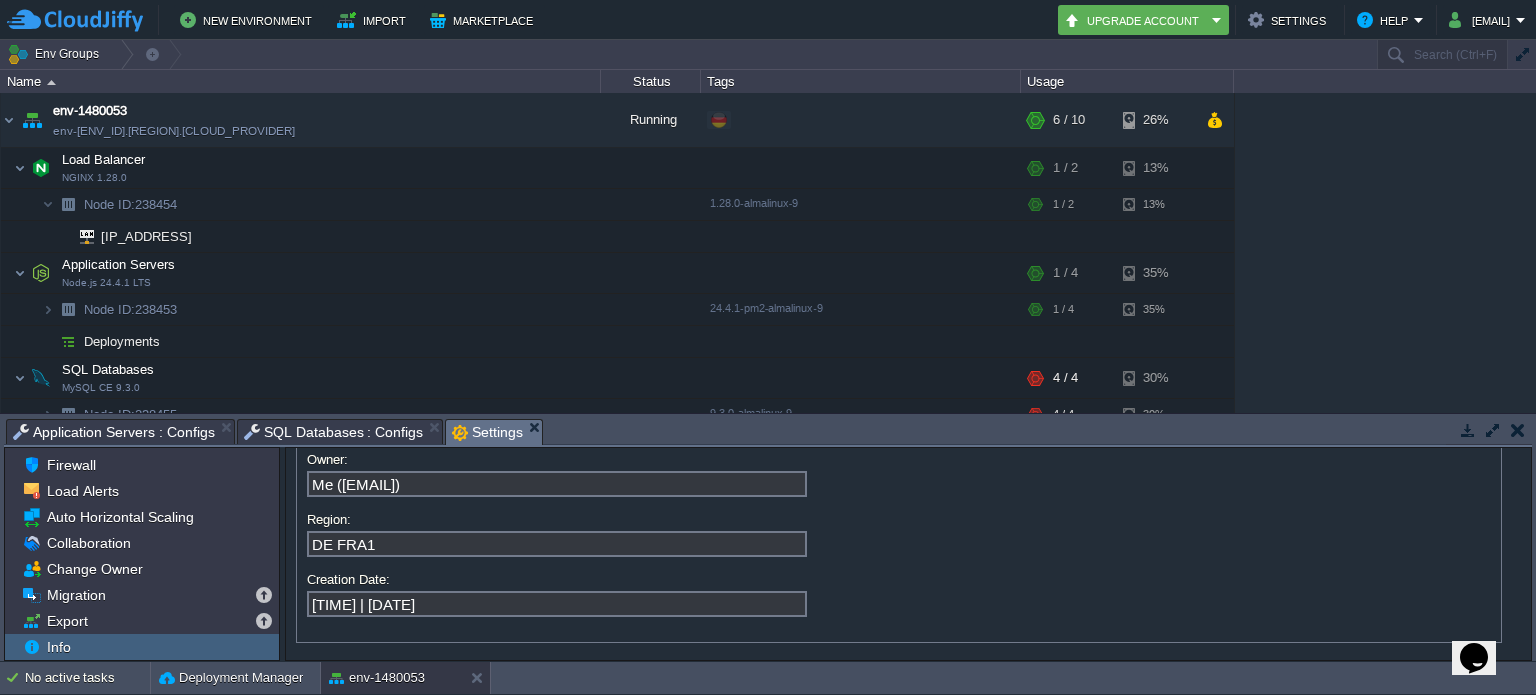 scroll, scrollTop: 98, scrollLeft: 0, axis: vertical 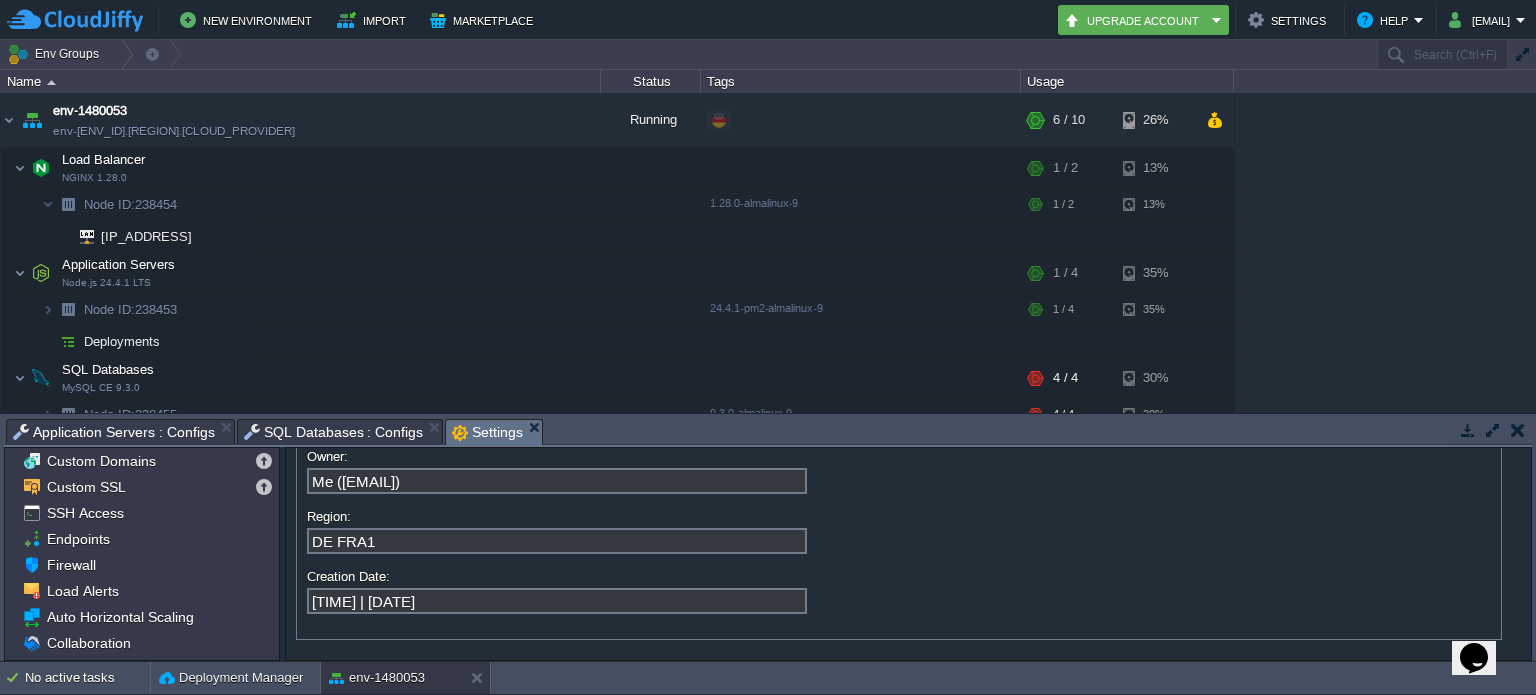 click at bounding box center (1518, 430) 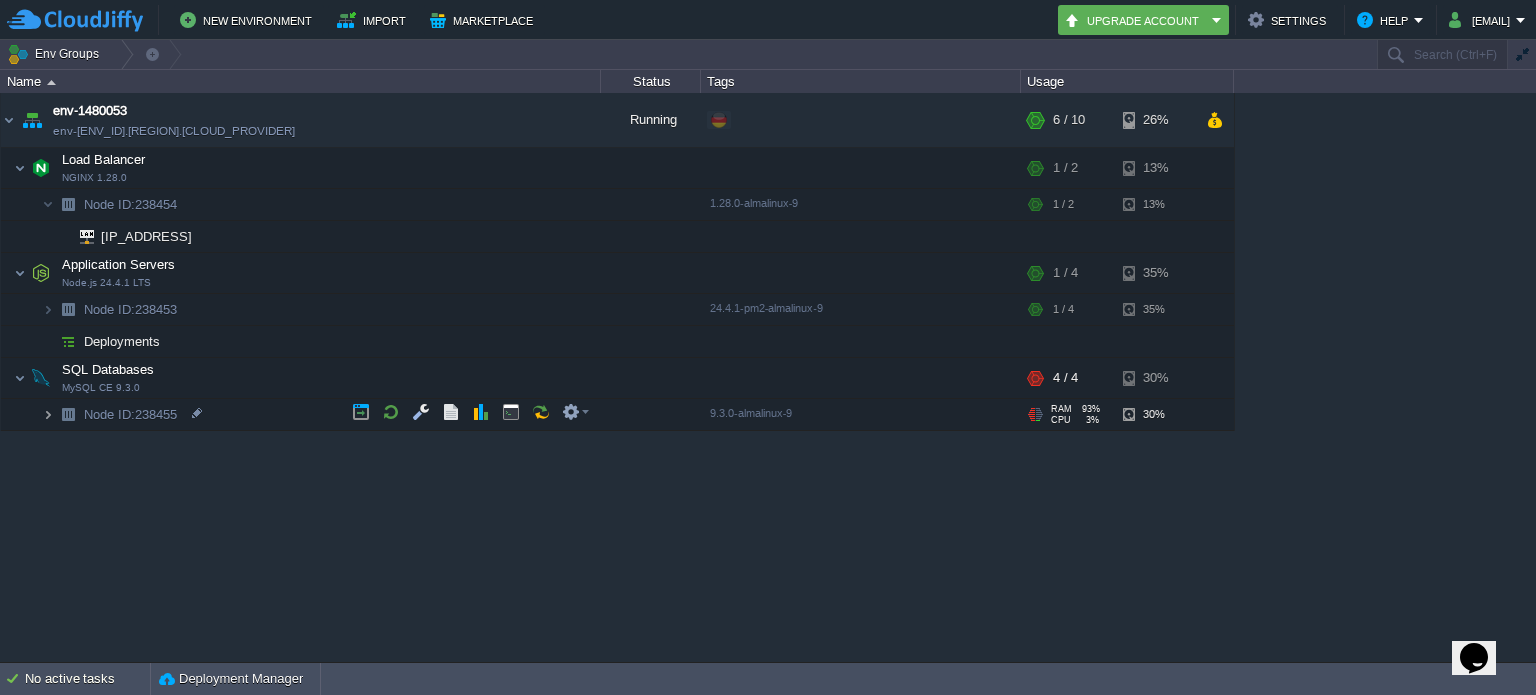 click at bounding box center [48, 414] 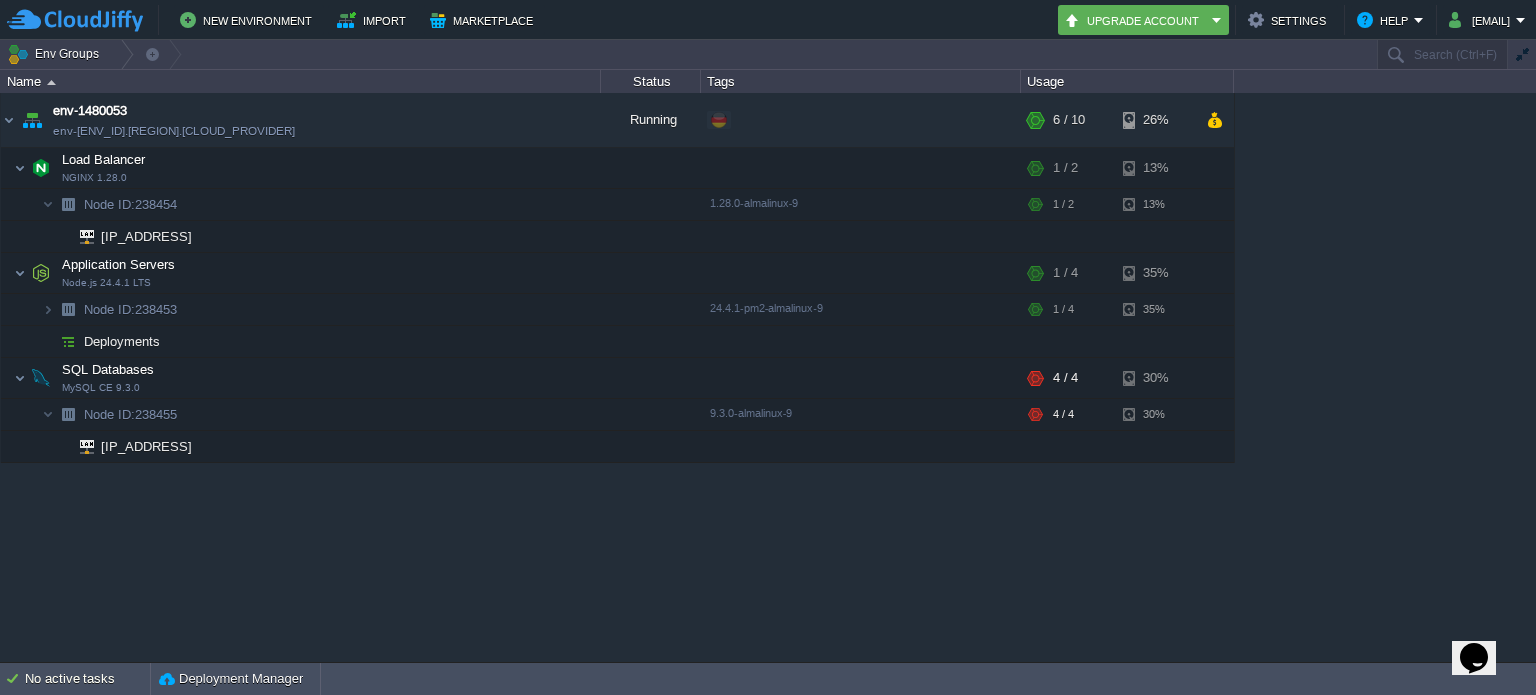click on "env-1480053 env-1480053.de-fra1.cloudjiffy.net Running                                 + Add to Env Group                                                                                                                                                            RAM                 44%                                         CPU                 2%                             6 / 10                    26%       Load Balancer NGINX 1.28.0                                                                                                                                                            RAM                 10%                                         CPU                 1%                             1 / 2                    13%     Node ID:  238454                                                1.28.0-almalinux-9                                                                                                                                                                            RAM                 10%" at bounding box center (768, 377) 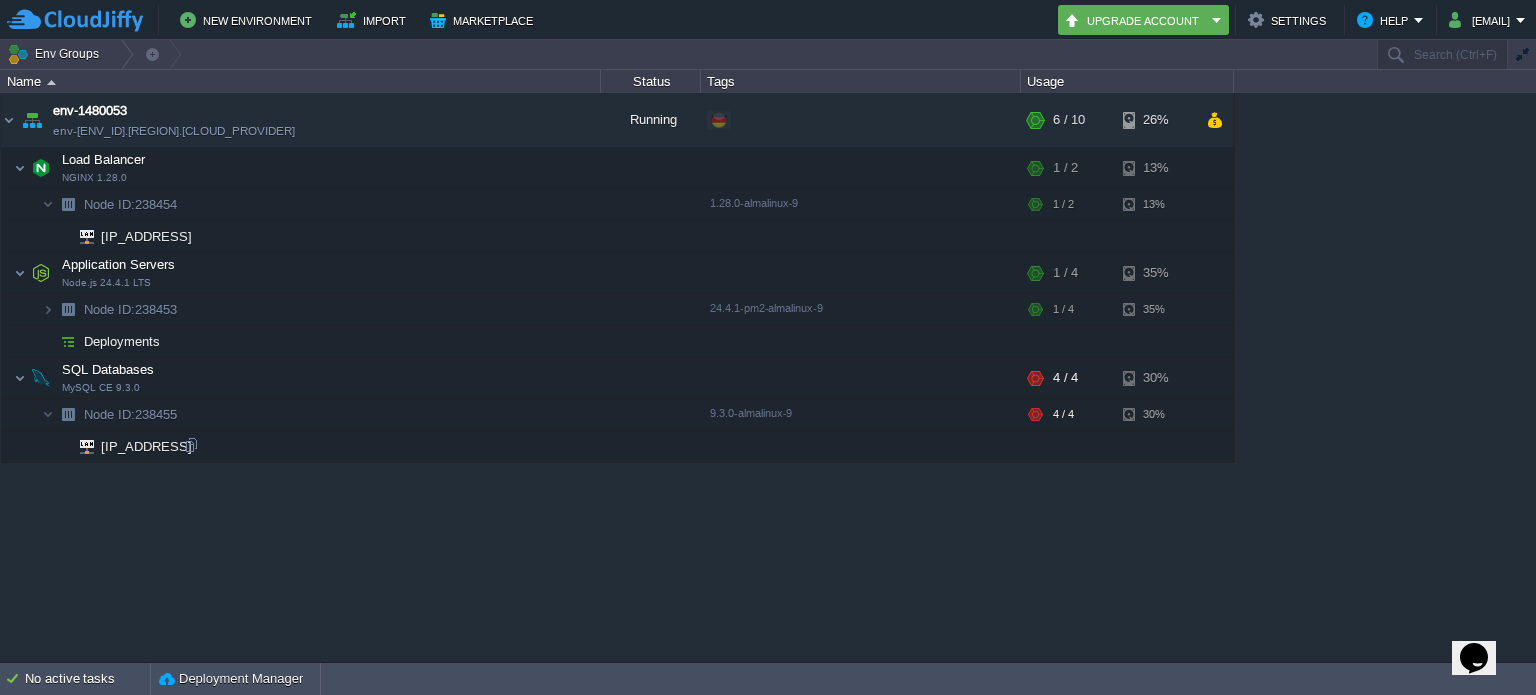 click on "[IP ADDRESS]" at bounding box center [147, 446] 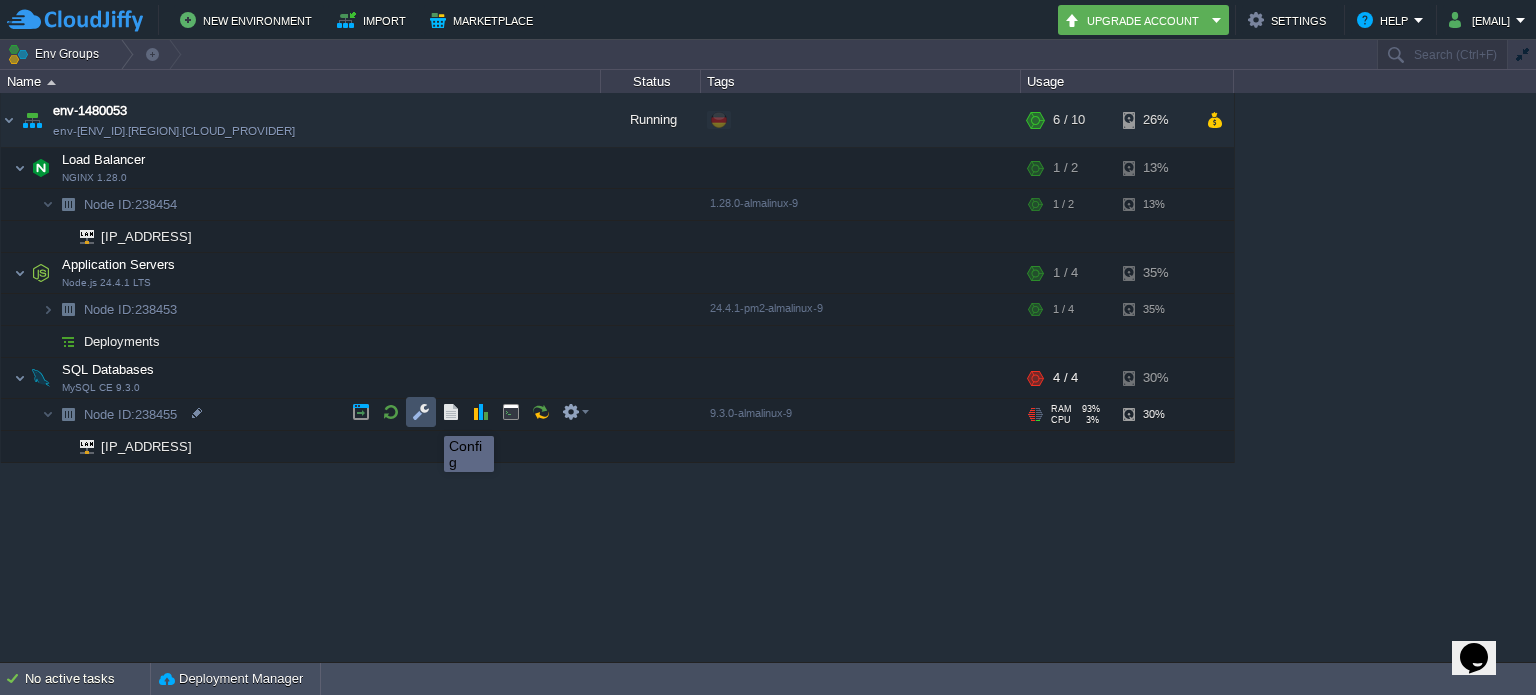 click at bounding box center [421, 412] 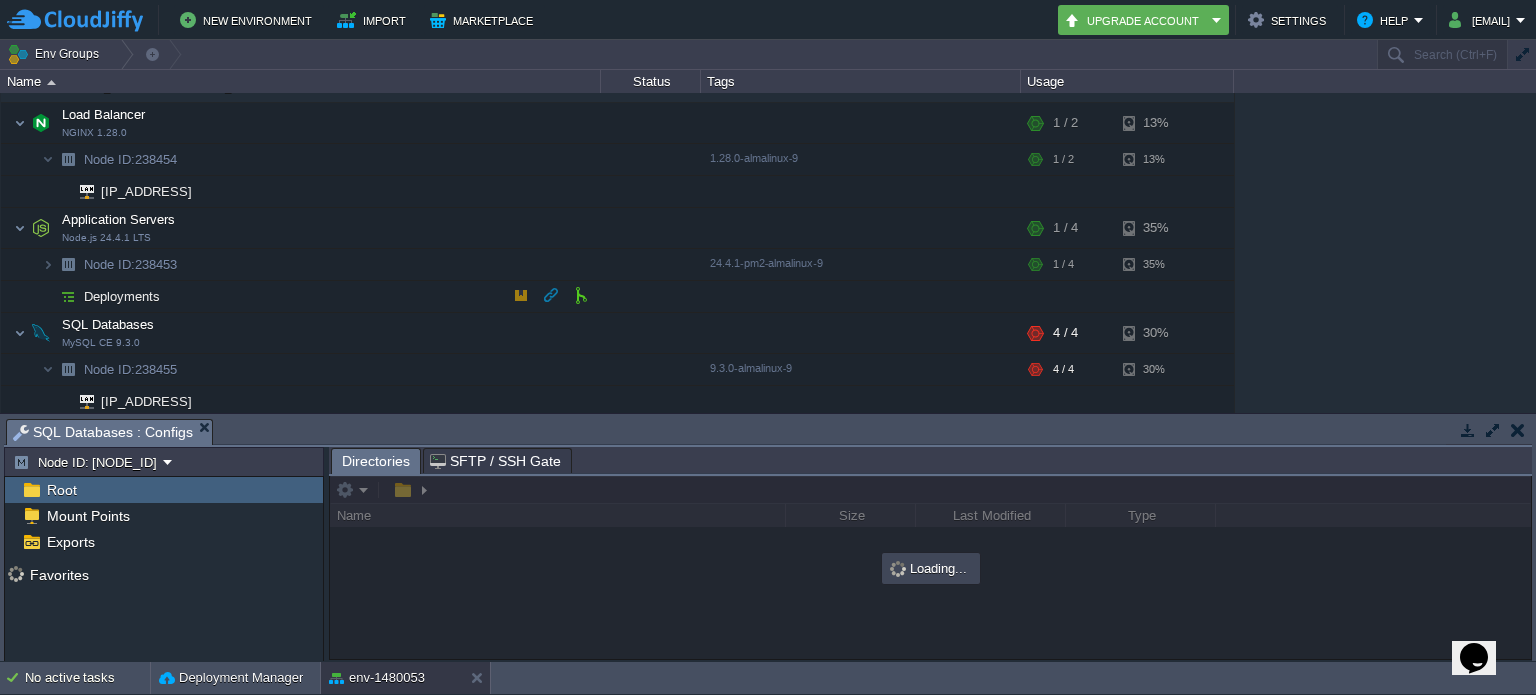 scroll, scrollTop: 48, scrollLeft: 0, axis: vertical 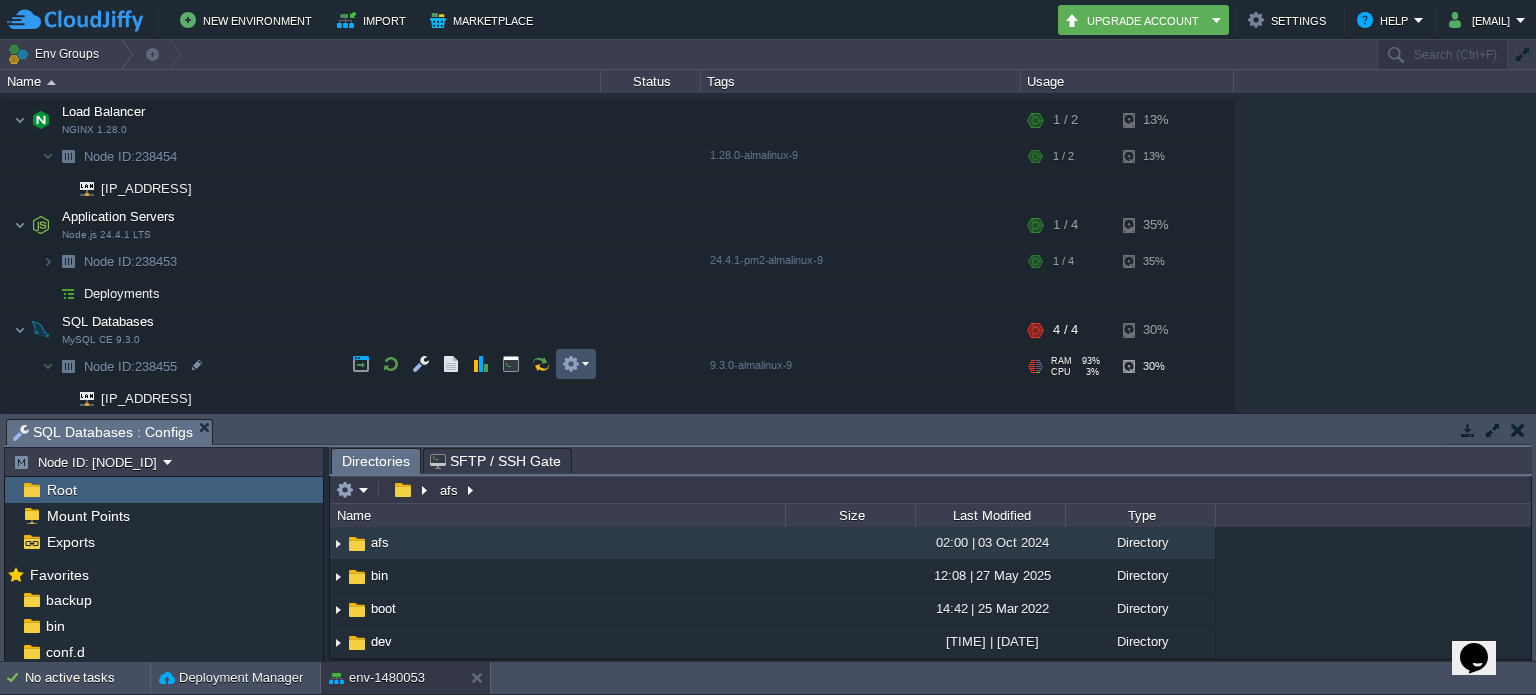click at bounding box center (571, 364) 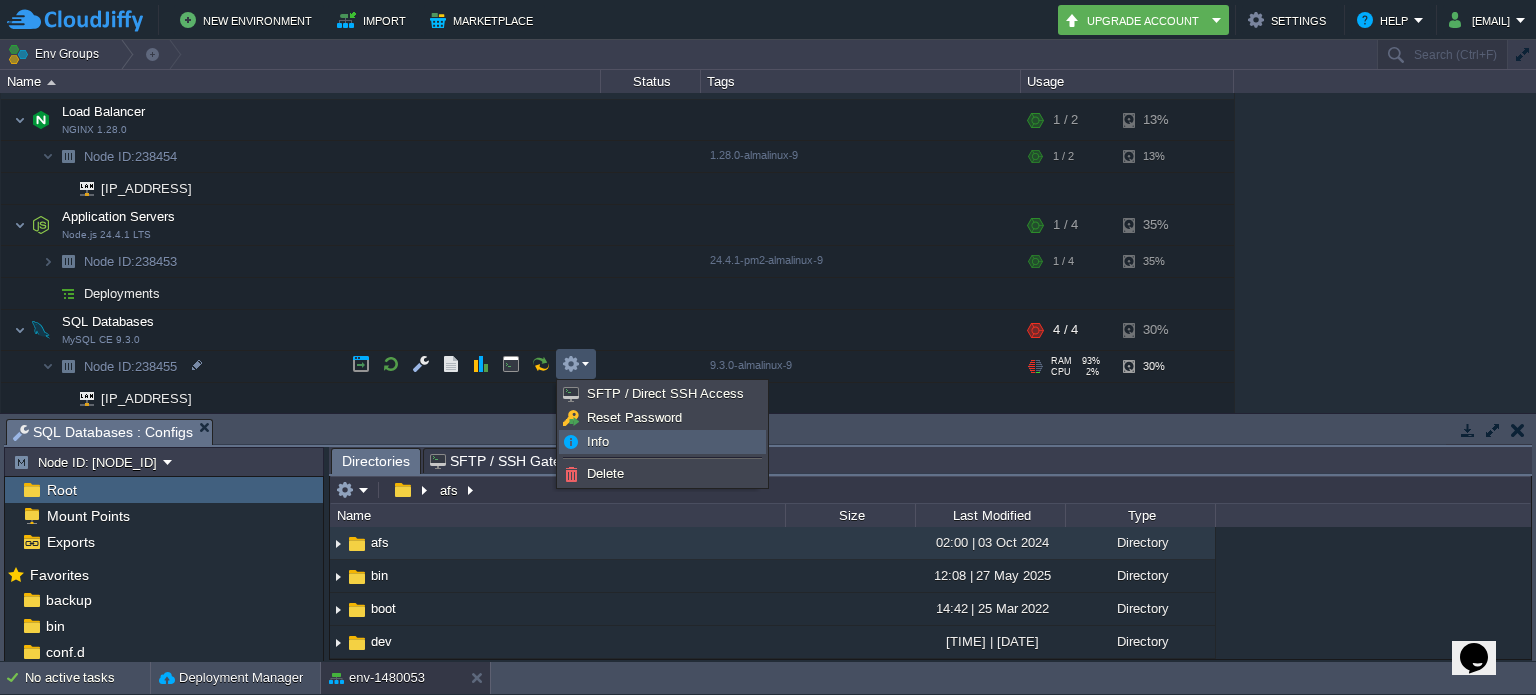 click on "Info" at bounding box center (662, 442) 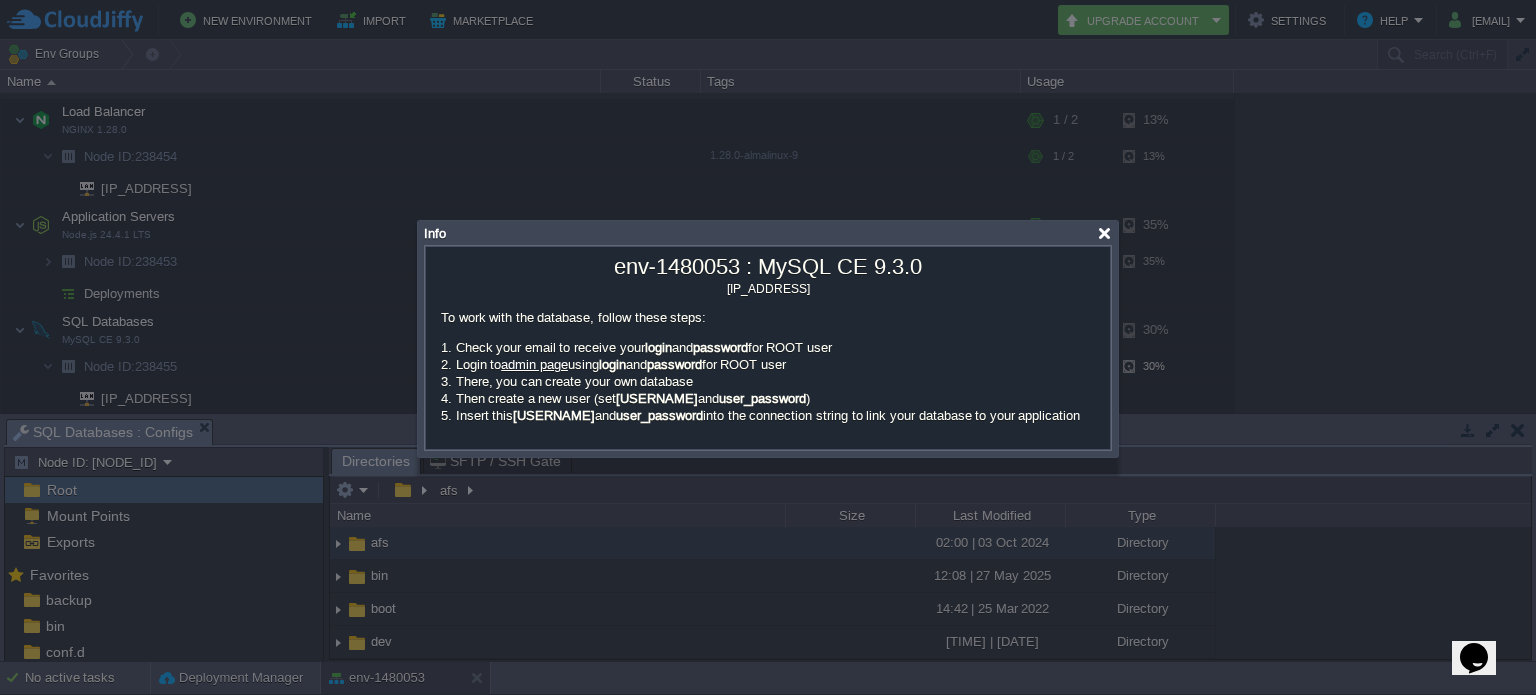 click at bounding box center (1104, 233) 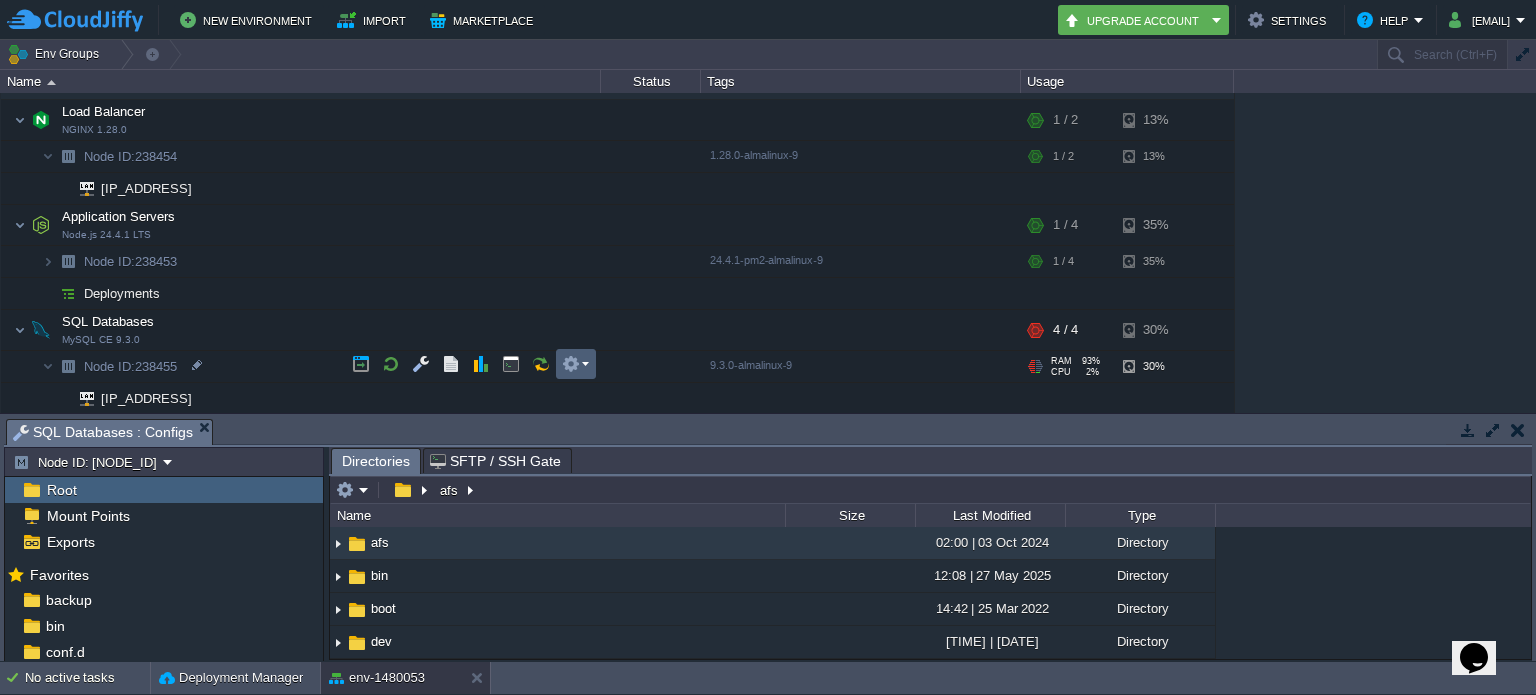 click at bounding box center [571, 364] 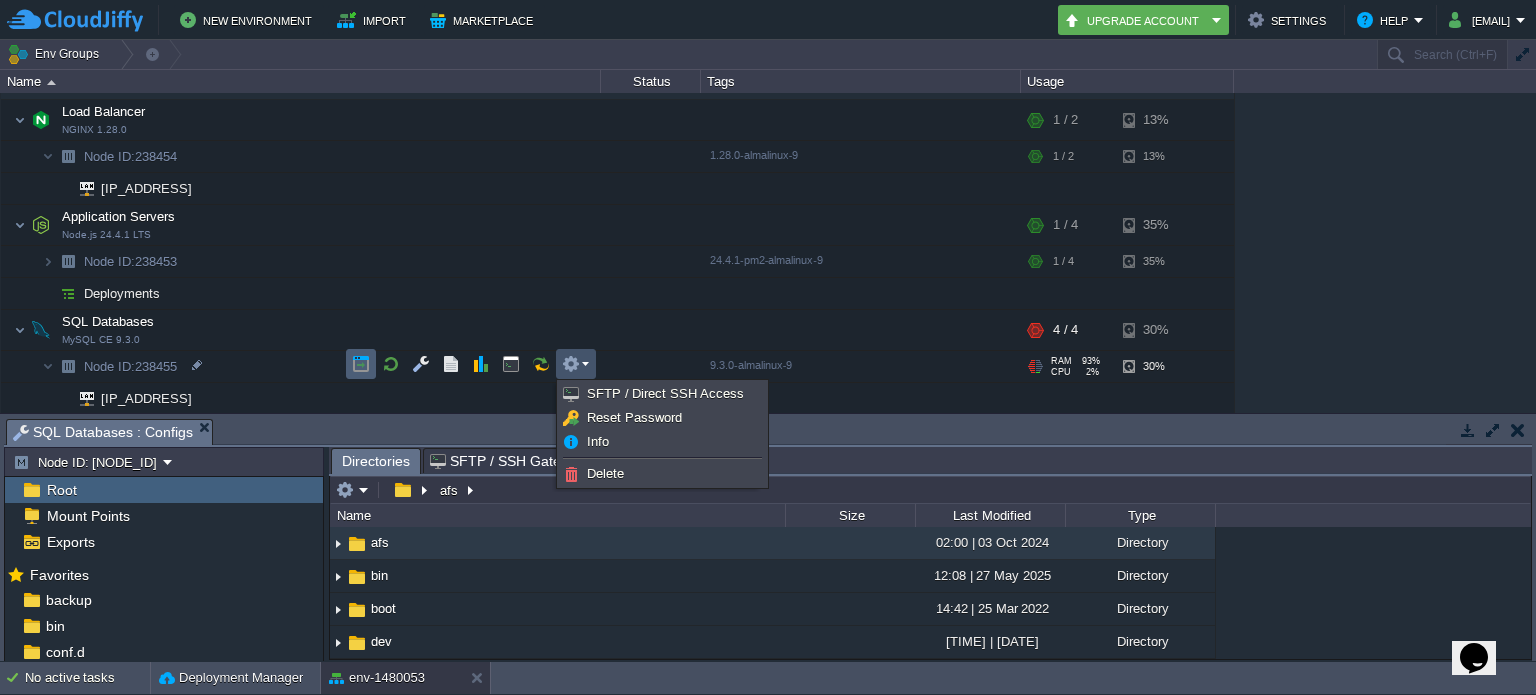 click at bounding box center [361, 364] 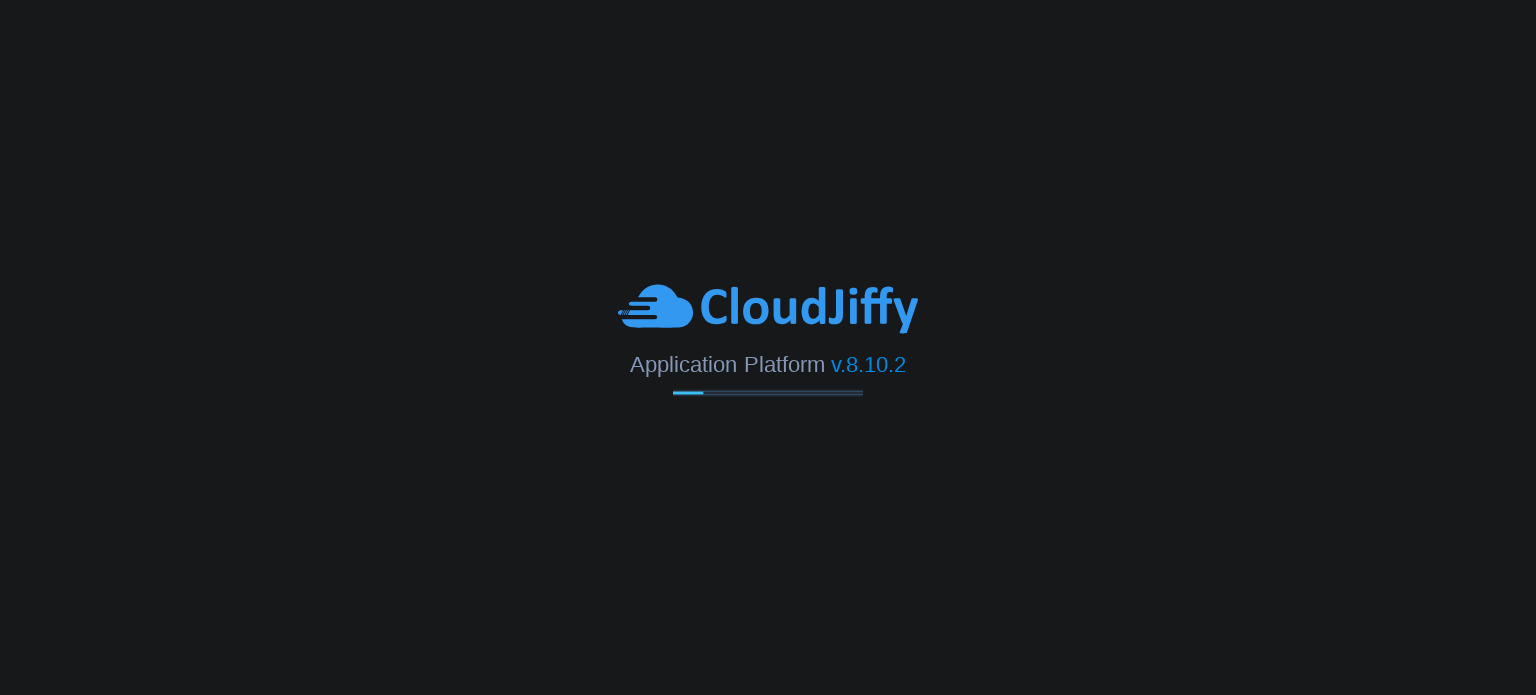scroll, scrollTop: 0, scrollLeft: 0, axis: both 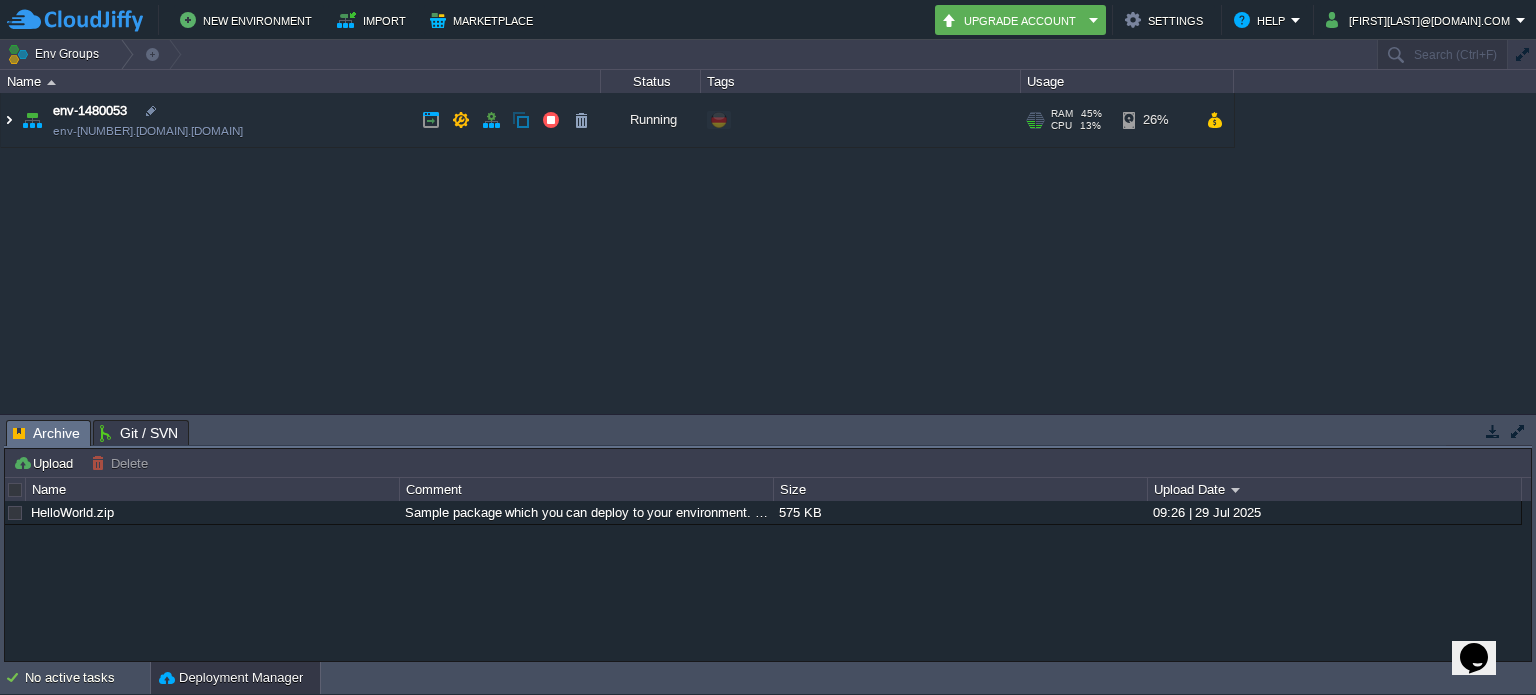 click at bounding box center [9, 120] 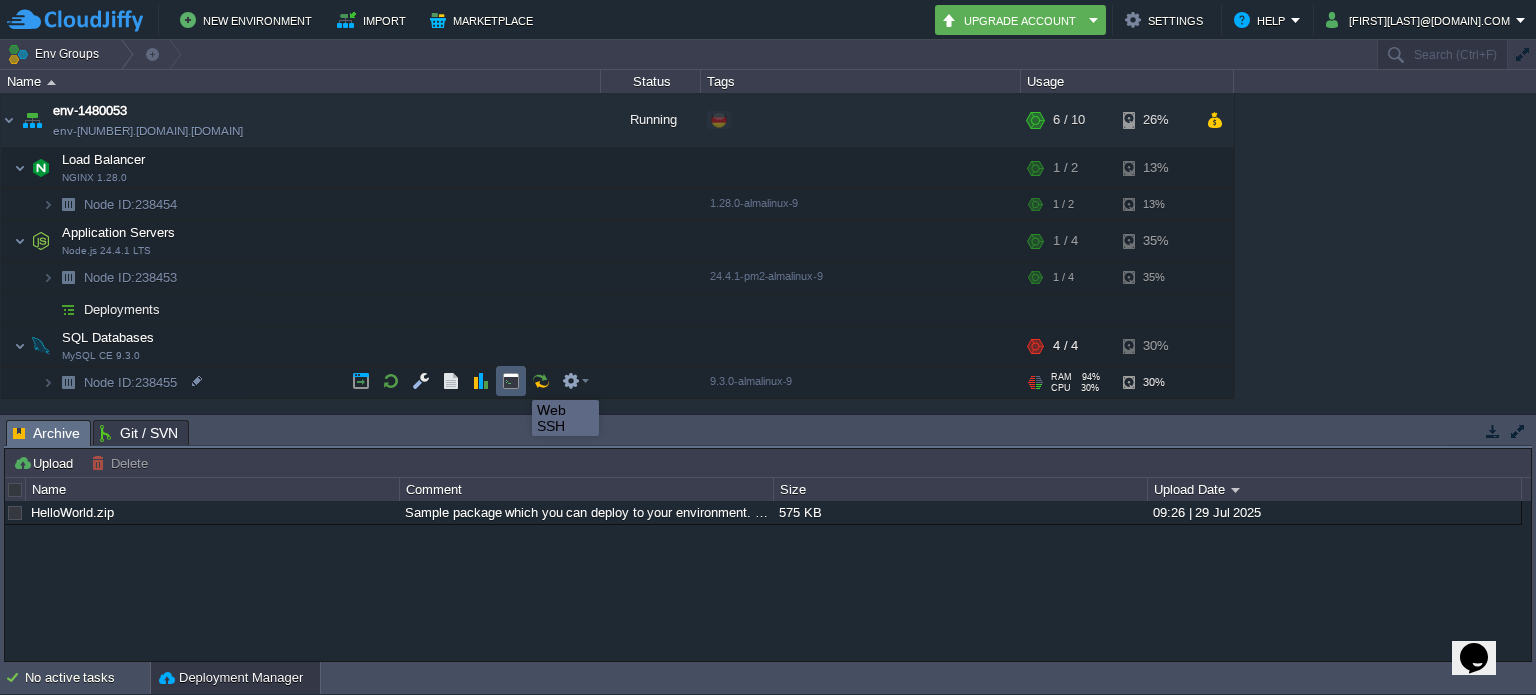 click at bounding box center (511, 381) 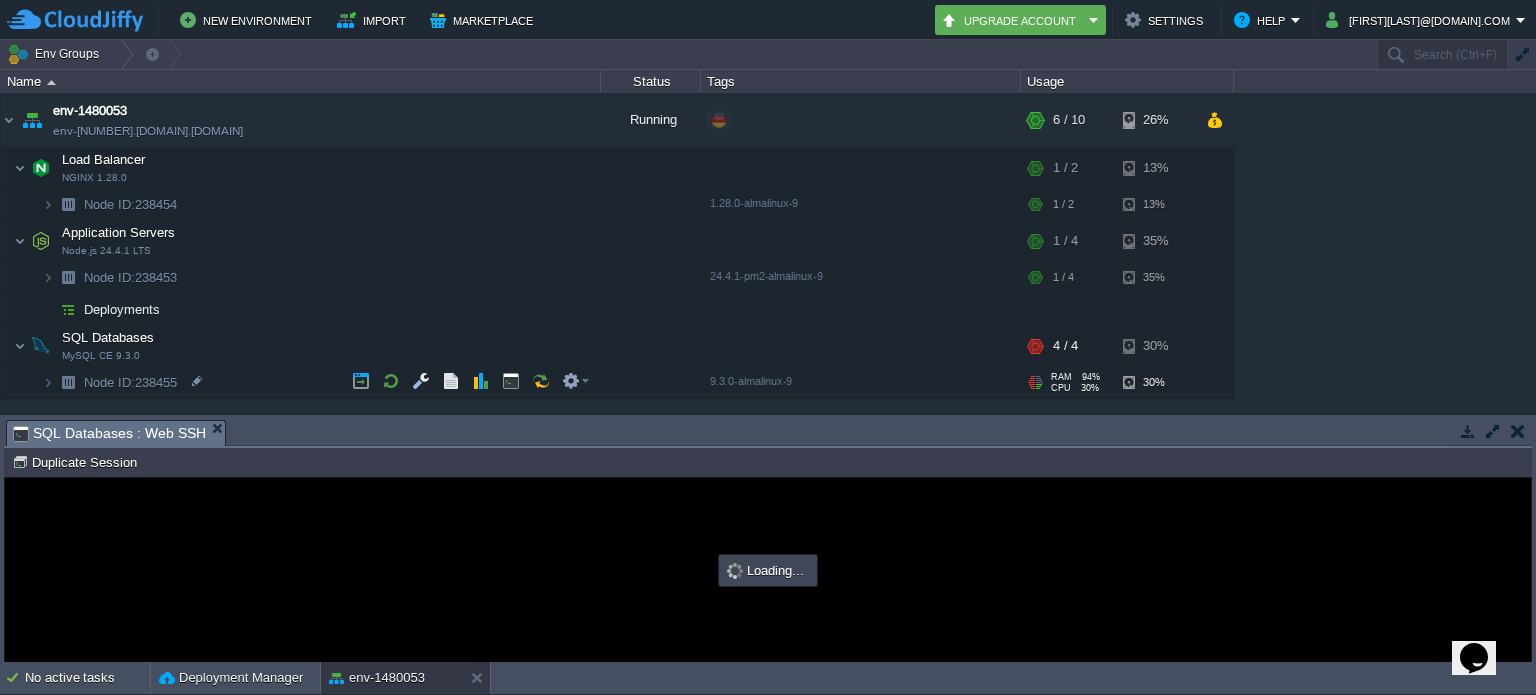 scroll, scrollTop: 0, scrollLeft: 0, axis: both 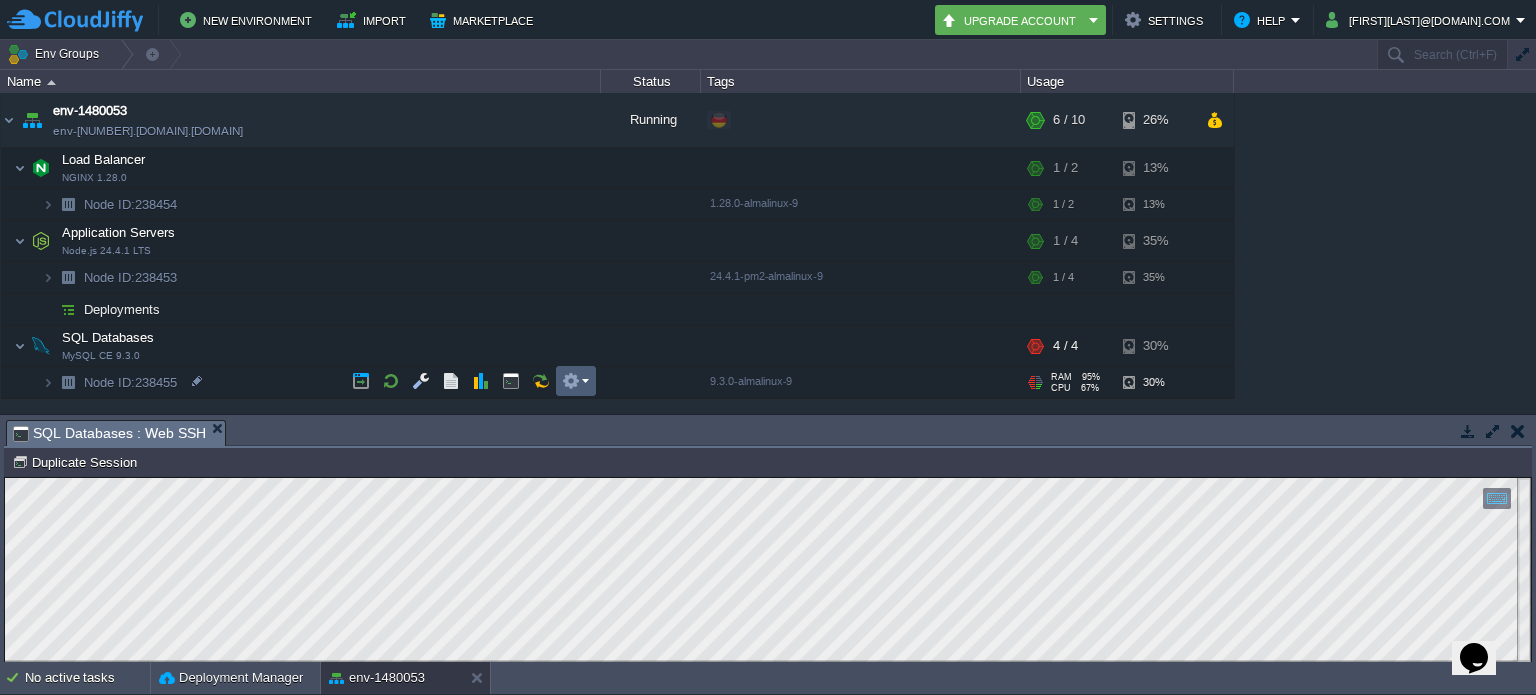 click at bounding box center (575, 381) 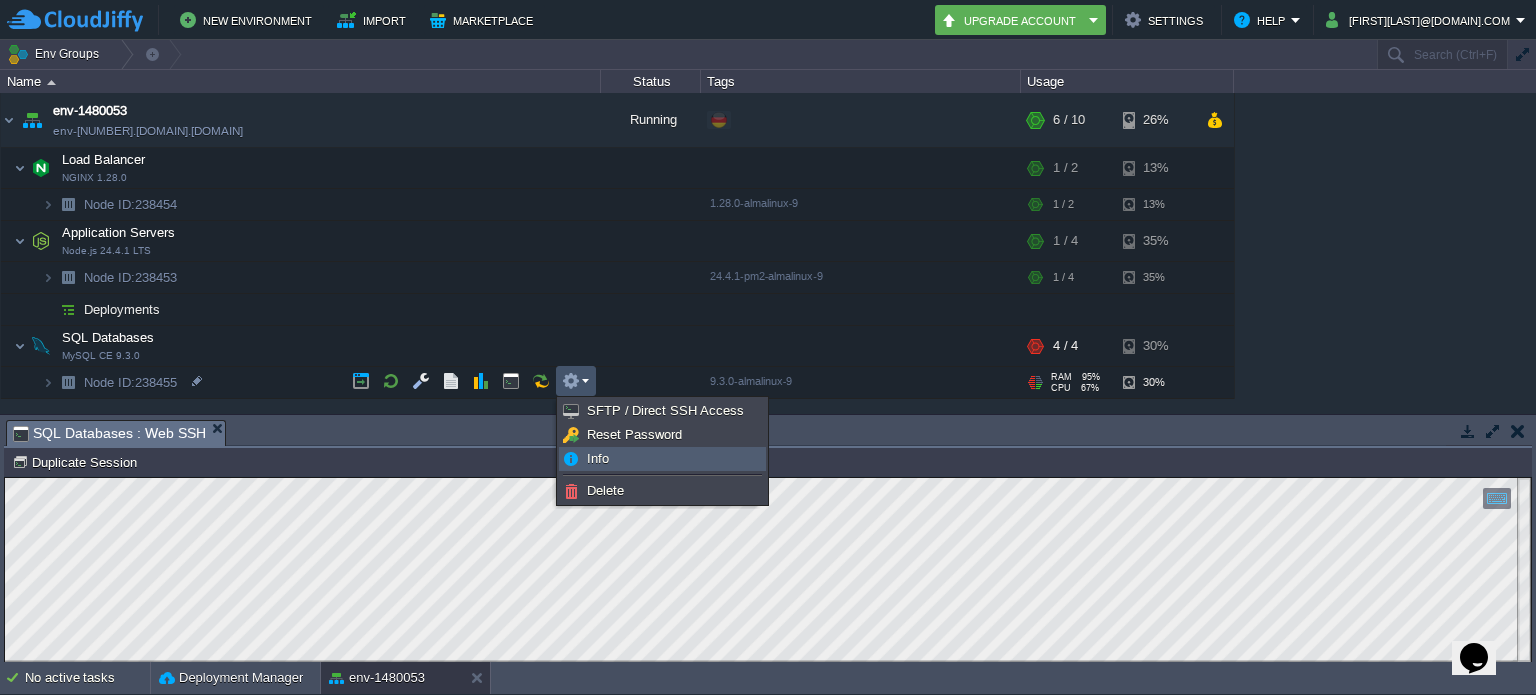 click on "Info" at bounding box center (598, 458) 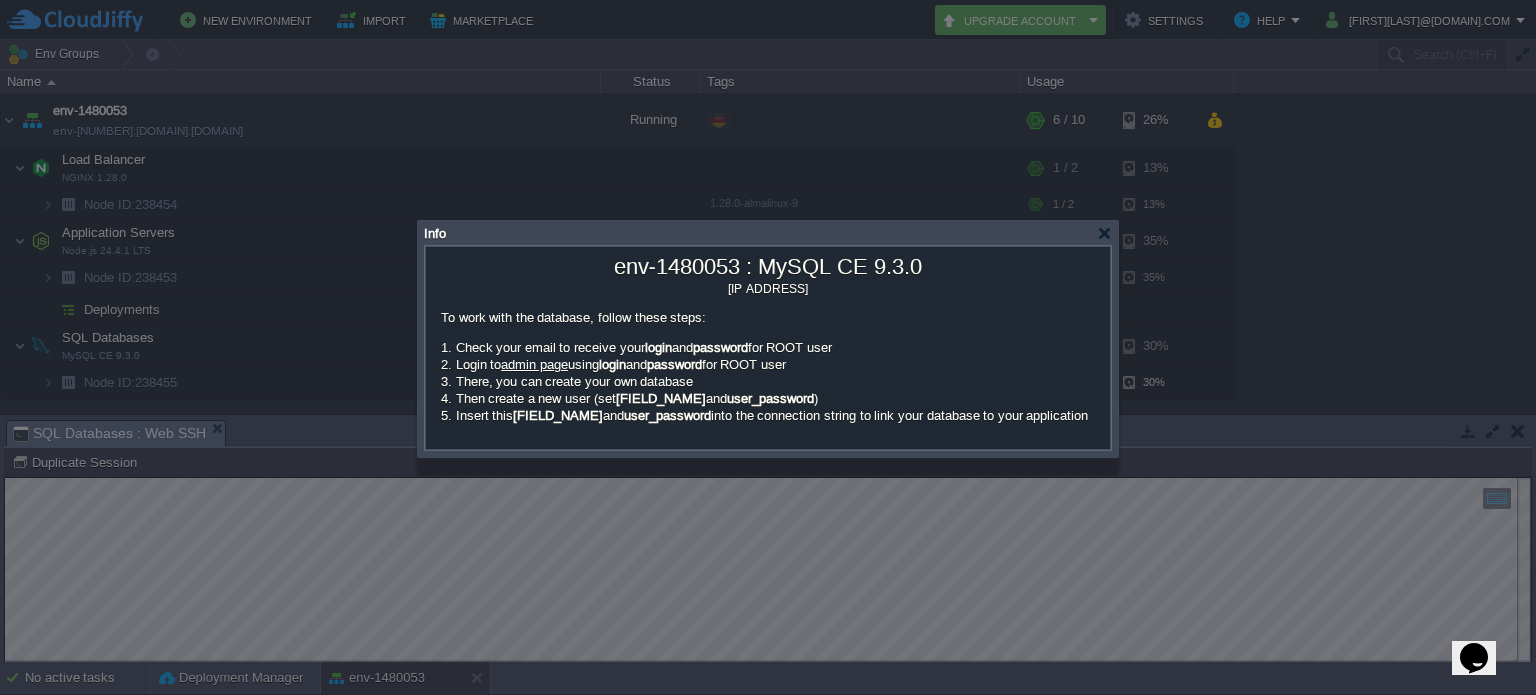 click at bounding box center [768, 434] 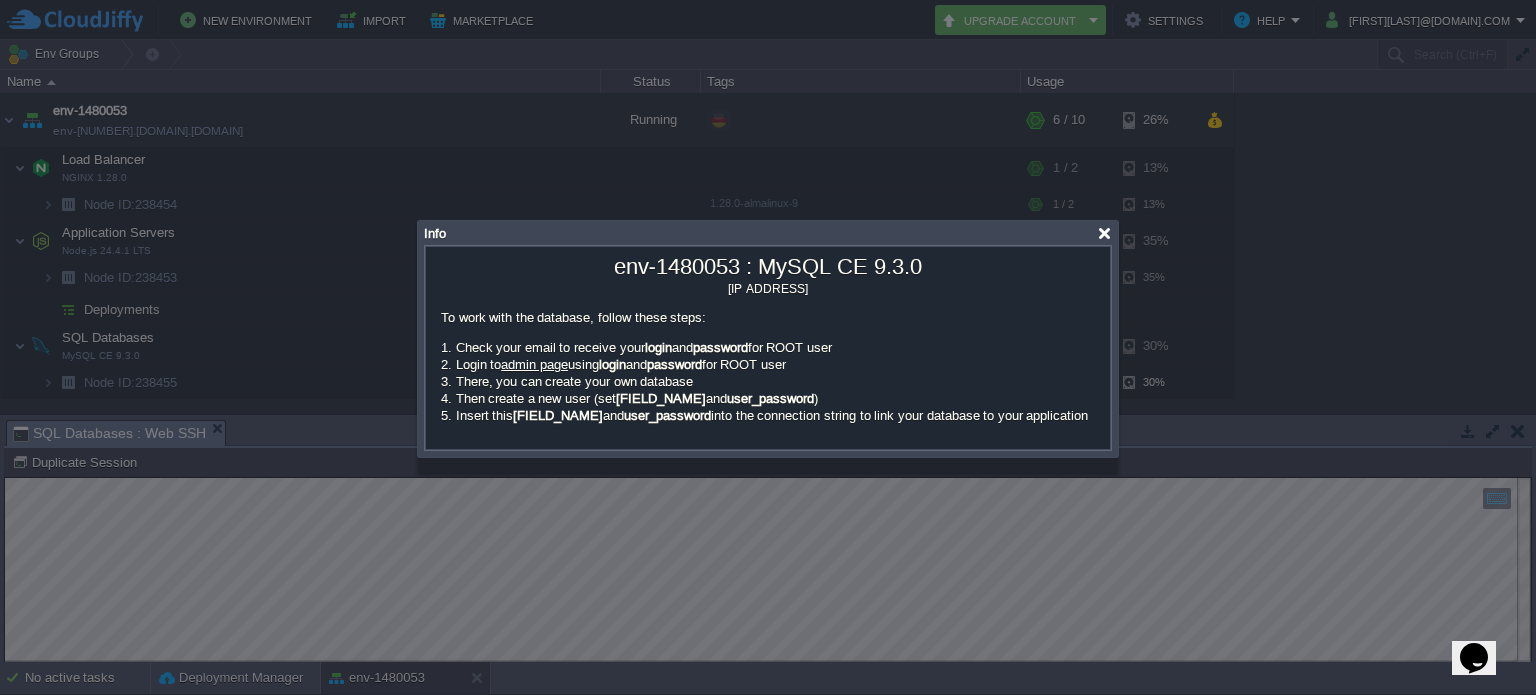 click at bounding box center (1104, 233) 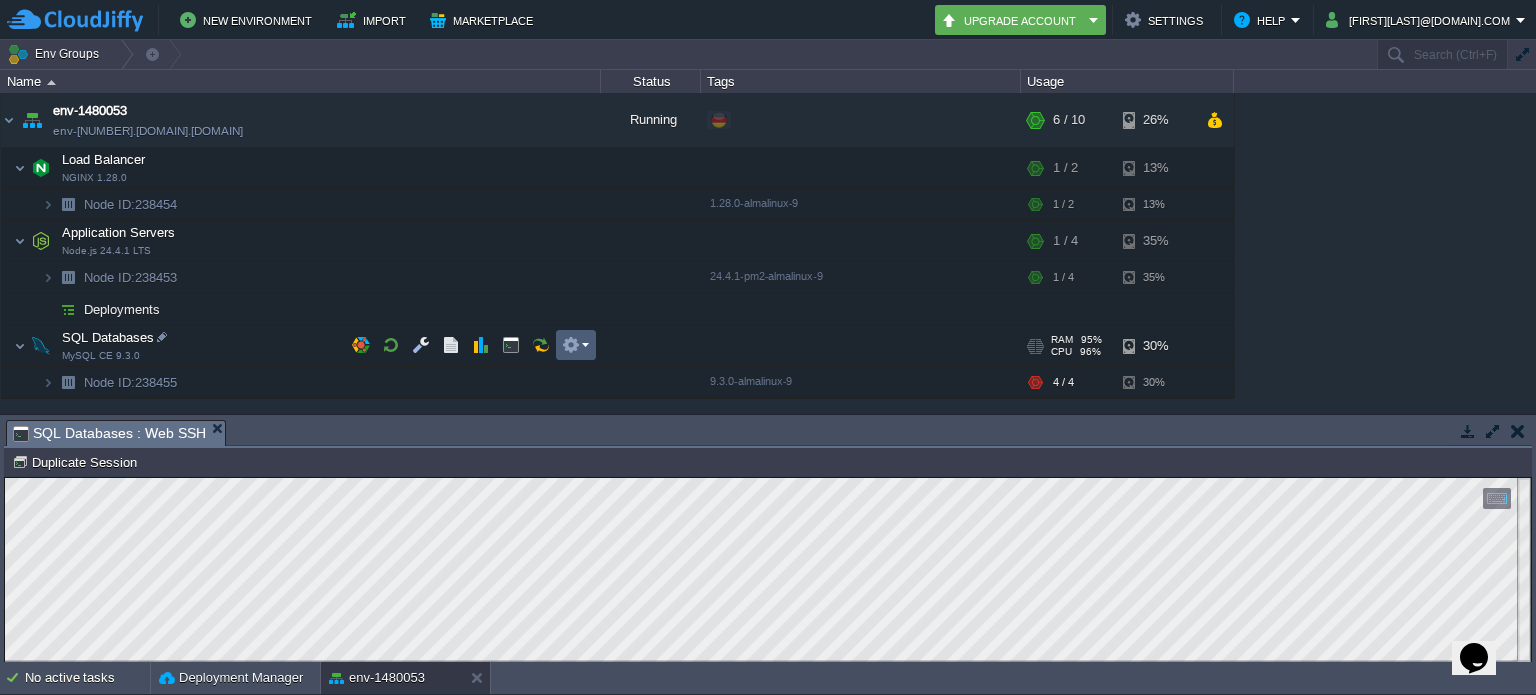 click at bounding box center [575, 345] 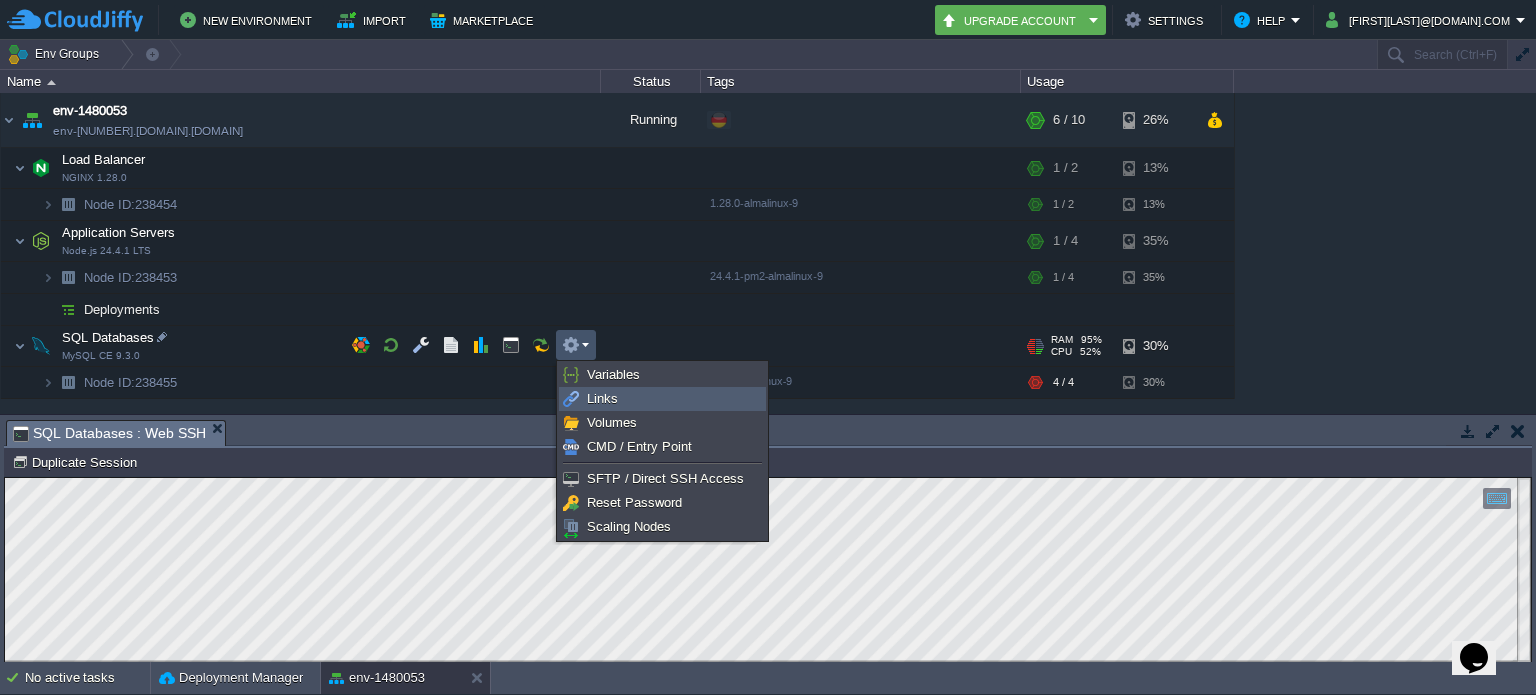 click on "Links" at bounding box center (662, 399) 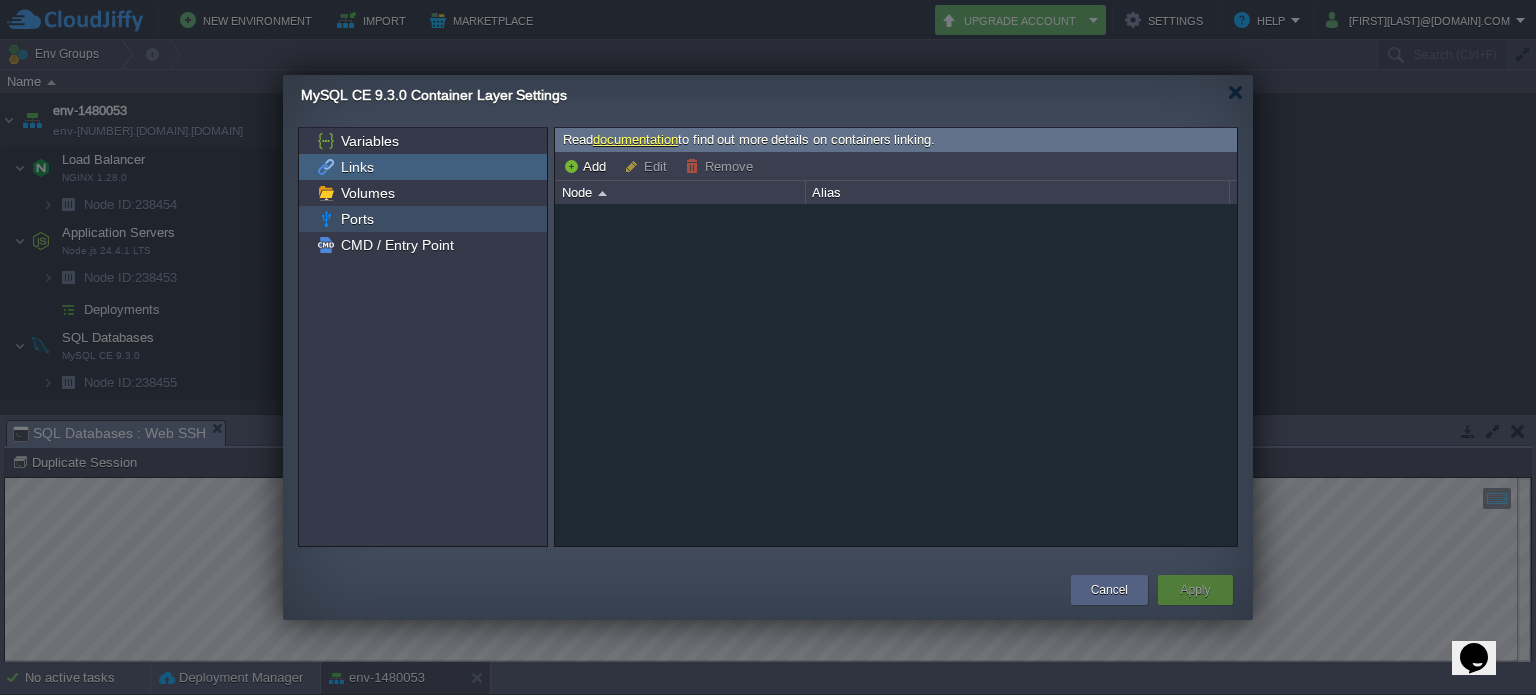 click on "Ports" at bounding box center [357, 219] 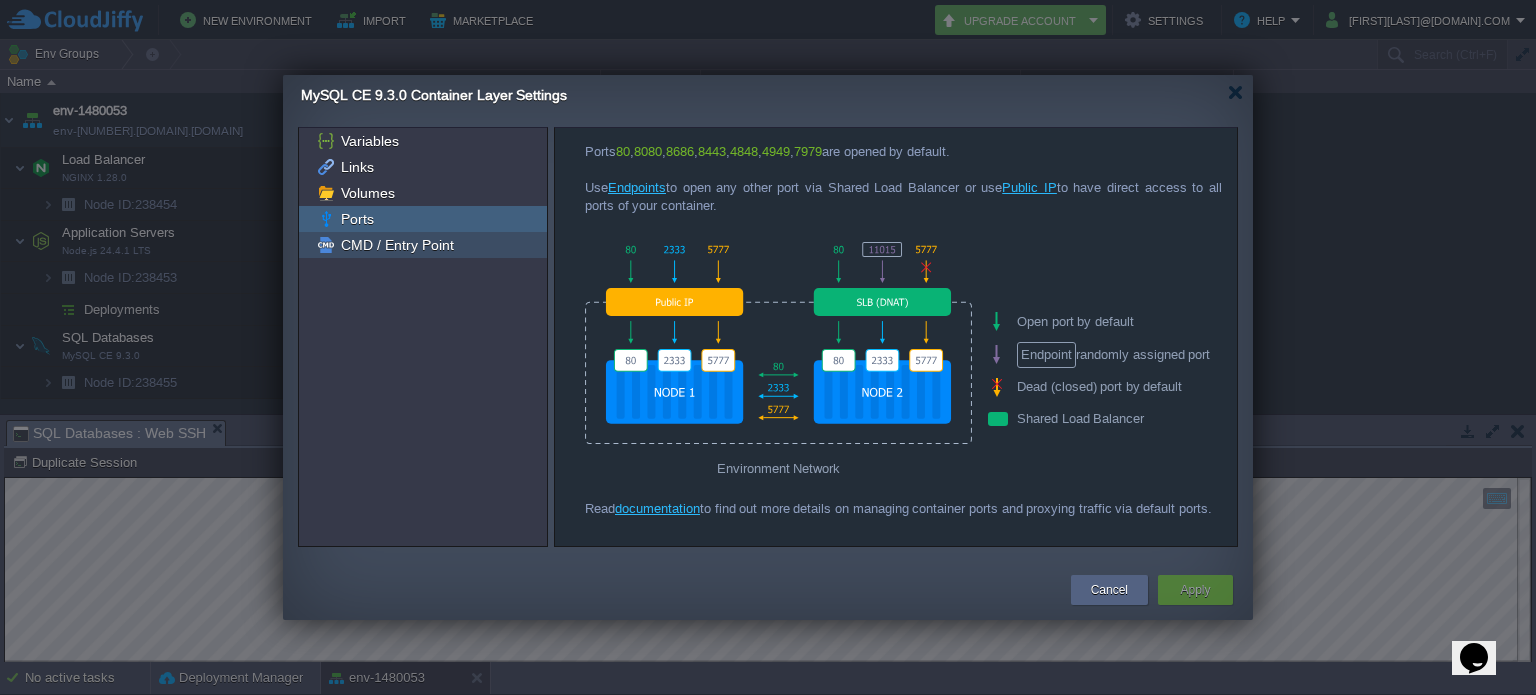 click on "CMD / Entry Point" at bounding box center [397, 245] 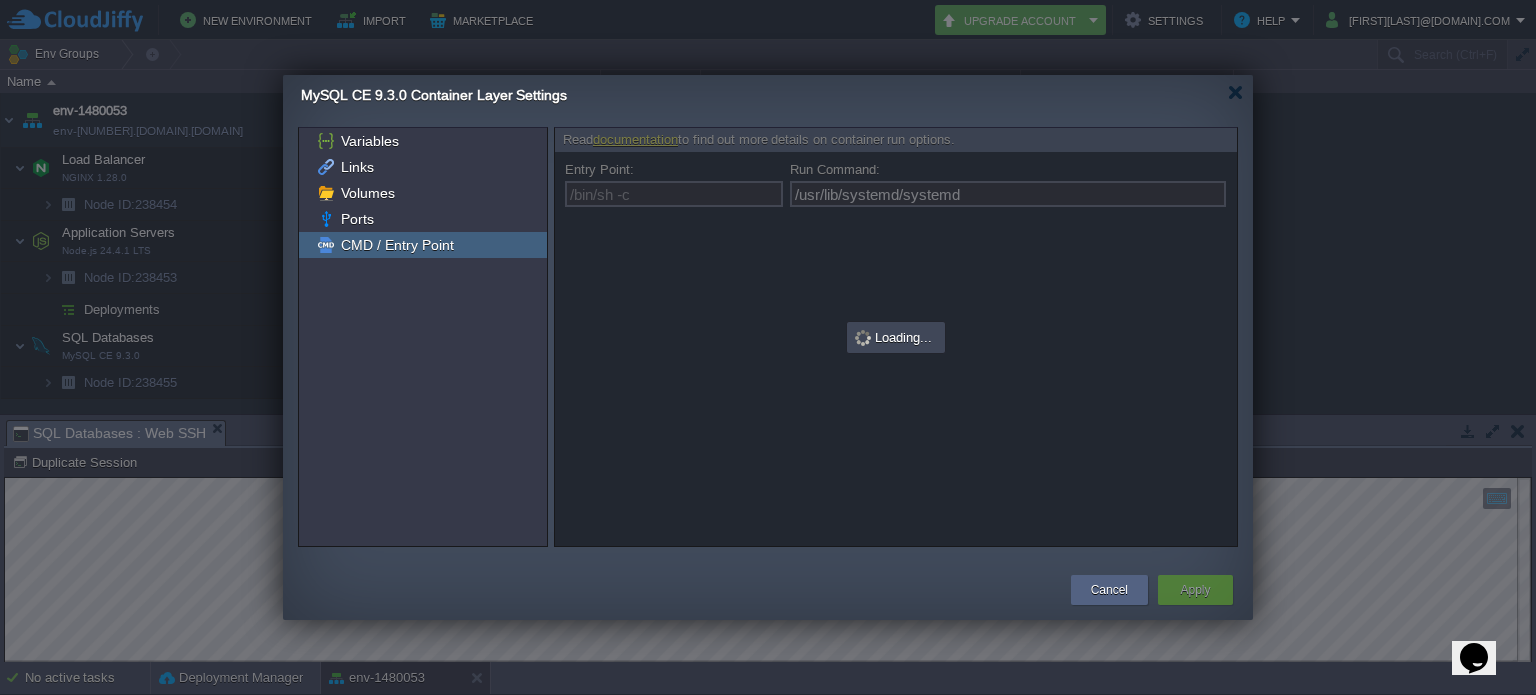 type on "/bin/sh -c" 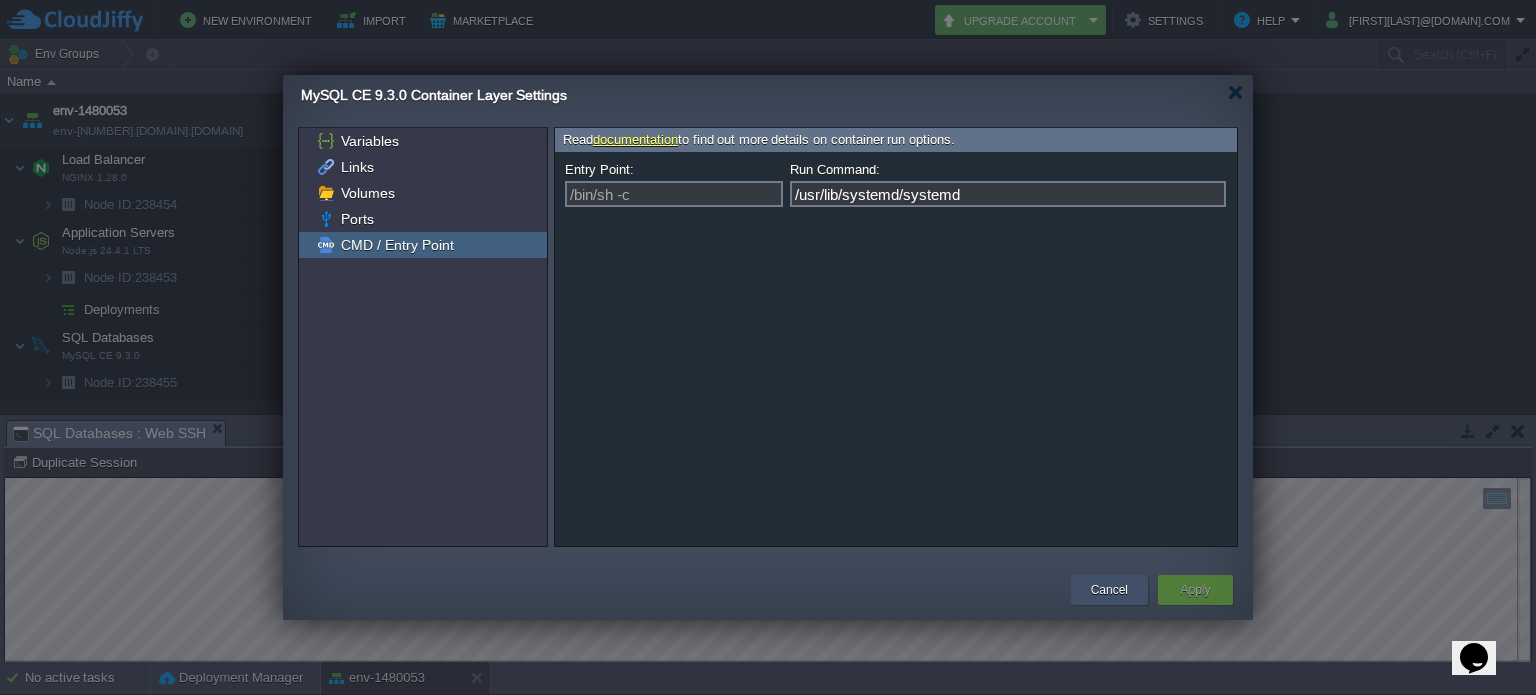 click on "Cancel" at bounding box center [1109, 590] 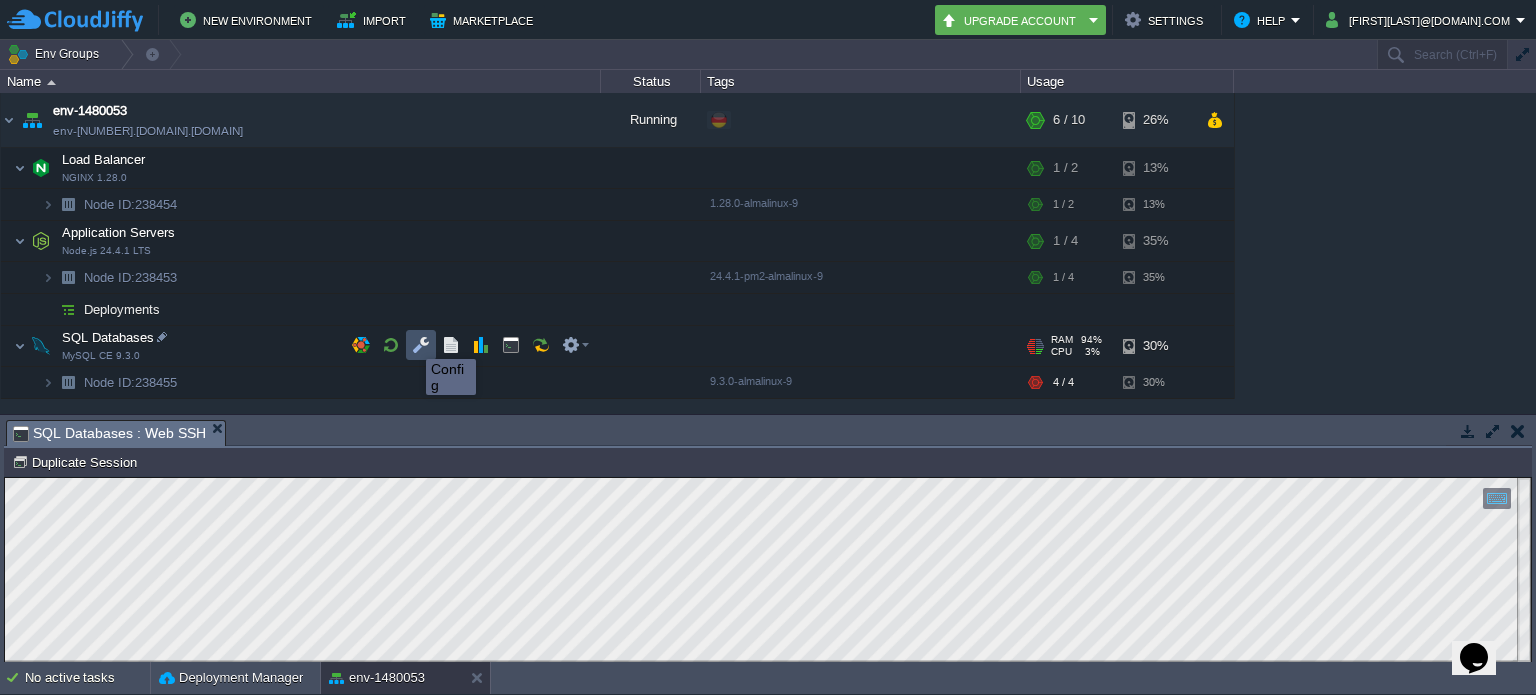 click at bounding box center (421, 345) 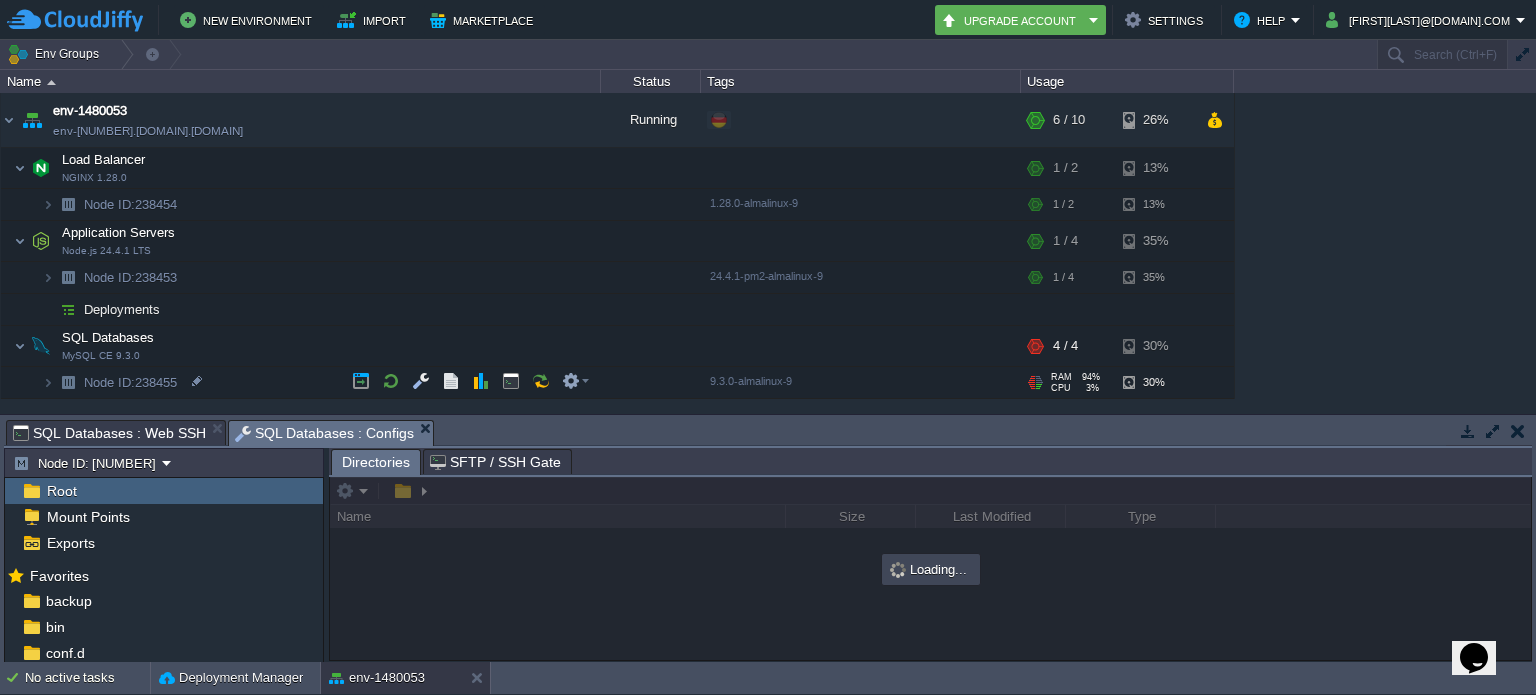 scroll, scrollTop: 0, scrollLeft: 0, axis: both 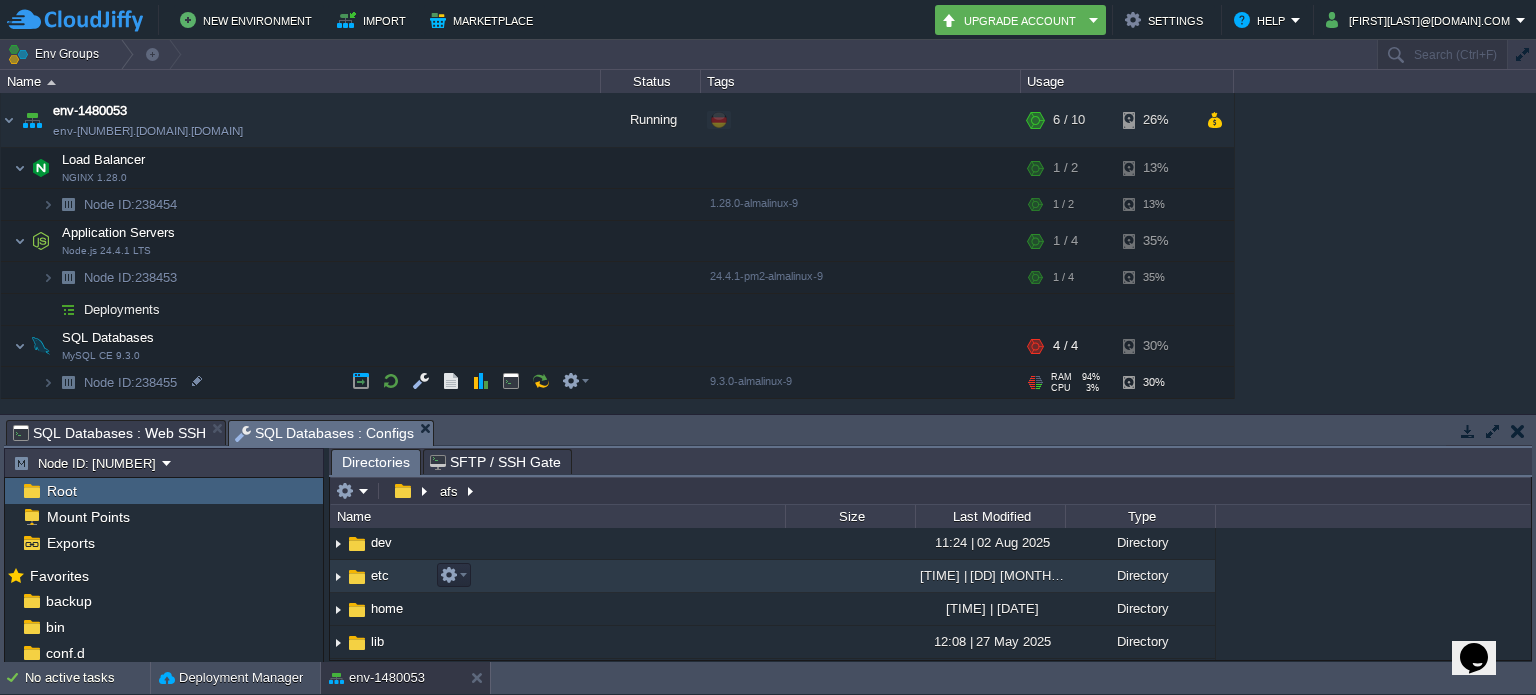 click at bounding box center (338, 576) 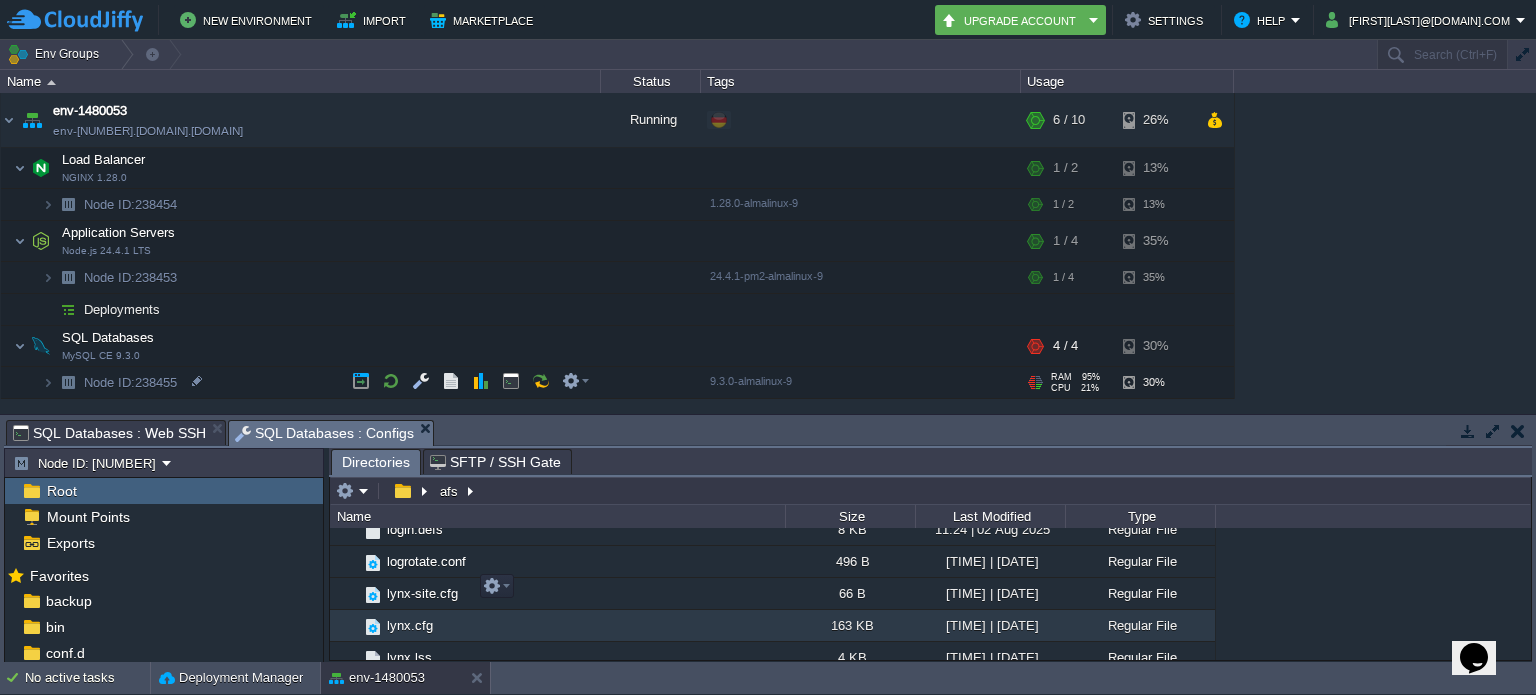 scroll, scrollTop: 4800, scrollLeft: 0, axis: vertical 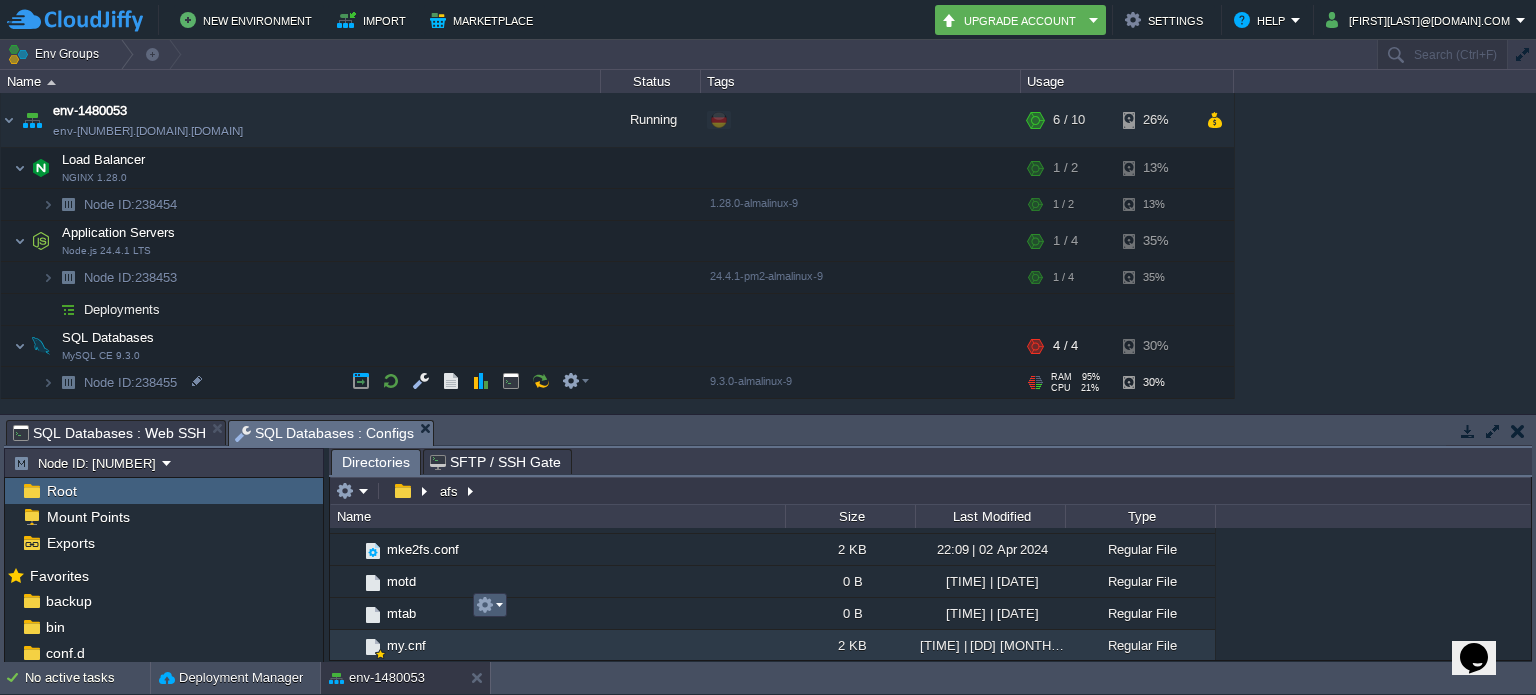 click at bounding box center [489, 605] 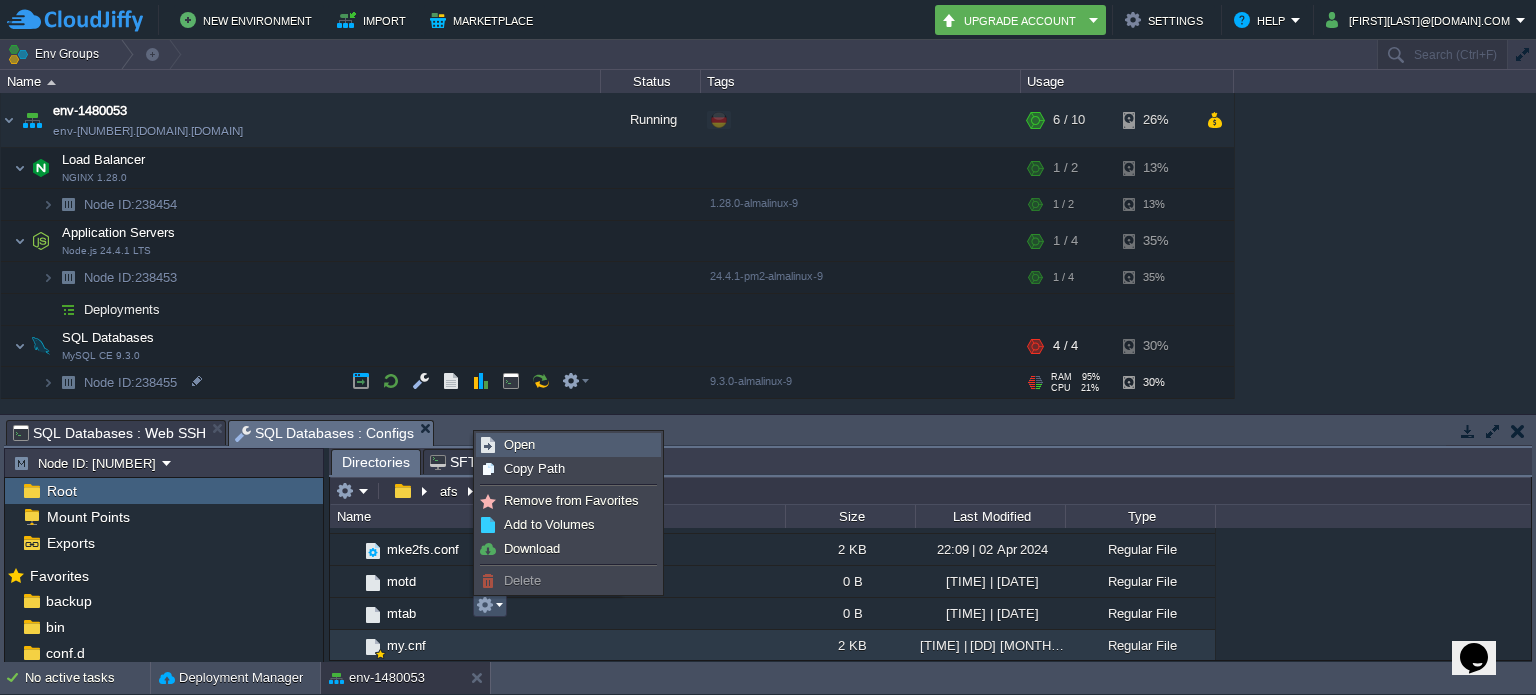 click on "Open" at bounding box center (568, 445) 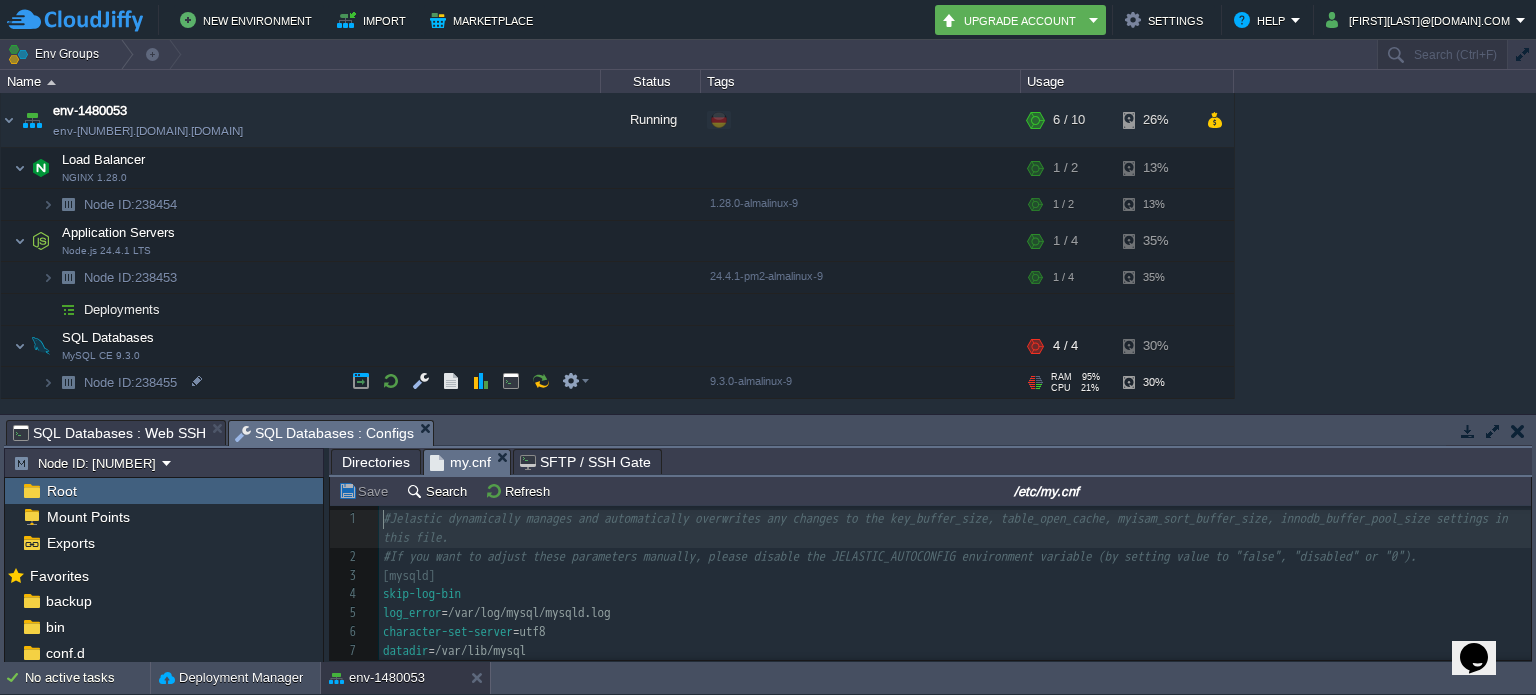 scroll, scrollTop: 6, scrollLeft: 0, axis: vertical 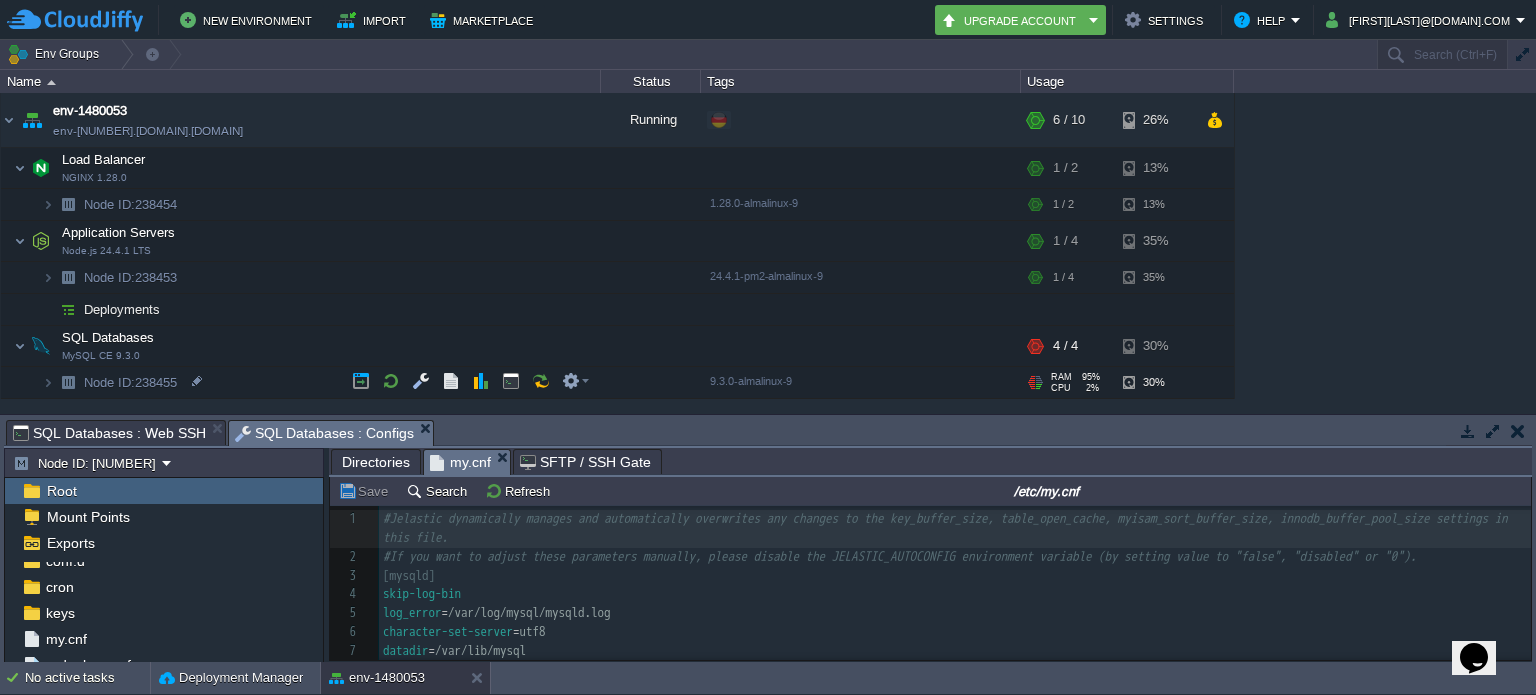 drag, startPoint x: 324, startPoint y: 621, endPoint x: 324, endPoint y: 591, distance: 30 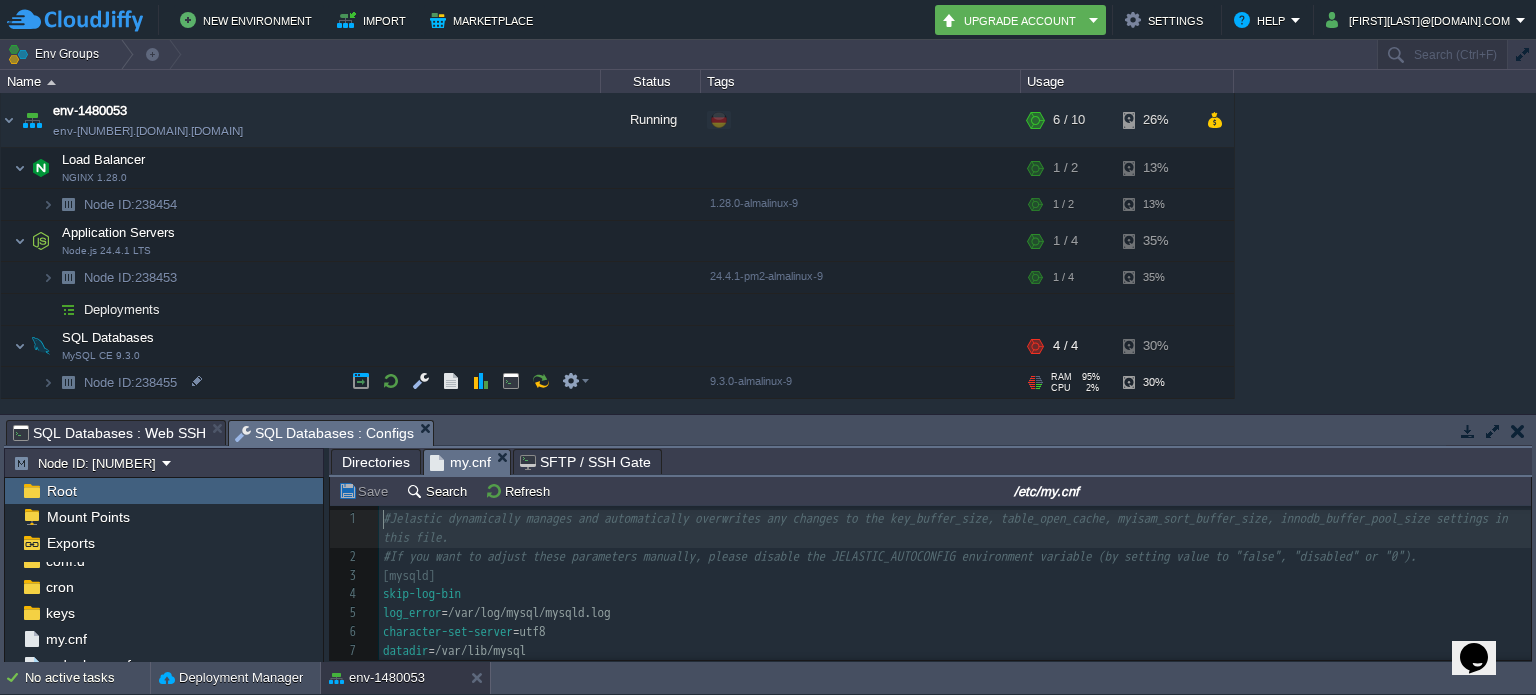click on "Settings Help [EMAIL]         Env Groups                     Search (Ctrl+F)         env-[NUMBER] env-[NUMBER].[DOMAIN].[DOMAIN] Running                                 + Add to Env Group                                                                                                                                                            RAM                 45%                                         CPU                 1%                             6 / 10                    26%     Load Balancer NGINX 1.28.0                                                                                                                                                            RAM                 10%                                         CPU                 1%                             1 / 2                    13%     Node ID:  [NUMBER]" at bounding box center (768, 347) 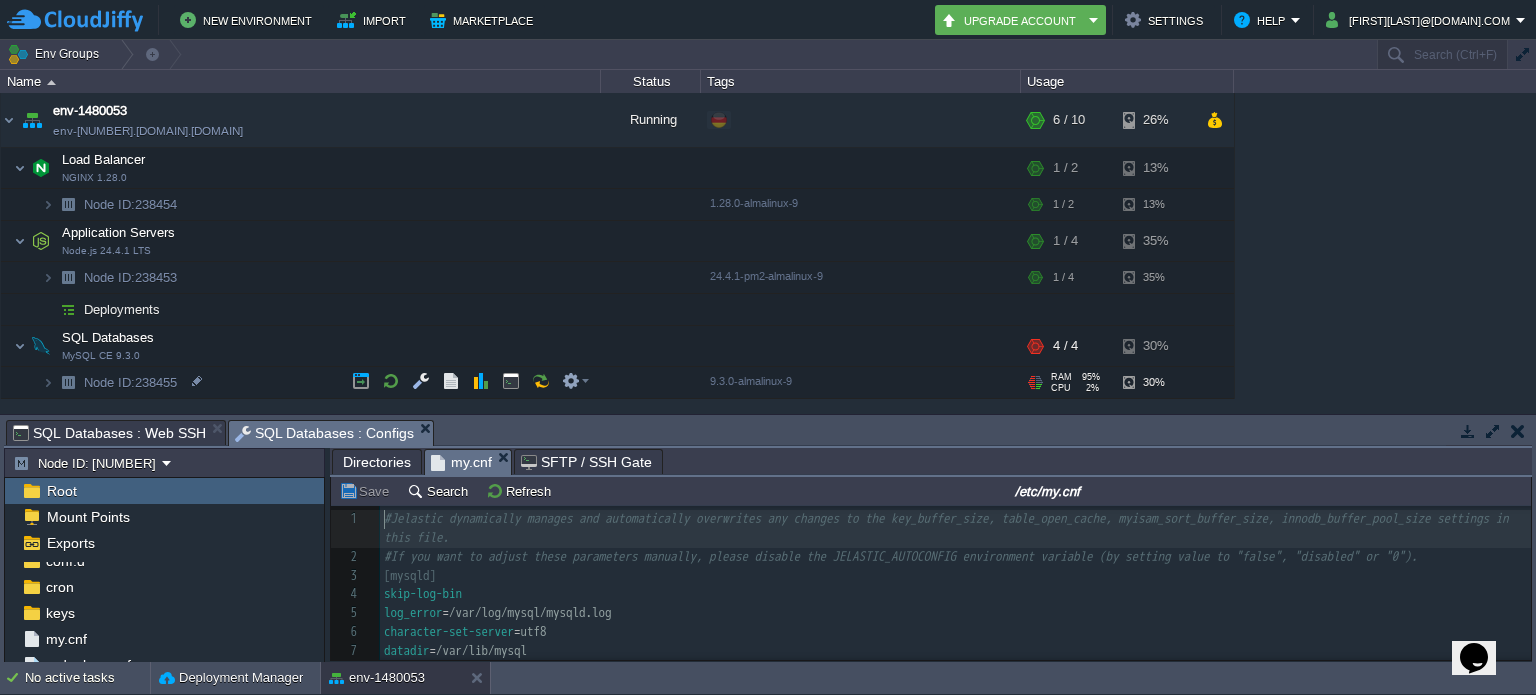 click at bounding box center (327, 555) 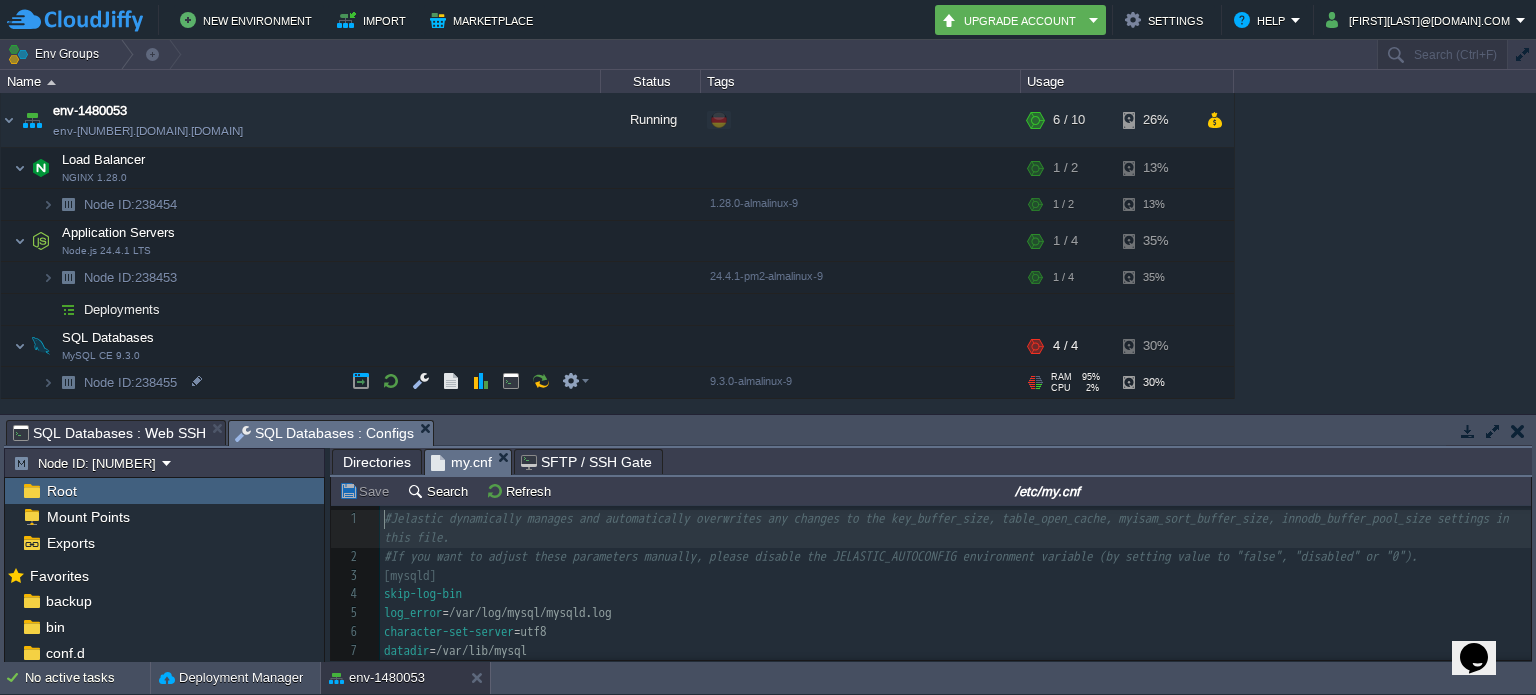 click at bounding box center (327, 555) 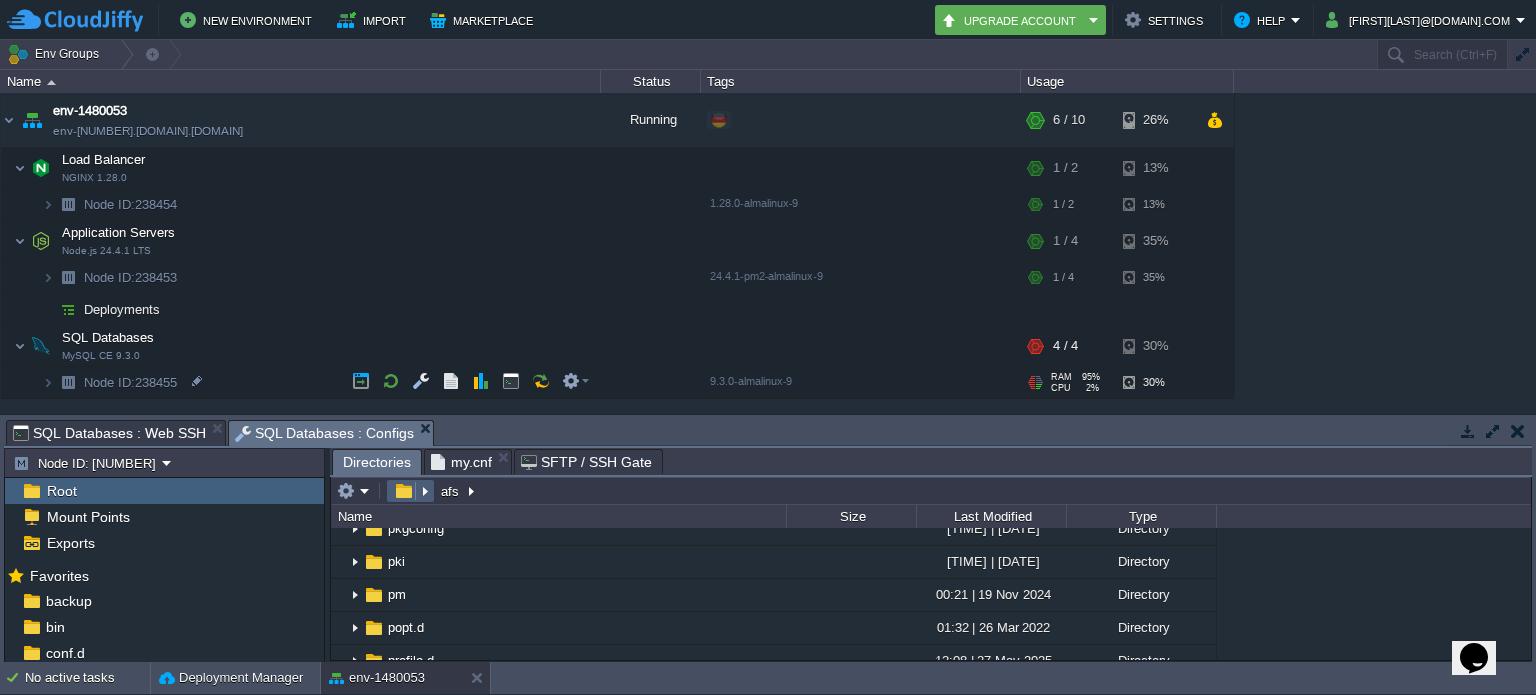 click at bounding box center (410, 491) 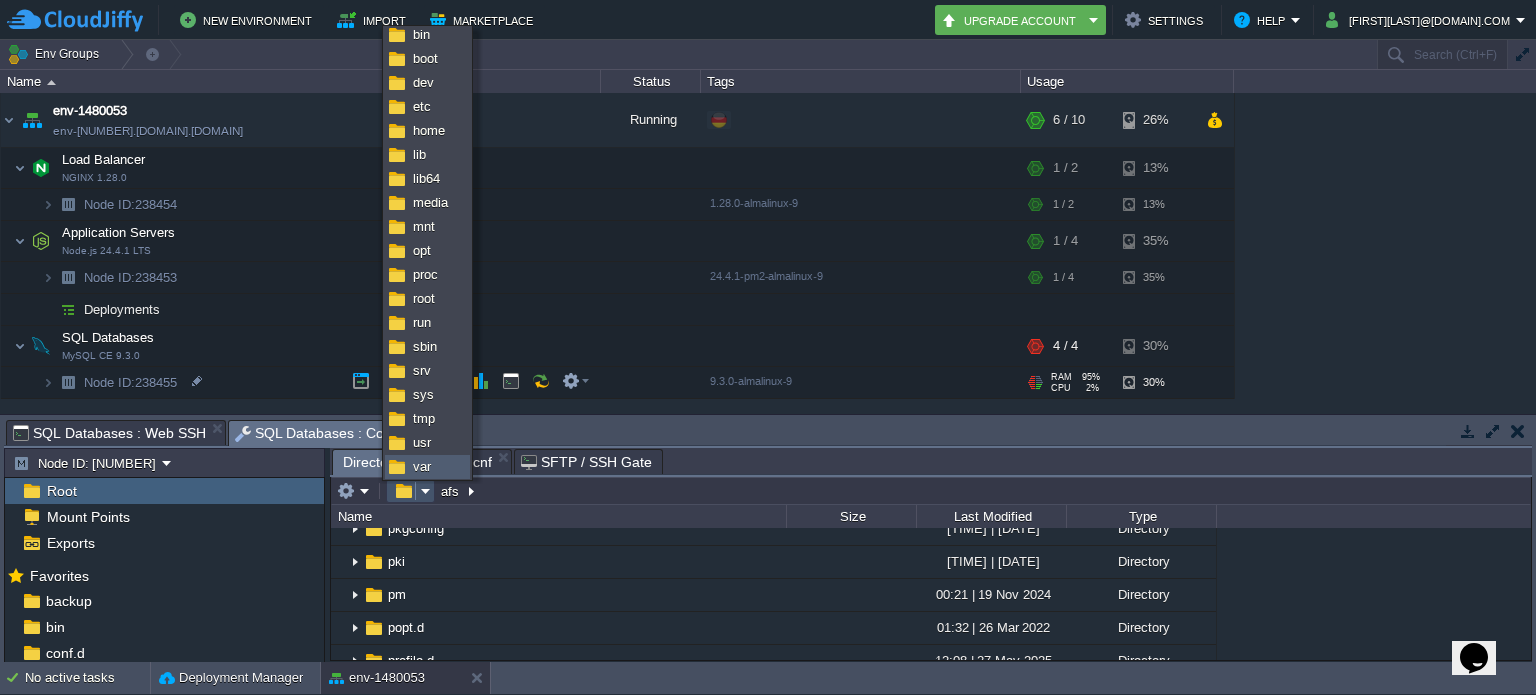 click on "var" at bounding box center (427, 467) 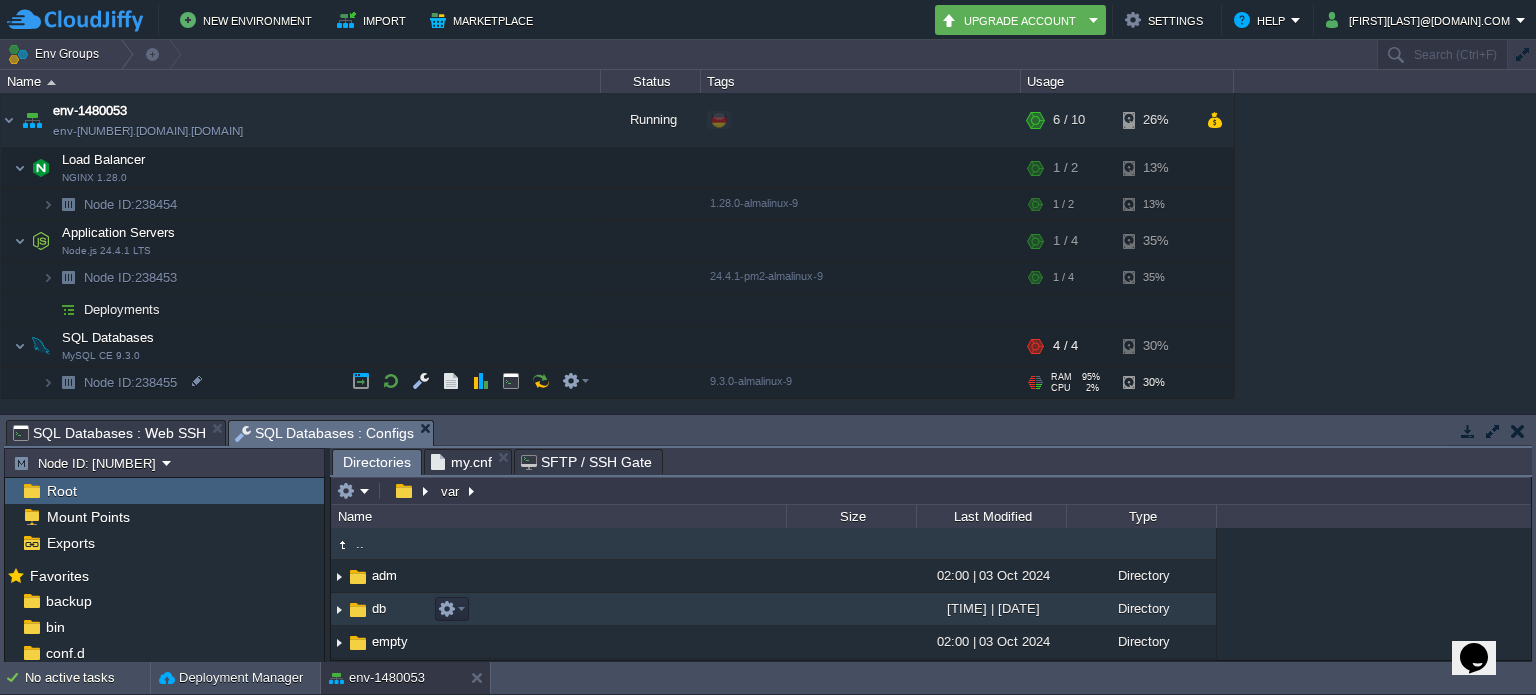 click at bounding box center [339, 609] 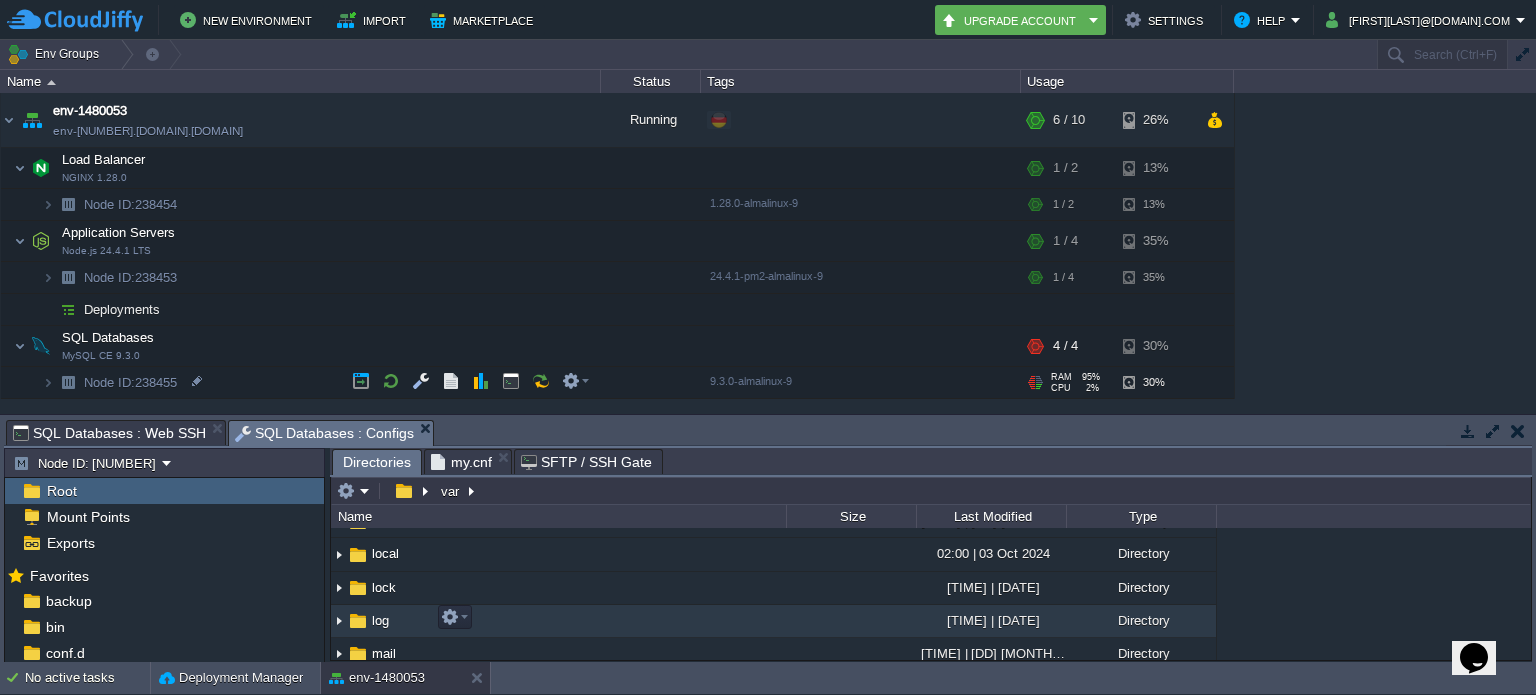 scroll, scrollTop: 300, scrollLeft: 0, axis: vertical 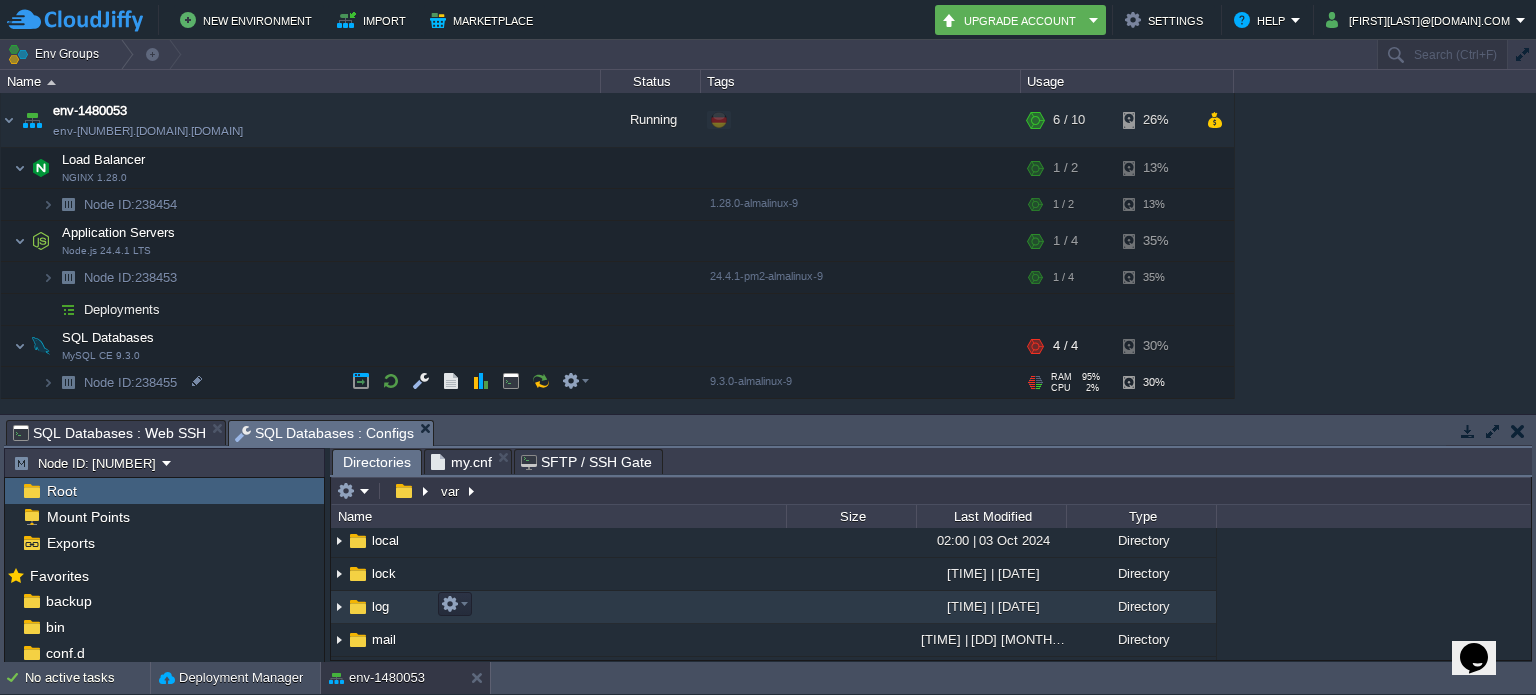 click at bounding box center (339, 607) 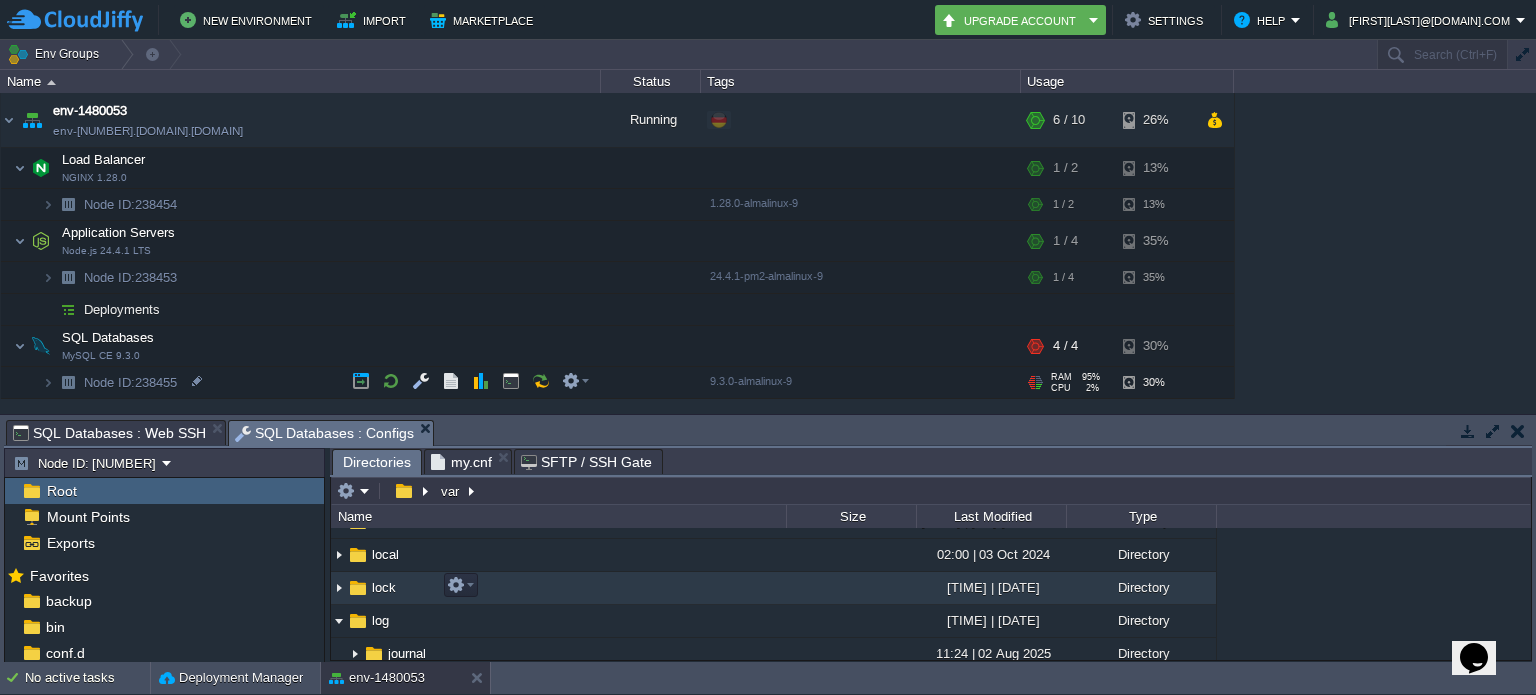 scroll, scrollTop: 386, scrollLeft: 0, axis: vertical 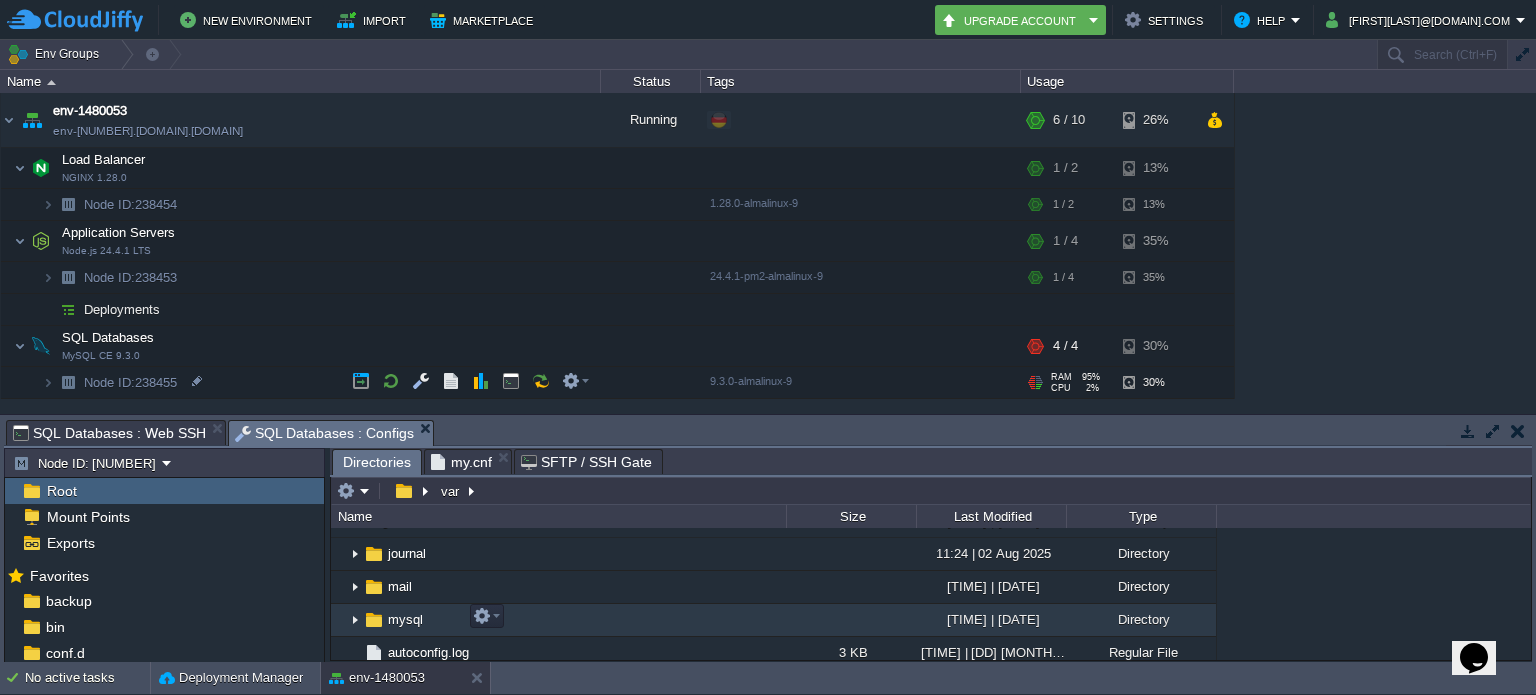 click at bounding box center [355, 620] 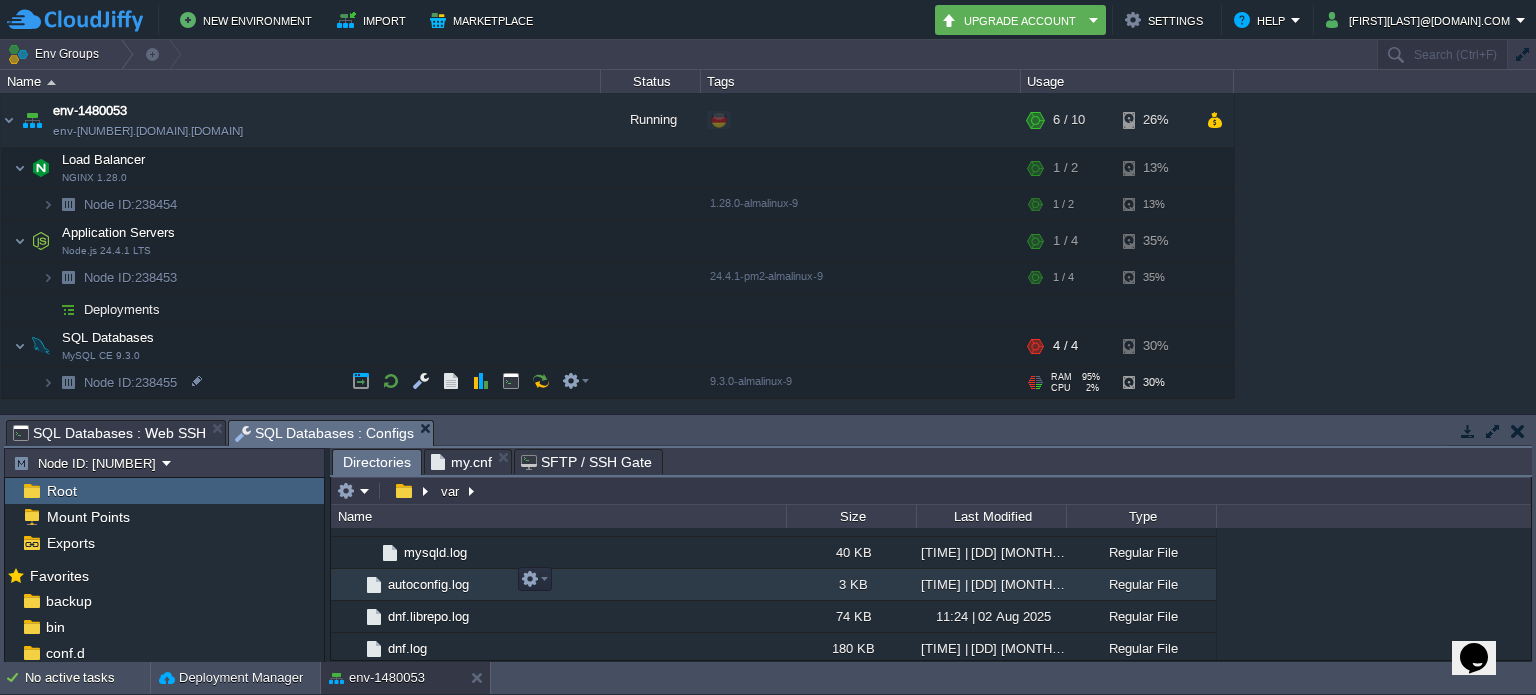 scroll, scrollTop: 386, scrollLeft: 0, axis: vertical 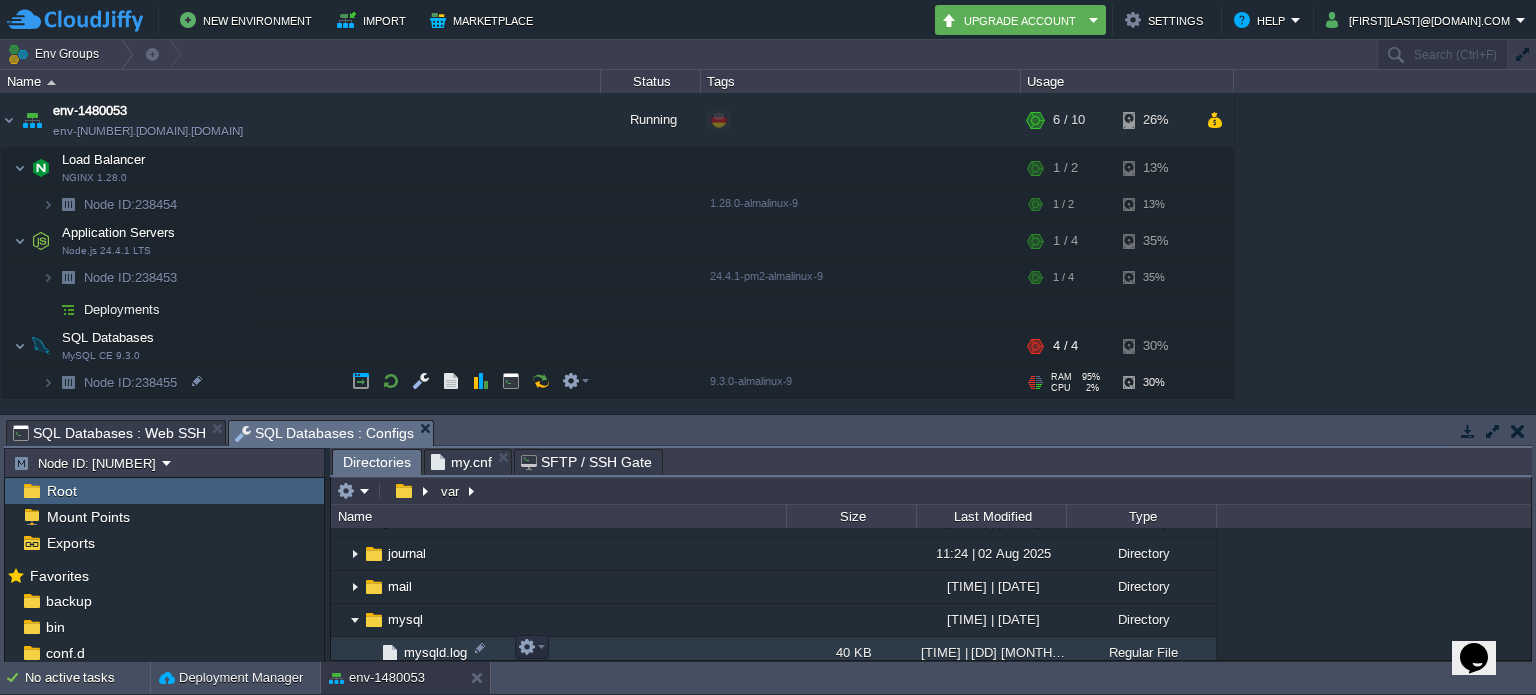click on "mysqld.log" at bounding box center [435, 652] 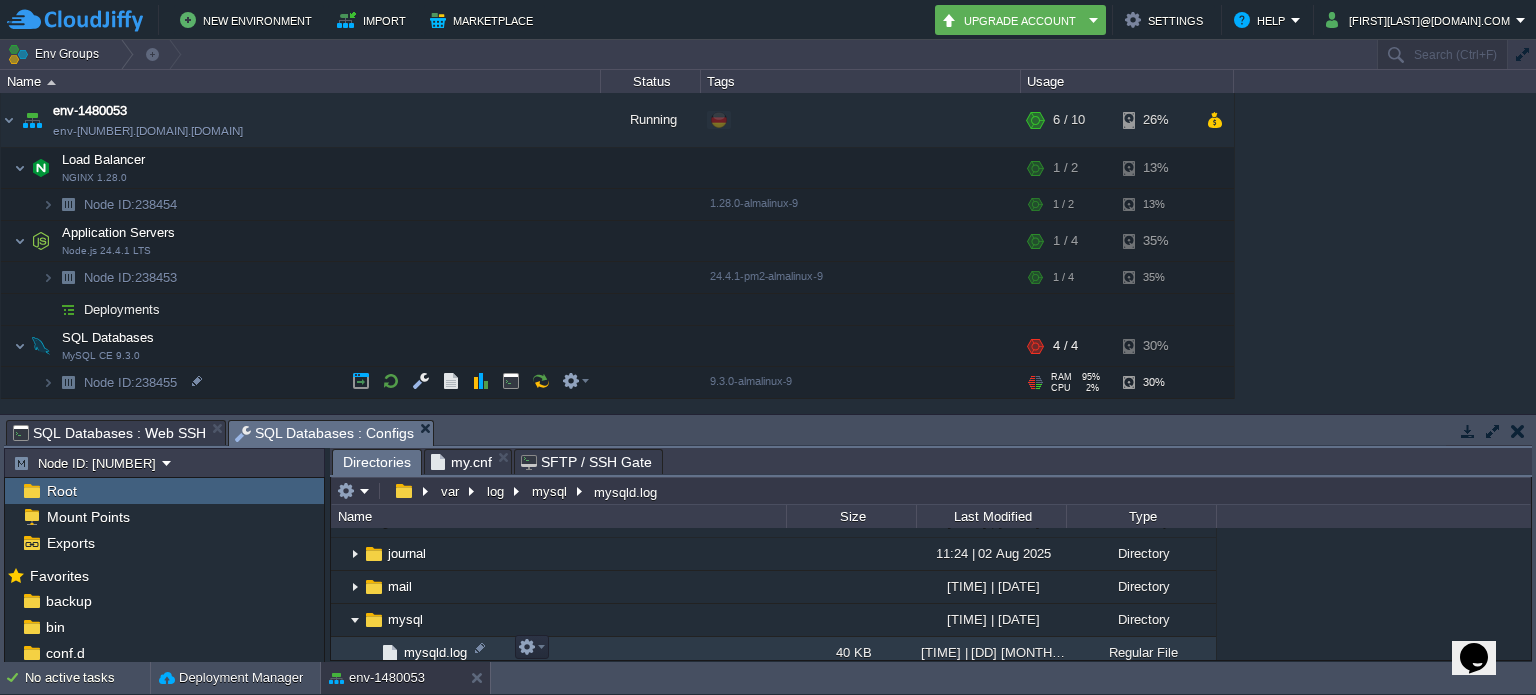 click on "mysqld.log" at bounding box center (435, 652) 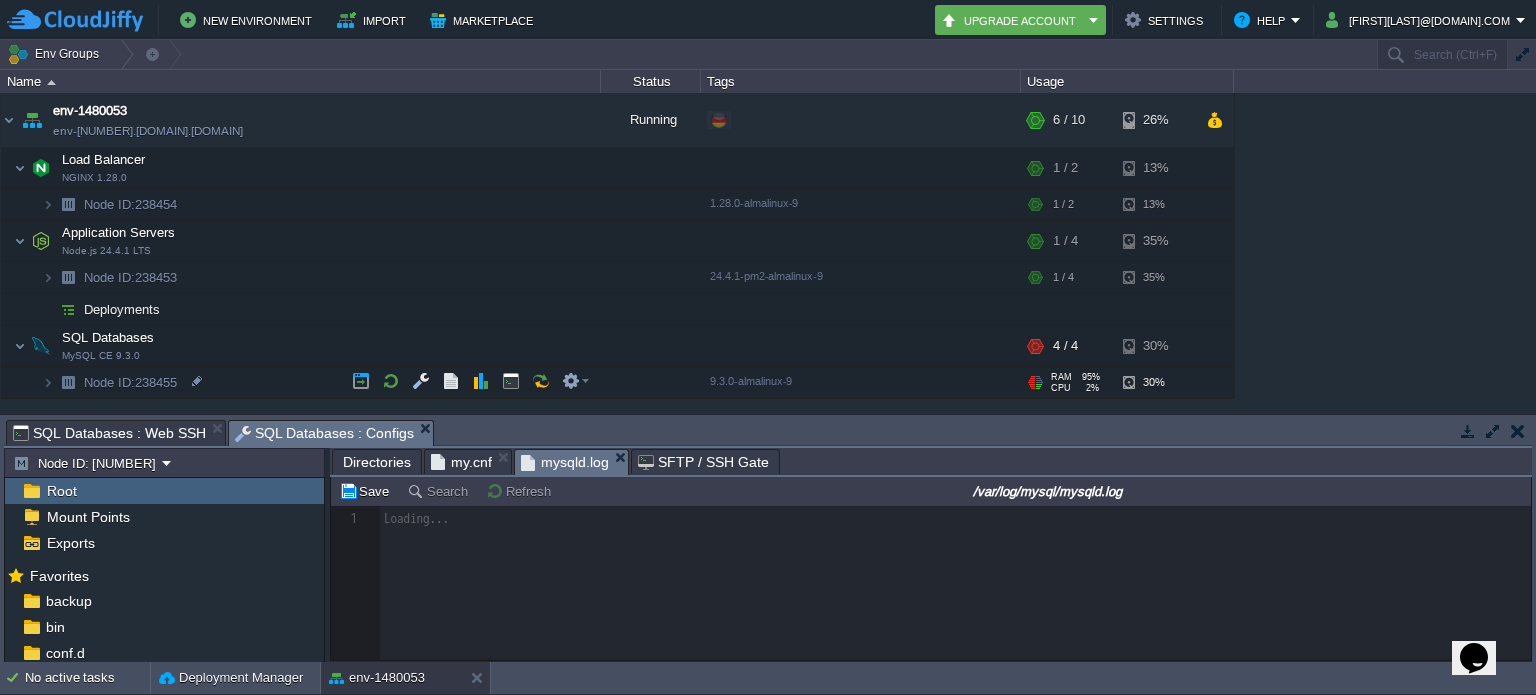 scroll, scrollTop: 6, scrollLeft: 0, axis: vertical 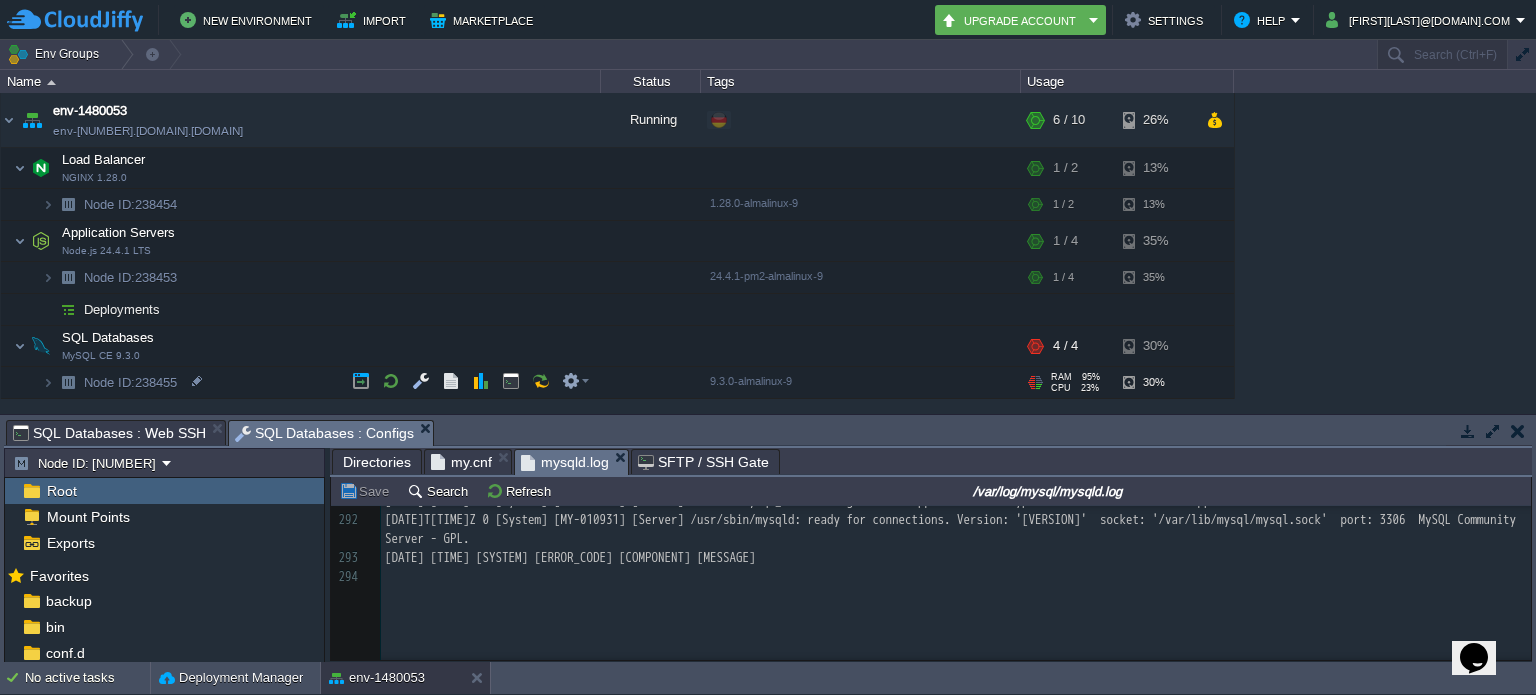 click on "[NUMBER] [DATE]T[TIME]Z 0 [System] [MY-015017] [Server] MySQL Server Initialization - start.  [NUMBER] [DATE]T[TIME]Z 0 [Warning] [MY-011879] [InnoDB] Failed to set NUMA memory policy of buffer pool page frames with mbind(0x...,8589312,MPOL_INTERLEAVE,...,...,MPOL_MF_MOVE) failed with Function not implemented [NUMBER] get_mempolicy: Function not implemented [NUMBER] [DATE]T[TIME]Z 0 [Warning] [MY-011879] [InnoDB] Failed to set NUMA memory policy of buffer pool page frames with mbind(0x...,8589312,MPOL_INTERLEAVE,...,...,MPOL_MF_MOVE) failed with Function not implemented [NUMBER] get_mempolicy: Function not implemented [NUMBER] [DATE]T[TIME]Z 0 [Warning] [MY-011879] [InnoDB] Failed to set NUMA memory policy of buffer pool page frames with mbind(0x...,8589312,MPOL_INTERLEAVE,...,...,MPOL_MF_MOVE) failed with Function not implemented [NUMBER] get_mempolicy: Function not implemented [NUMBER] [NUMBER] [NUMBER] [NUMBER] [NUMBER] [NUMBER] [NUMBER] [NUMBER]" at bounding box center (956, 313) 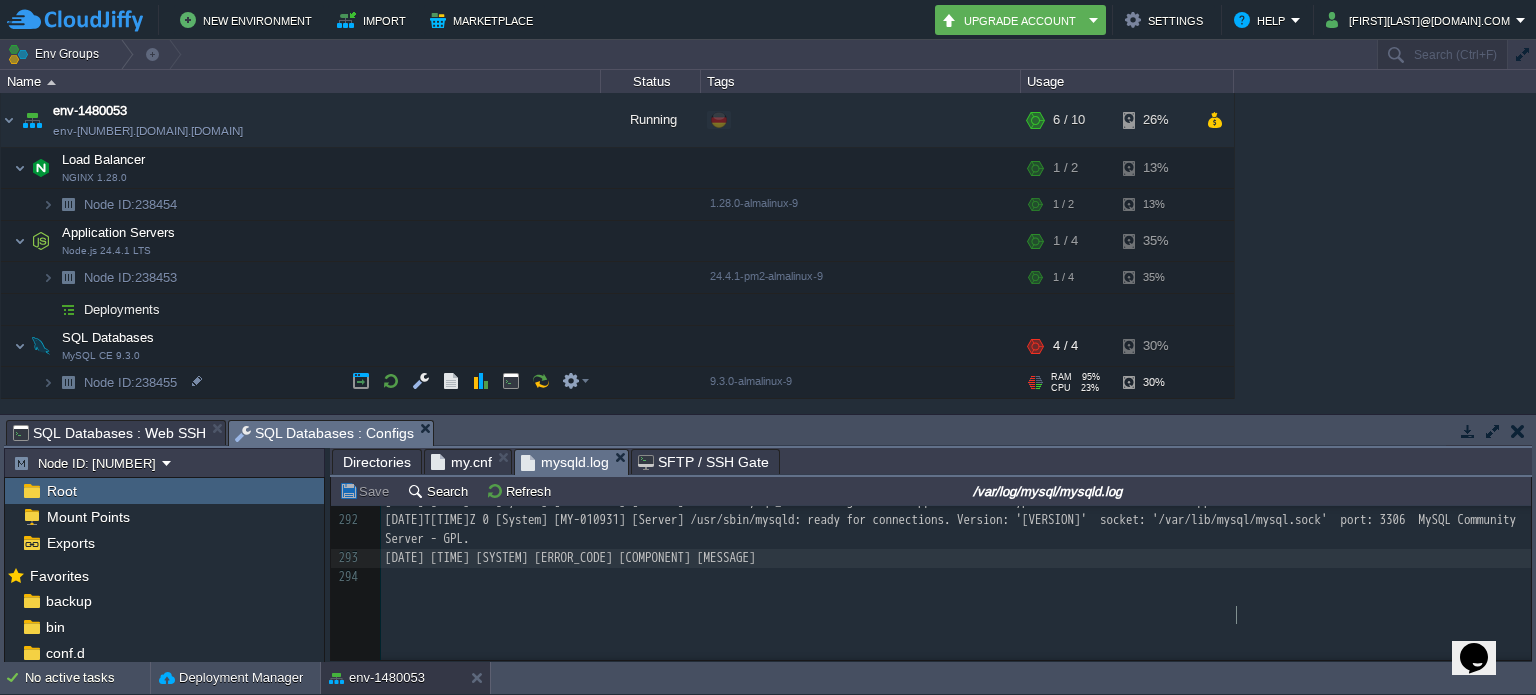type on "[NUMBER]" 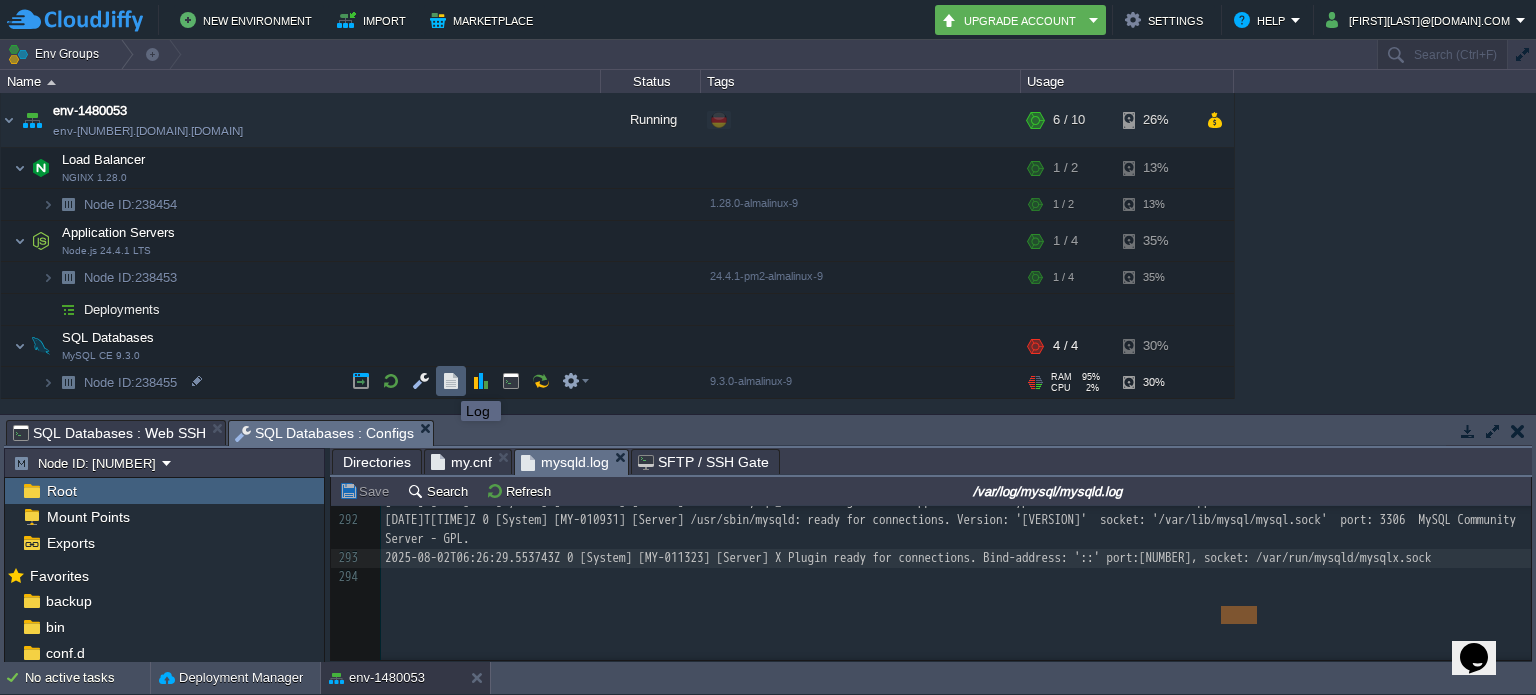 click at bounding box center (451, 381) 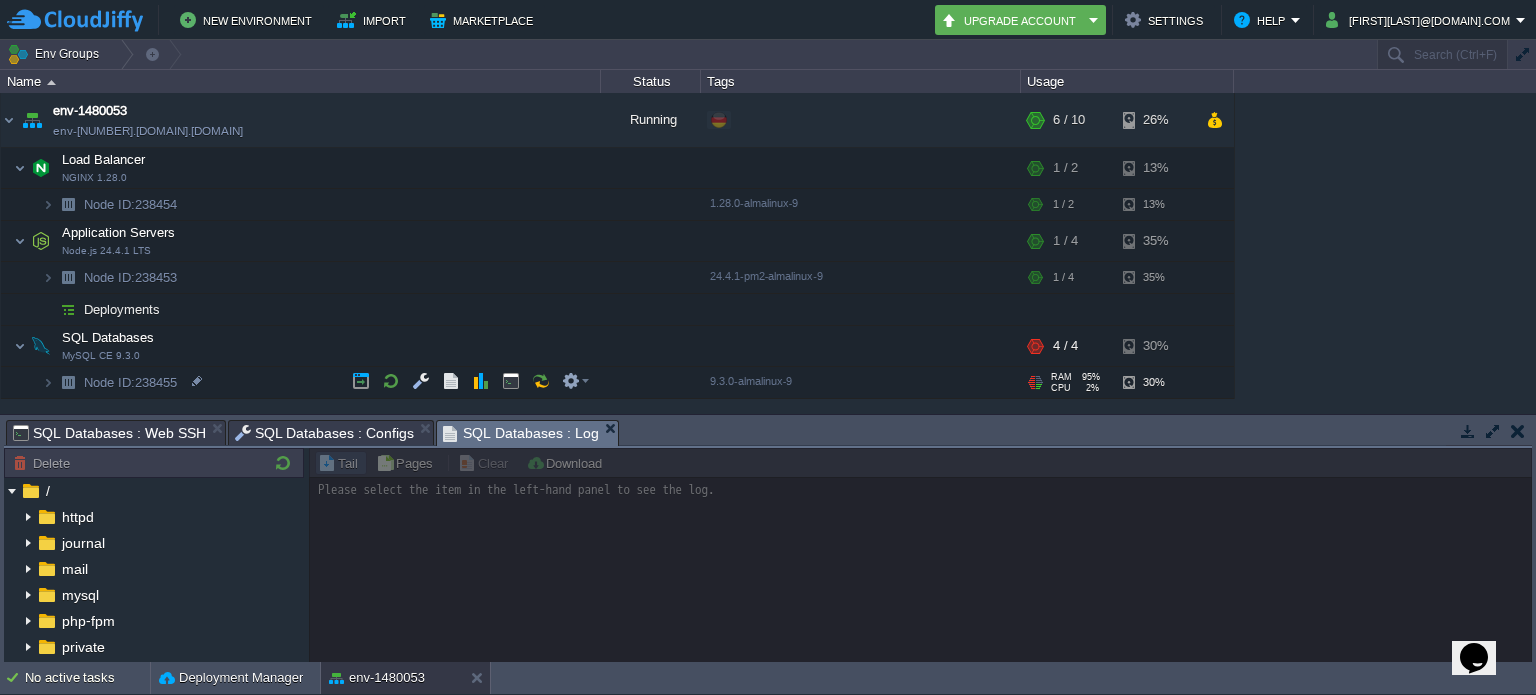 click at bounding box center (920, 555) 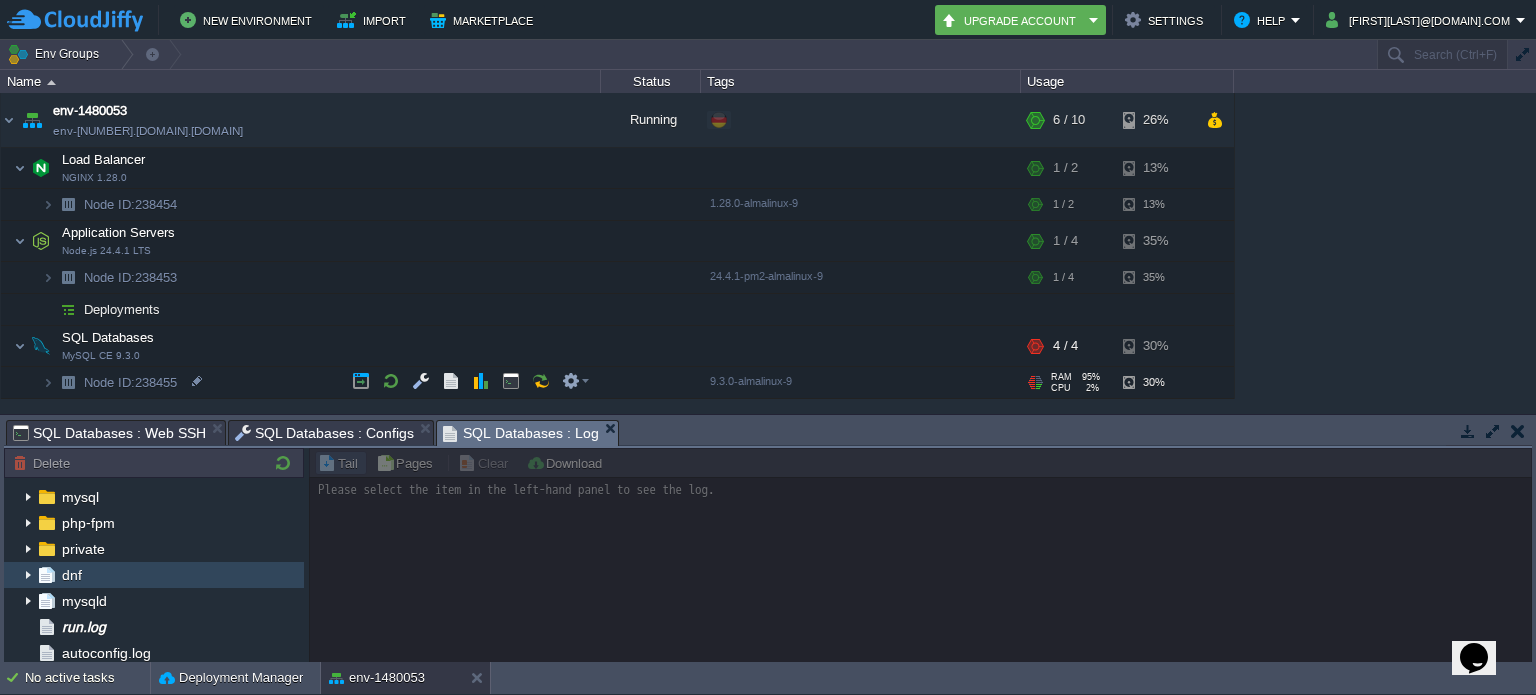 scroll, scrollTop: 100, scrollLeft: 0, axis: vertical 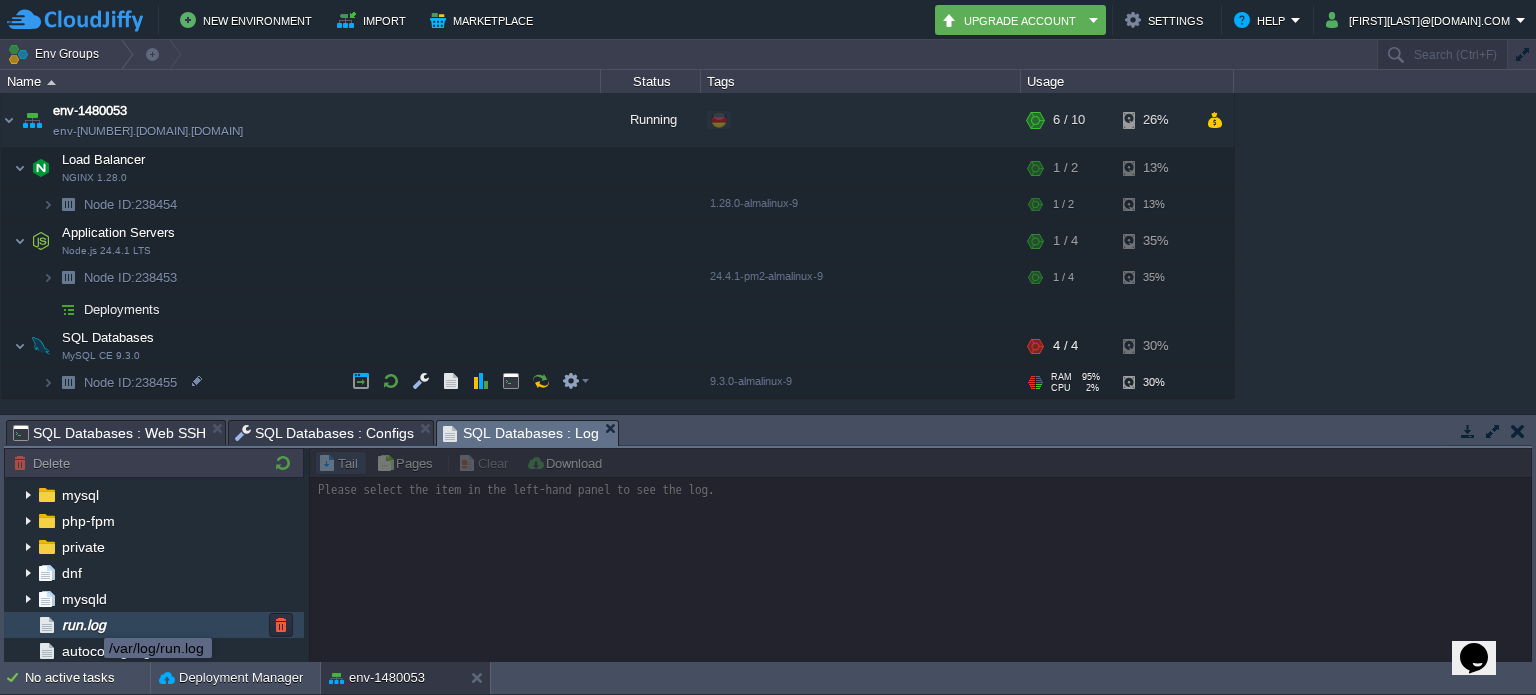 click on "run.log" at bounding box center [83, 625] 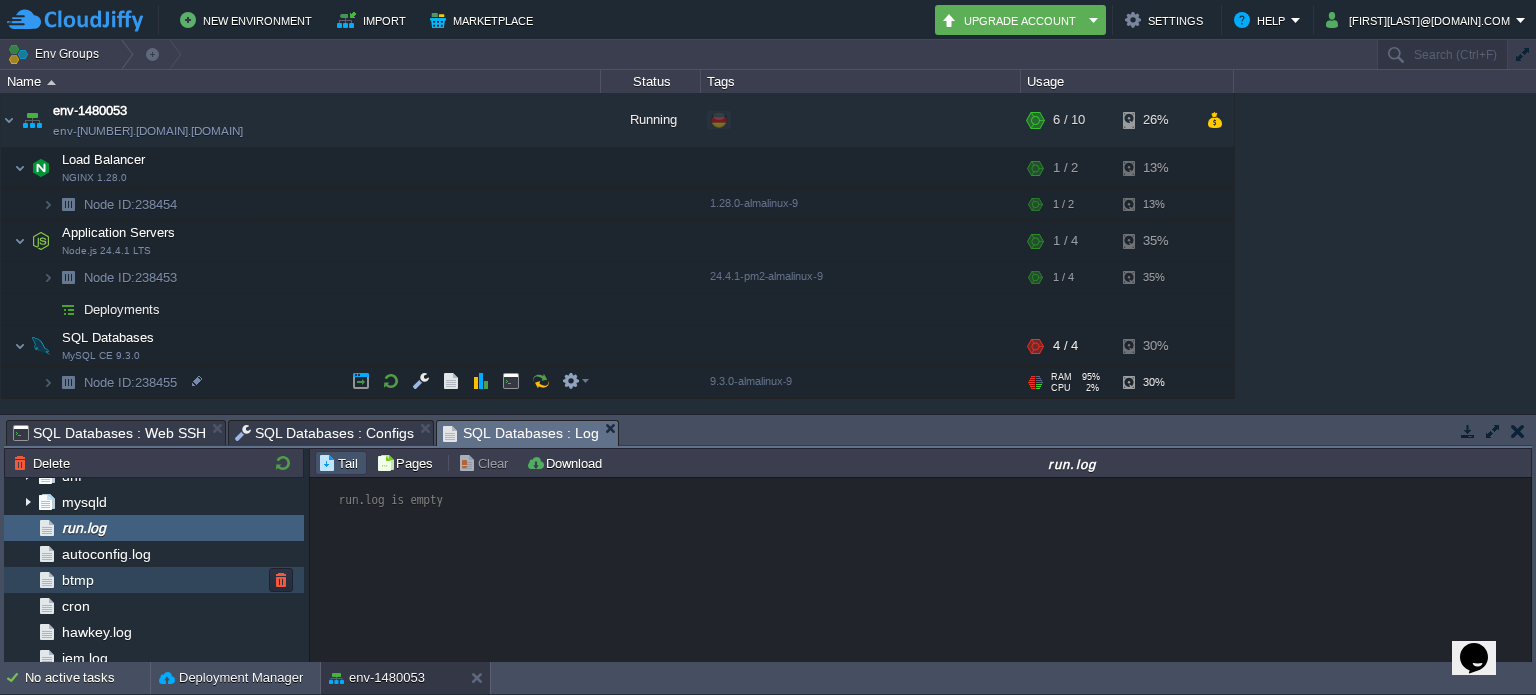 scroll, scrollTop: 200, scrollLeft: 0, axis: vertical 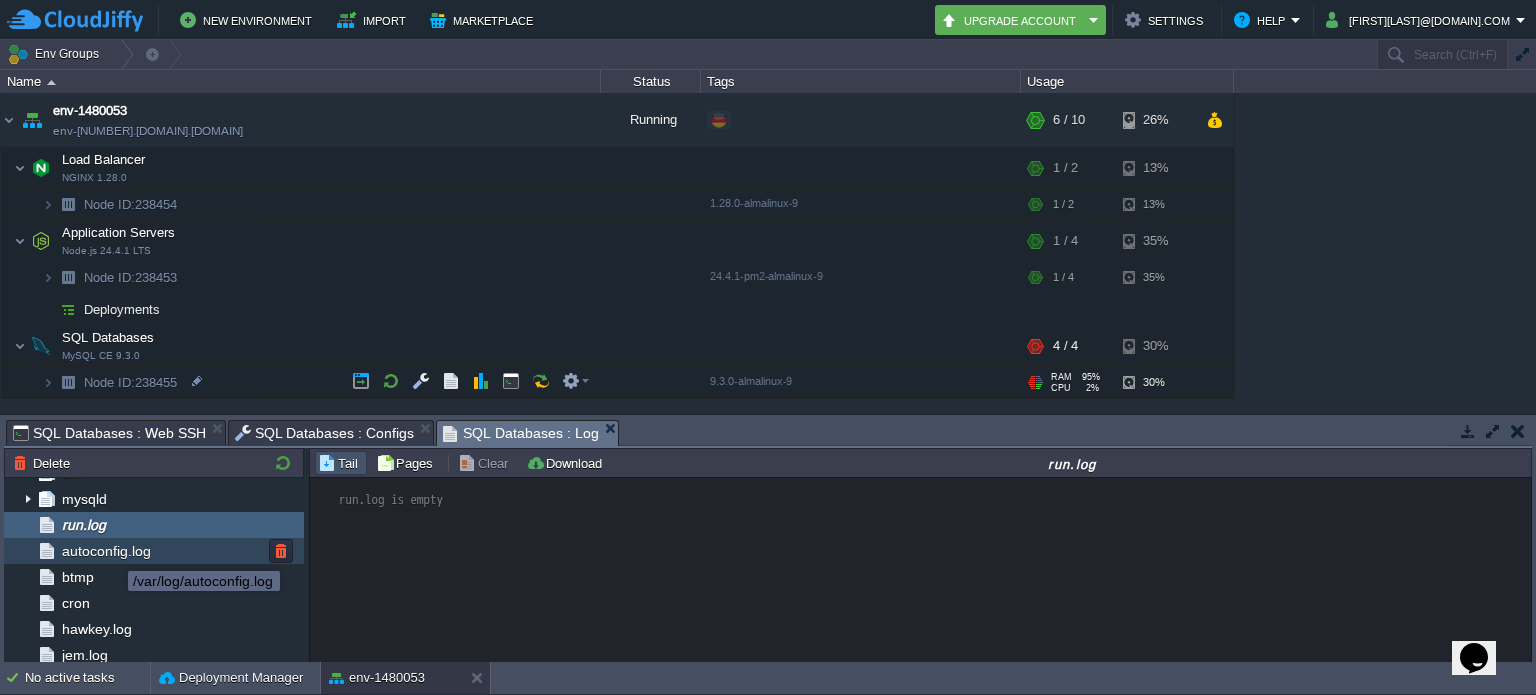 click on "autoconfig.log" at bounding box center (106, 551) 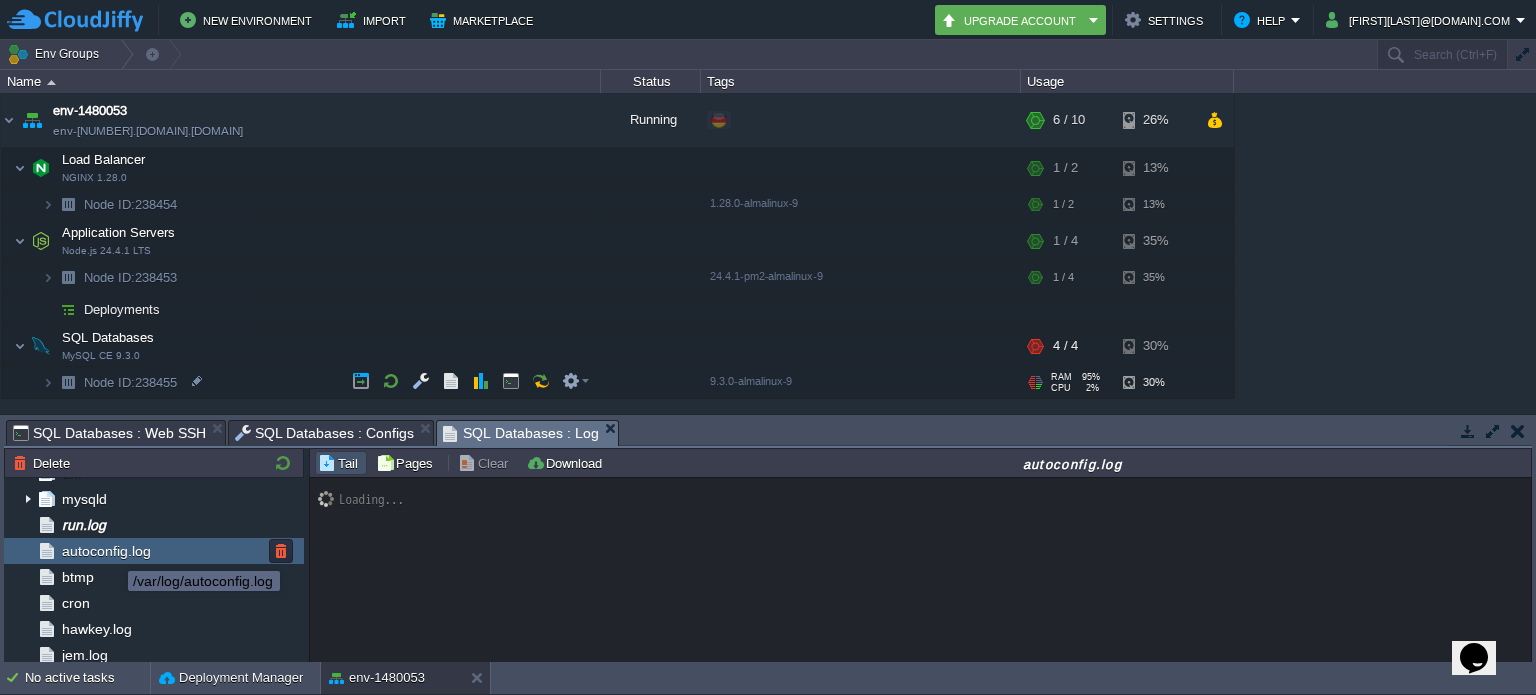 click on "autoconfig.log" at bounding box center [106, 551] 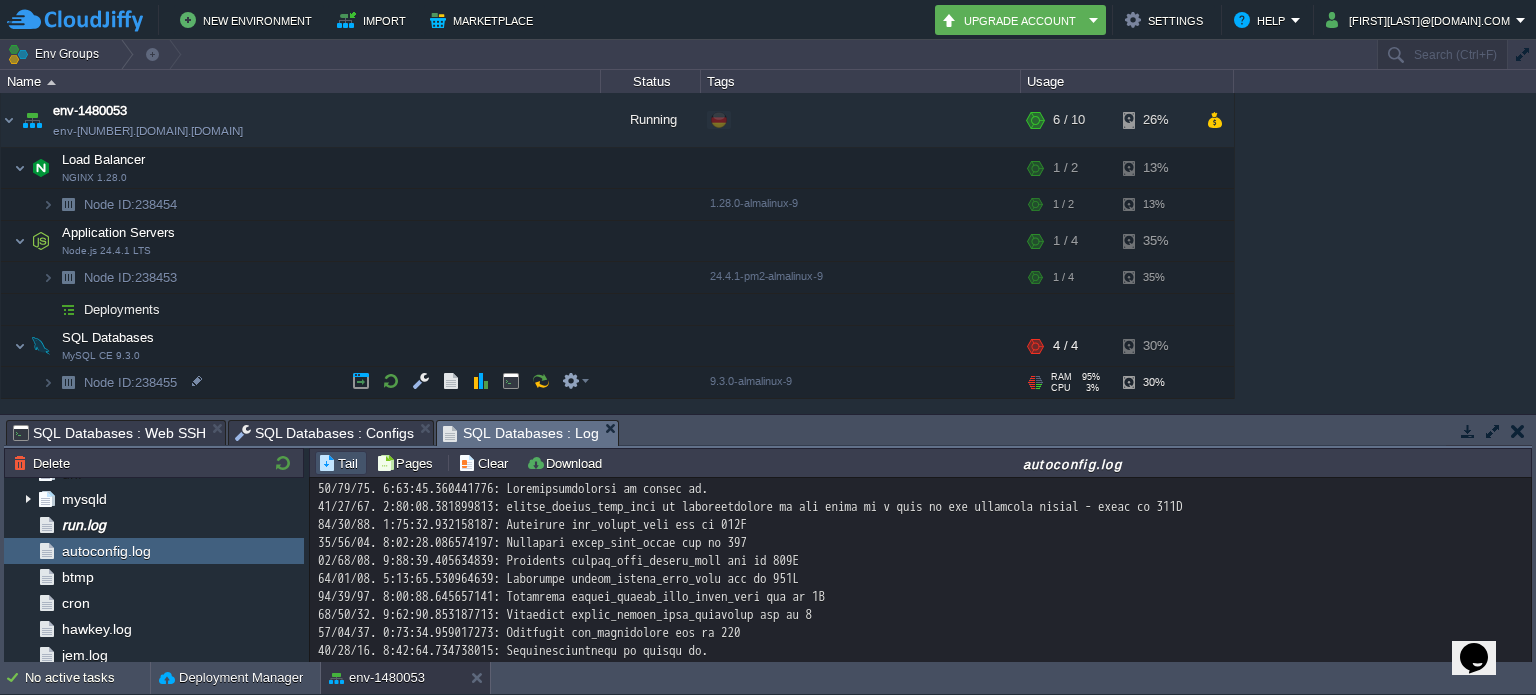scroll, scrollTop: 0, scrollLeft: 0, axis: both 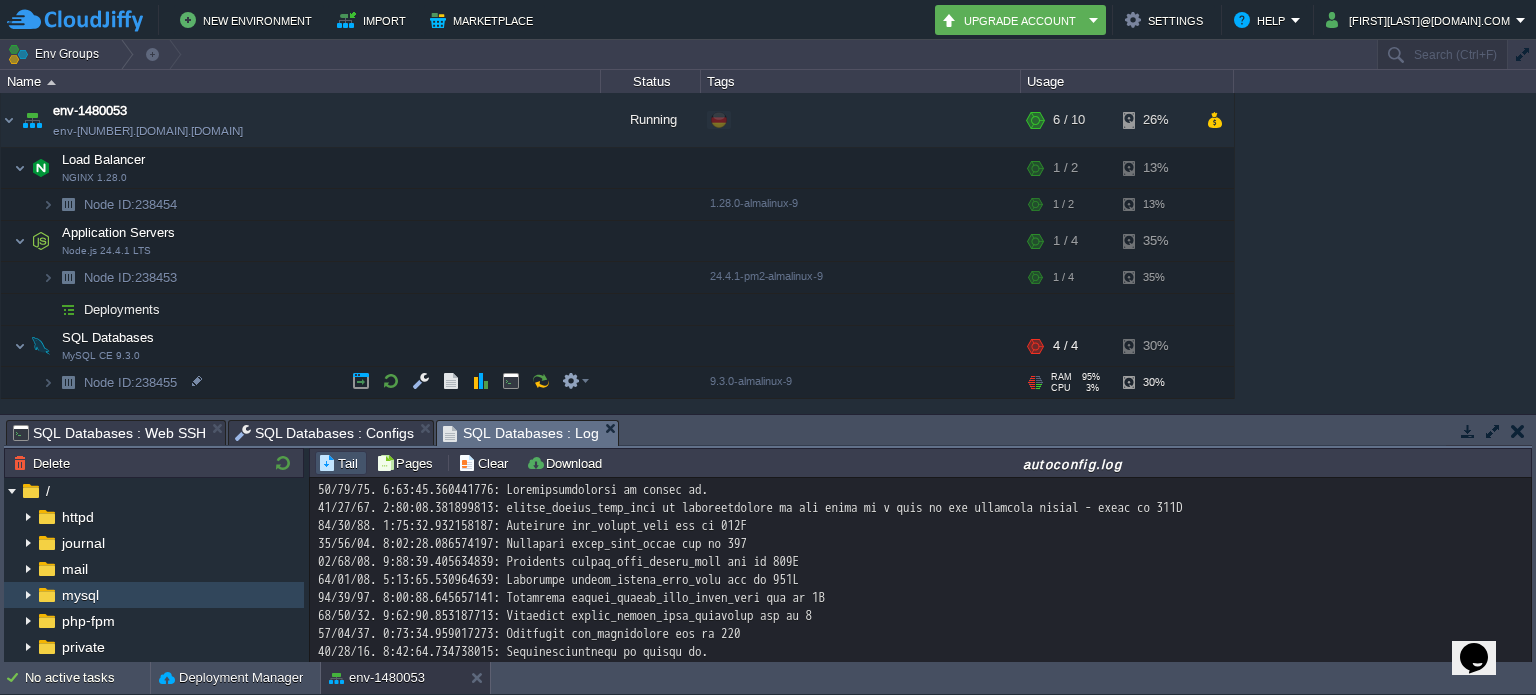 click at bounding box center [28, 595] 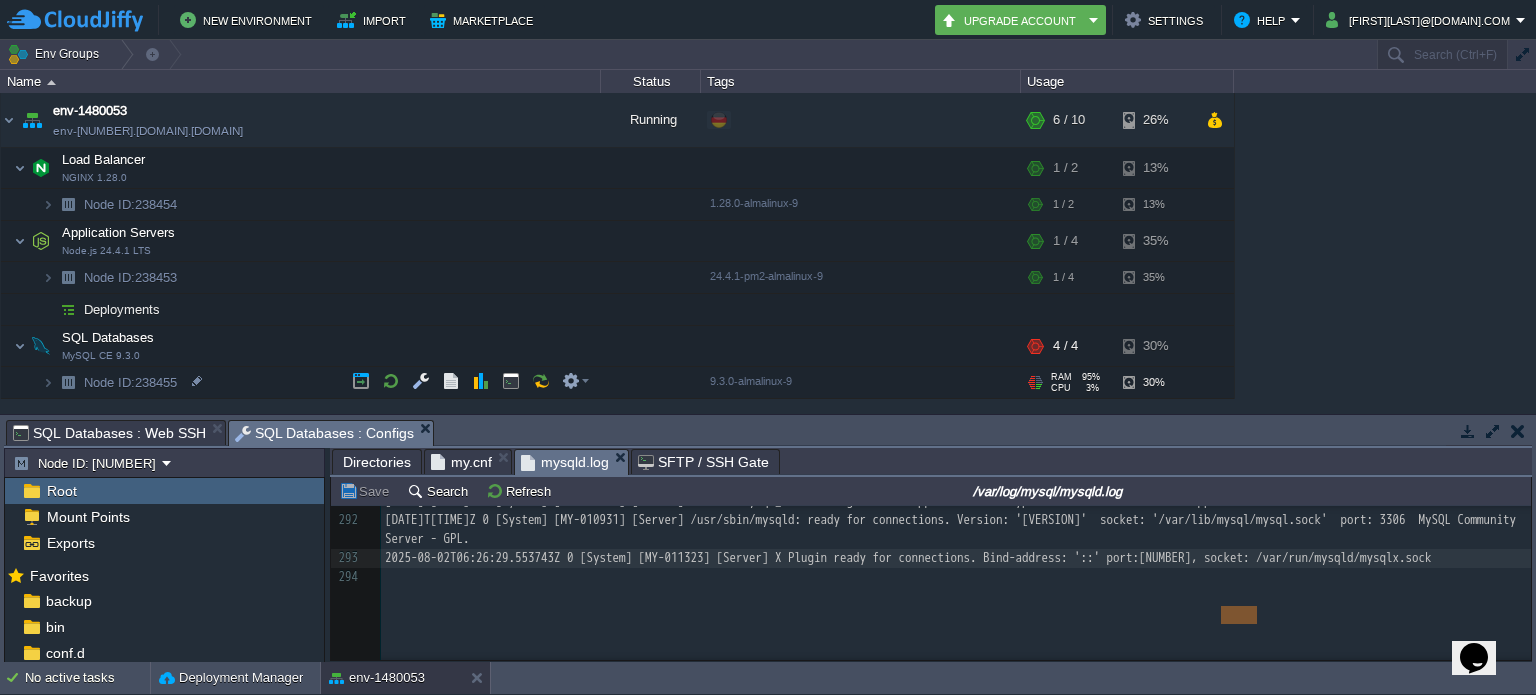 click on "Tasks Activity Log Archive Git / SVN SQL Databases : Web SSH SQL Databases : Configs" at bounding box center [2504, 432] 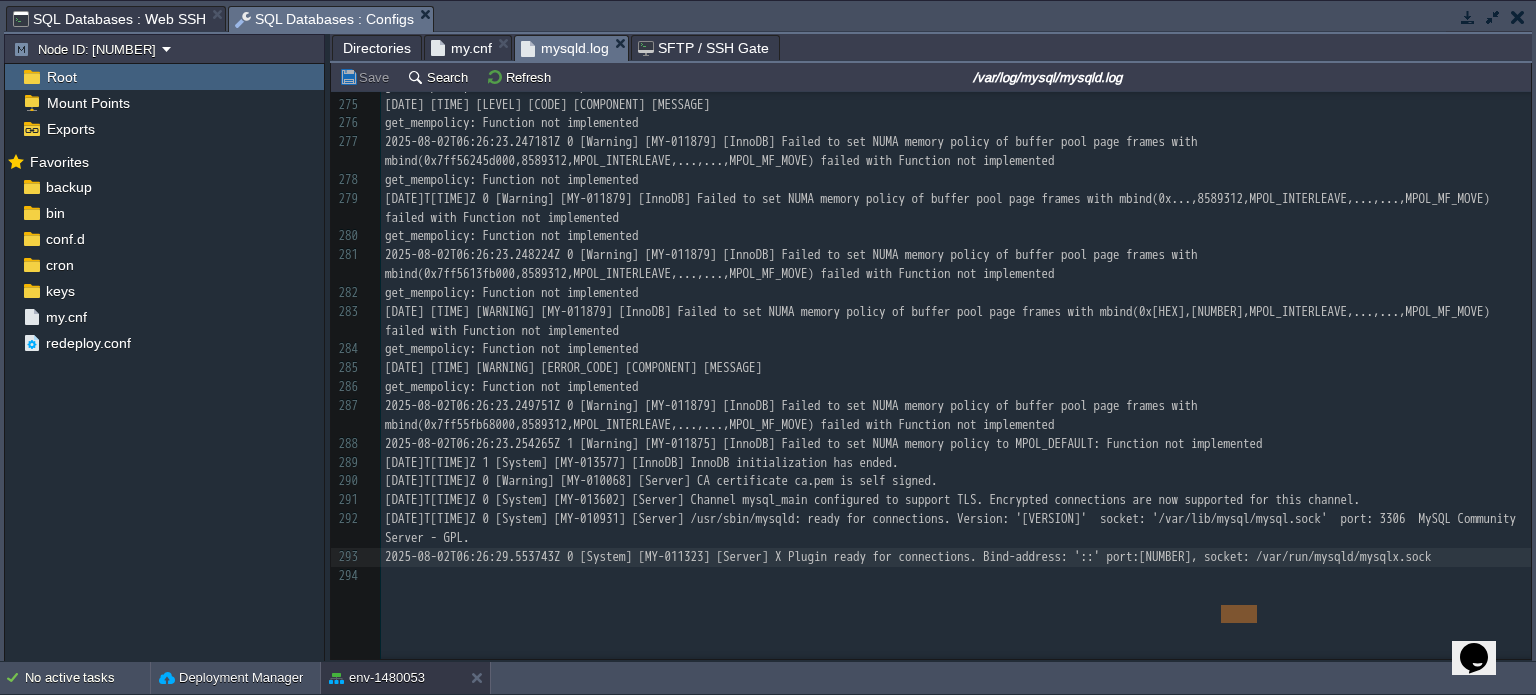 scroll, scrollTop: 7471, scrollLeft: 0, axis: vertical 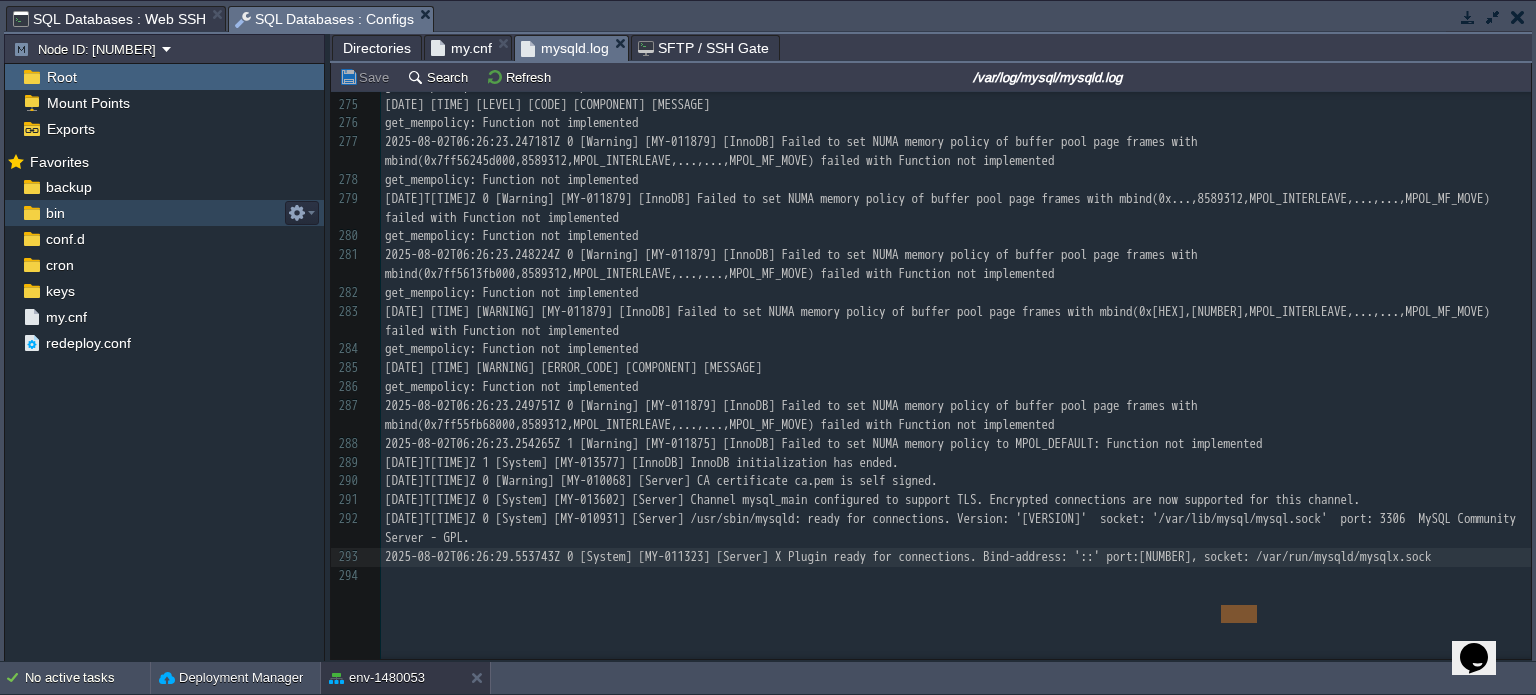 click on "bin" at bounding box center (55, 213) 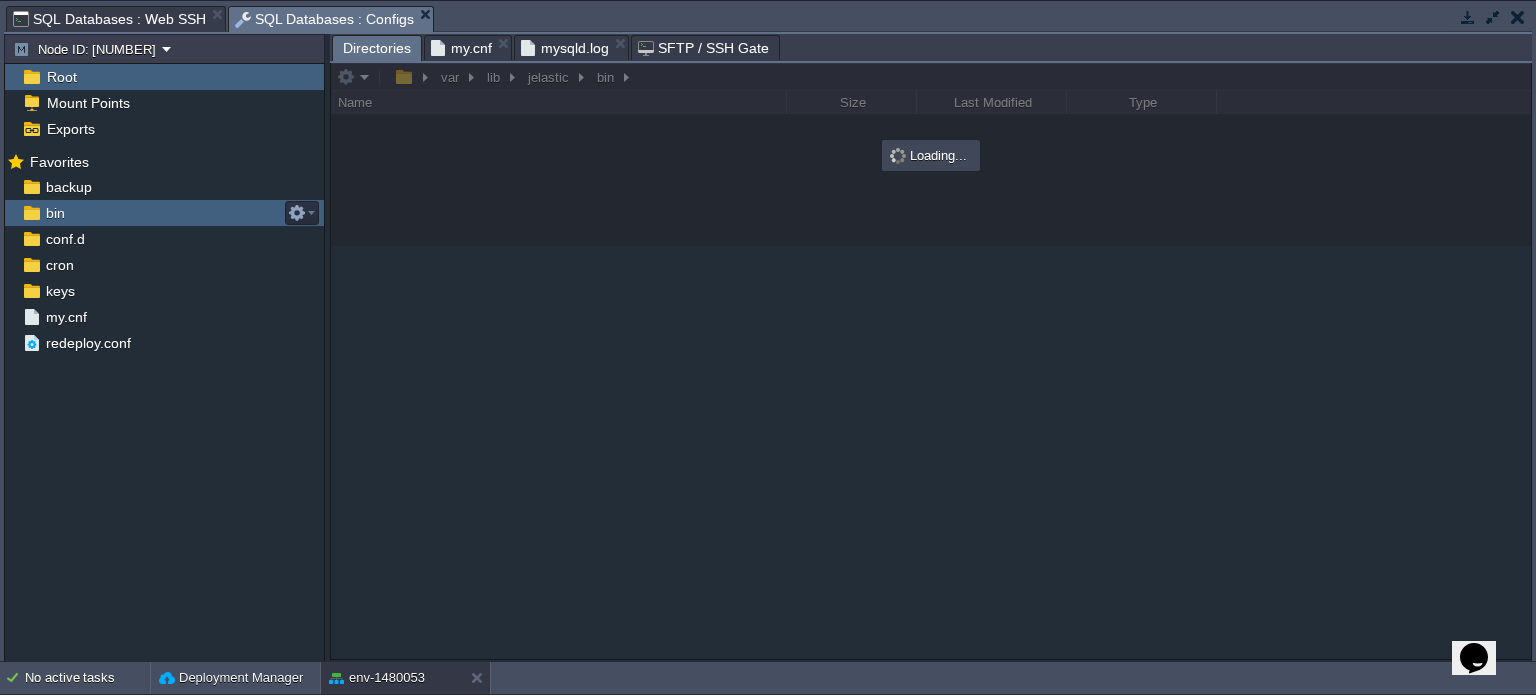 scroll, scrollTop: 0, scrollLeft: 0, axis: both 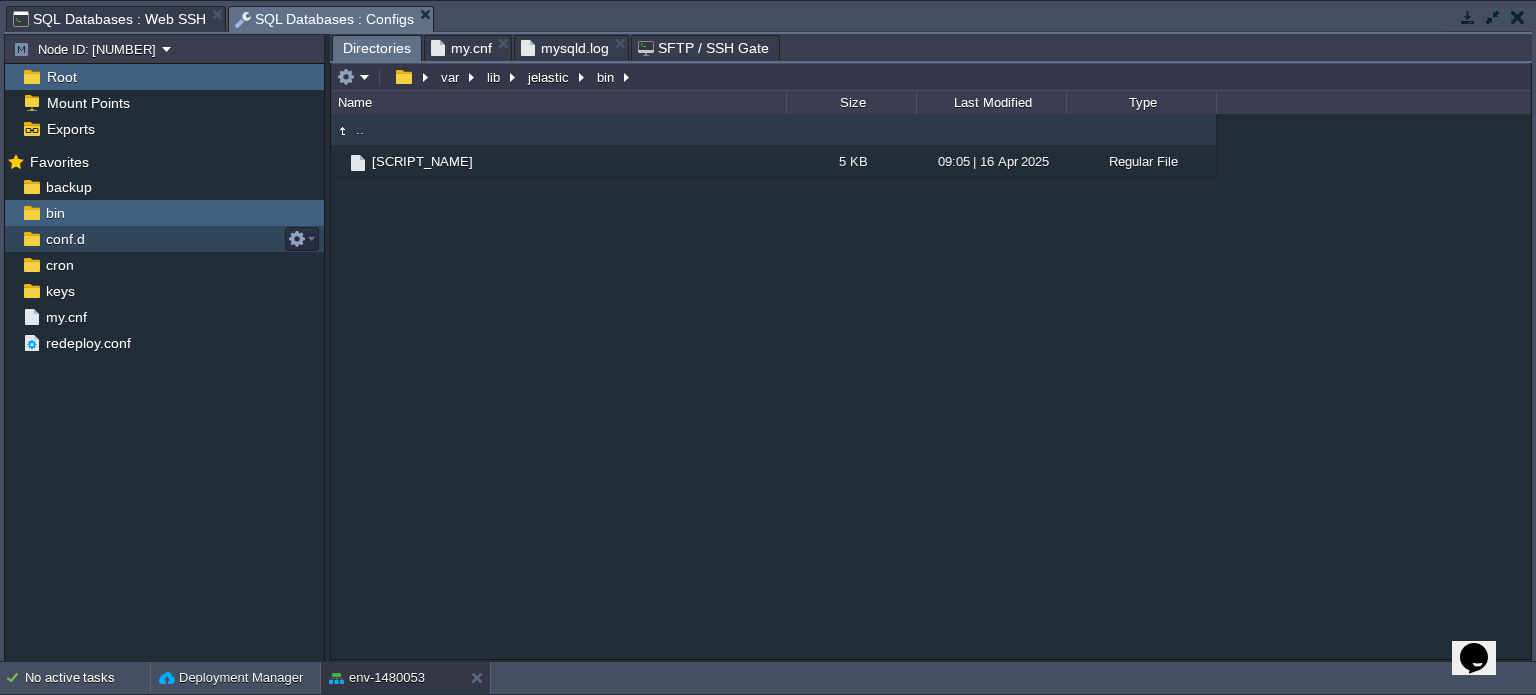 click on "conf.d" at bounding box center (65, 239) 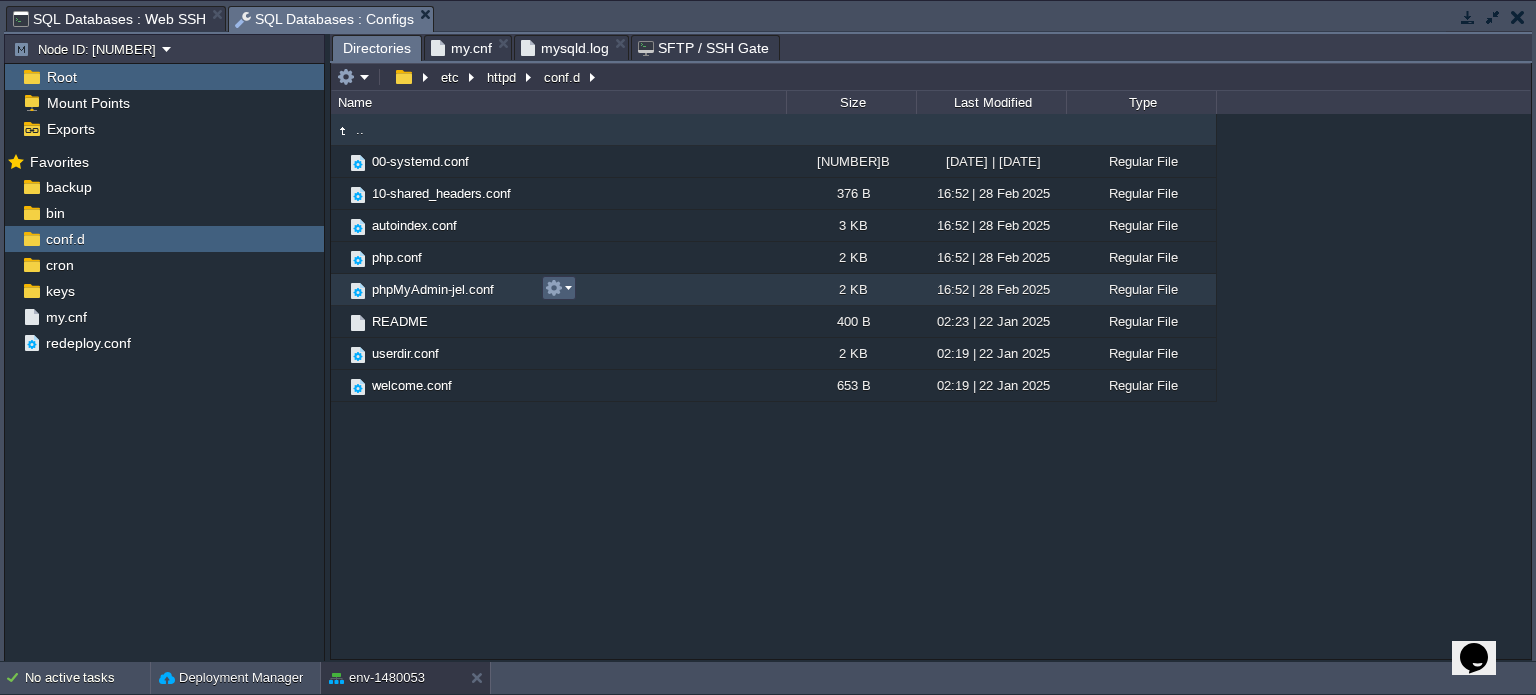 click at bounding box center (558, 288) 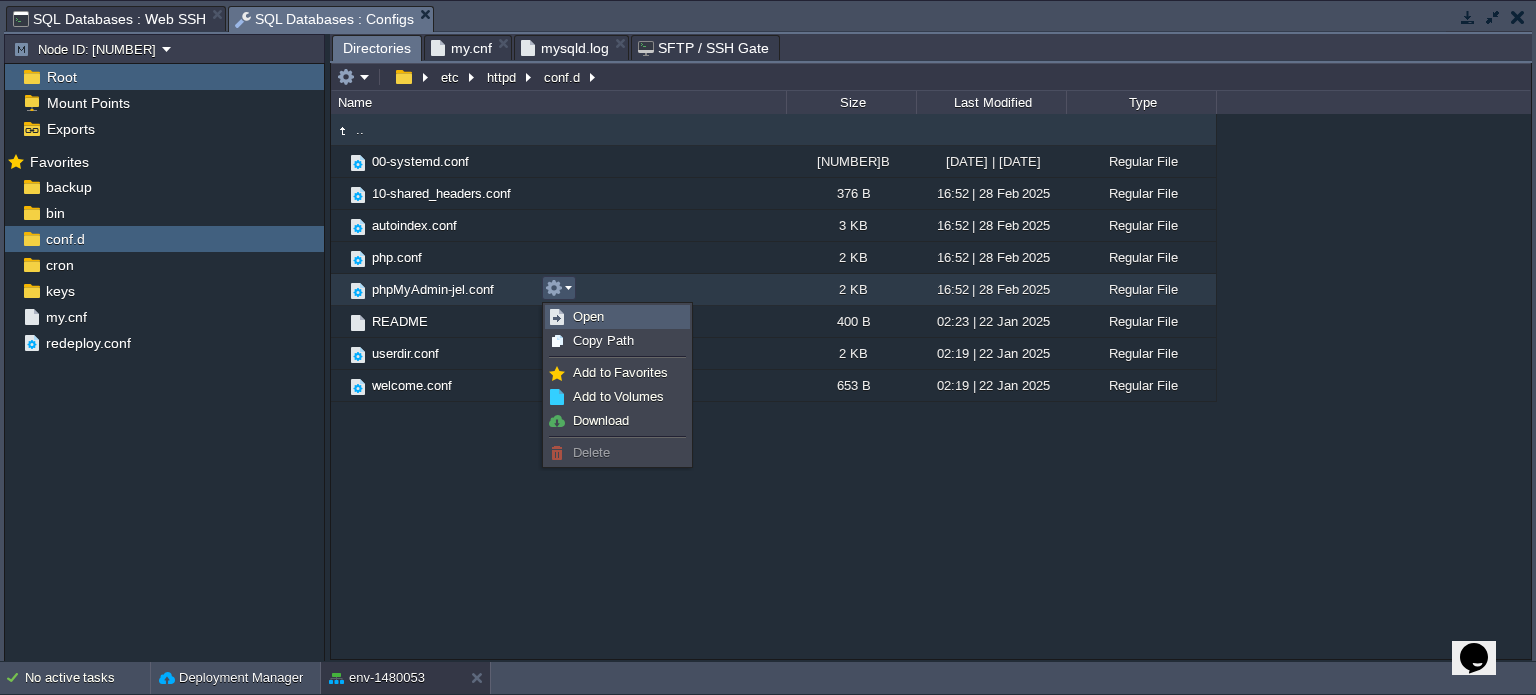 click on "Open" at bounding box center (617, 317) 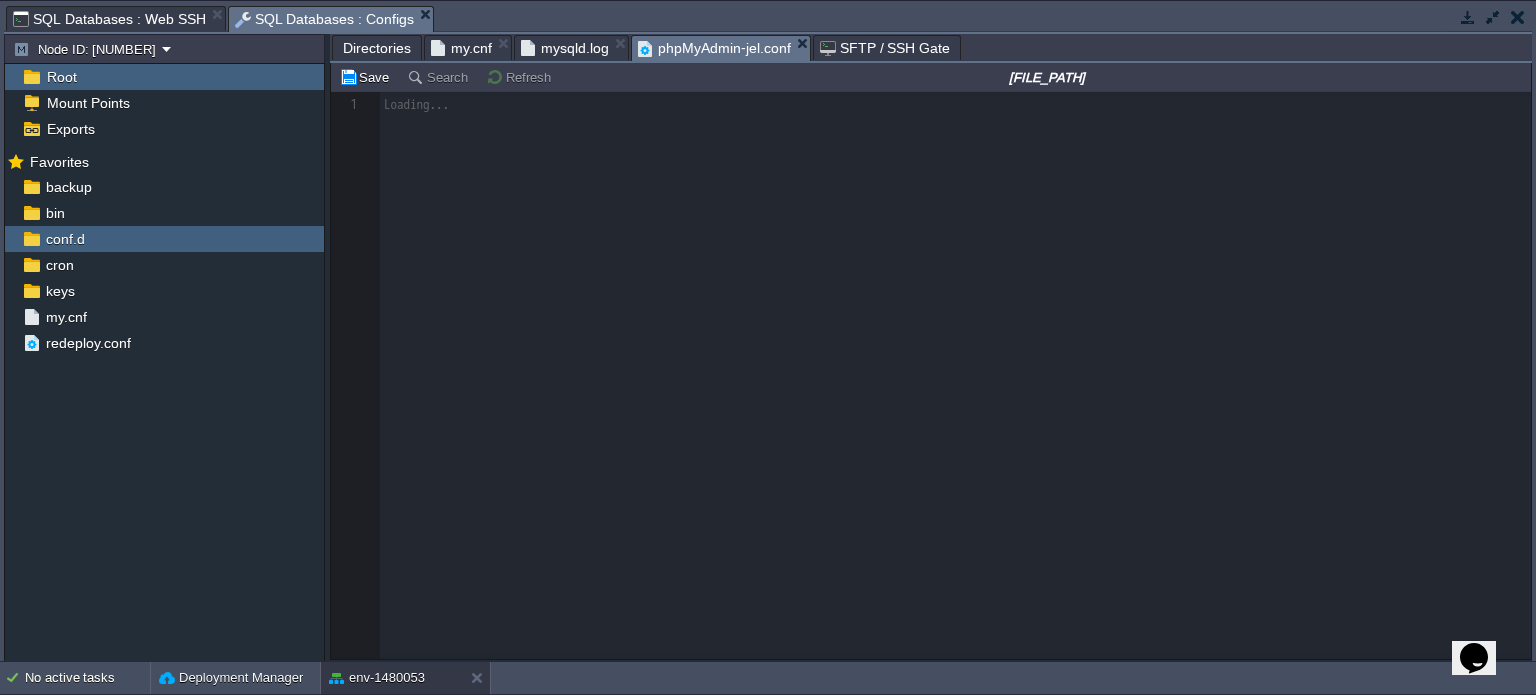 scroll, scrollTop: 6, scrollLeft: 0, axis: vertical 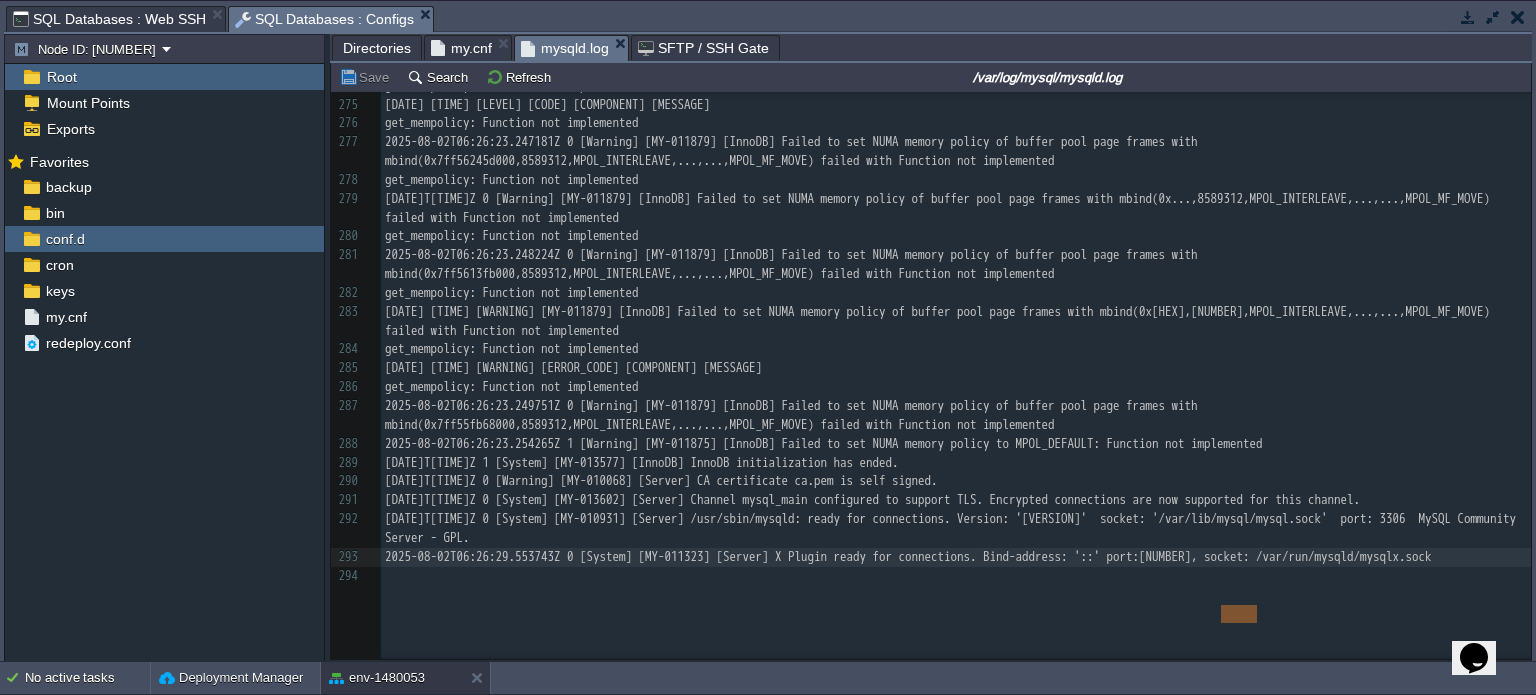 click on "mysqld.log" at bounding box center [565, 48] 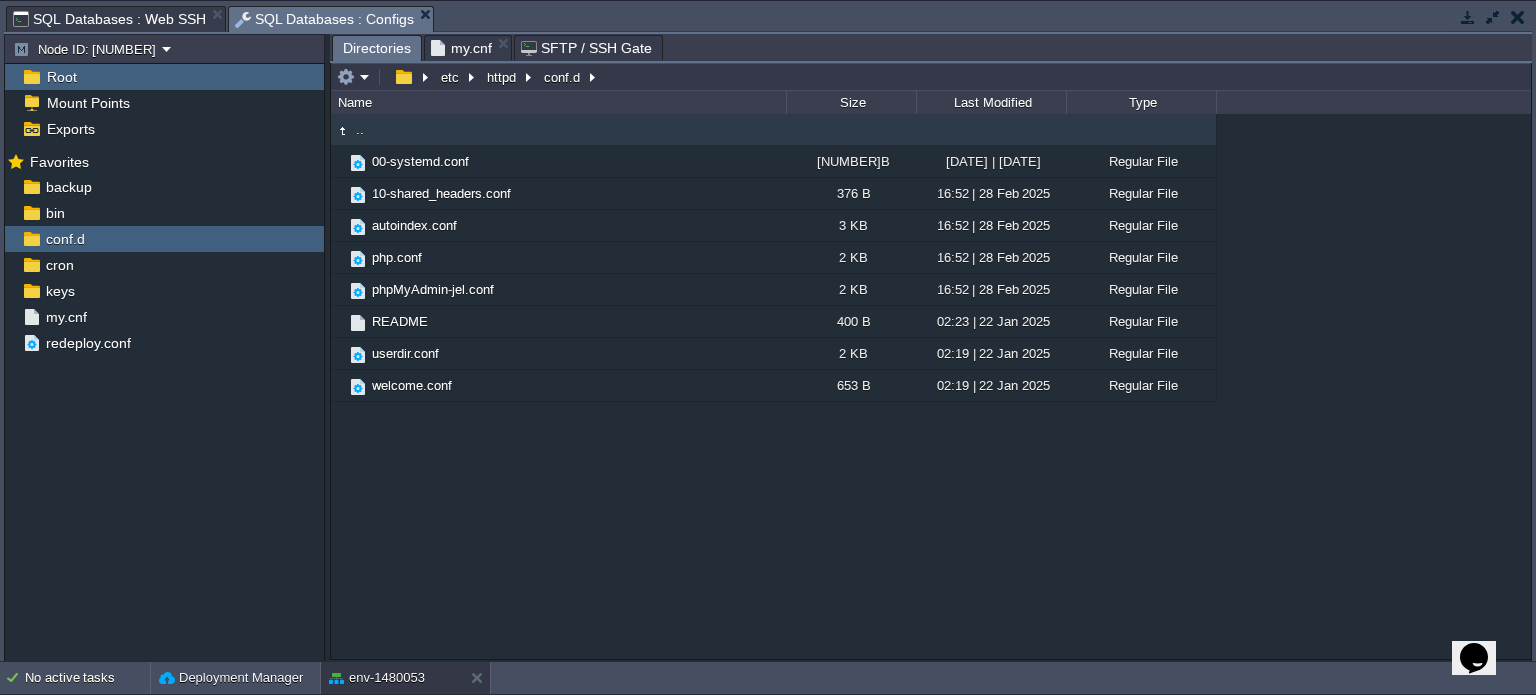 click on "my.cnf" at bounding box center [461, 48] 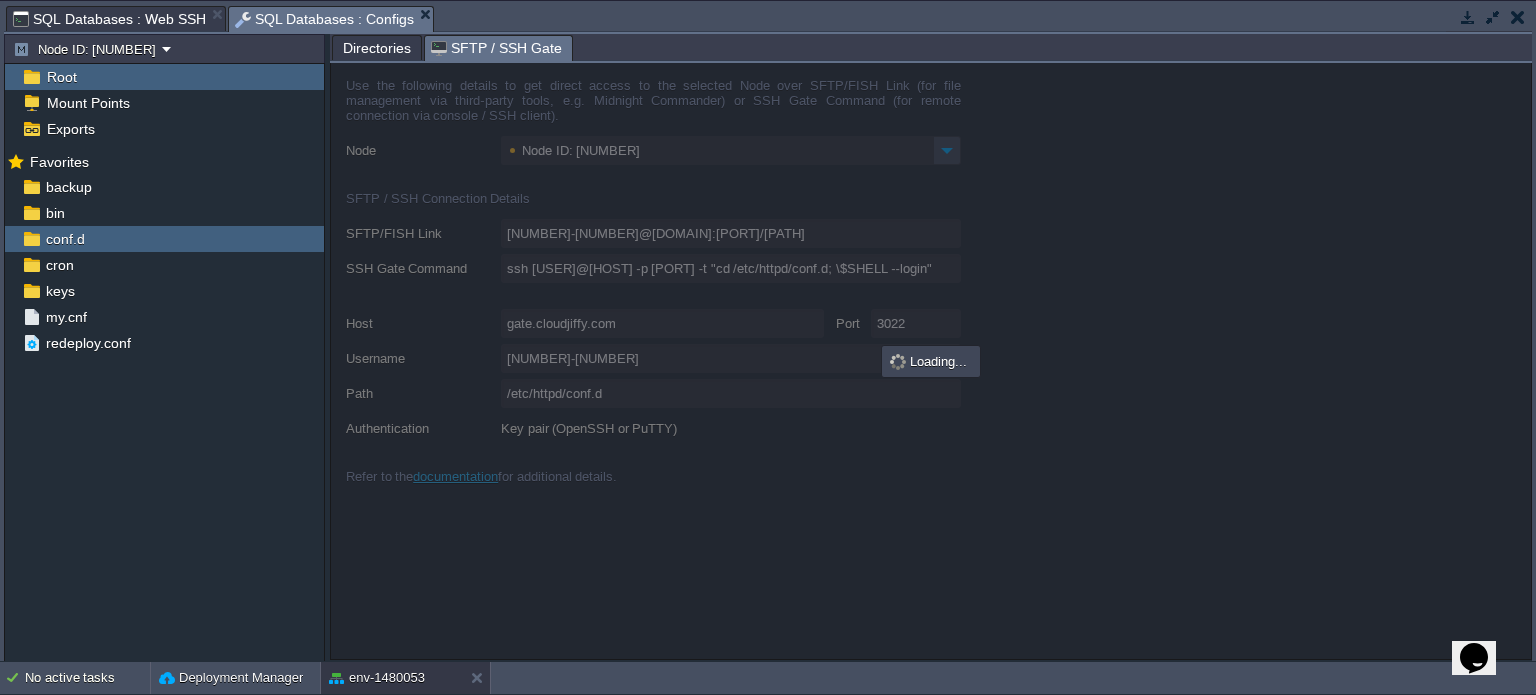 click on "SFTP / SSH Gate" at bounding box center [496, 48] 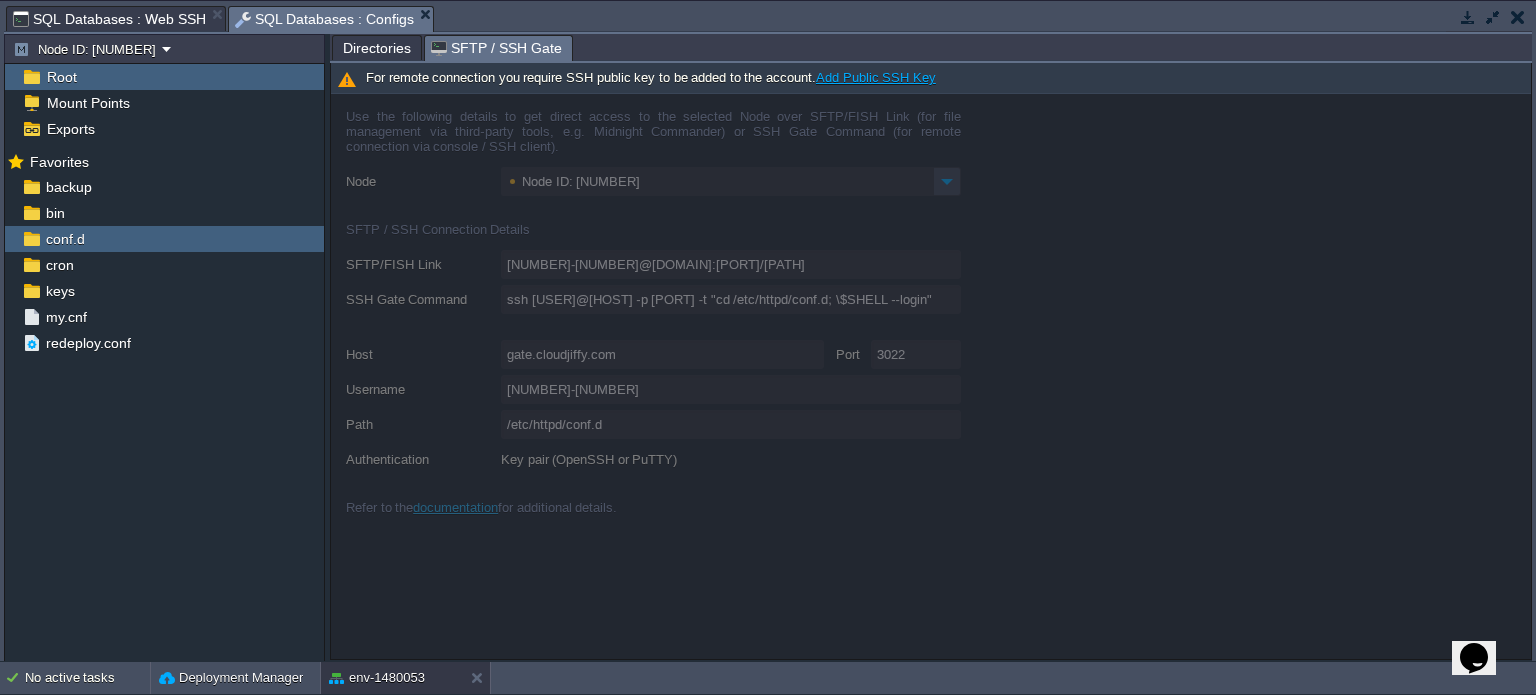 click at bounding box center [1493, 17] 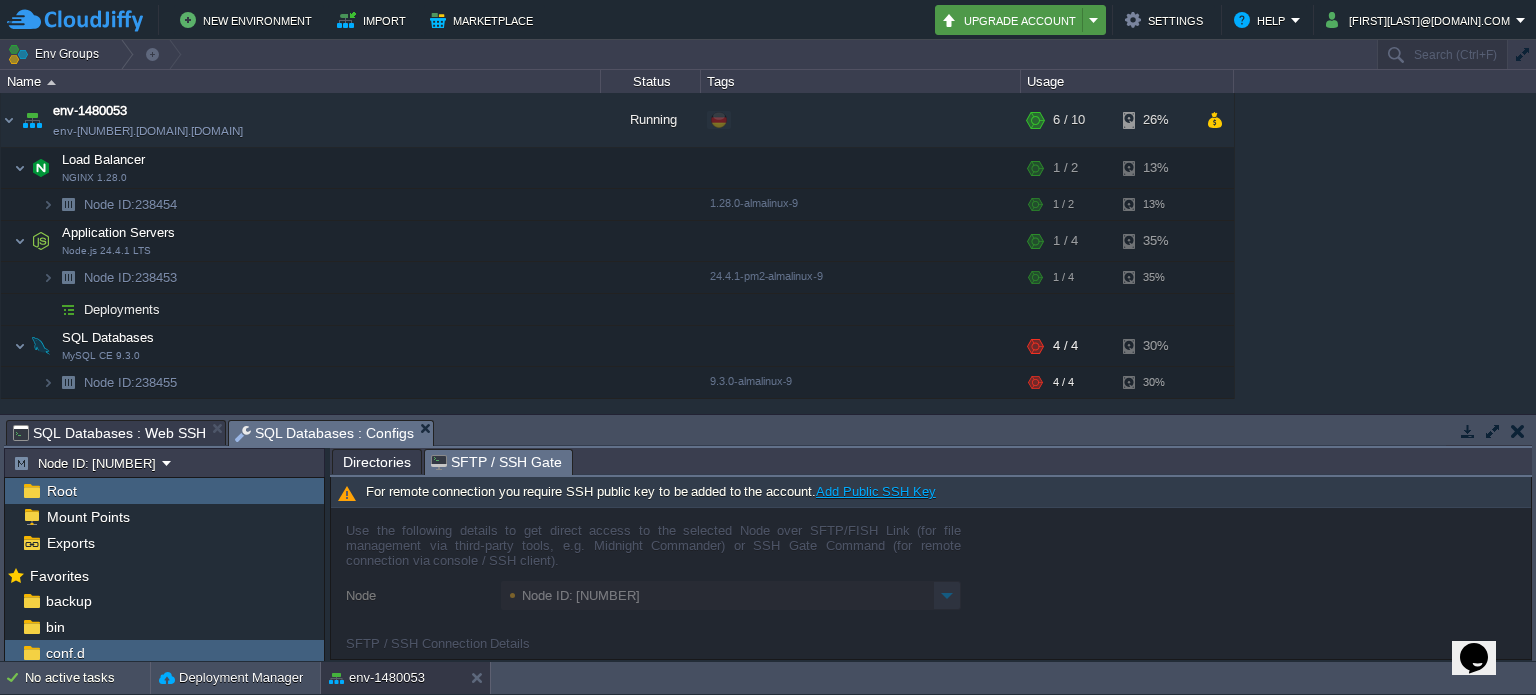 click on "Upgrade Account" at bounding box center [1012, 20] 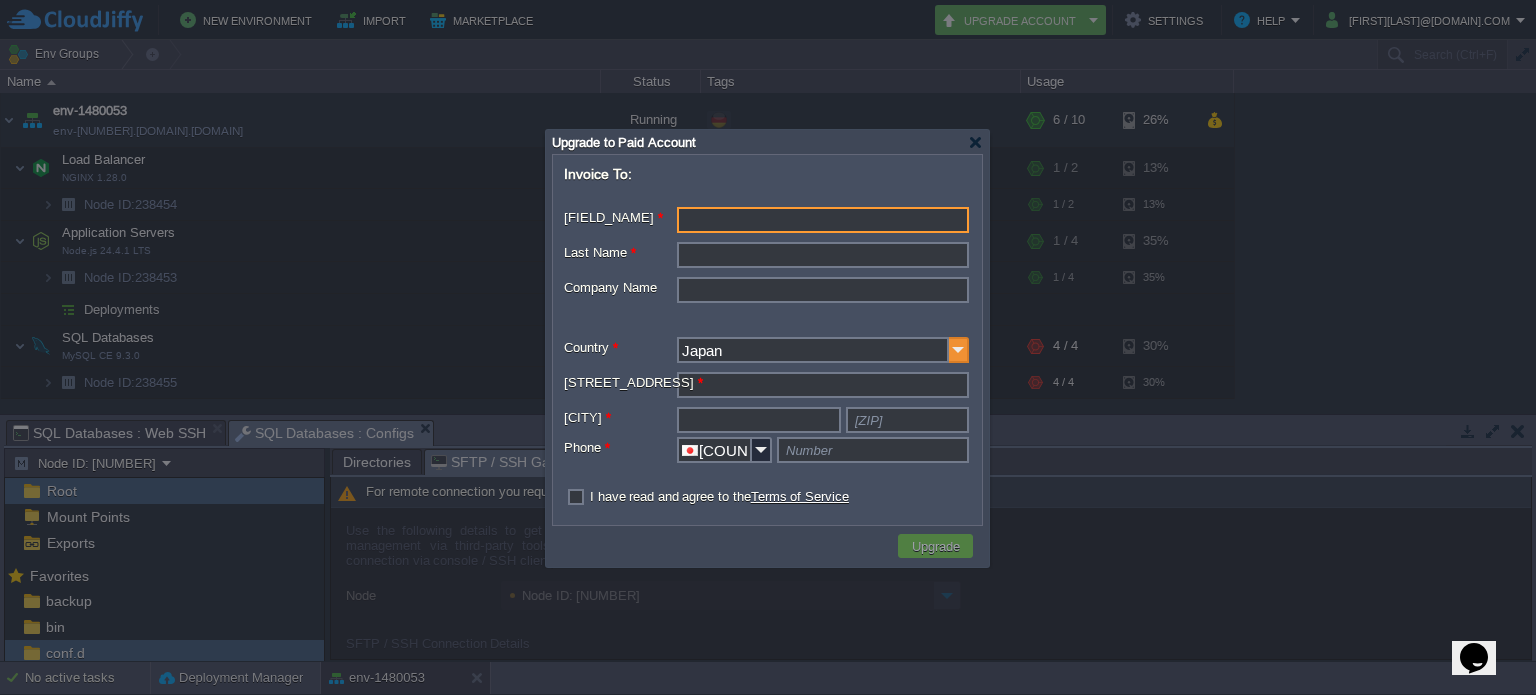 click at bounding box center (959, 350) 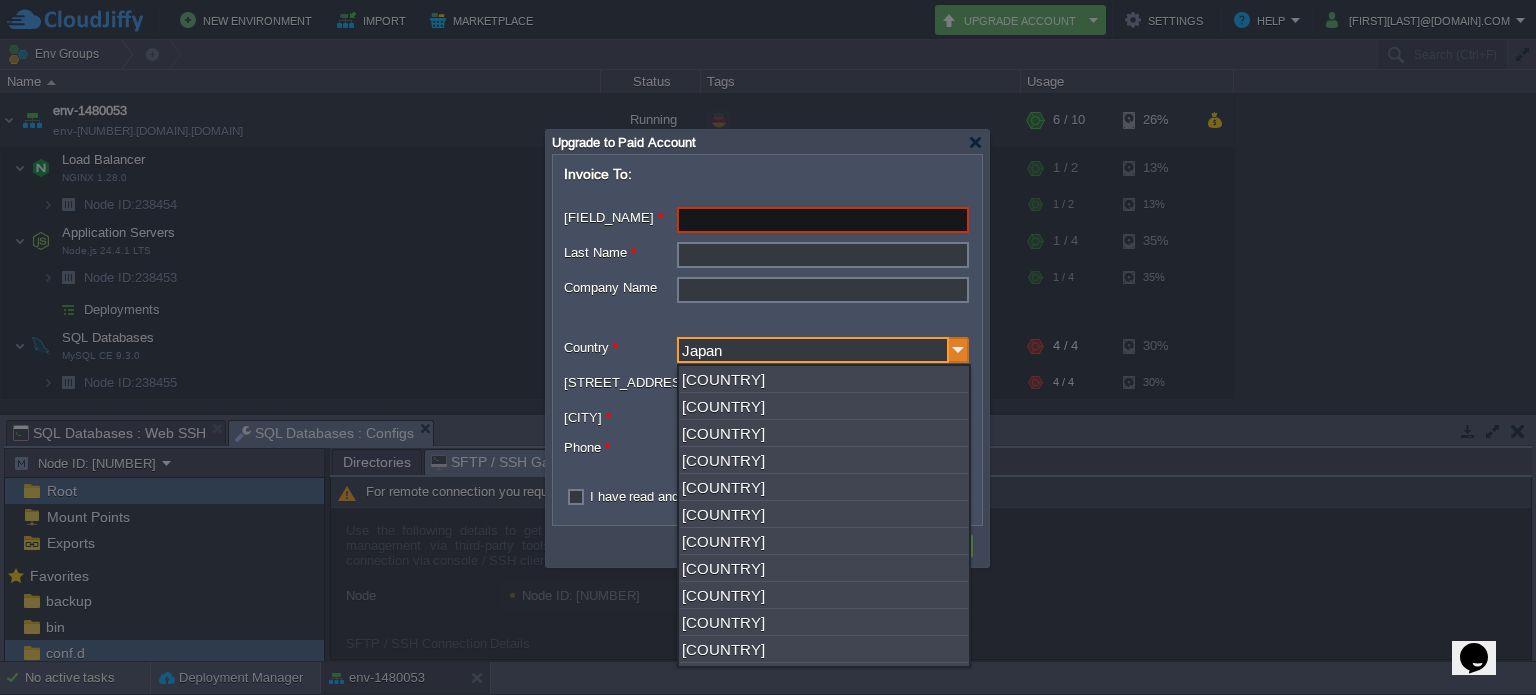 click at bounding box center (959, 350) 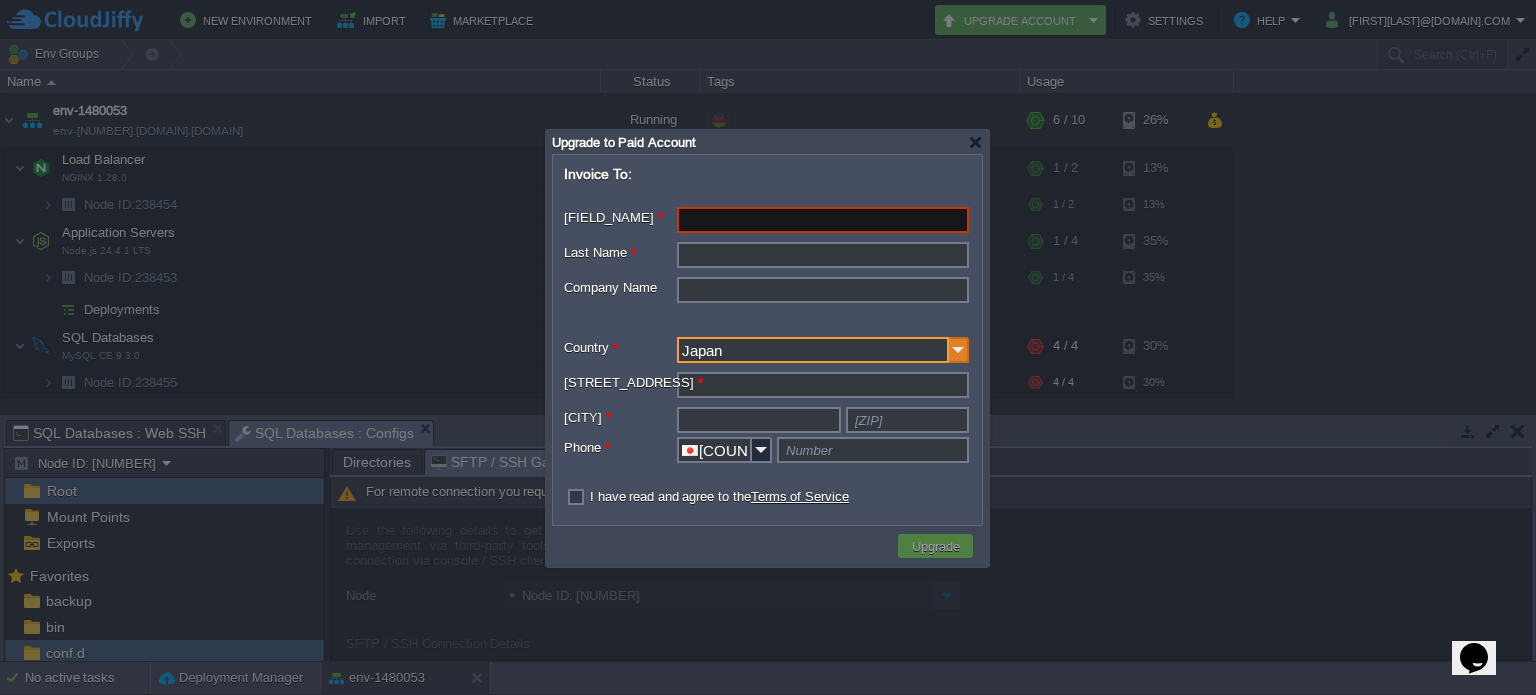 click at bounding box center [959, 350] 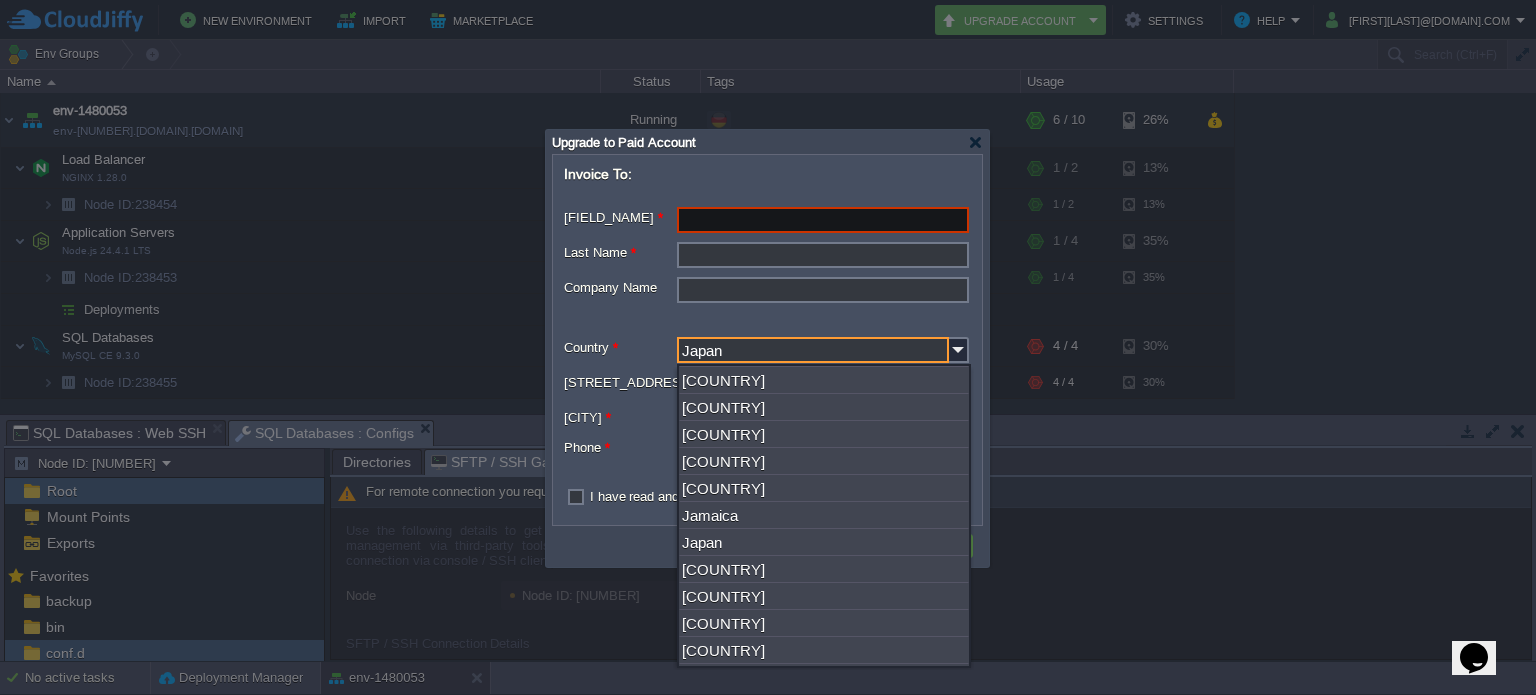 click on "[COUNTRY]" at bounding box center [824, 299] 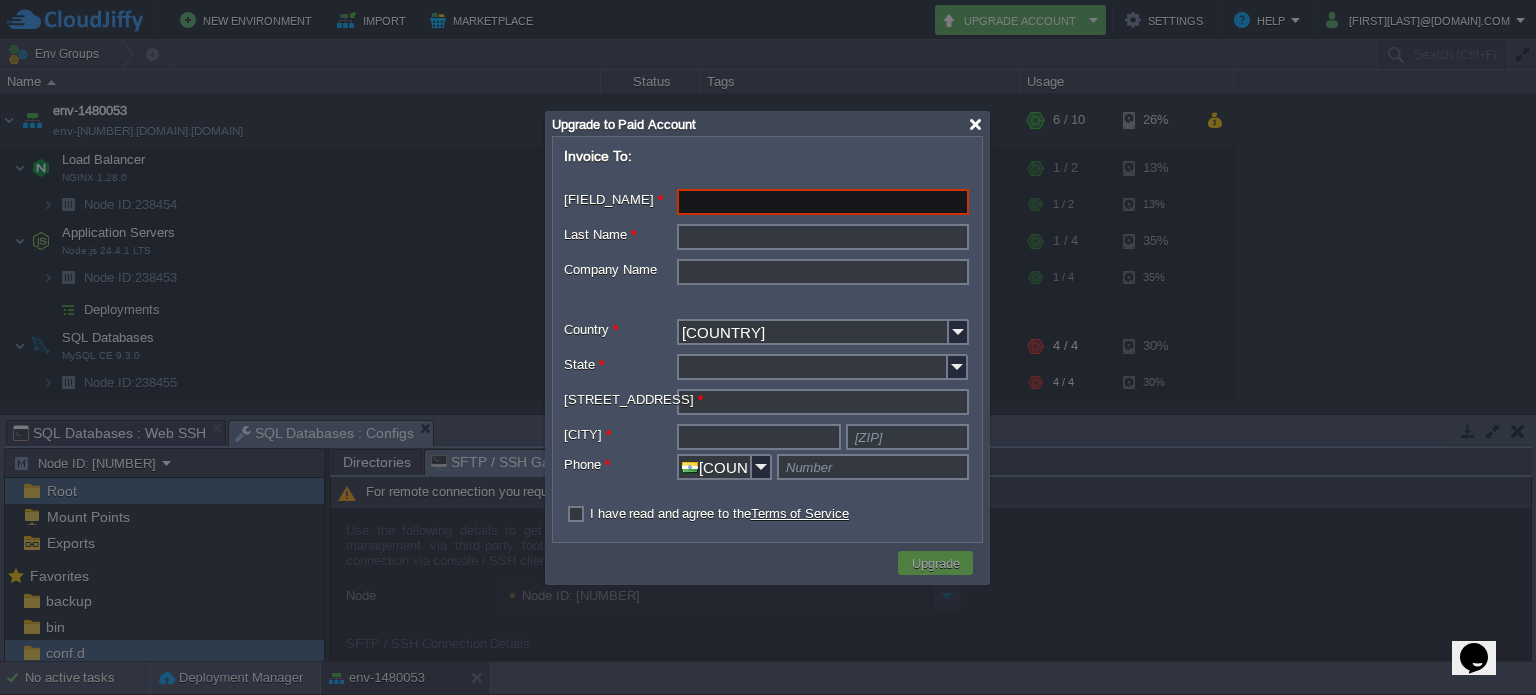 click at bounding box center [975, 124] 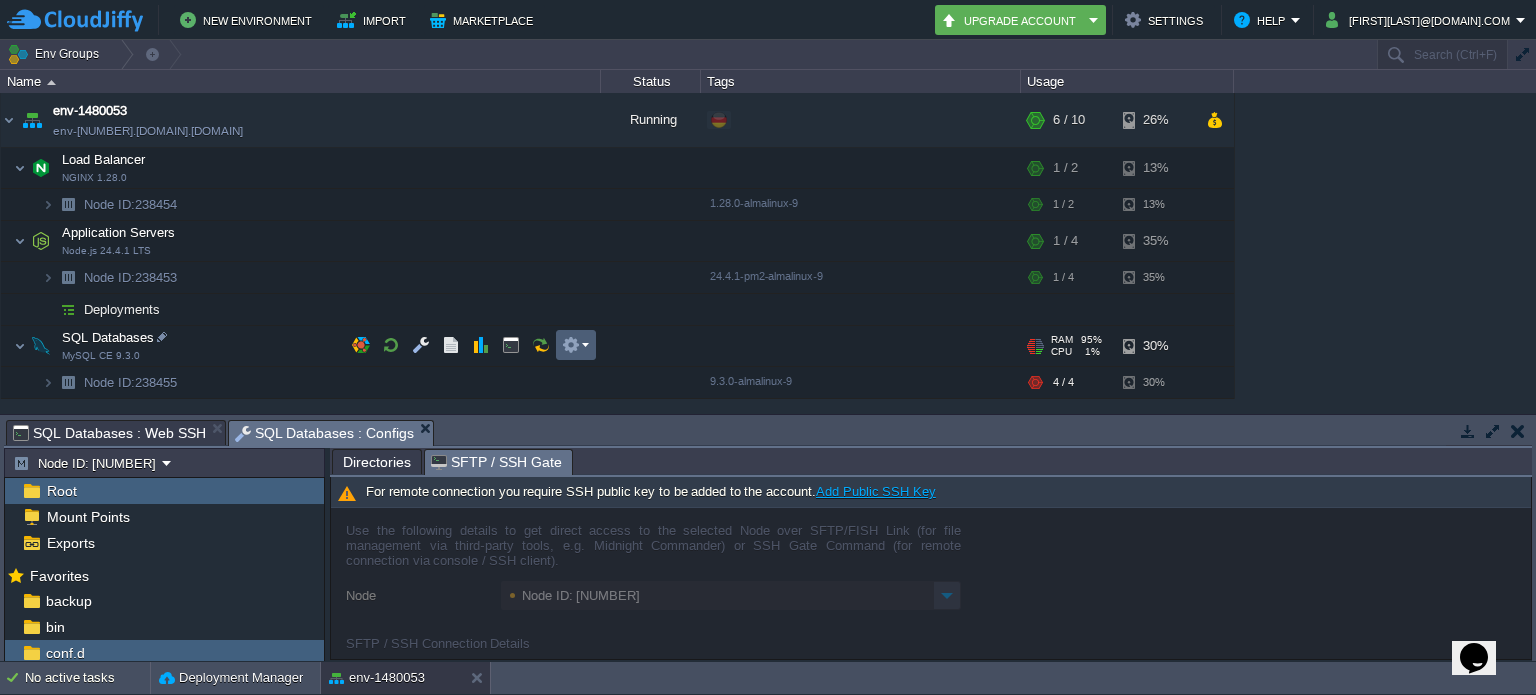 click at bounding box center [575, 345] 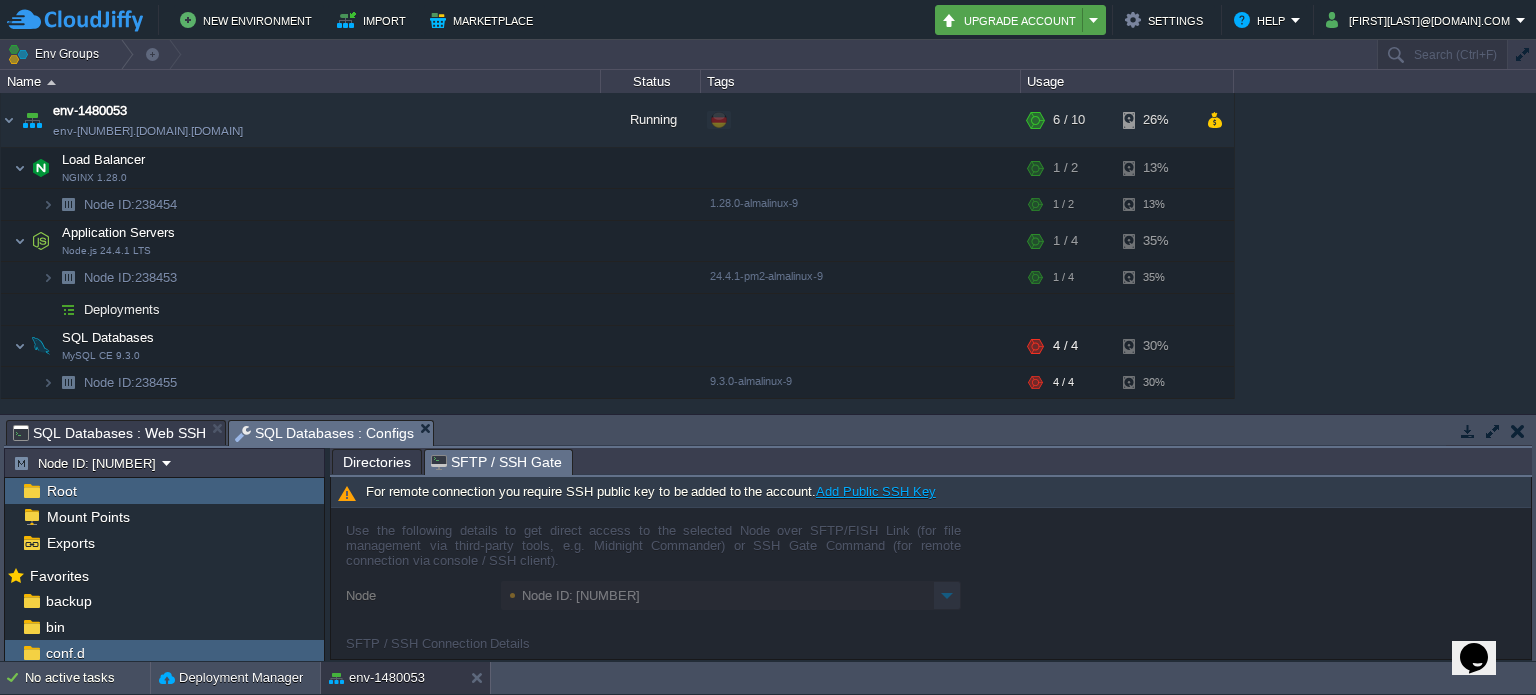 click on "Upgrade Account" at bounding box center [1020, 20] 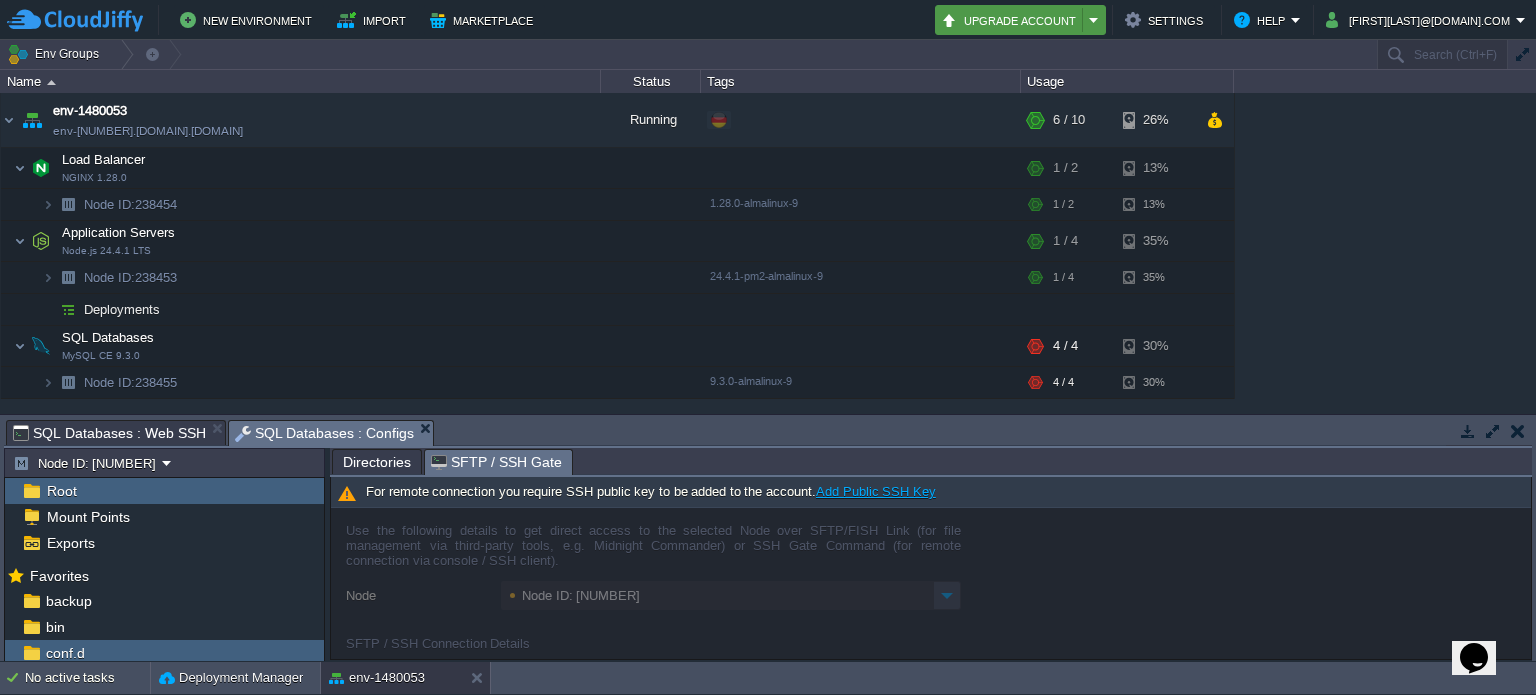 click on "Upgrade Account" at bounding box center [1012, 20] 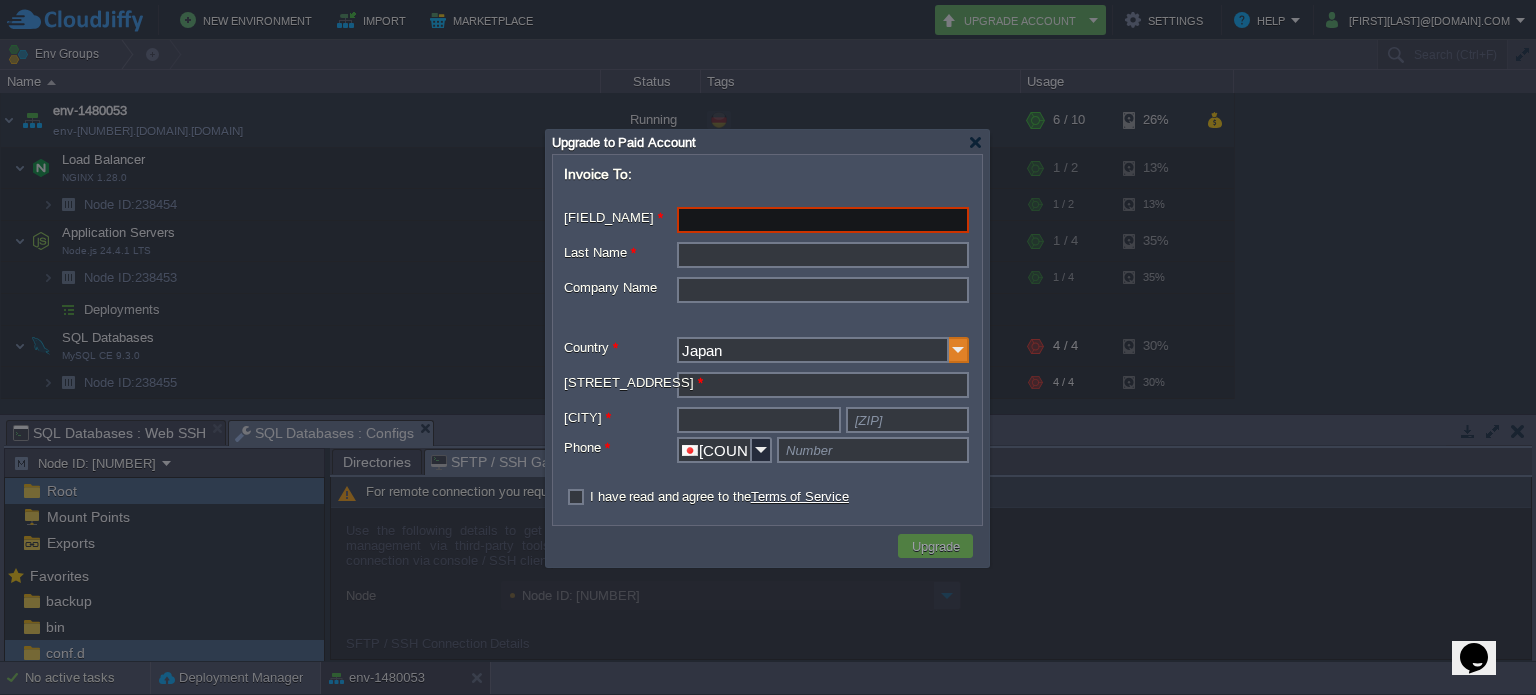 click at bounding box center (959, 350) 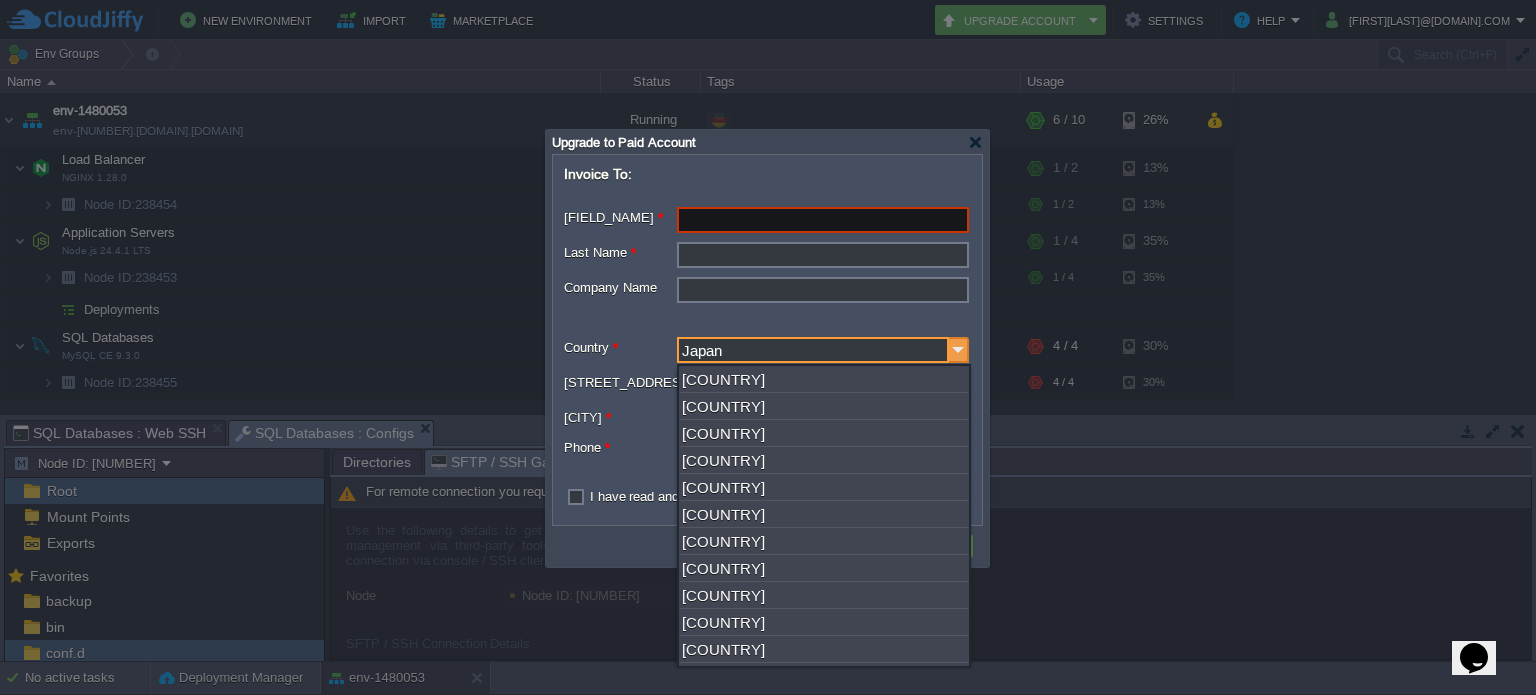 scroll, scrollTop: 2780, scrollLeft: 0, axis: vertical 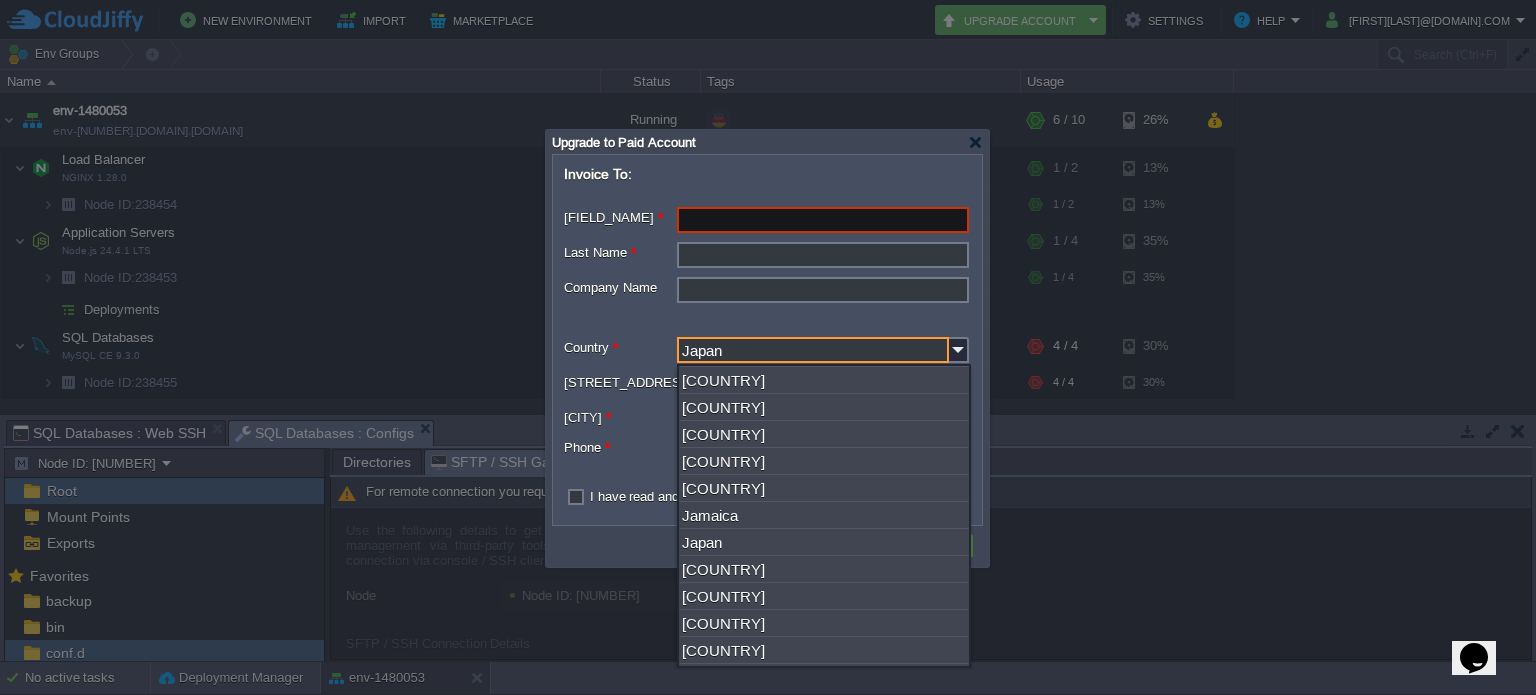 click on "[COUNTRY]" at bounding box center (824, 299) 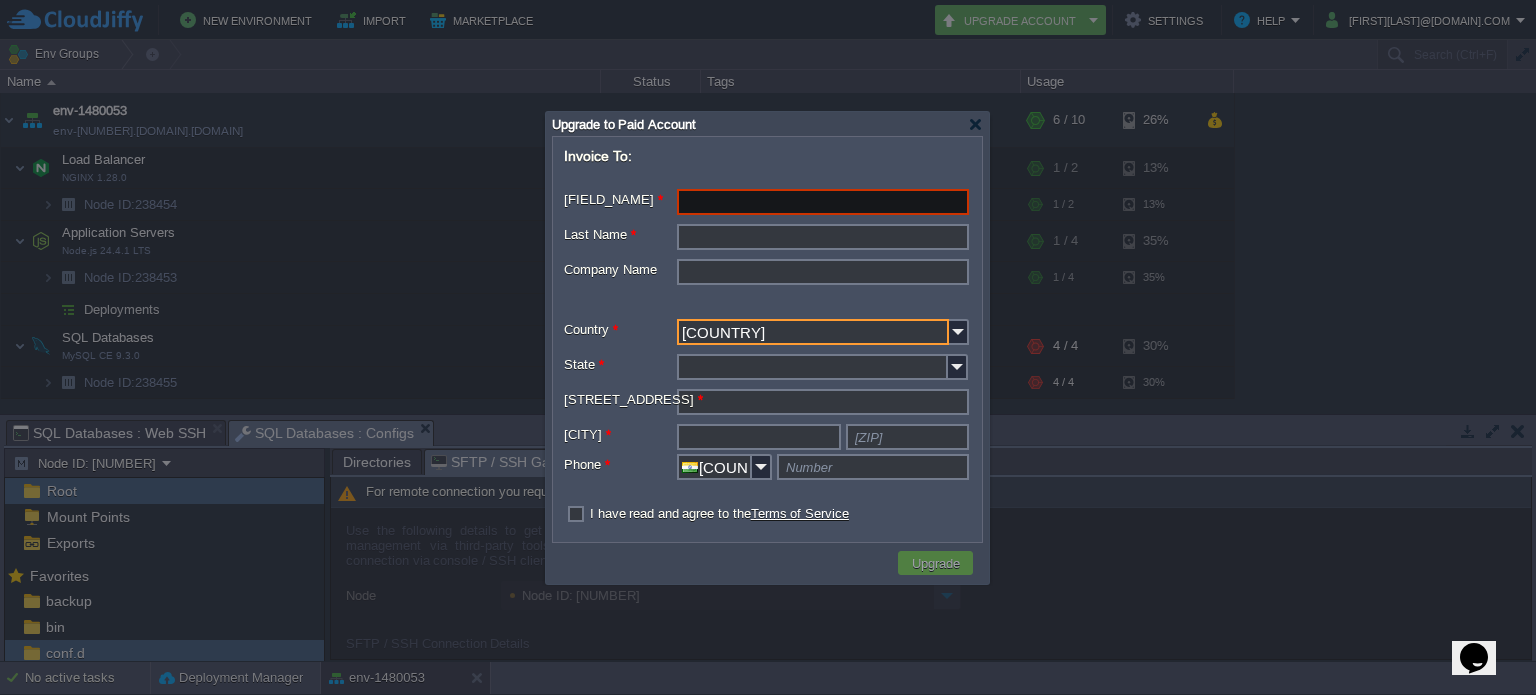 click on "[FIELD_NAME] *" at bounding box center [812, 367] 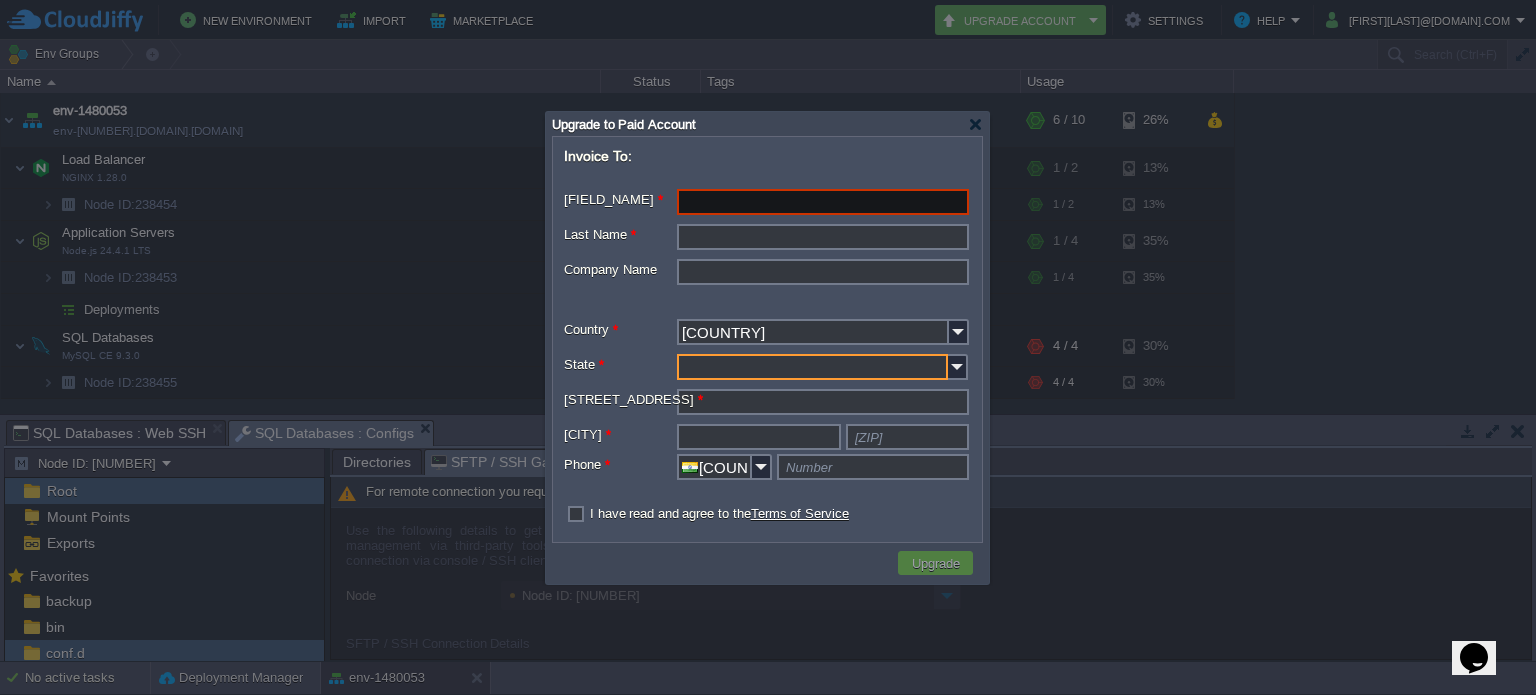 click on "[FIELD_NAME] *" at bounding box center [812, 367] 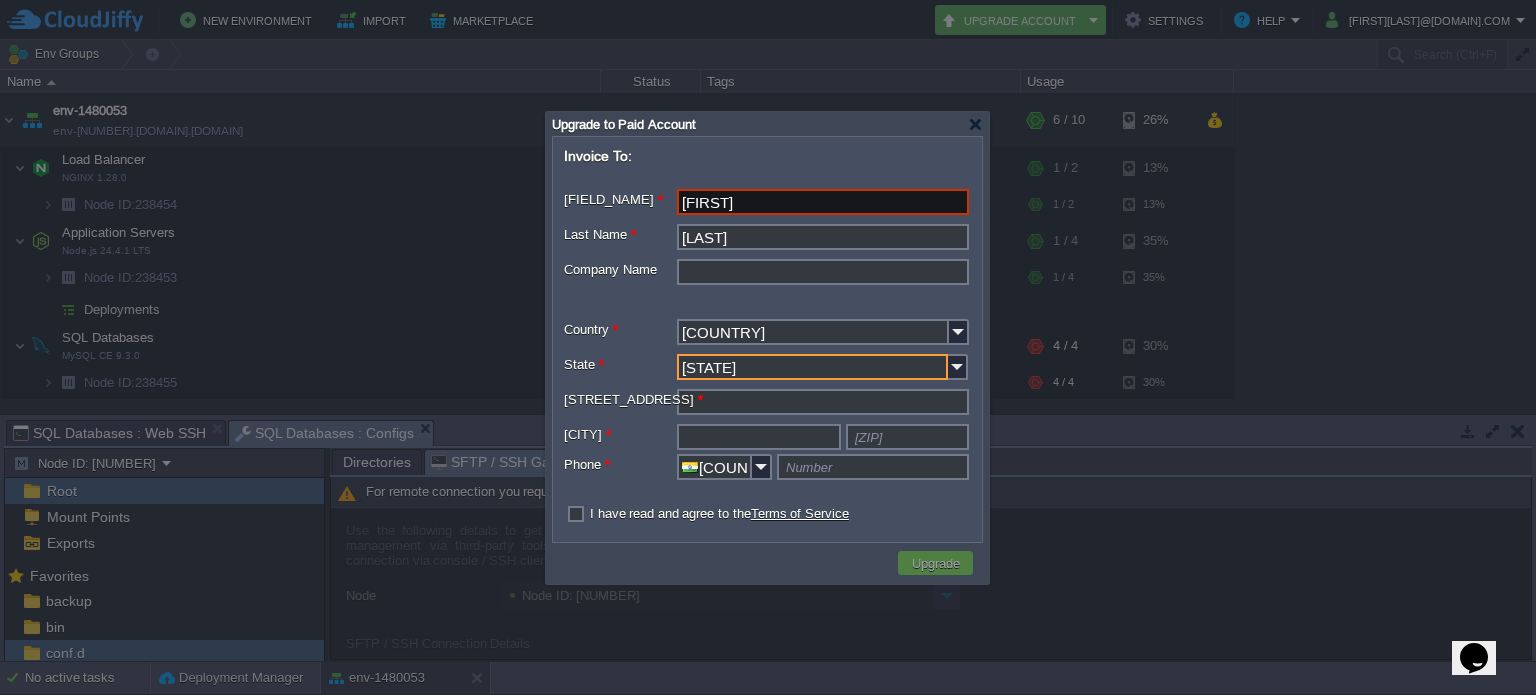 type on "[CITY]" 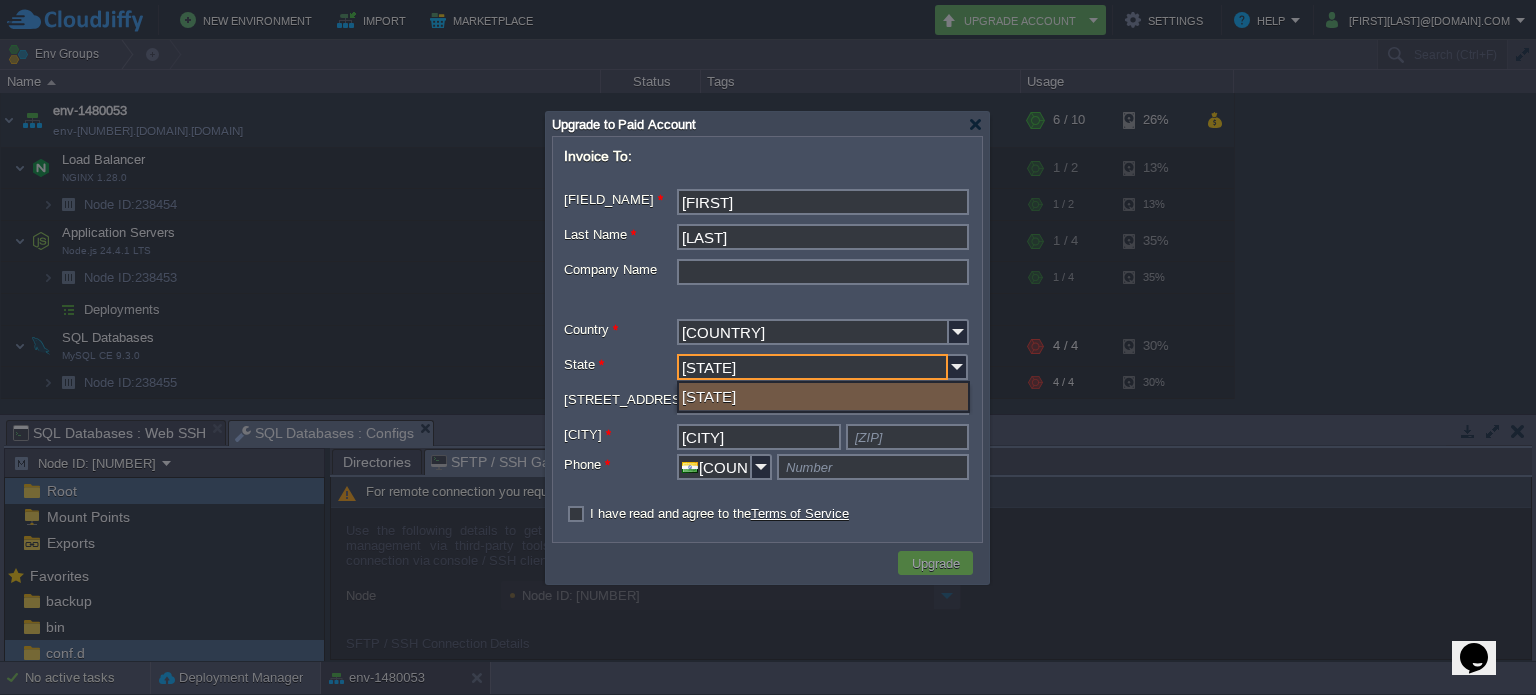 type 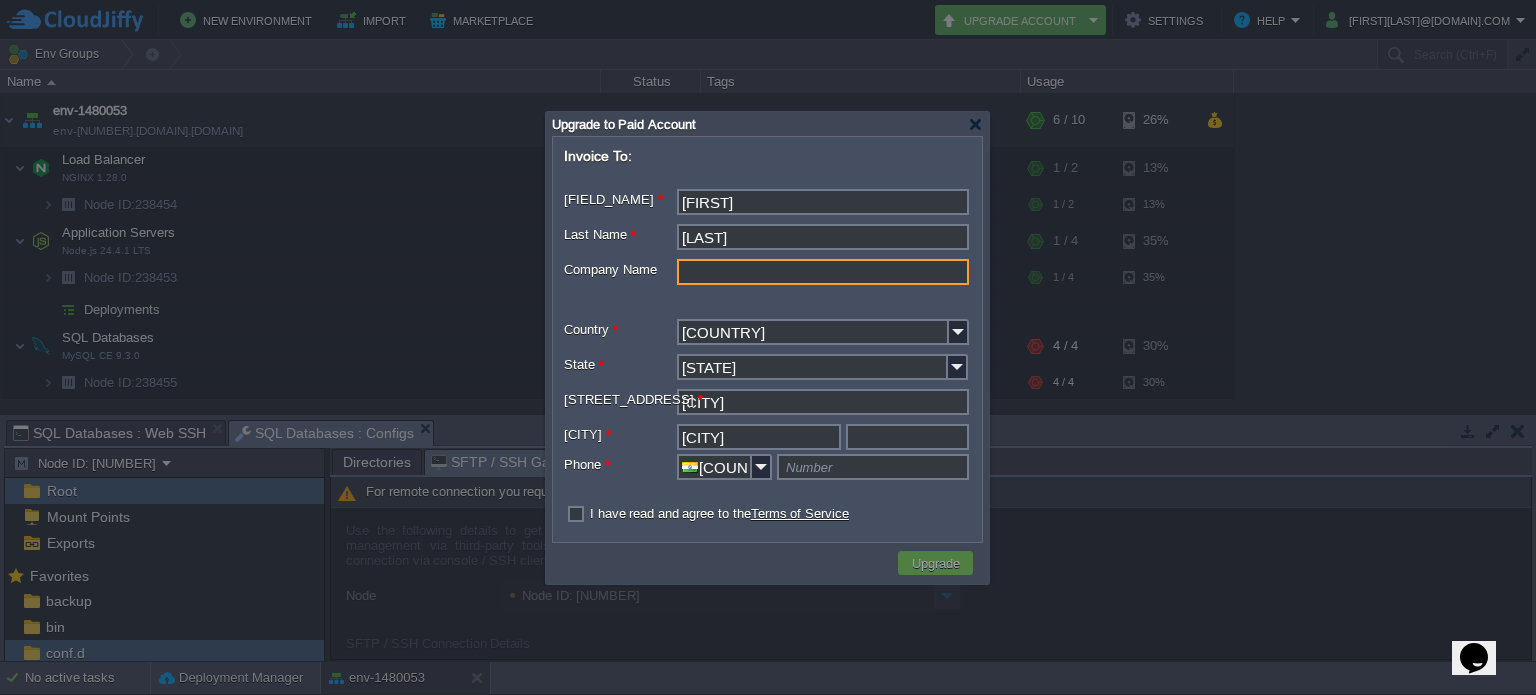 click on "Company Name" at bounding box center (823, 272) 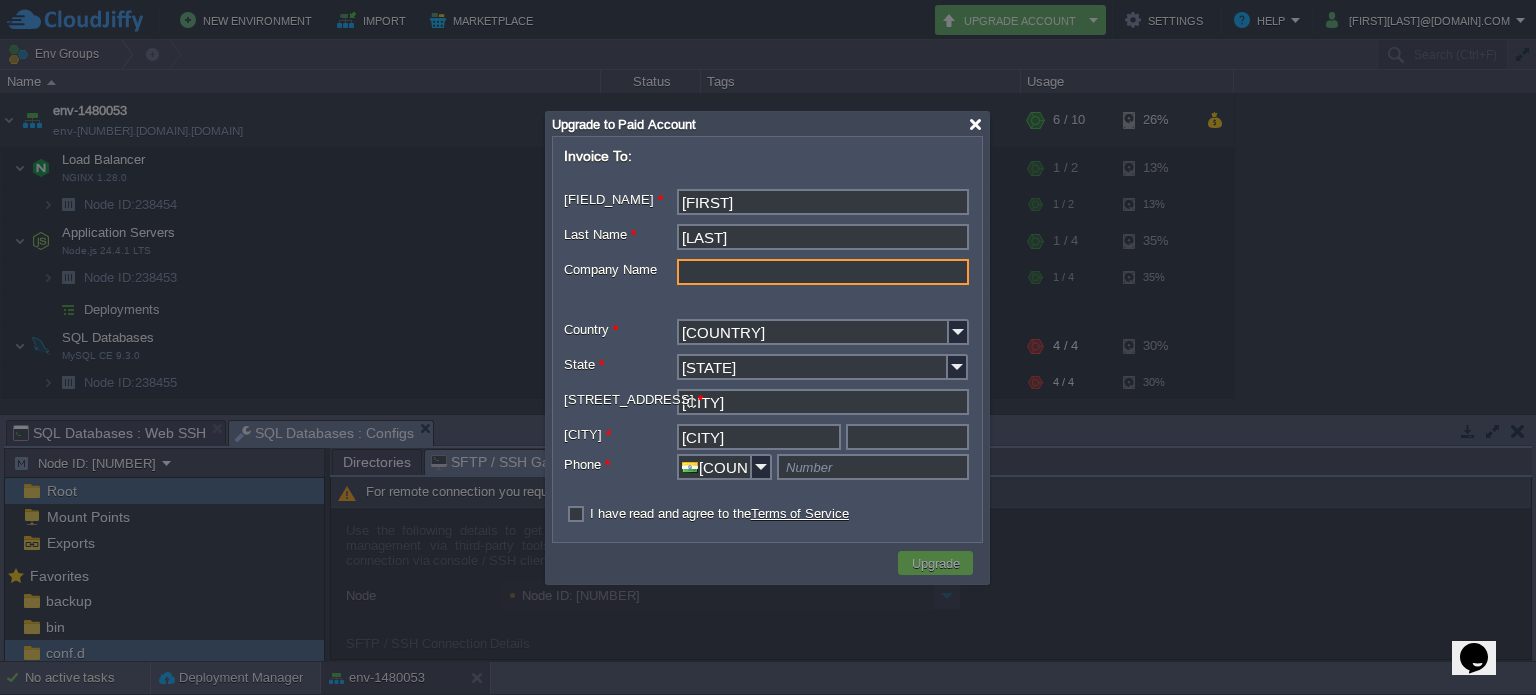 click at bounding box center [975, 124] 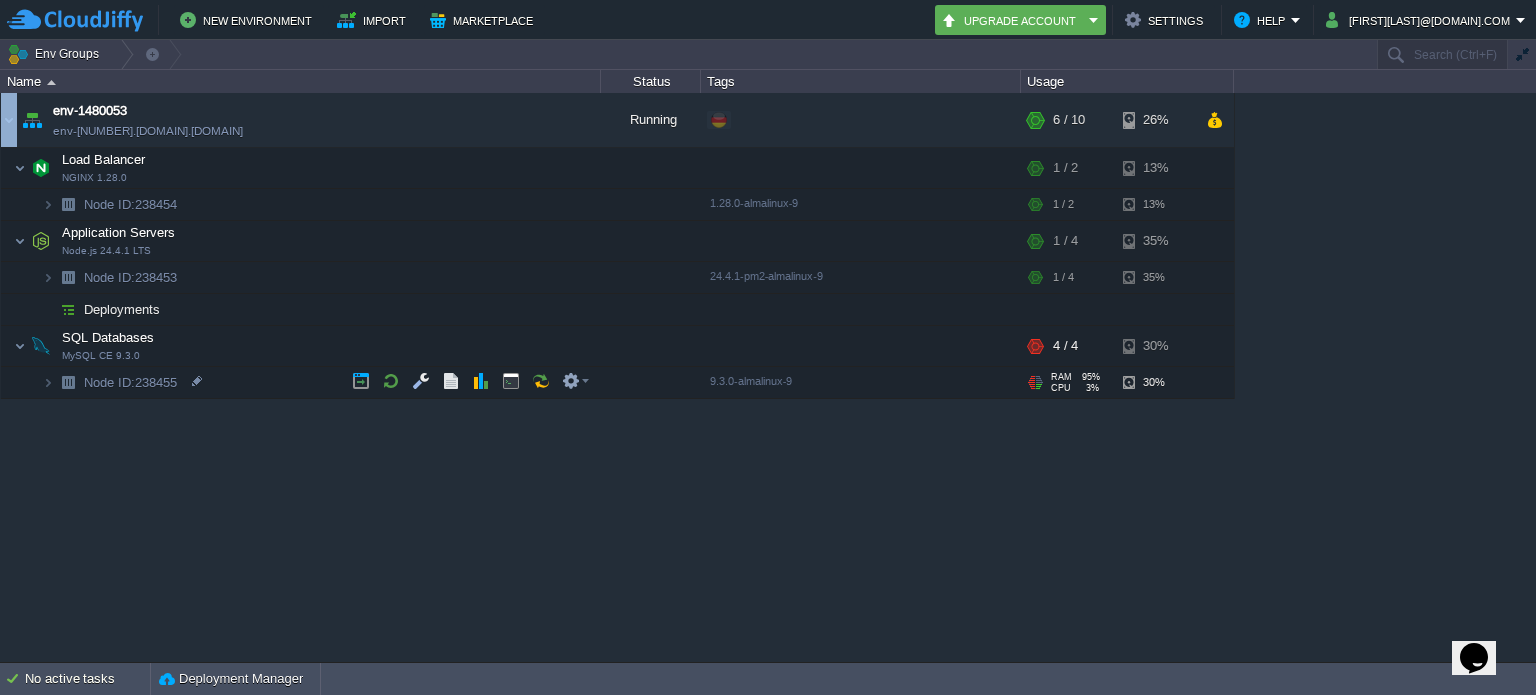 click on "[DOMAIN] [DOMAIN_NAME] Running                                 + Add to Env Group                                                                                                                                                            RAM                 [PERCENTAGE]%                                         CPU                 [PERCENTAGE]%                             [NUMBER] / [NUMBER]                    [PERCENTAGE]%     Load Balancer NGINX [VERSION]                                                                                                                                                            RAM                 [PERCENTAGE]%                                         CPU                 [PERCENTAGE]%                             [NUMBER] / [NUMBER]                    [PERCENTAGE]%     Node ID:  [NUMBER]                                                [VERSION]                                                                                                                                                                            RAM                 [PERCENTAGE]%" at bounding box center (768, 377) 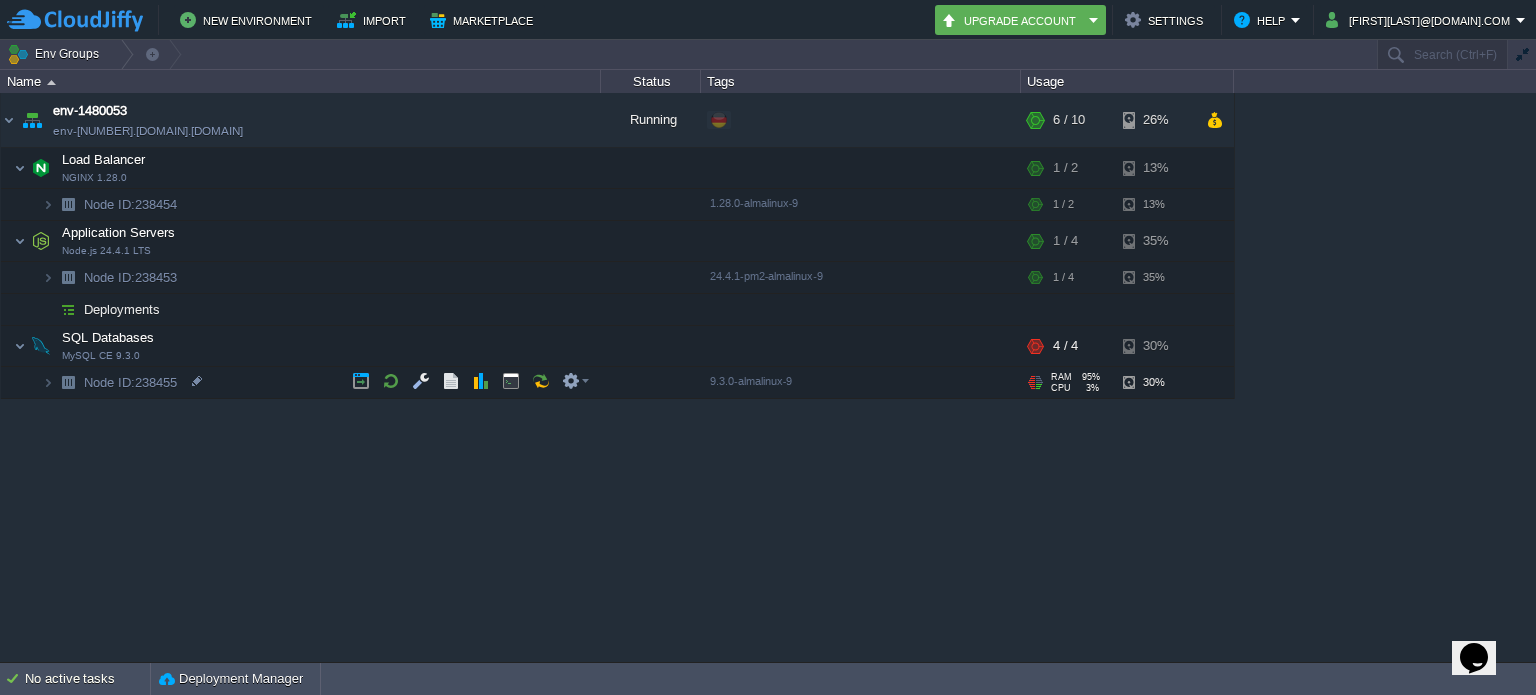 click on "[DOMAIN] [DOMAIN_NAME] Running                                 + Add to Env Group                                                                                                                                                            RAM                 [PERCENTAGE]%                                         CPU                 [PERCENTAGE]%                             [NUMBER] / [NUMBER]                    [PERCENTAGE]%     Load Balancer NGINX [VERSION]                                                                                                                                                            RAM                 [PERCENTAGE]%                                         CPU                 [PERCENTAGE]%                             [NUMBER] / [NUMBER]                    [PERCENTAGE]%     Node ID:  [NUMBER]                                                [VERSION]                                                                                                                                                                            RAM                 [PERCENTAGE]%" at bounding box center [768, 377] 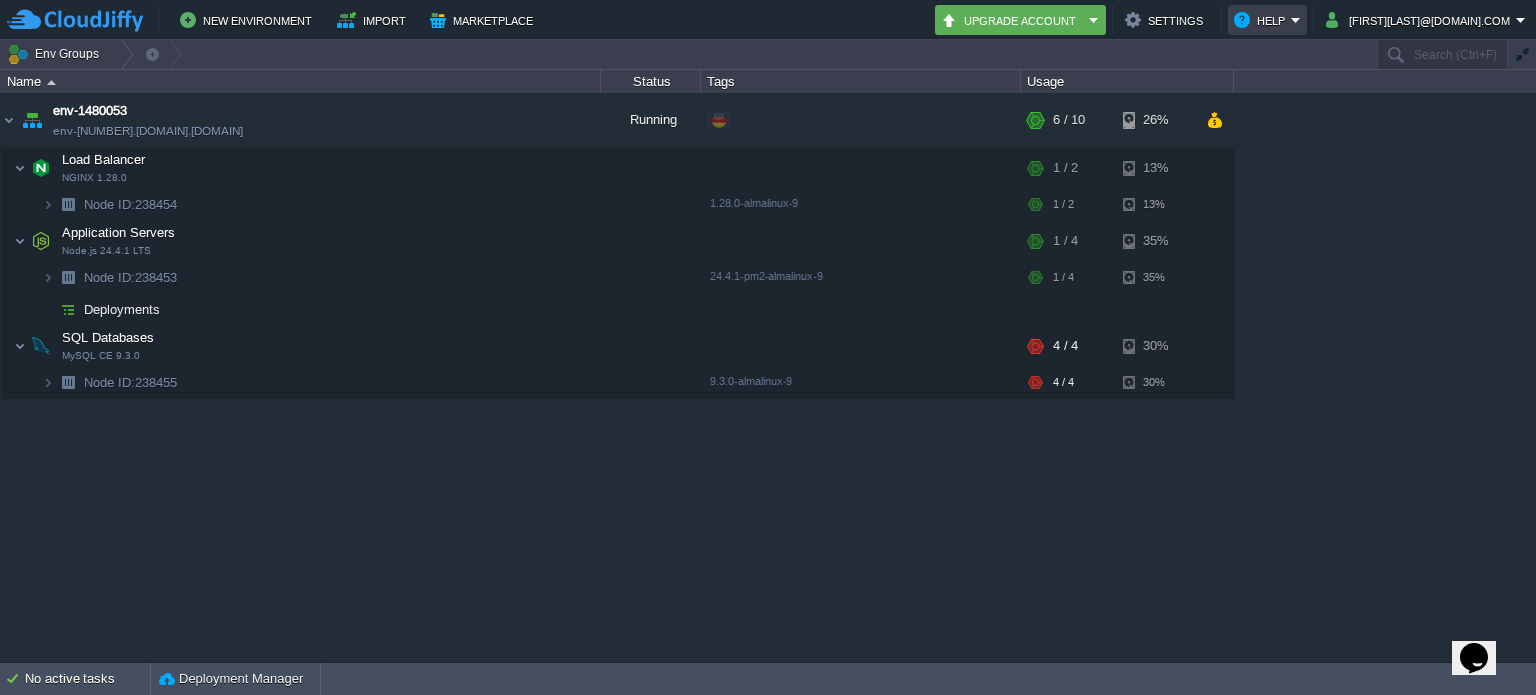 click on "Help" at bounding box center (1267, 20) 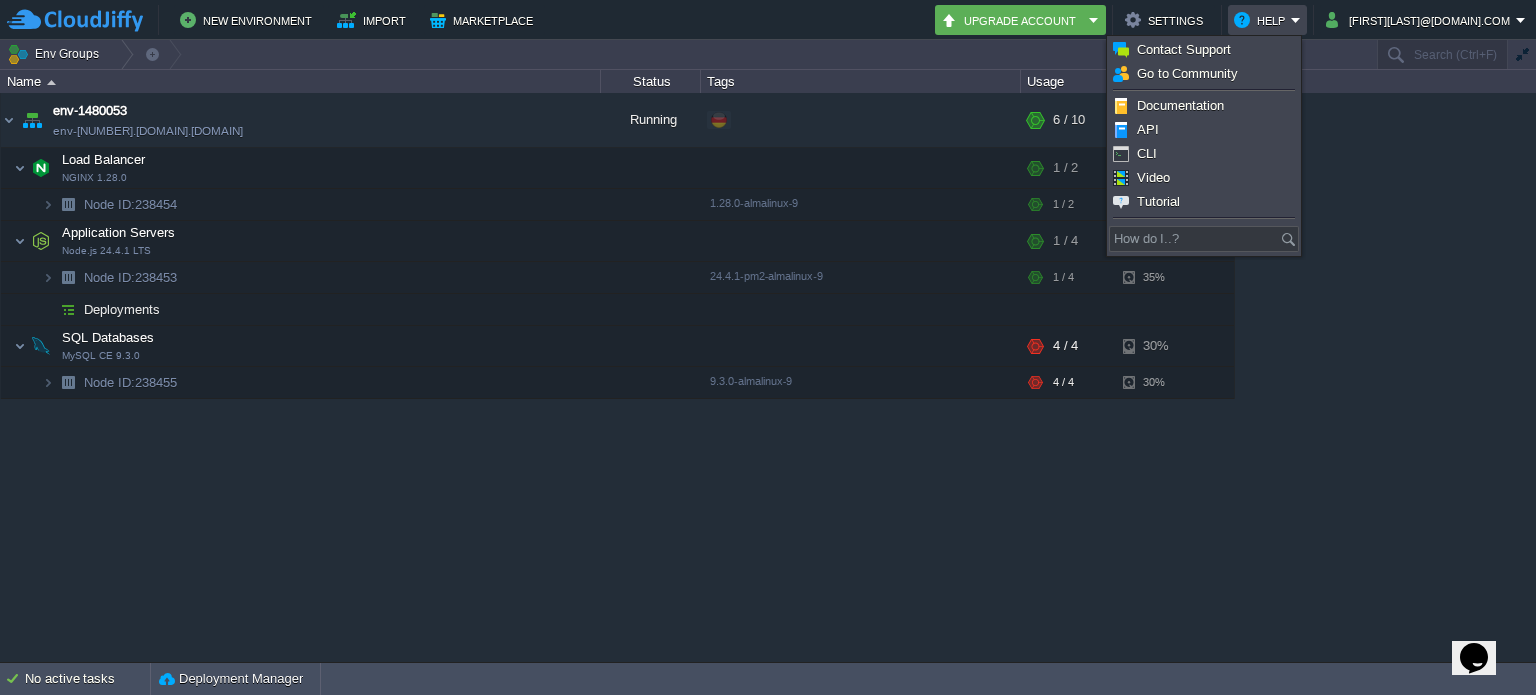 click on "env-[NUMBER] env-[NUMBER].de-fra1.cloudjiffy.net Running                                 +[NUMBER] Add to Env Group                                                                                                                                                            RAM                 [PERCENT]%                                         CPU                 [PERCENT]%                             [NUMBER] / [NUMBER]                    [PERCENT]%     Load Balancer NGINX [VERSION]                                                                                                                                                            RAM                 [PERCENT]%                                         CPU                 [PERCENT]%                             [NUMBER] / [NUMBER]                    [PERCENT]%     Node ID:  [NUMBER]                                                [VERSION]                                                                                                                                                                            RAM                 [PERCENT]%" at bounding box center (768, 377) 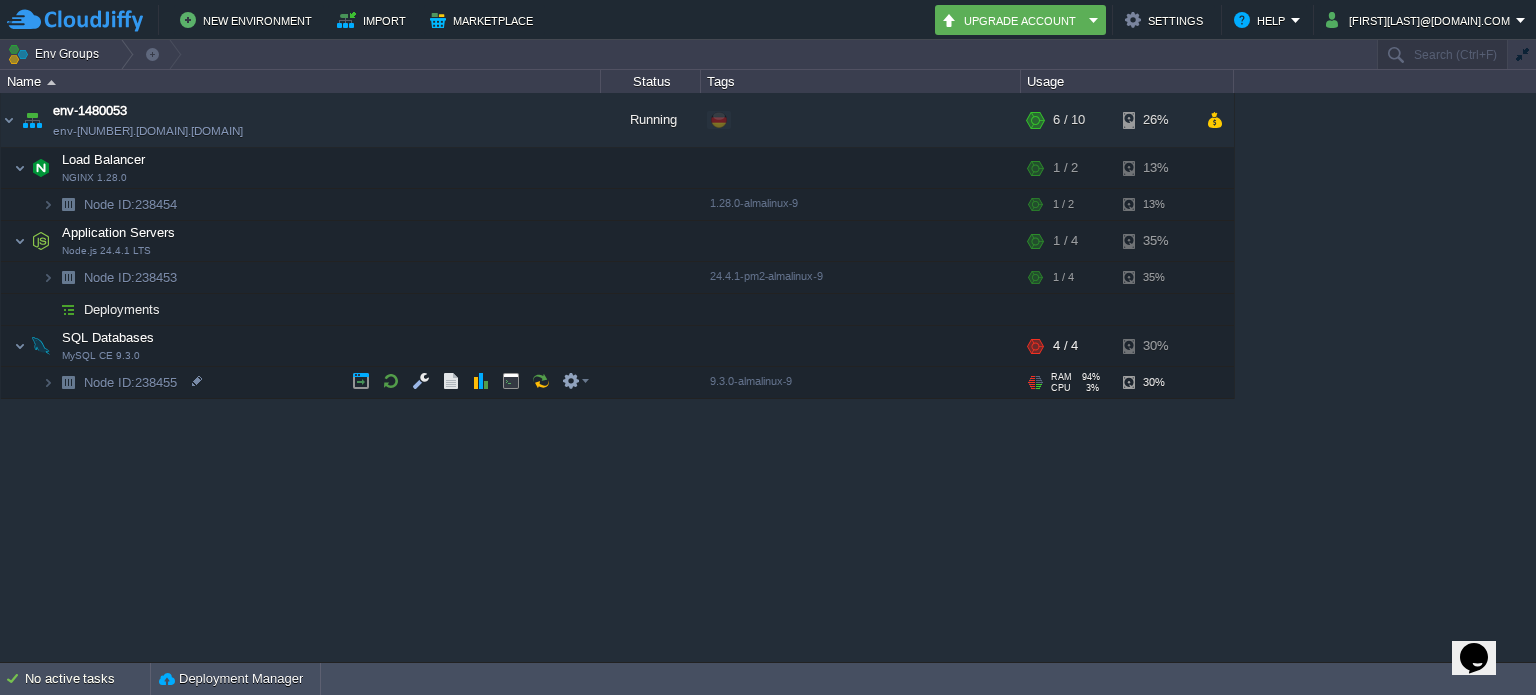 click on "[DOMAIN] [DOMAIN_NAME] Running                                 + Add to Env Group                                                                                                                                                            RAM                 [PERCENTAGE]%                                         CPU                 [PERCENTAGE]%                             [NUMBER] / [NUMBER]                    [PERCENTAGE]%     Load Balancer NGINX [VERSION]                                                                                                                                                            RAM                 [PERCENTAGE]%                                         CPU                 [PERCENTAGE]%                             [NUMBER] / [NUMBER]                    [PERCENTAGE]%     Node ID:  [NUMBER]                                                [VERSION]                                                                                                                                                                            RAM                 [PERCENTAGE]%" at bounding box center (768, 377) 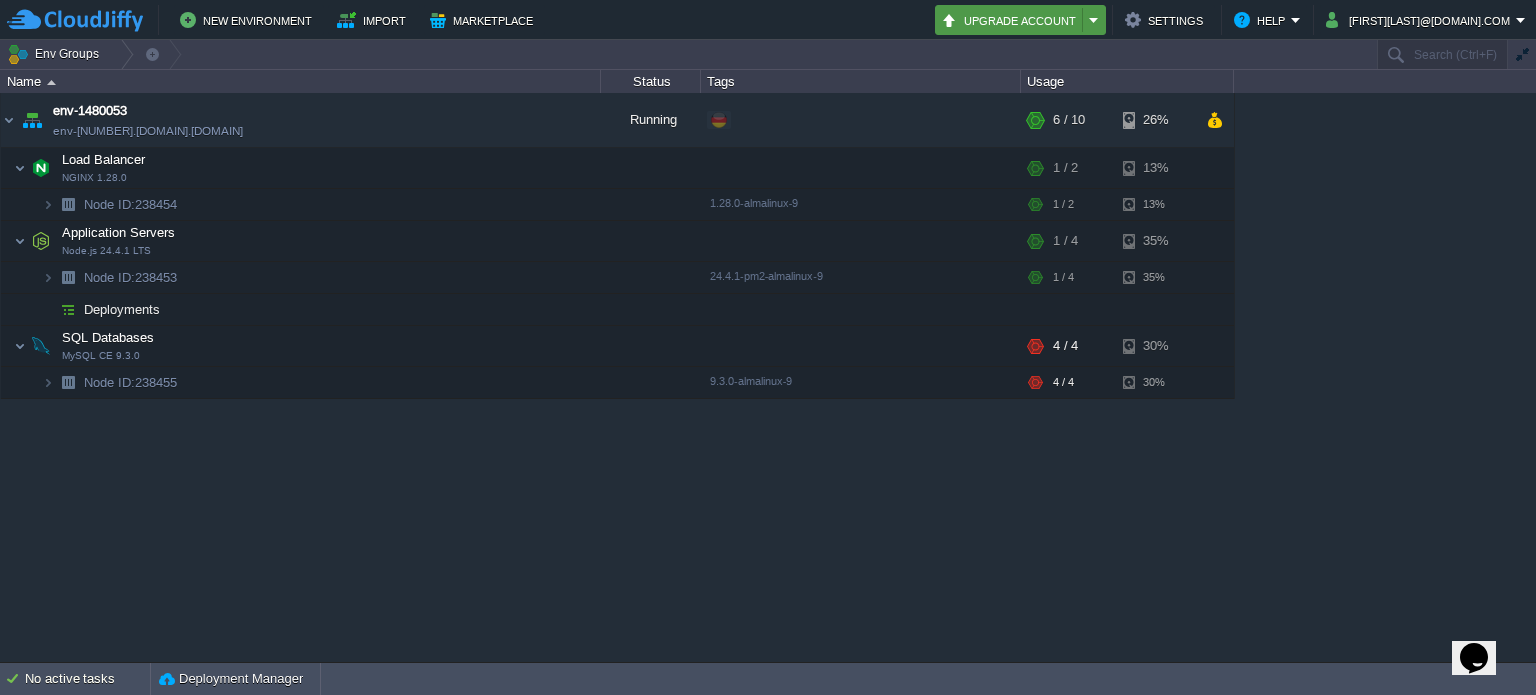 click on "Upgrade Account" at bounding box center [1012, 20] 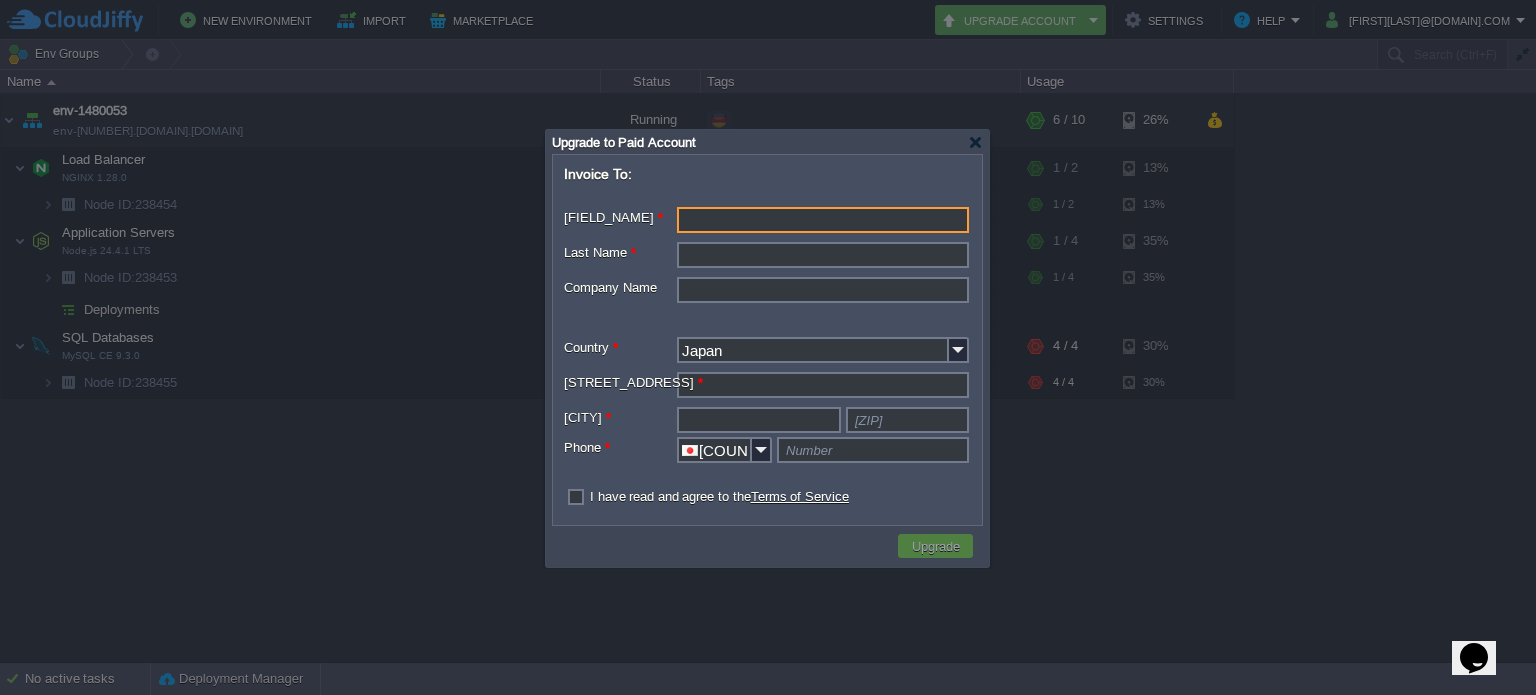 click on "[FIELD_NAME] *" at bounding box center [823, 220] 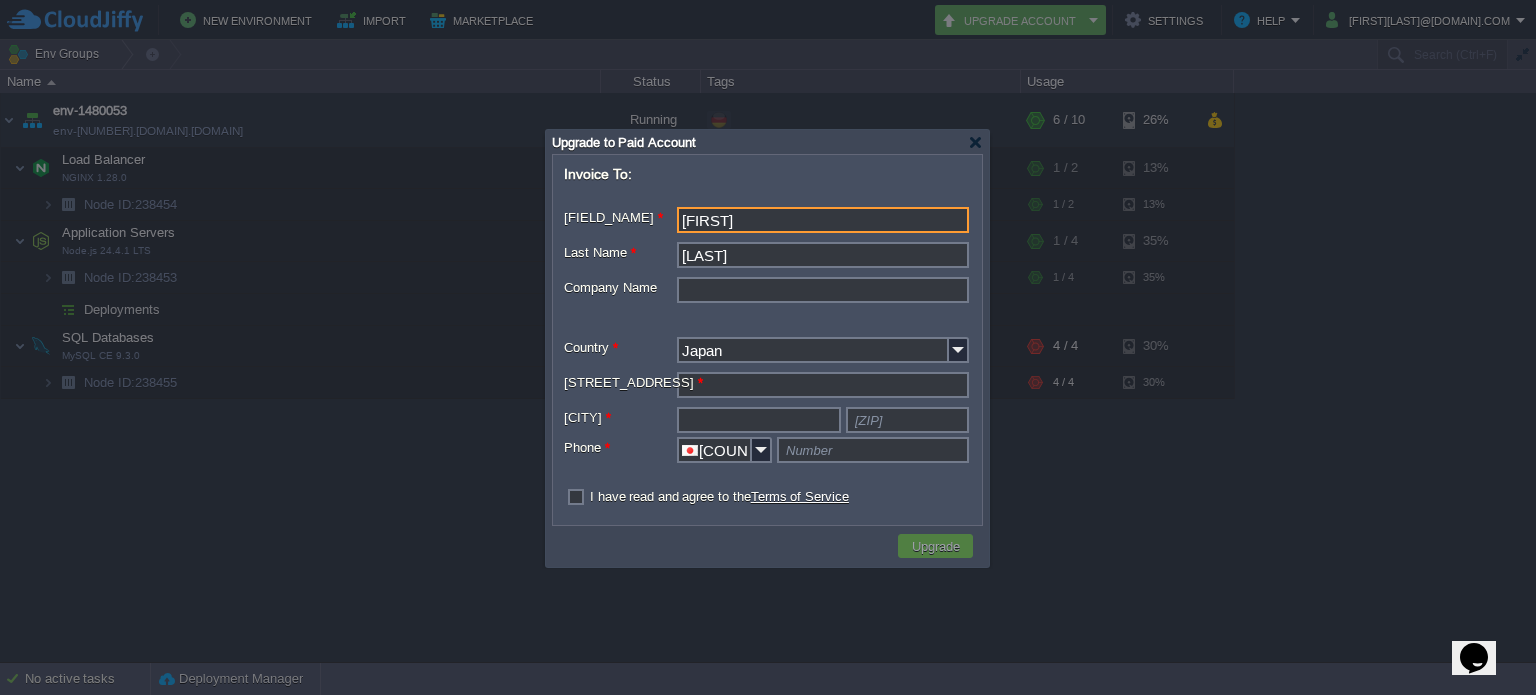 type on "[CITY]" 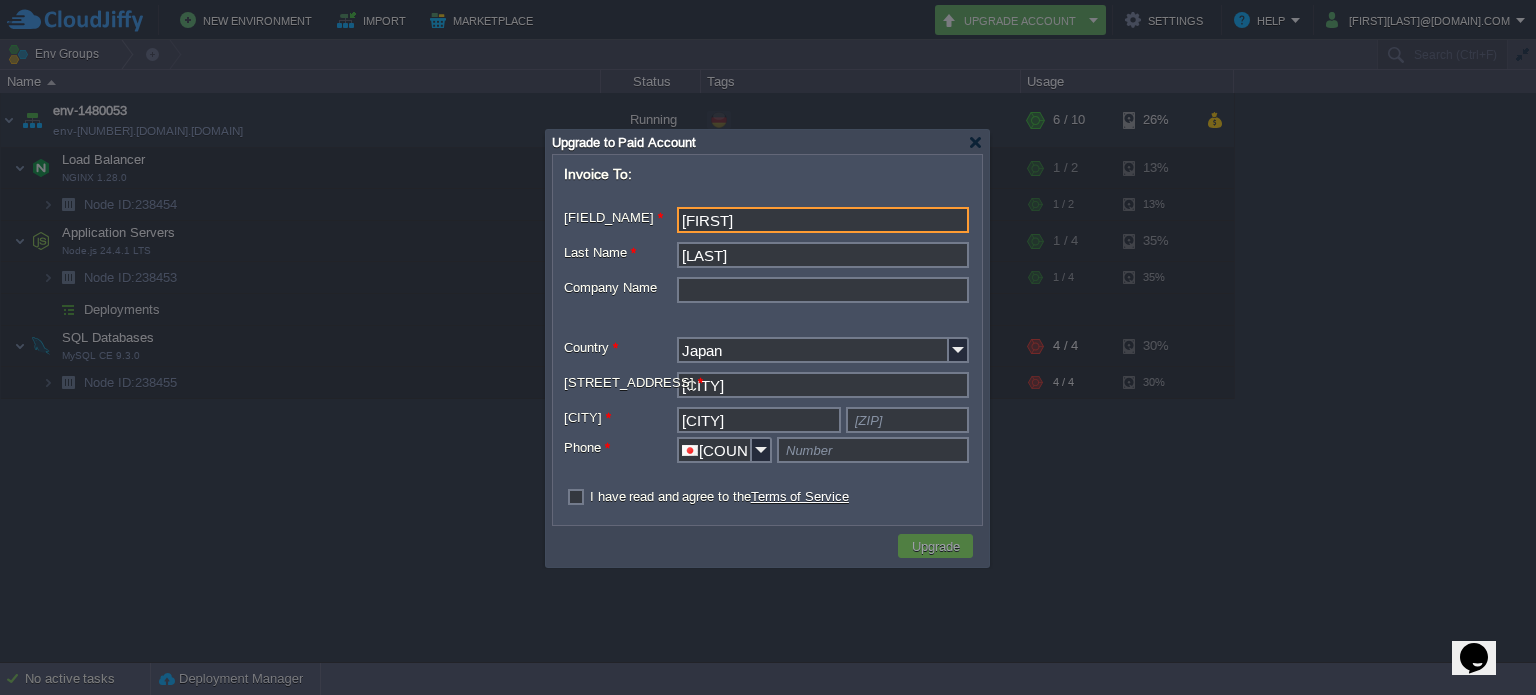 type 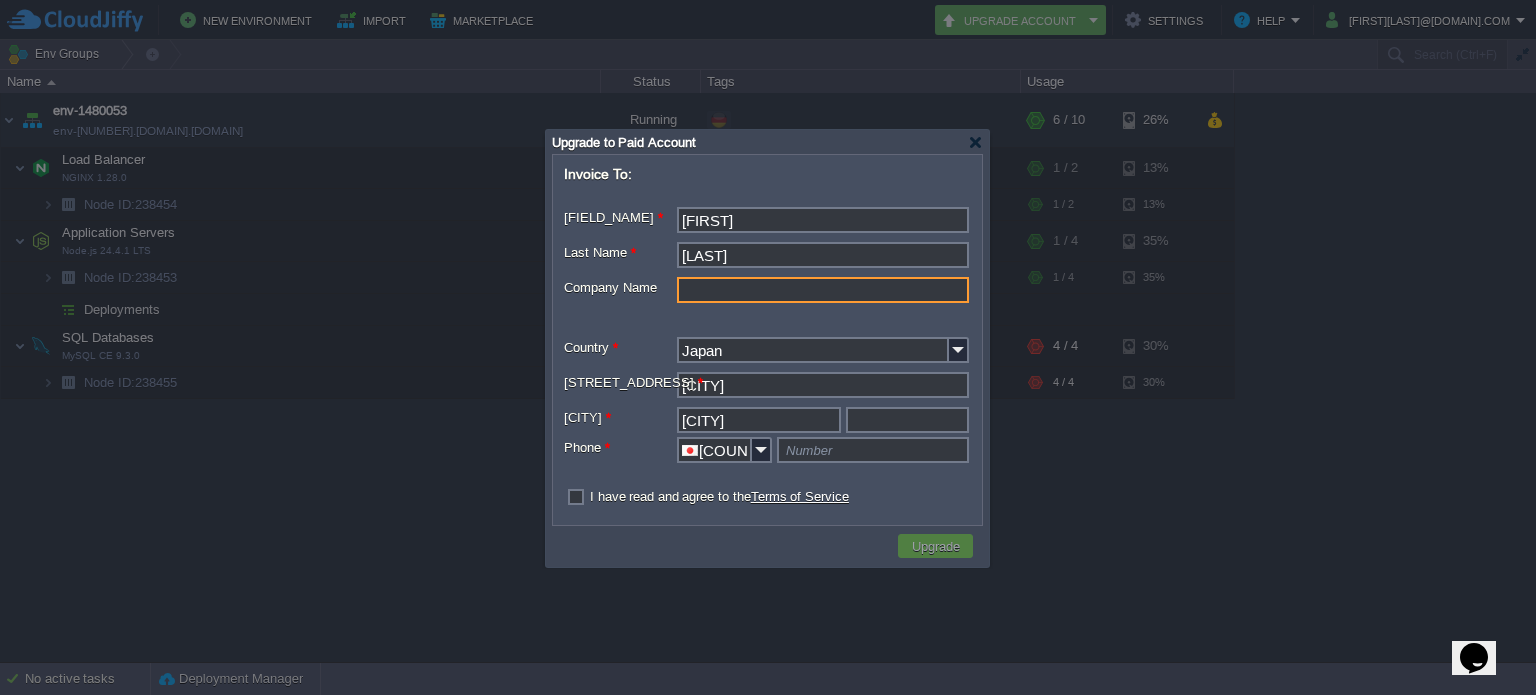 click on "Company Name" at bounding box center (823, 290) 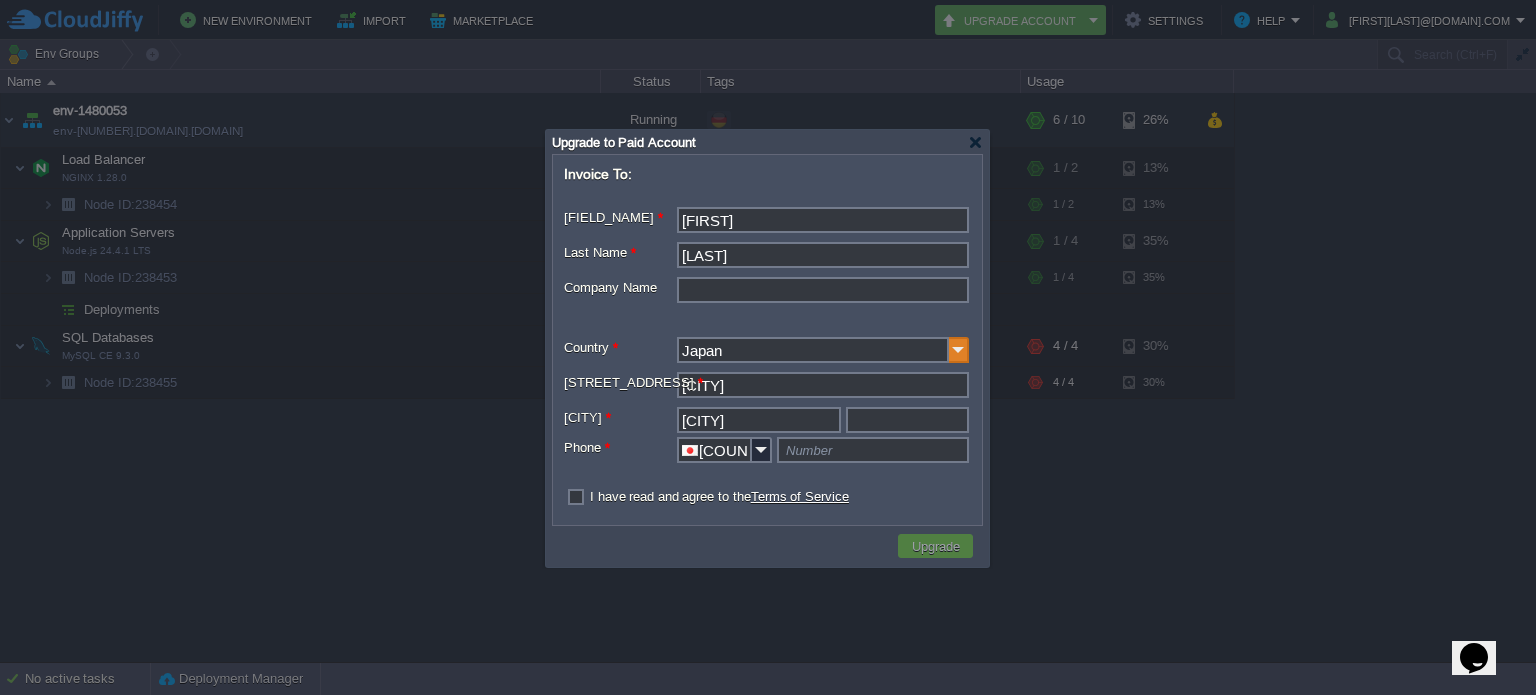 click at bounding box center [959, 350] 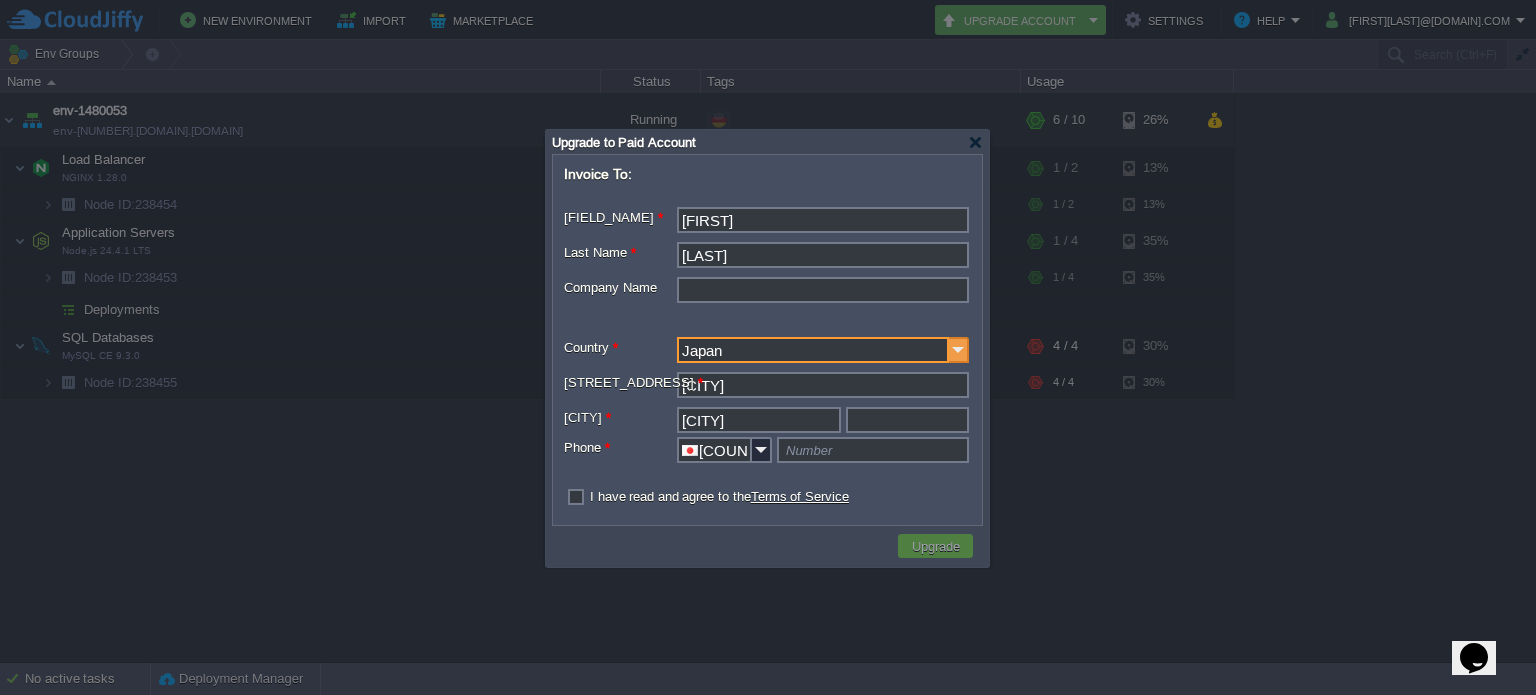 scroll, scrollTop: 2780, scrollLeft: 0, axis: vertical 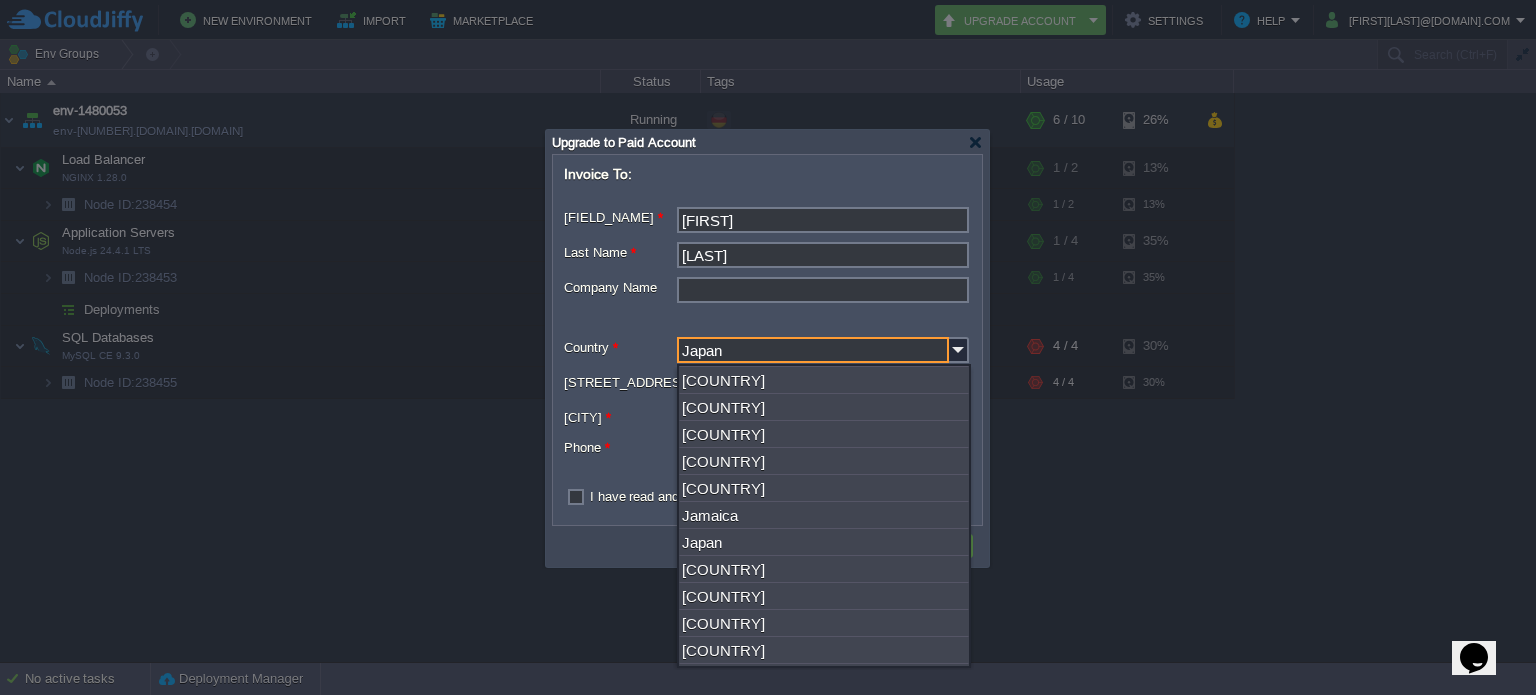 click on "[COUNTRY]" at bounding box center (824, 299) 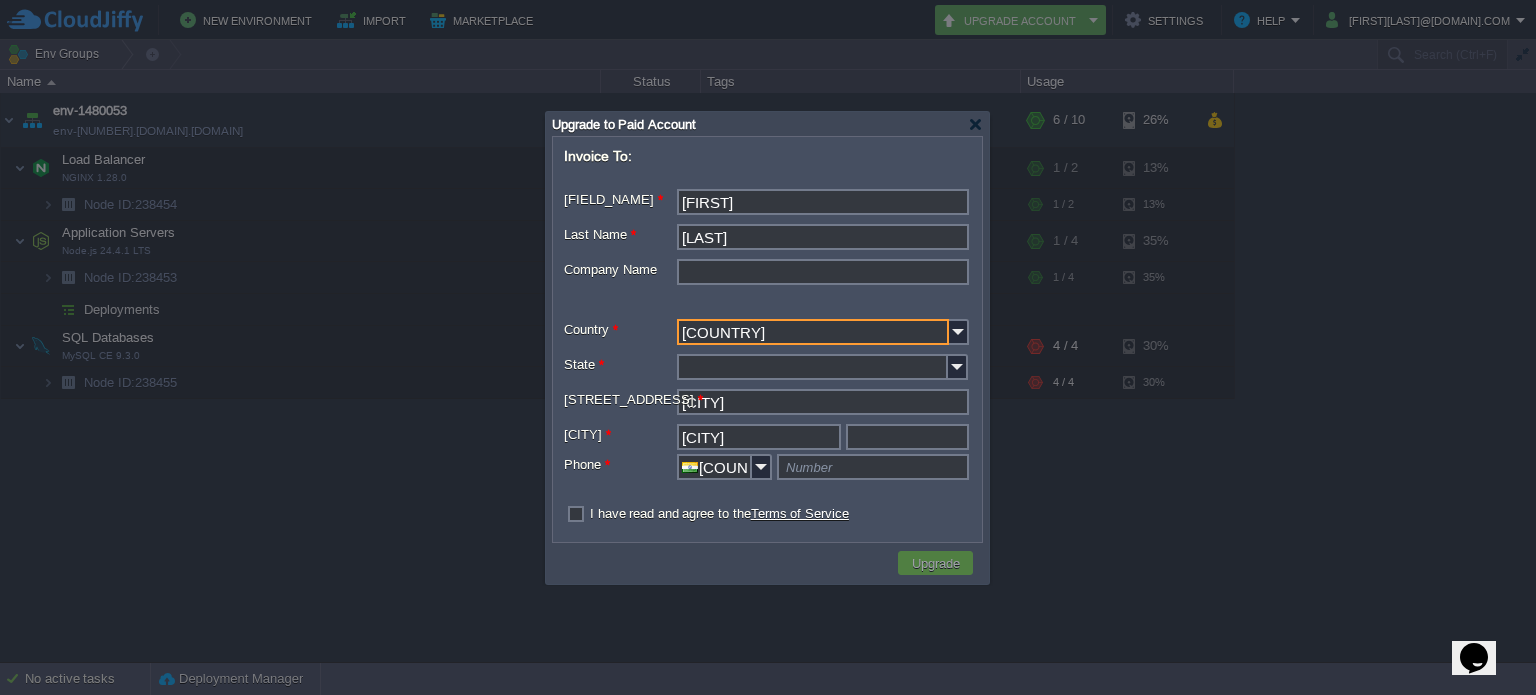 click on "[FIELD_NAME] *" at bounding box center [812, 367] 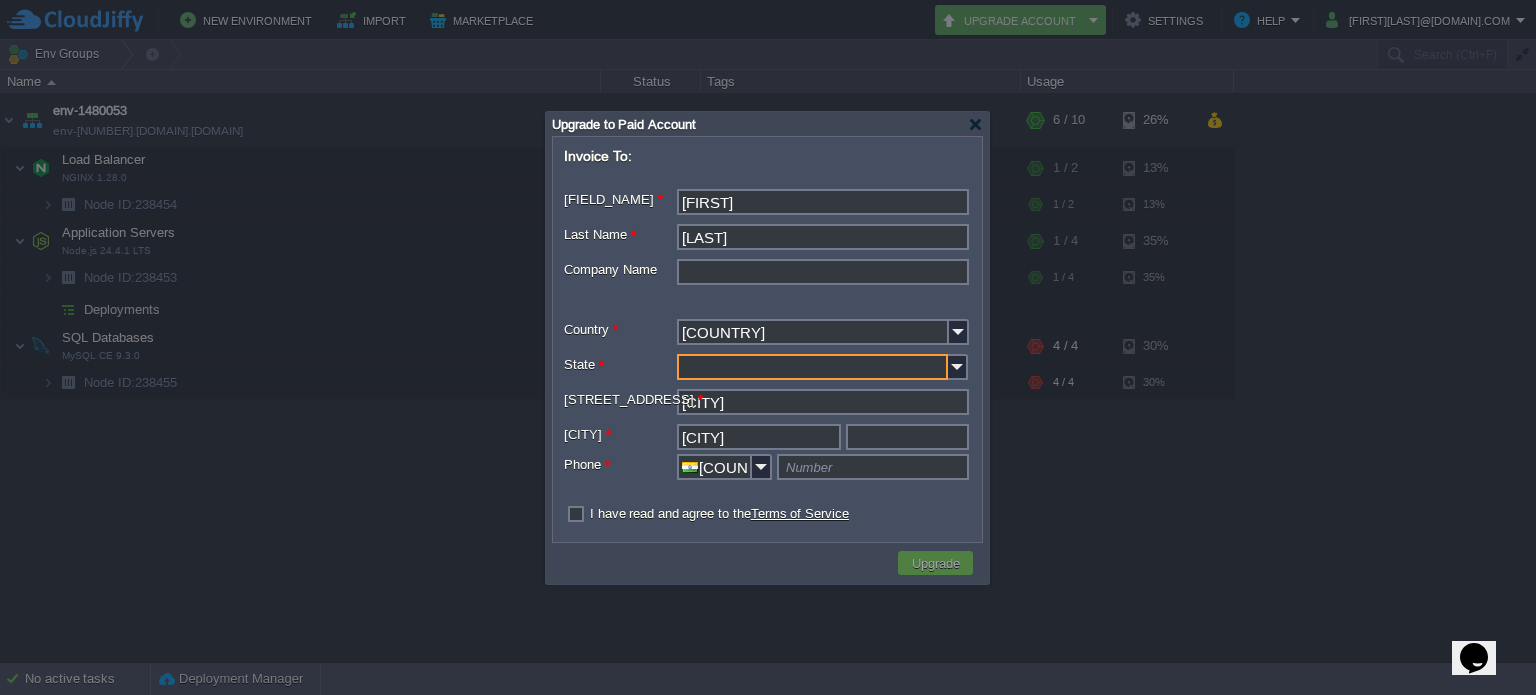 type on "[STATE]" 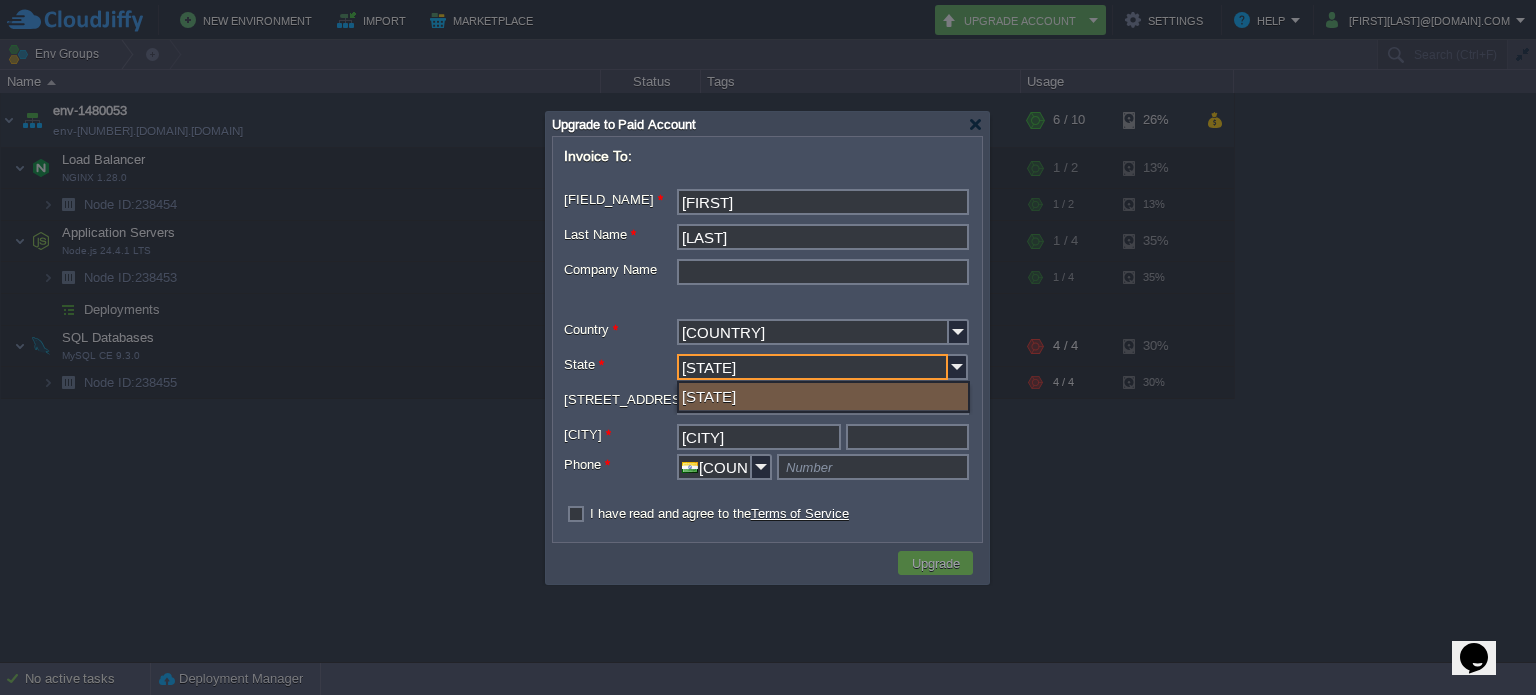 click on "[STATE]" at bounding box center (823, 396) 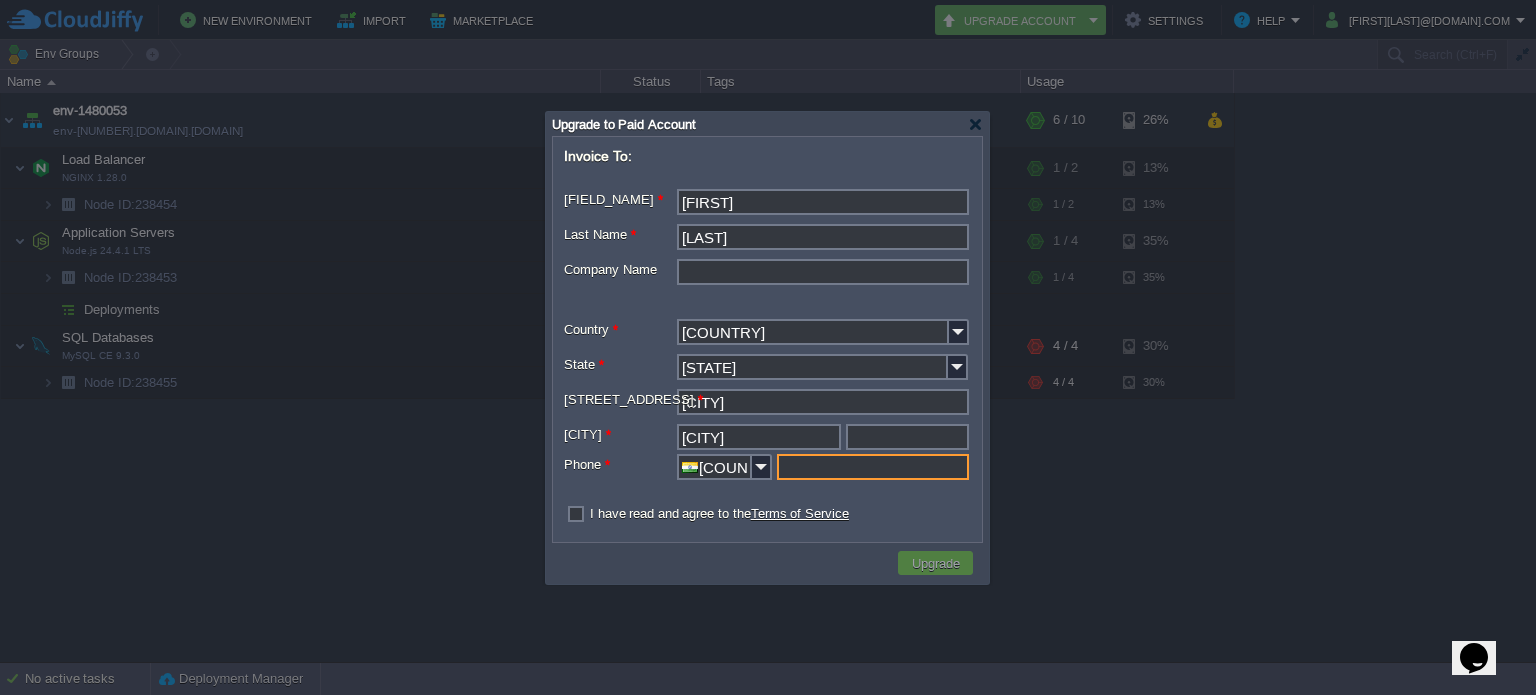 click at bounding box center [873, 467] 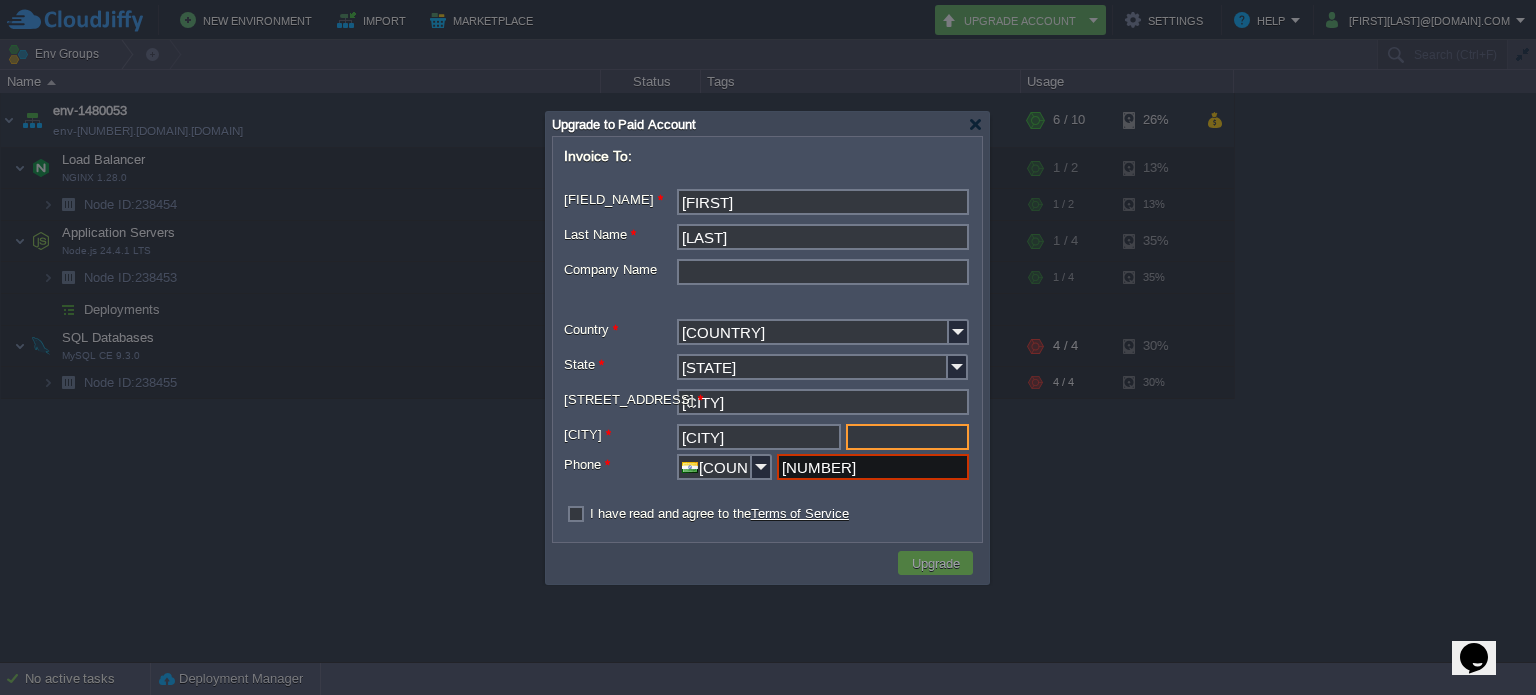 click at bounding box center (907, 437) 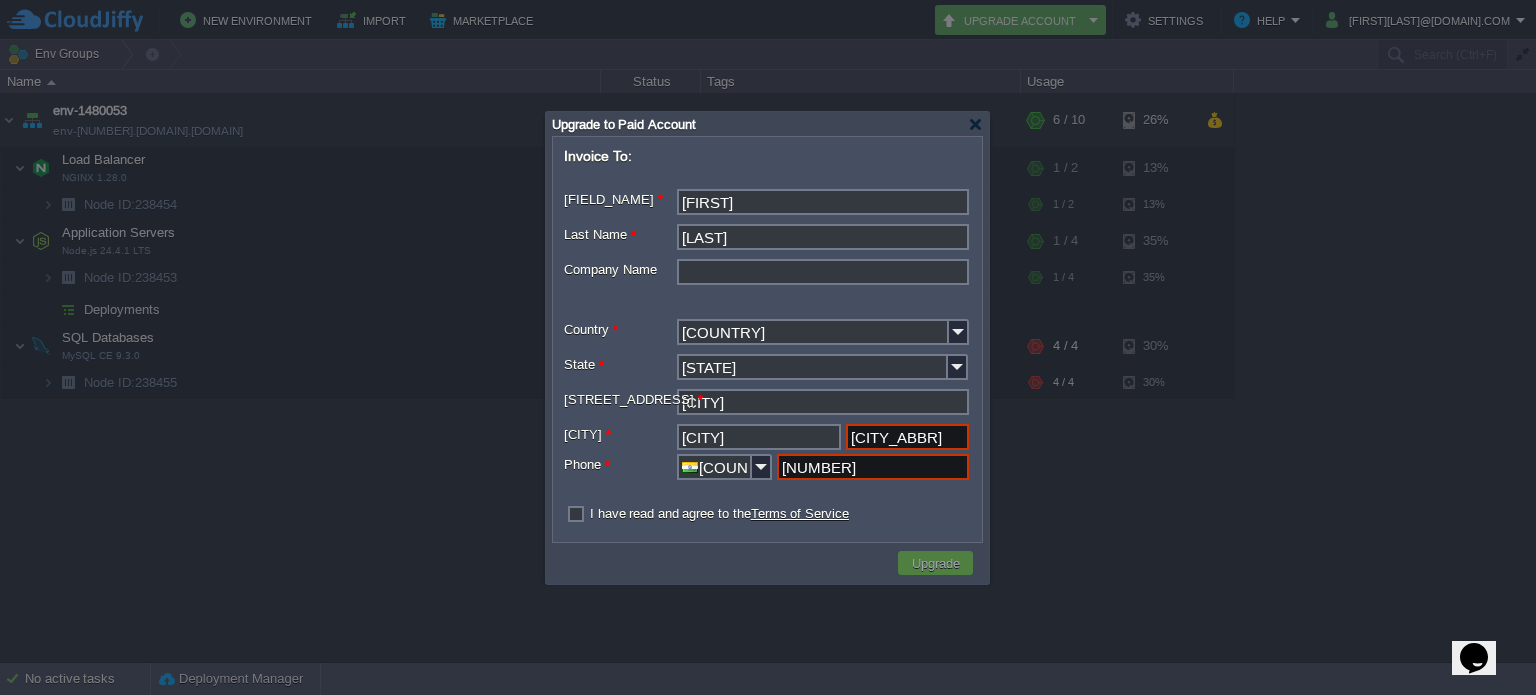 type on "[INITIAL]" 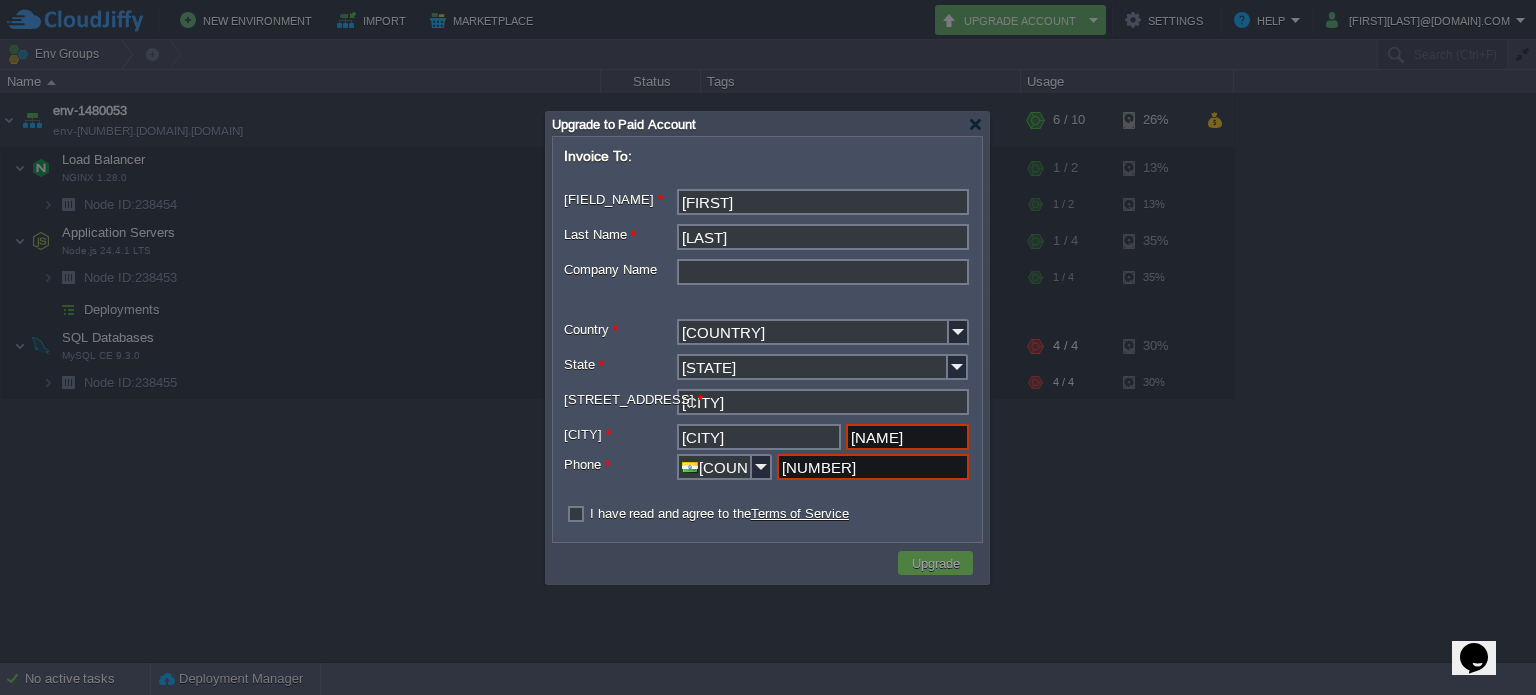 type on "[NAME]" 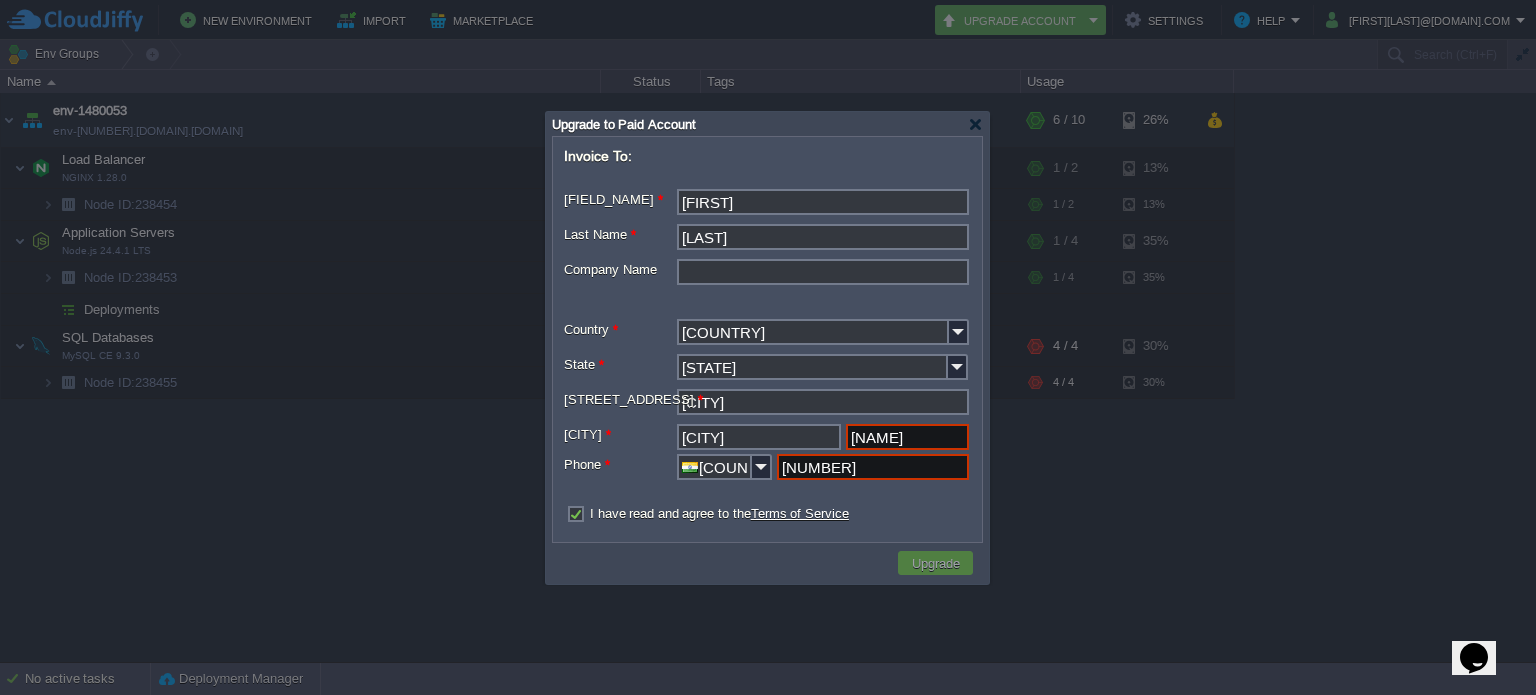 click at bounding box center (726, 563) 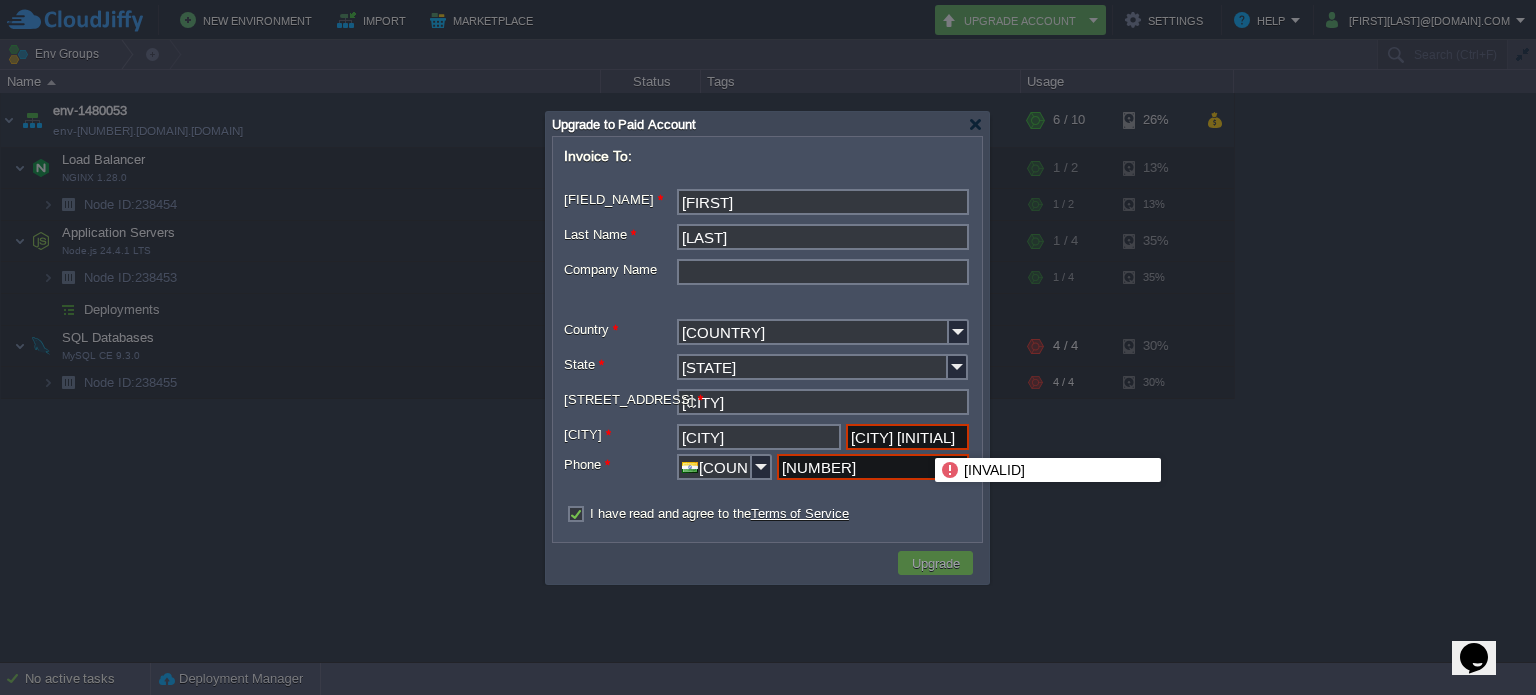 scroll, scrollTop: 0, scrollLeft: 8, axis: horizontal 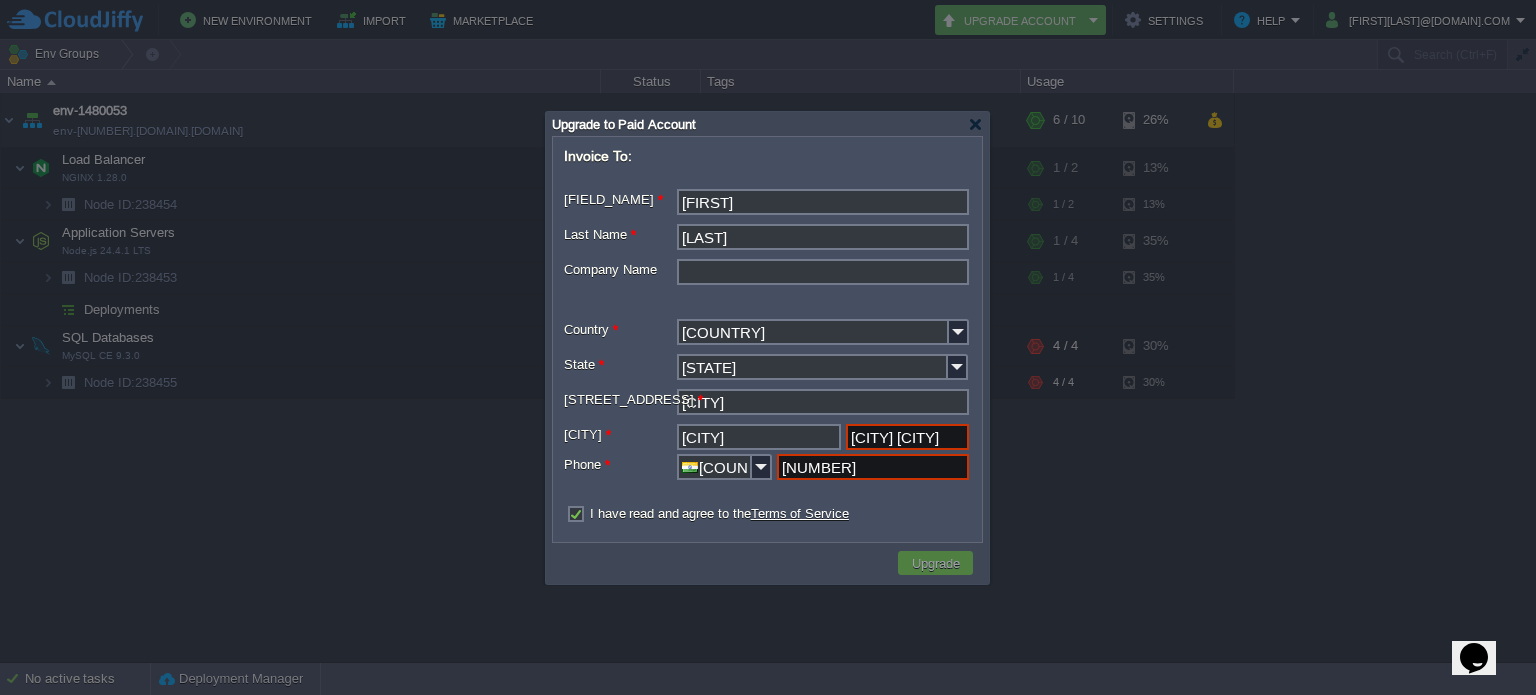 type on "[CITY] [CITY]" 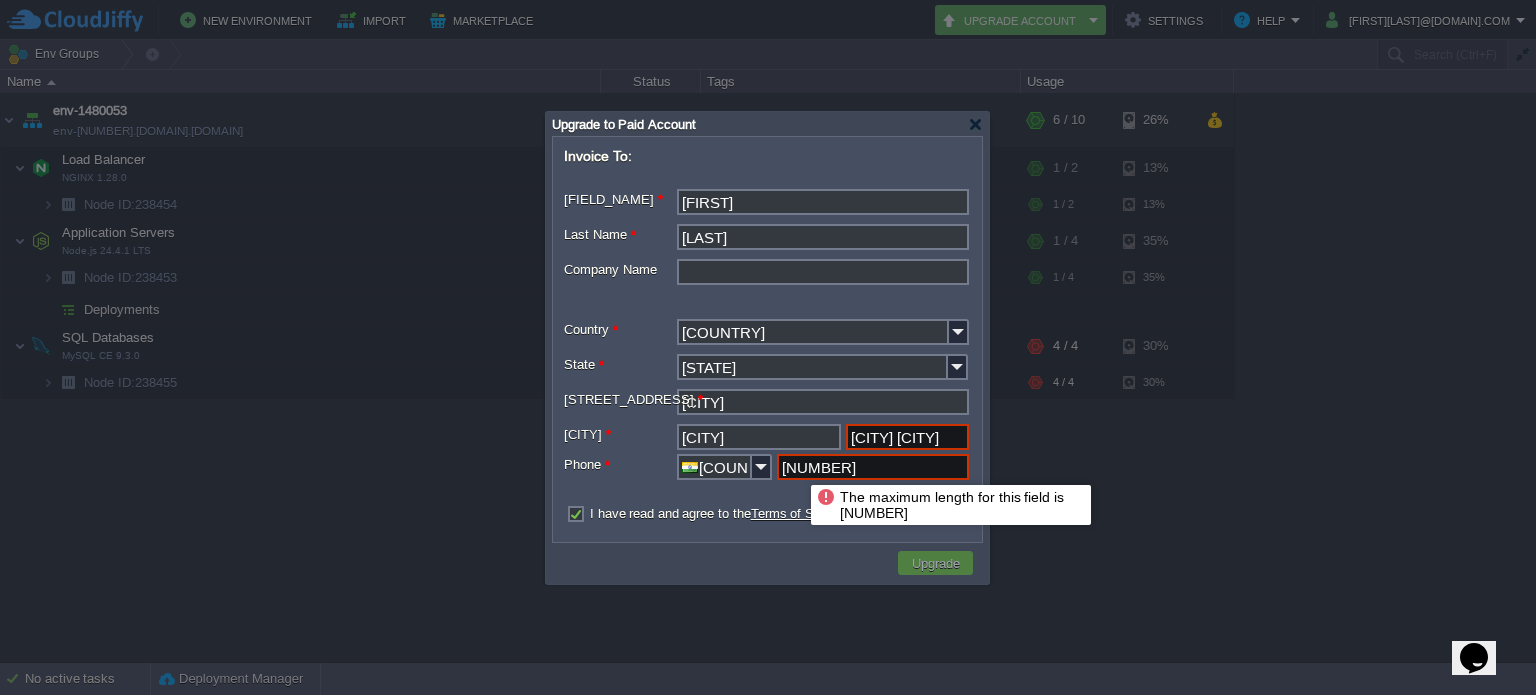 click on "[NUMBER]" at bounding box center (873, 467) 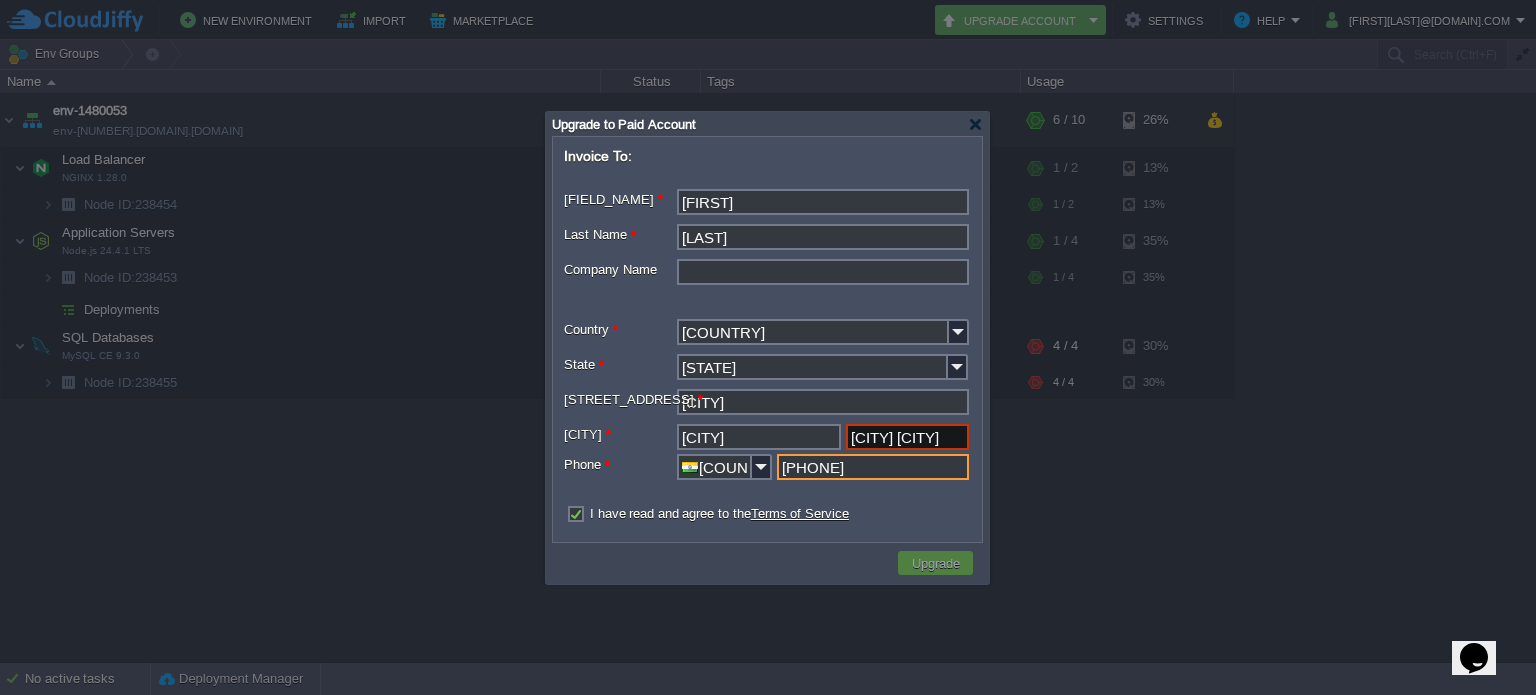 type on "[PHONE]" 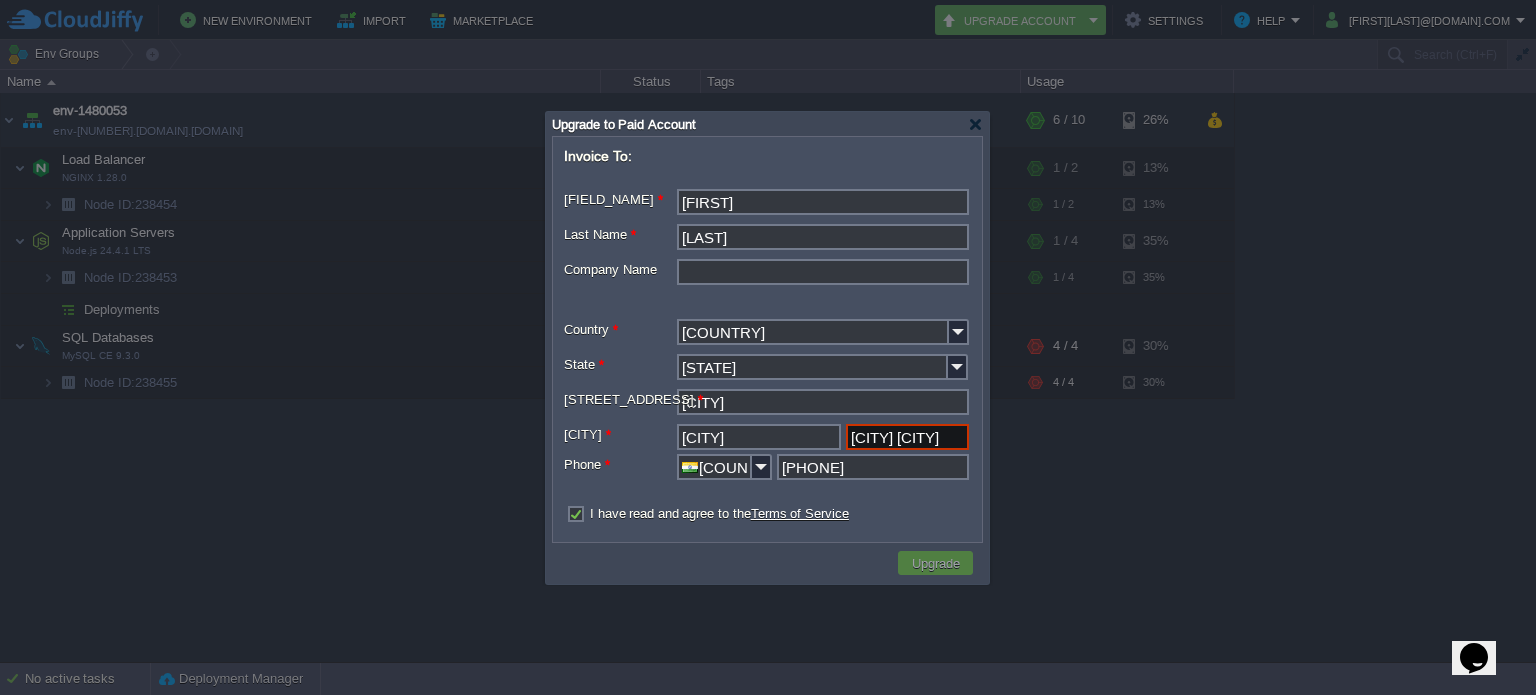 click at bounding box center [726, 563] 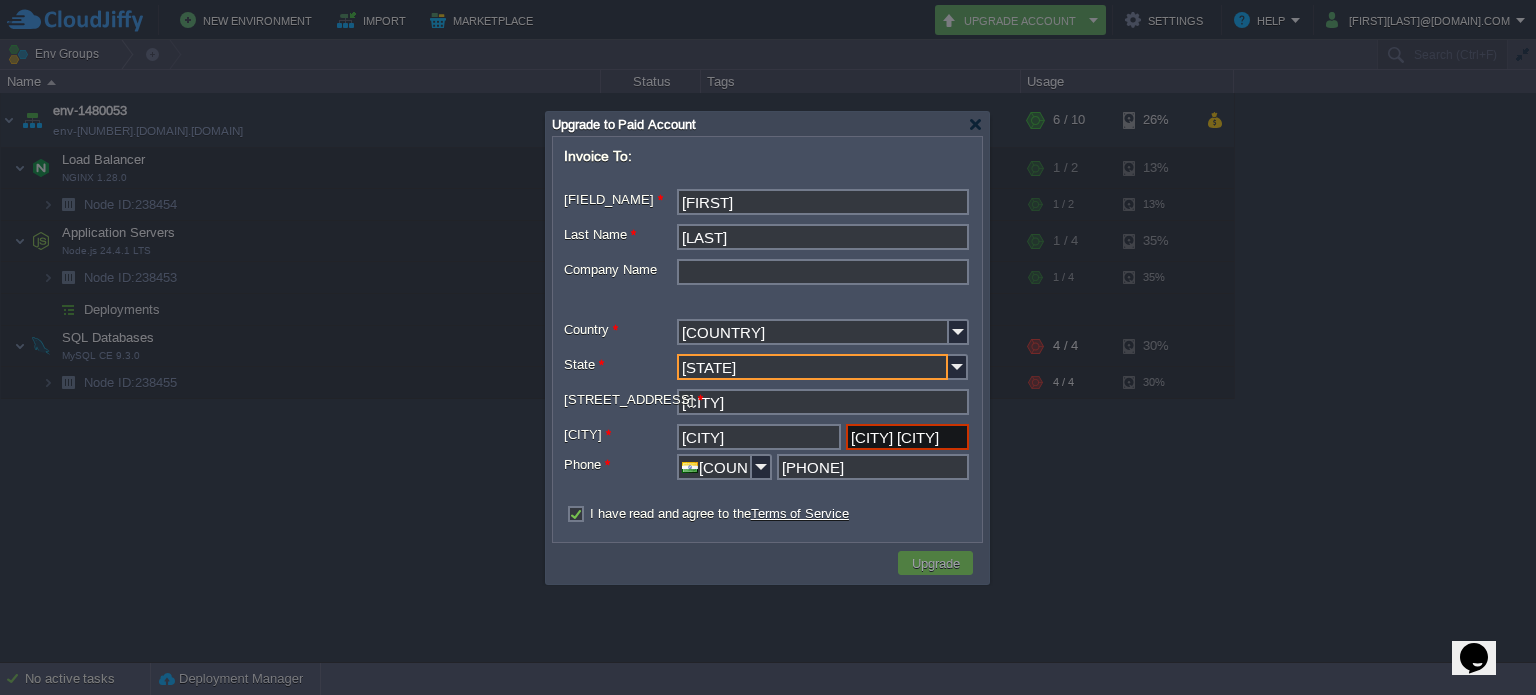 click on "[COUNTRY]" at bounding box center [813, 332] 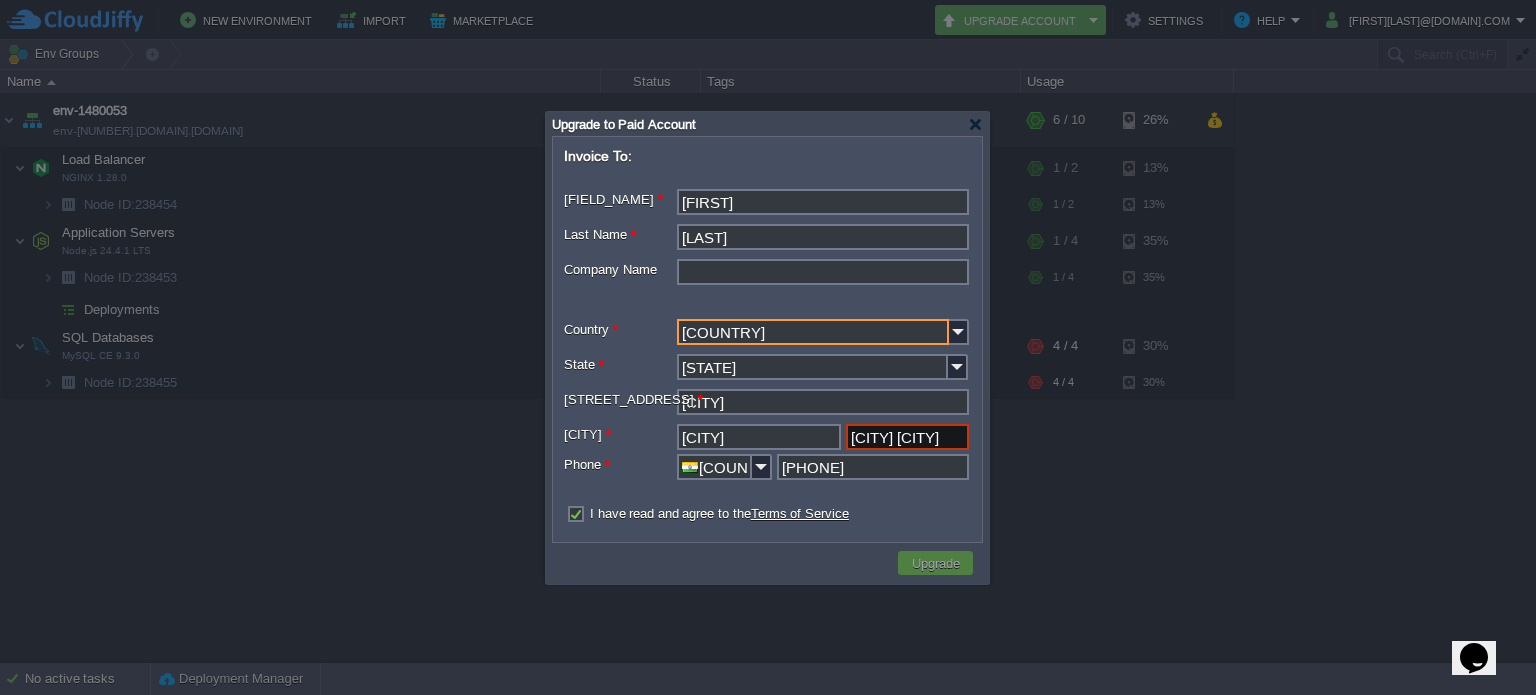 click on "[STATE]" at bounding box center (812, 367) 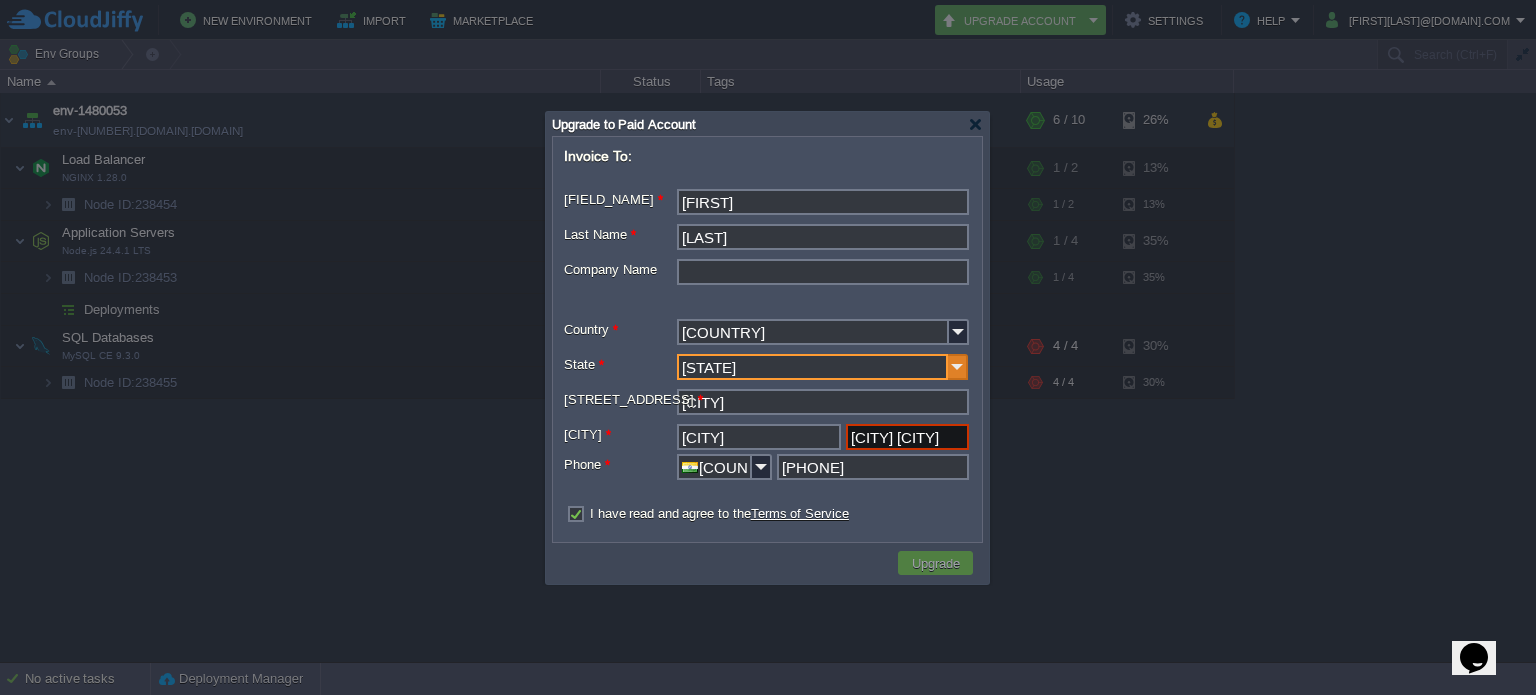 click at bounding box center [958, 367] 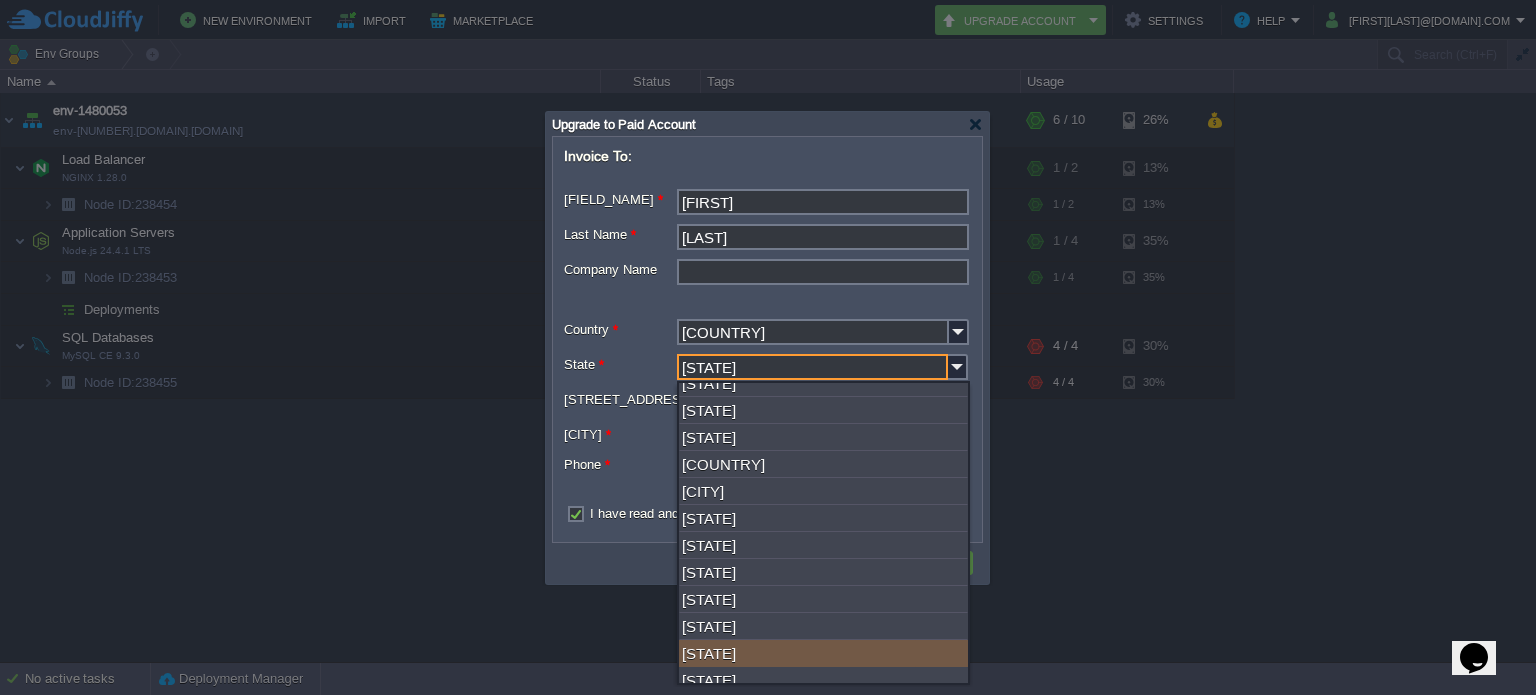 click on "[STATE]" at bounding box center [823, 653] 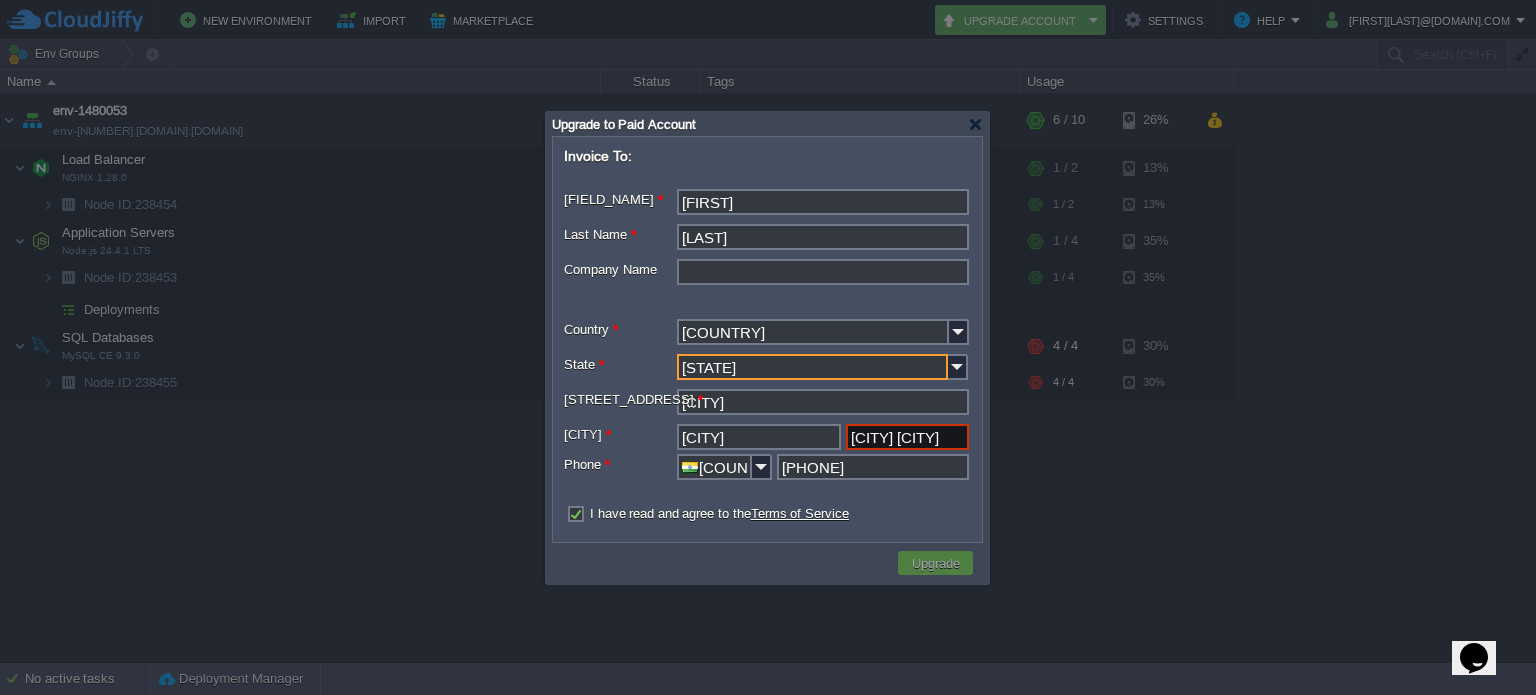click at bounding box center [726, 563] 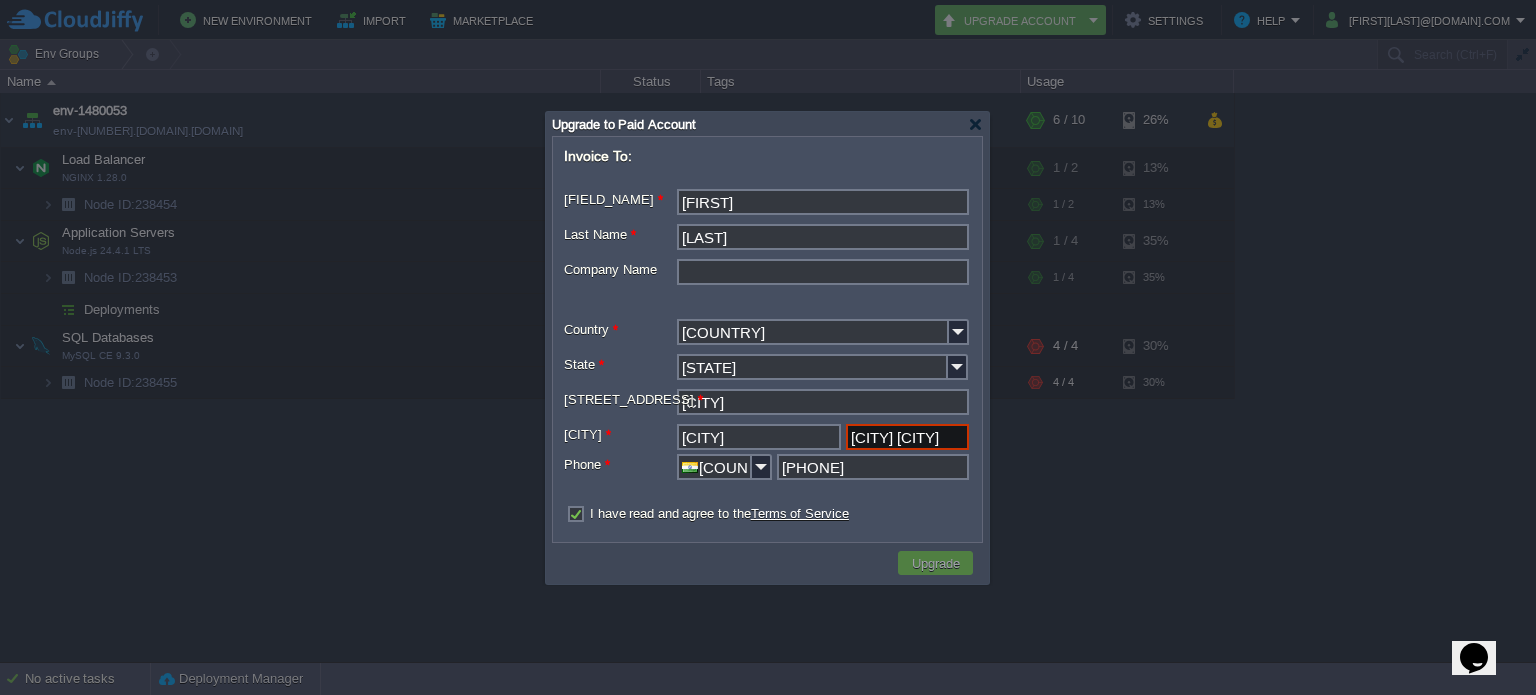 click on "Company Name" at bounding box center (823, 272) 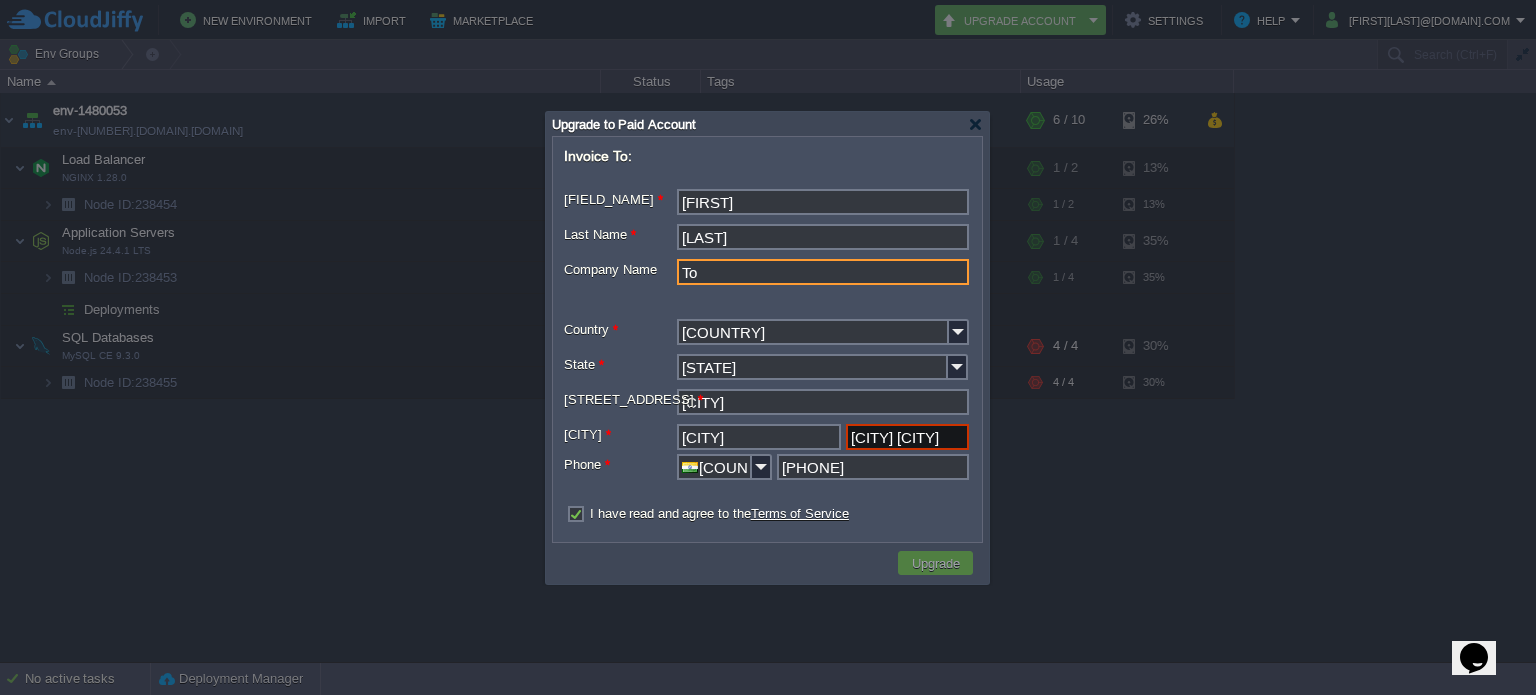 type on "T" 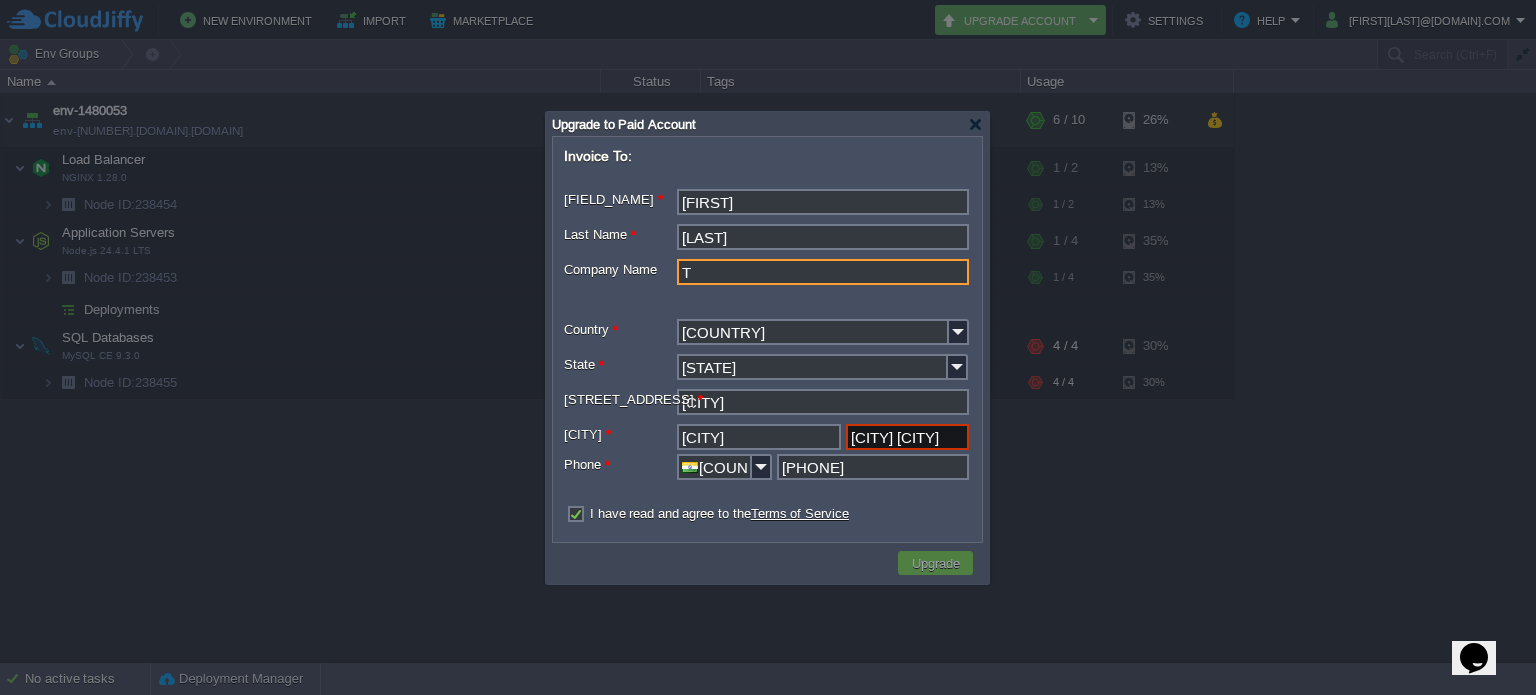 type 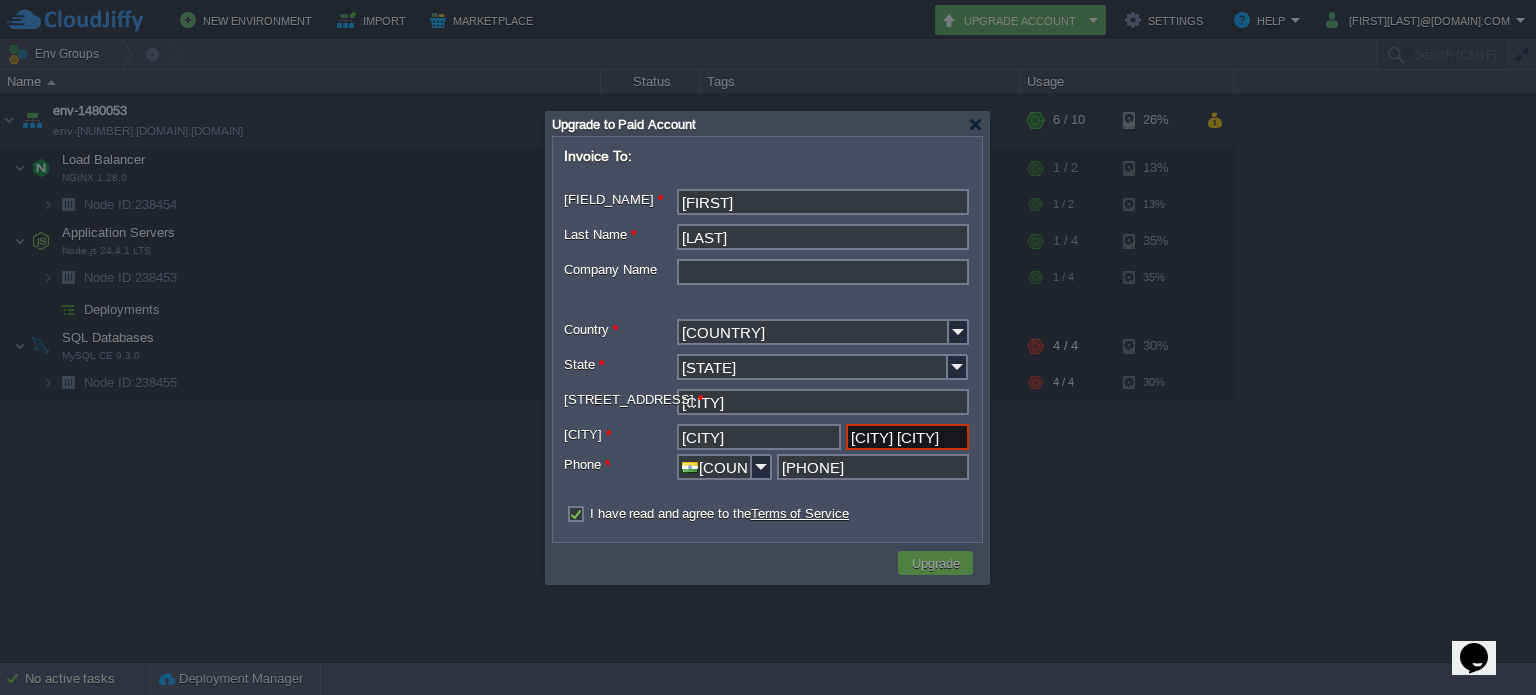 click on "Upgrade" at bounding box center [936, 563] 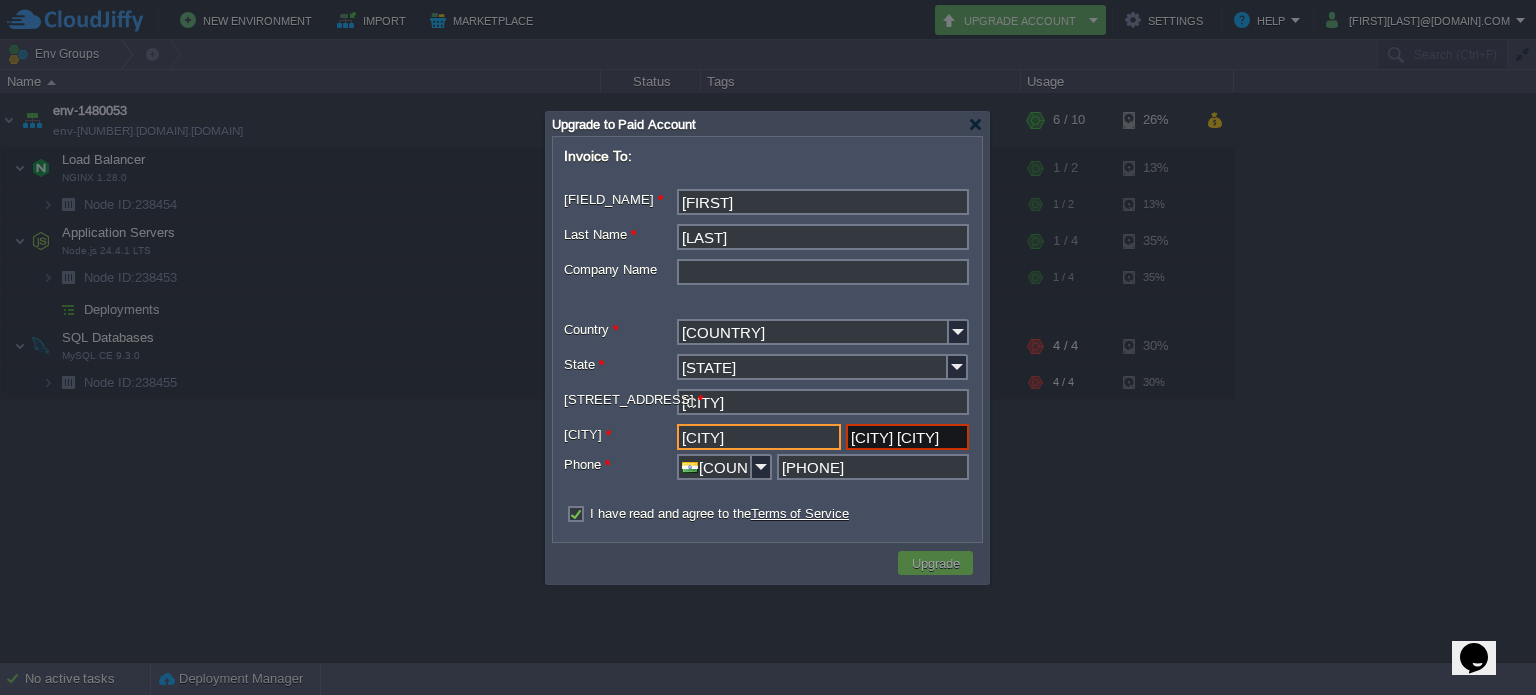 click on "[CITY]" at bounding box center (759, 437) 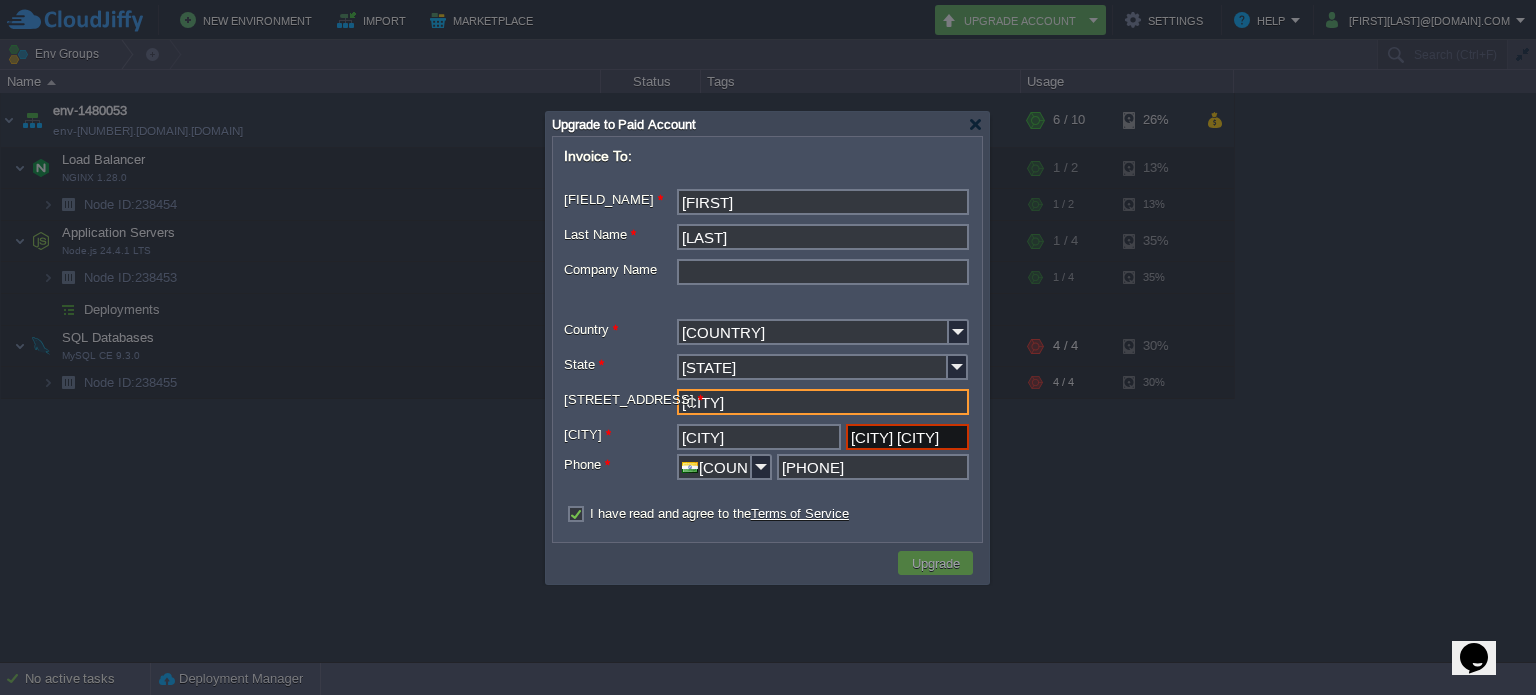 click on "[CITY]" at bounding box center [823, 402] 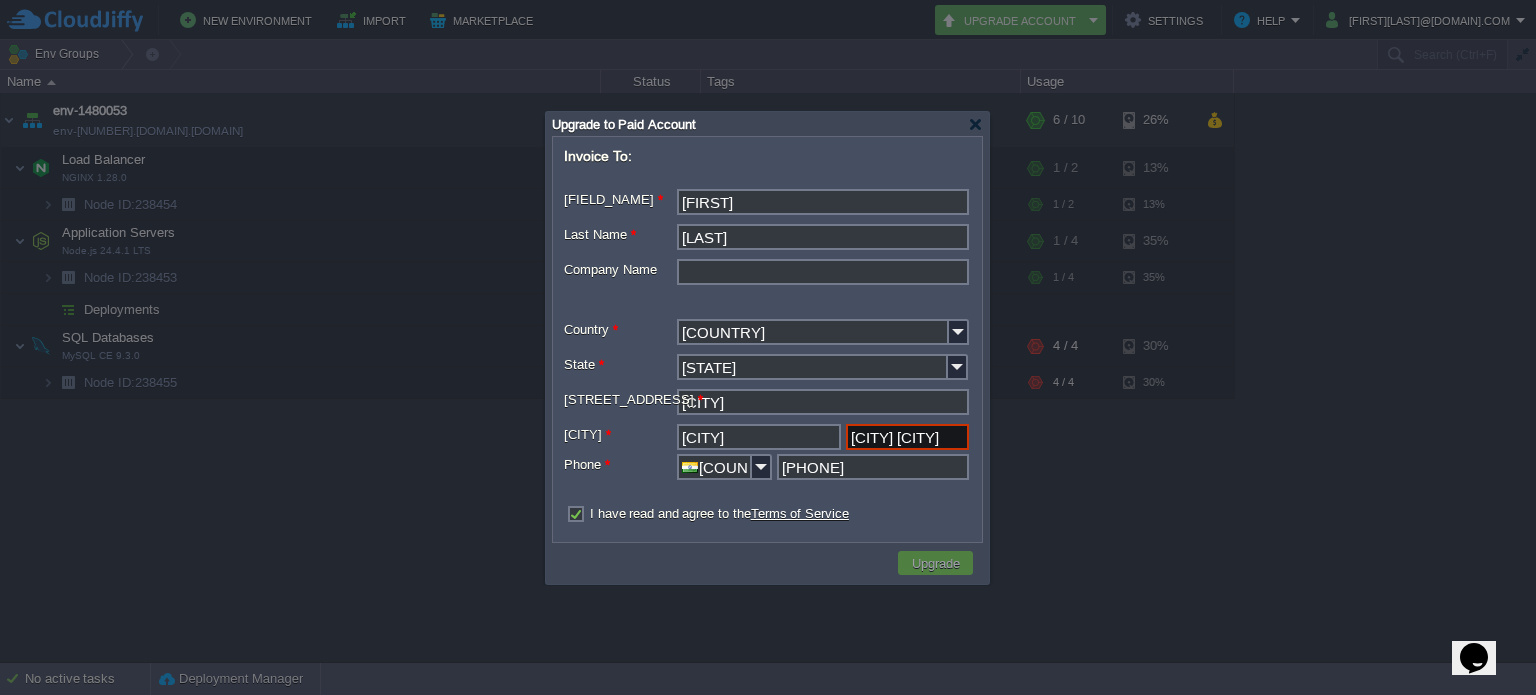click at bounding box center [726, 563] 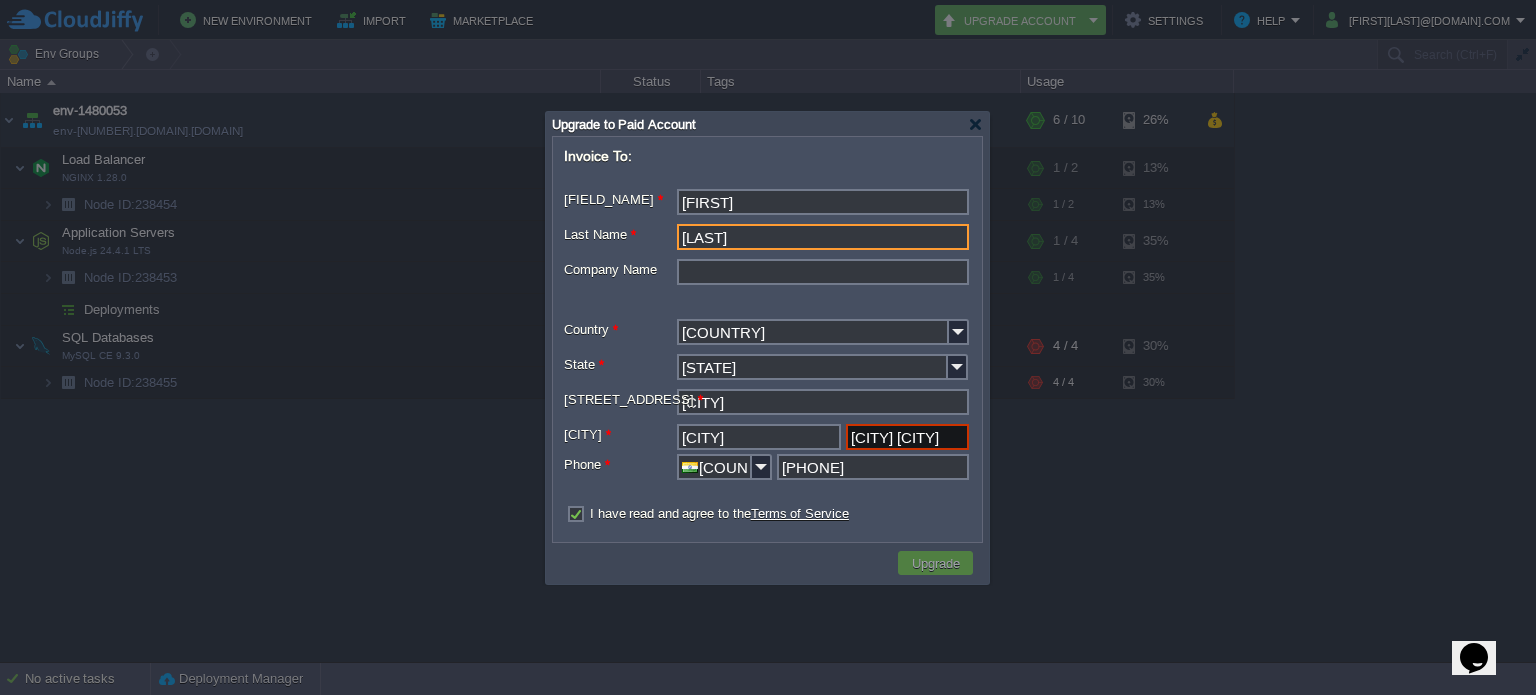 click on "[LAST]" at bounding box center [823, 237] 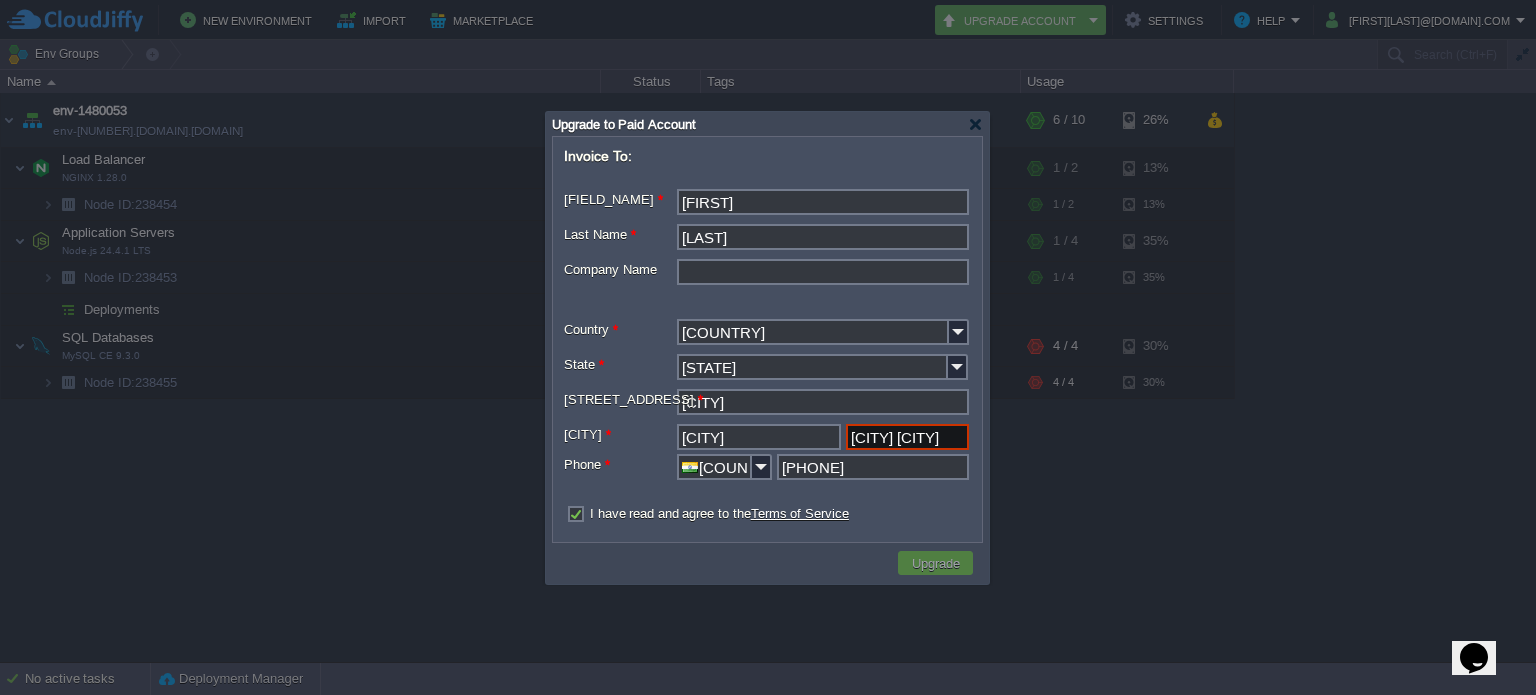 click on "Invoice To: [FIRST_NAME] * [LAST_NAME] * Company Name Country * [COUNTRY] Type [FIELD_NAME] RCR State * [STATE] City * [CITY] [AREA] Phone * [COUNTRY_CODE] [PHONE_NUMBER] I have read and agree to the  Terms of Service" at bounding box center [767, 337] 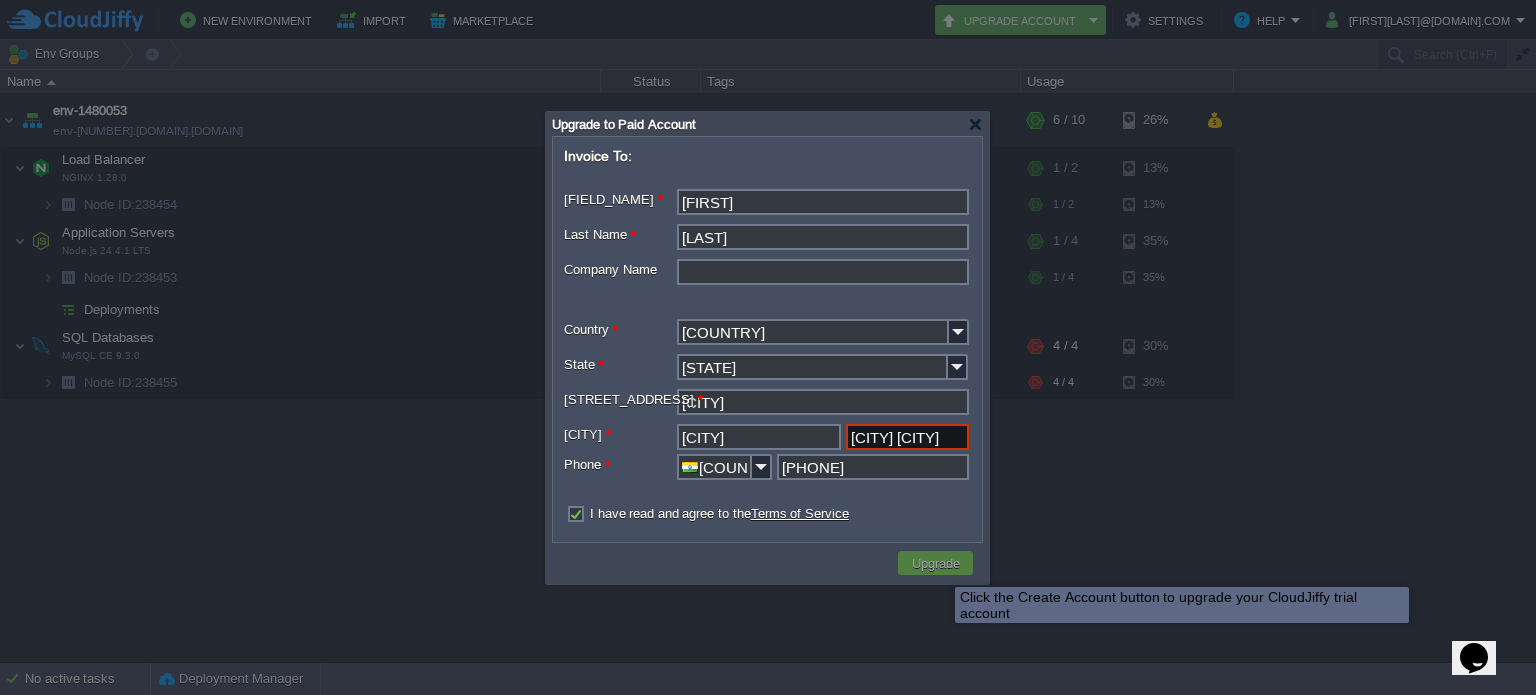 click on "Upgrade" at bounding box center [936, 563] 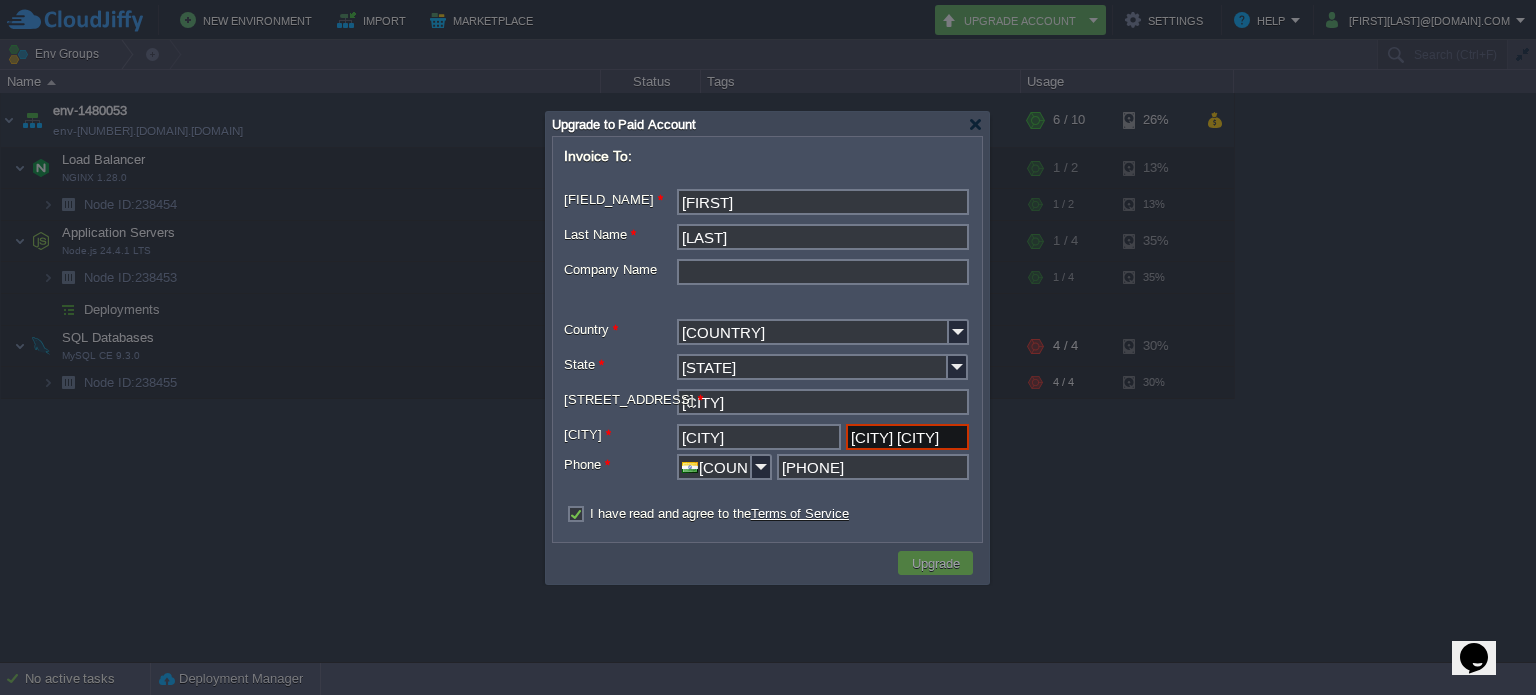 click on "Terms of Service" at bounding box center [800, 513] 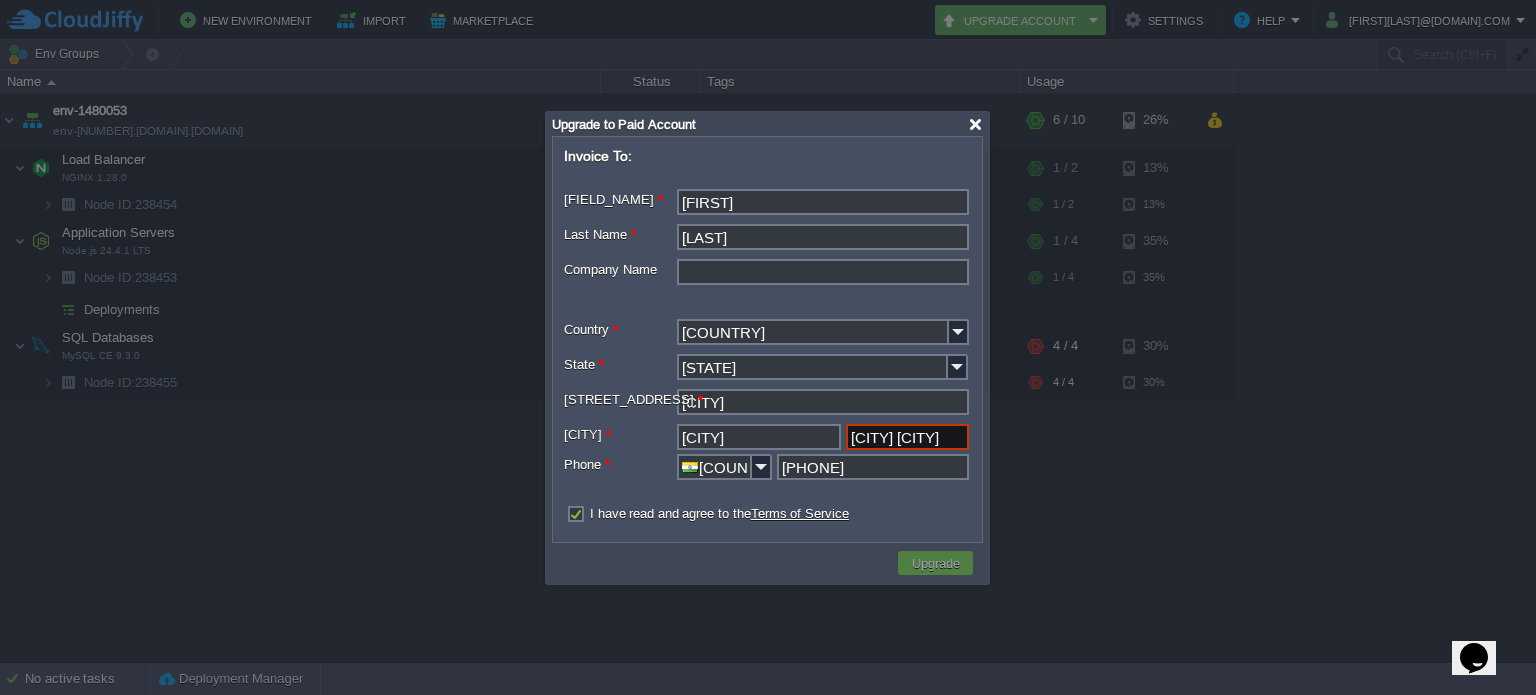 click at bounding box center (975, 124) 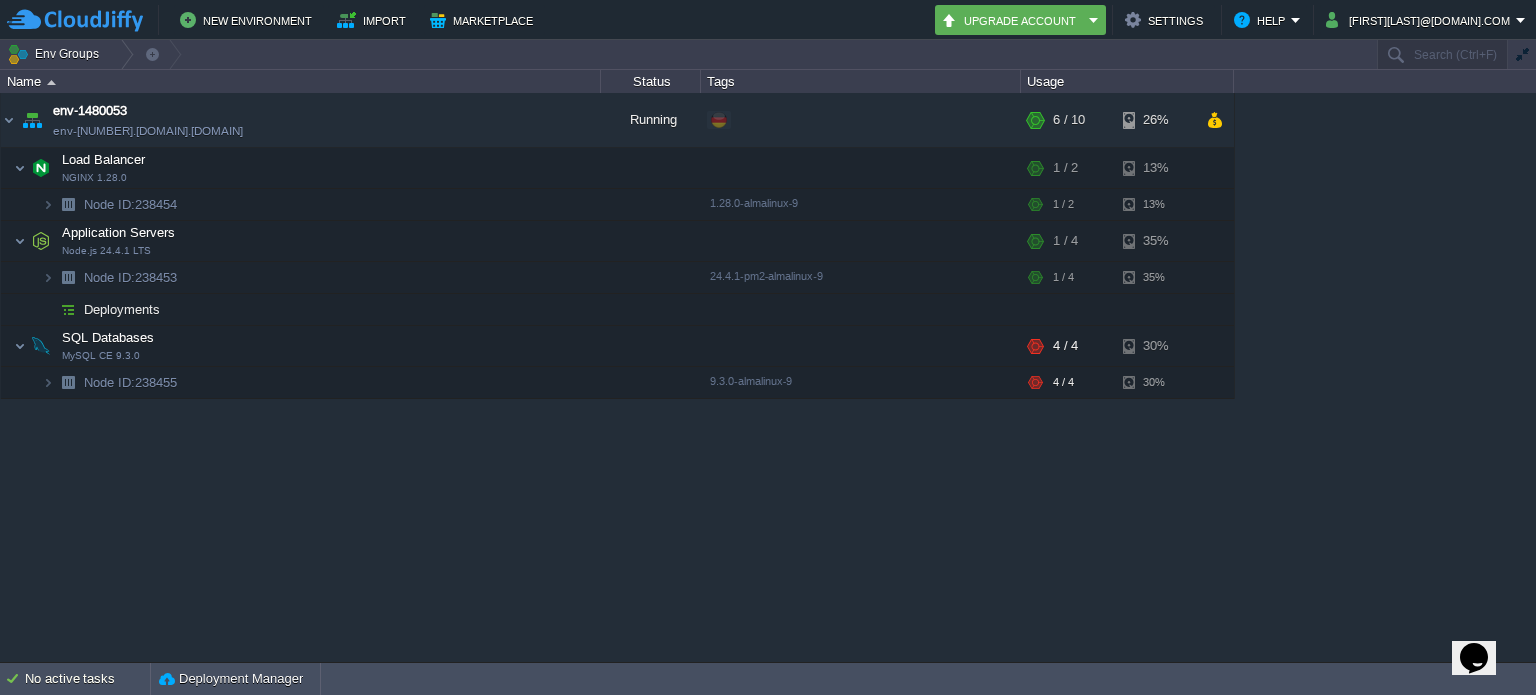 click on "env-[NUMBER] env-[NUMBER].de-fra1.cloudjiffy.net Running                                 +[NUMBER] Add to Env Group                                                                                                                                                            RAM                 [PERCENT]%                                         CPU                 [PERCENT]%                             [NUMBER] / [NUMBER]                    [PERCENT]%     Load Balancer NGINX [VERSION]                                                                                                                                                            RAM                 [PERCENT]%                                         CPU                 [PERCENT]%                             [NUMBER] / [NUMBER]                    [PERCENT]%     Node ID:  [NUMBER]                                                [VERSION]                                                                                                                                                                            RAM                 [PERCENT]%" at bounding box center [768, 377] 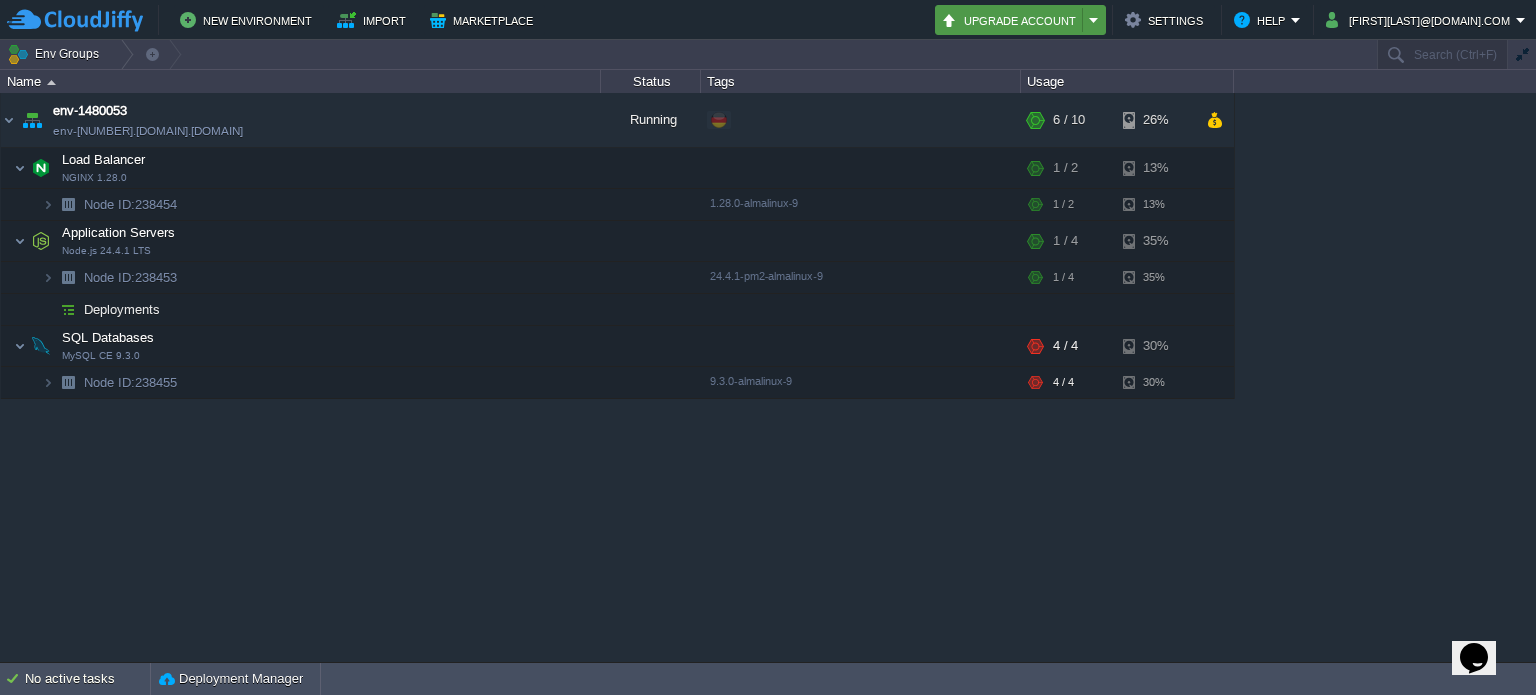 click on "Upgrade Account" at bounding box center (1012, 20) 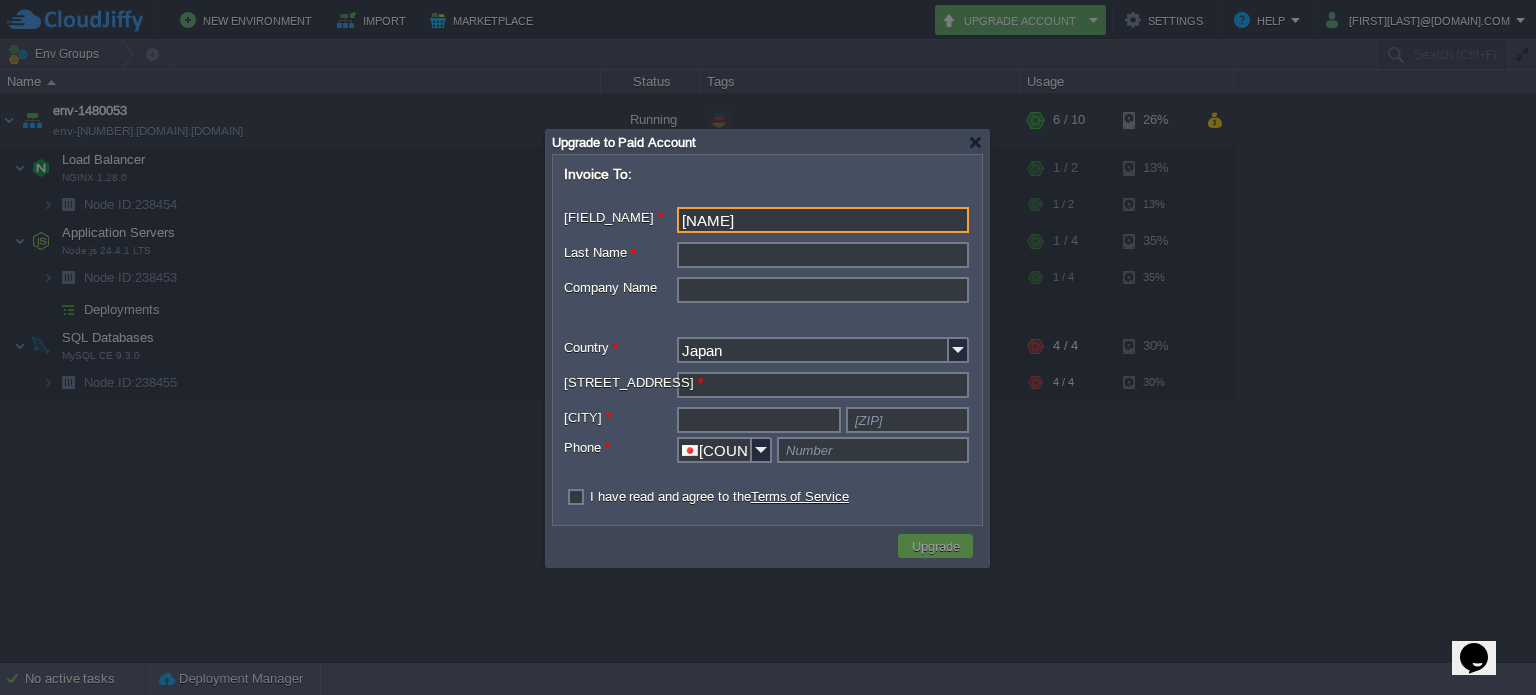 type on "[FIRST]" 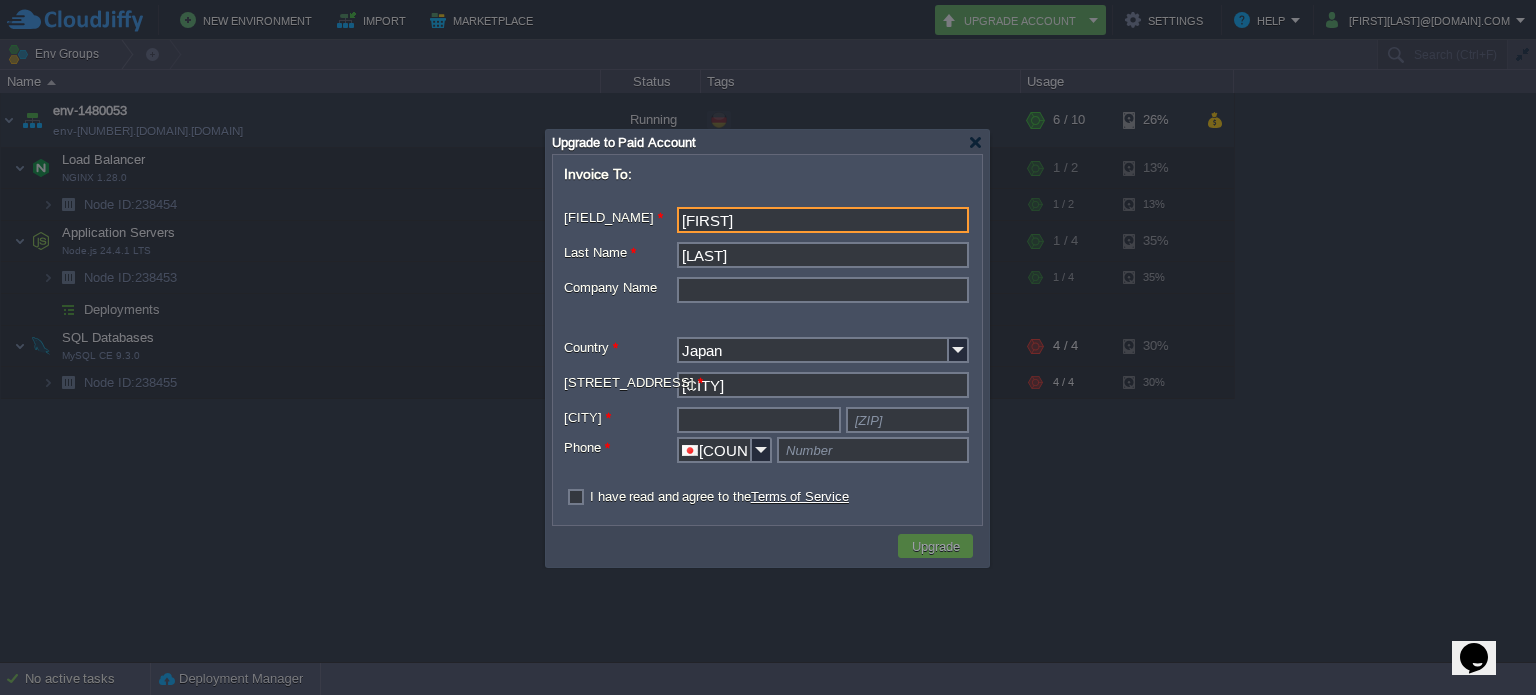 type on "[CITY]" 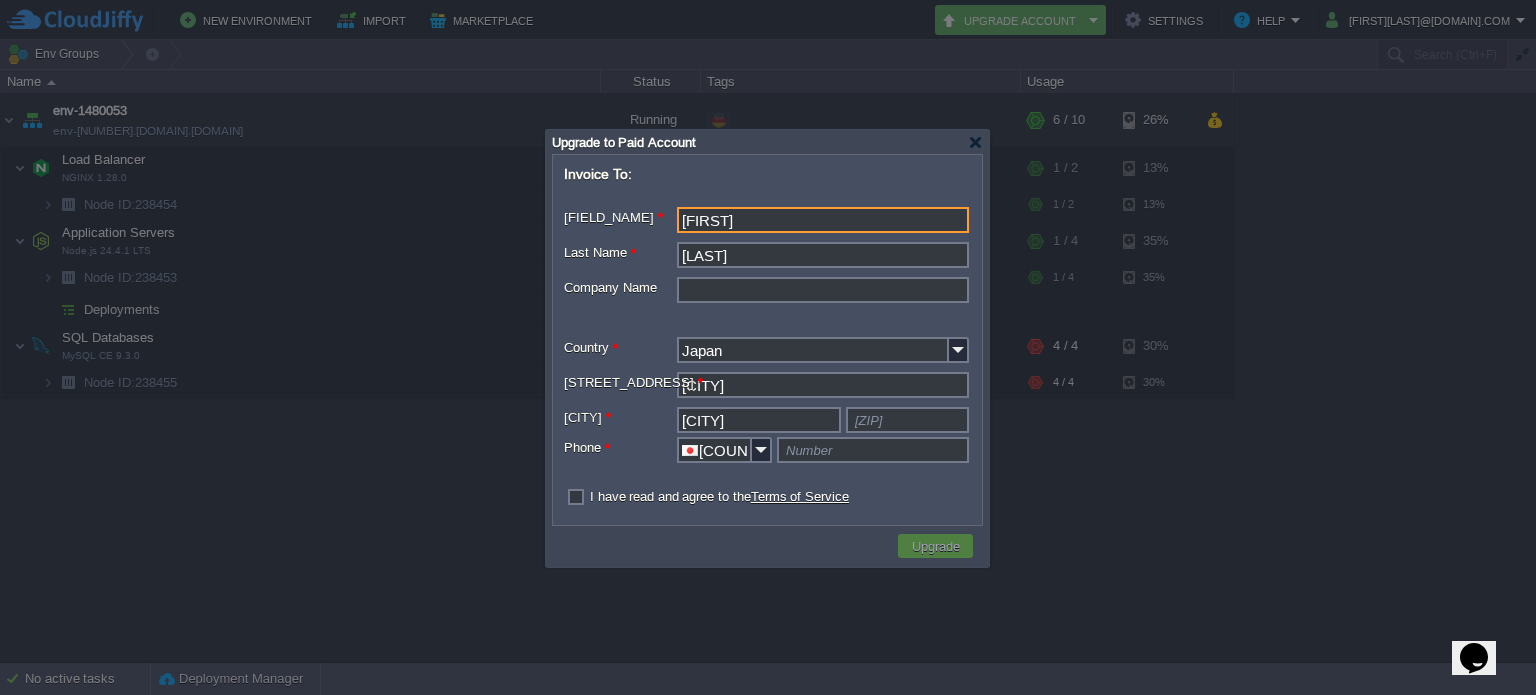 type 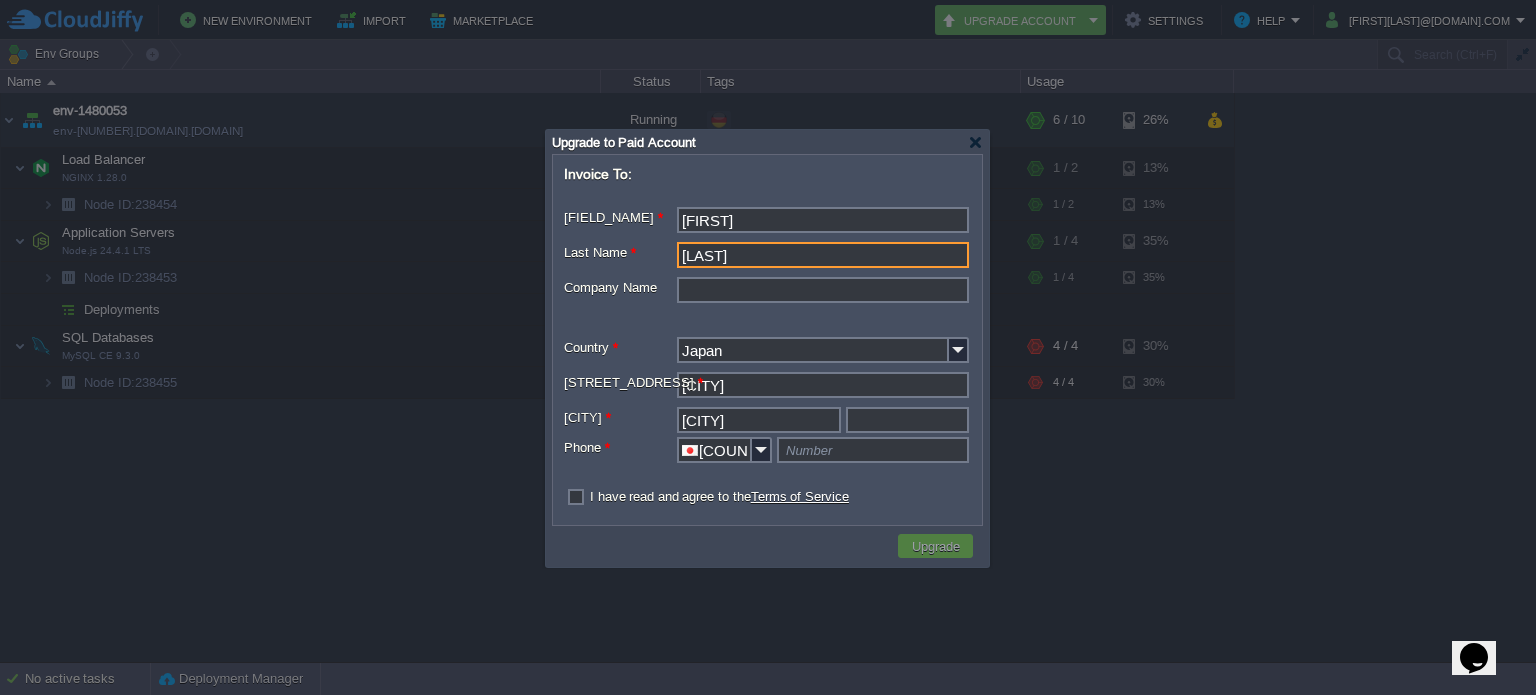 click on "[LAST]" at bounding box center (823, 255) 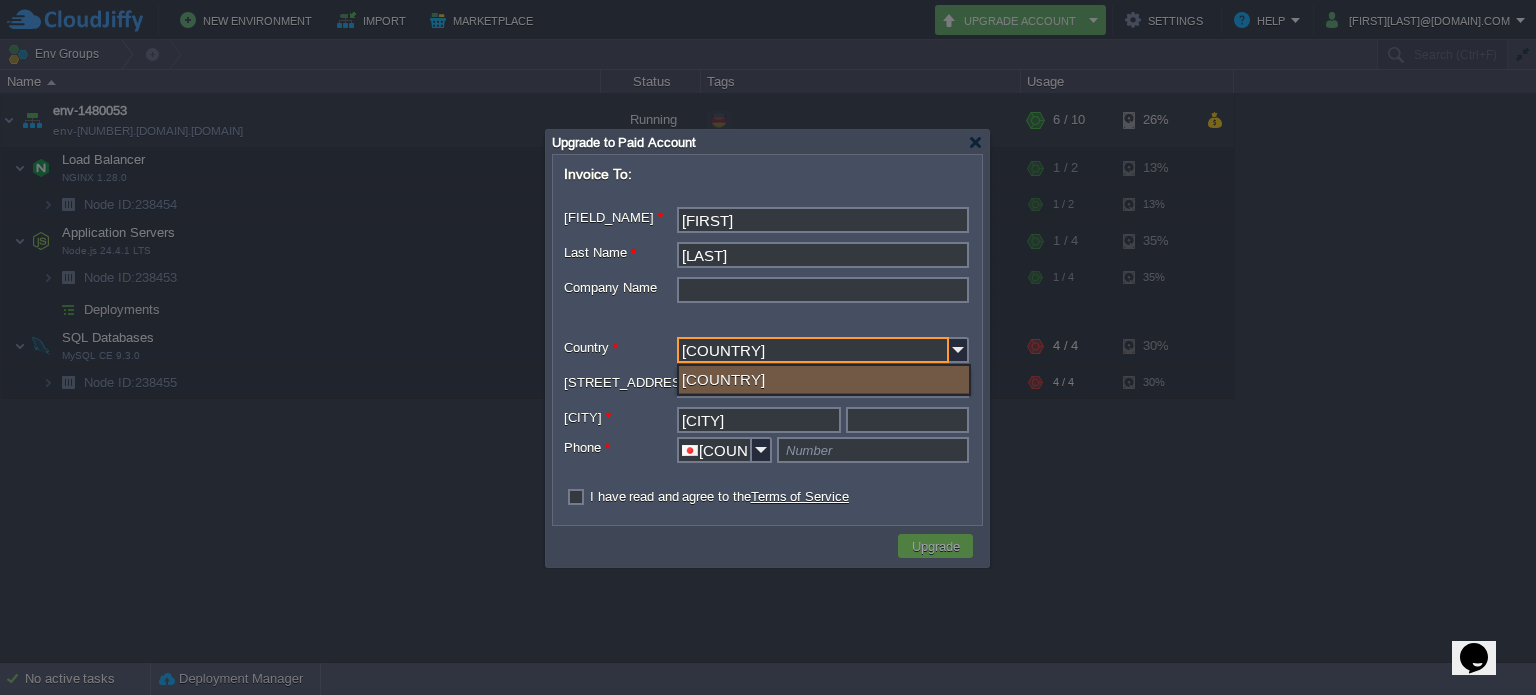 type on "[COUNTRY]" 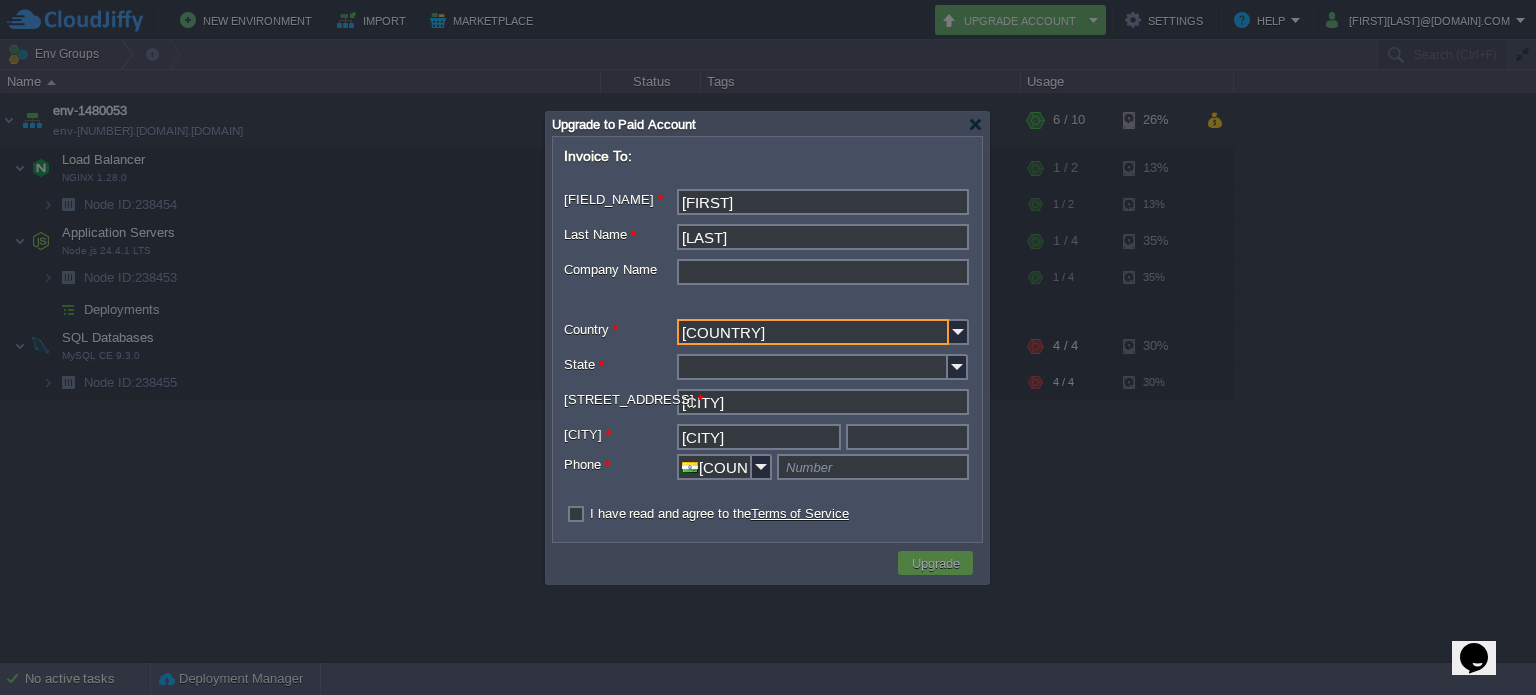 type on "[COUNTRY]" 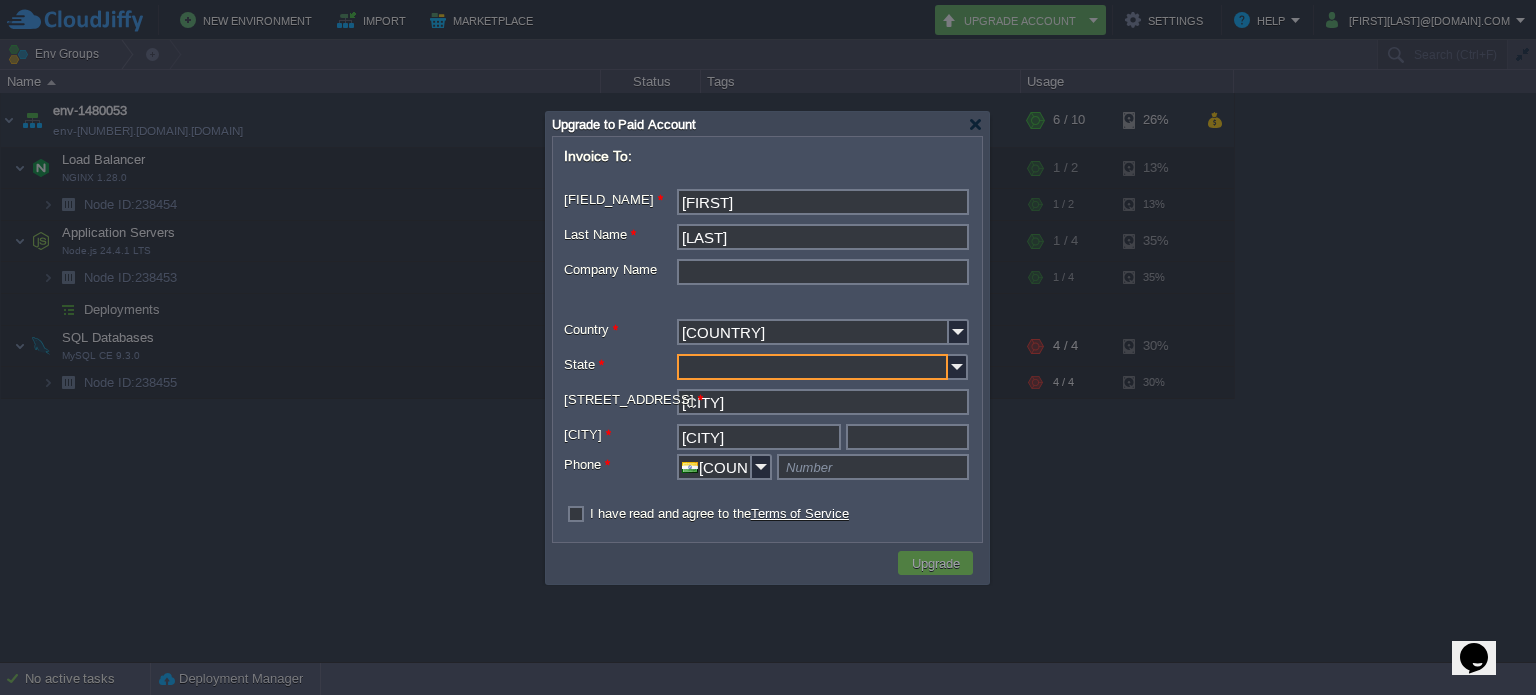 click on "[FIELD_NAME] *" at bounding box center (812, 367) 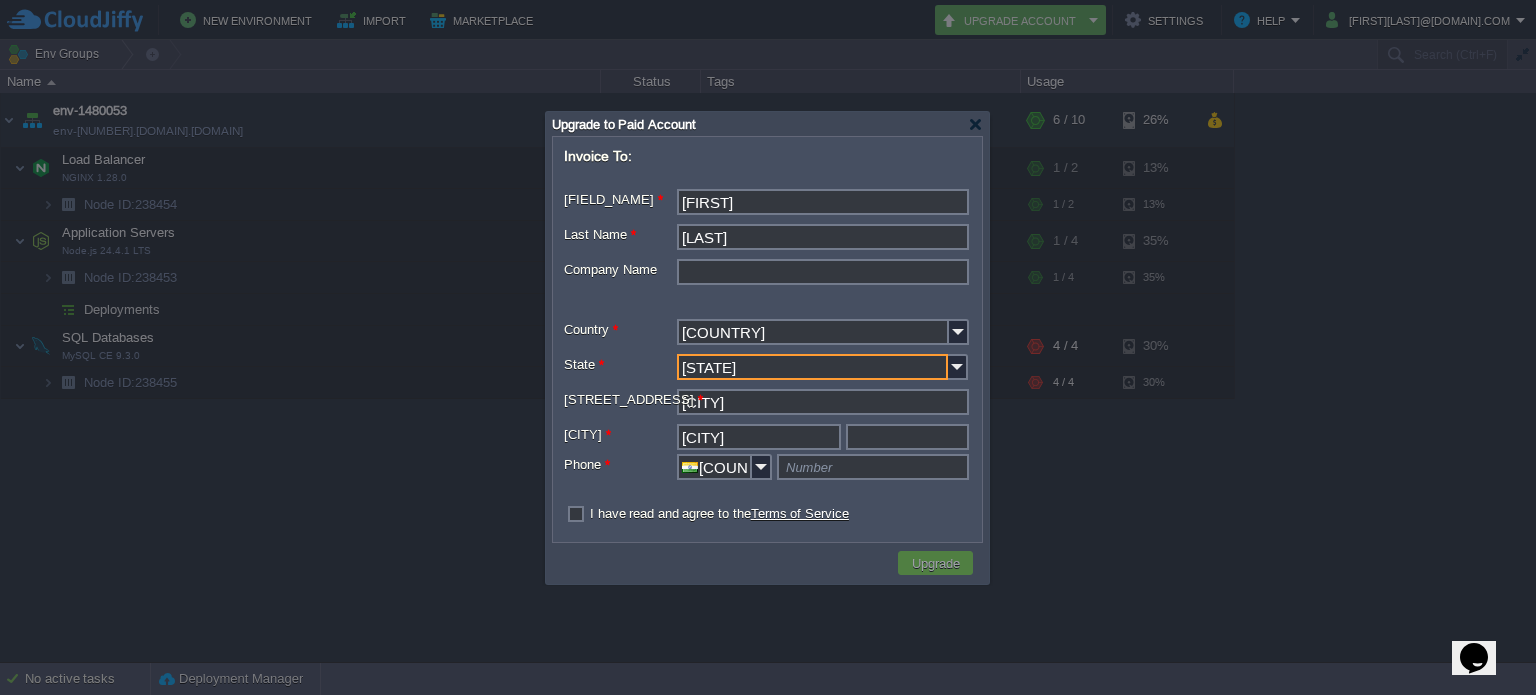 type on "[STATE]" 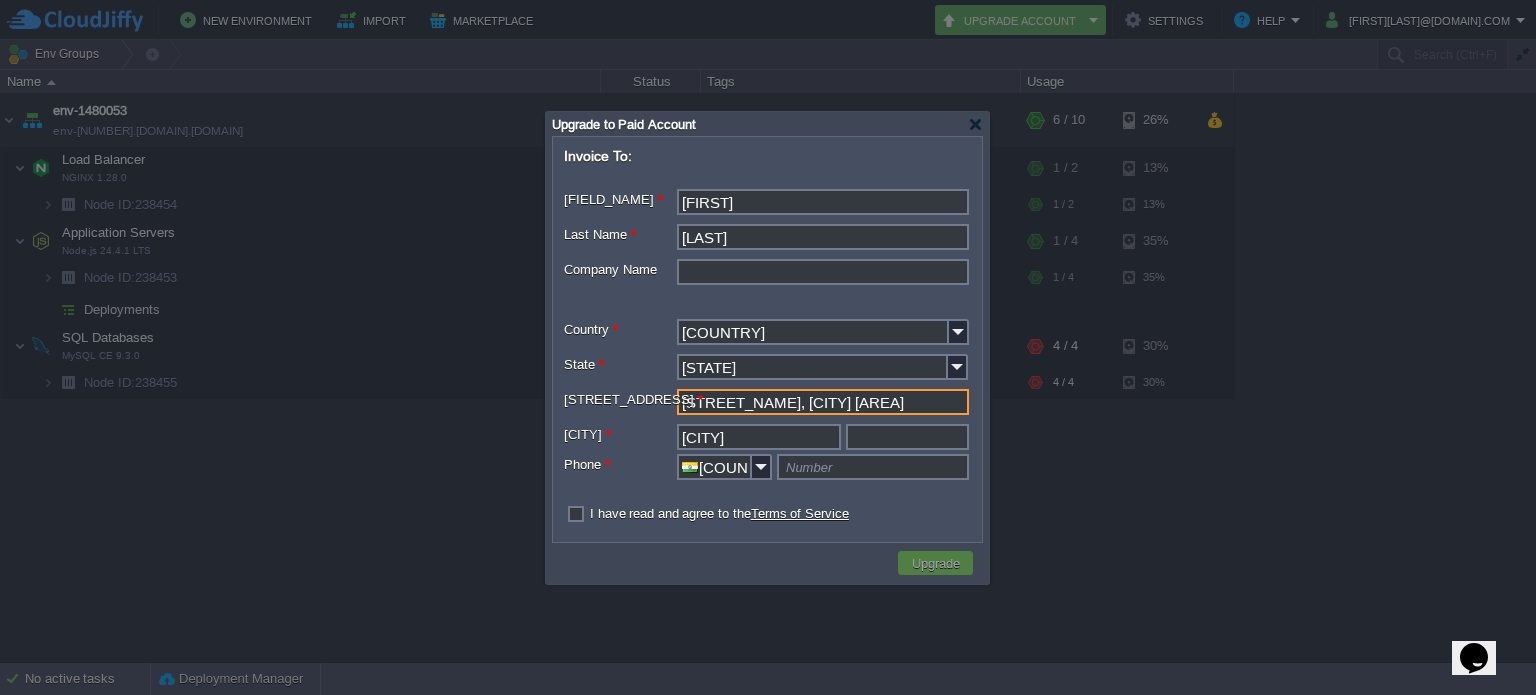 type on "[STREET_NAME], [CITY] [AREA]" 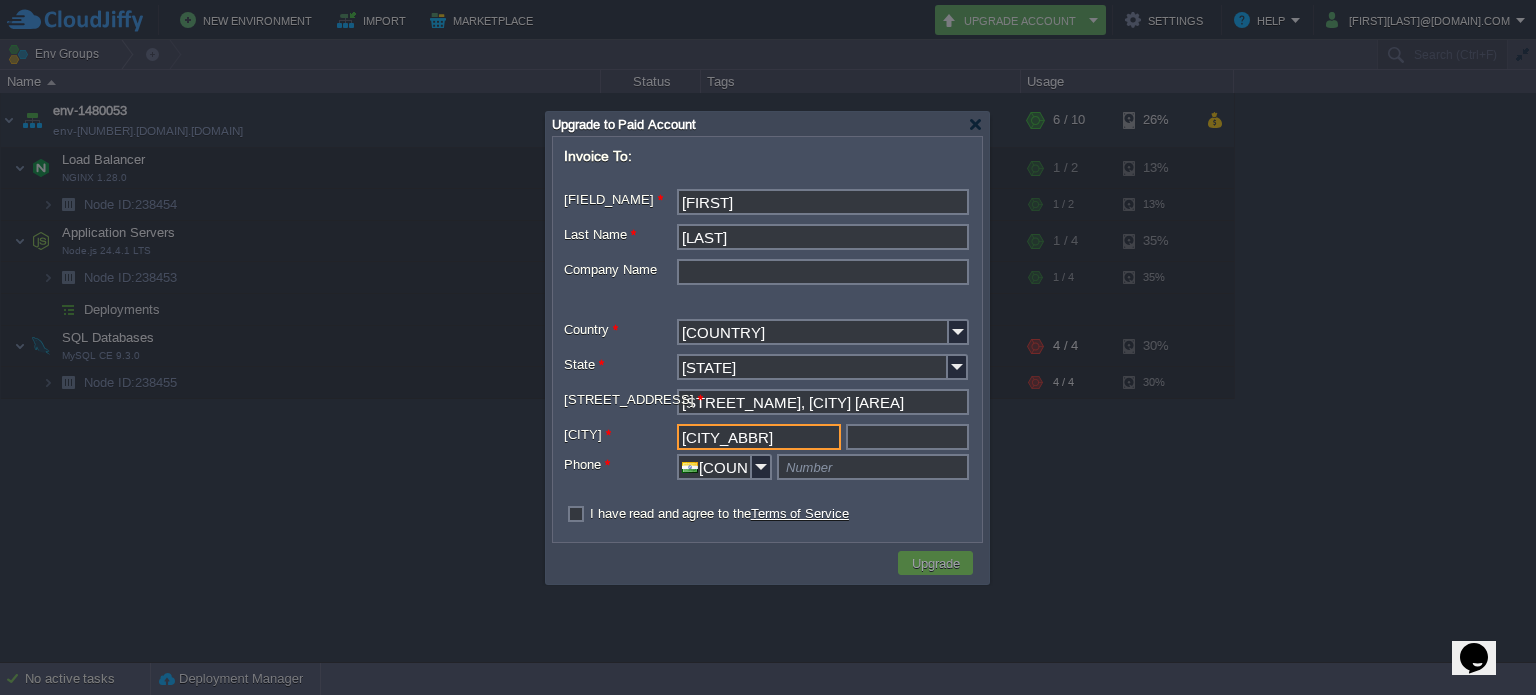 type on "[INITIAL]" 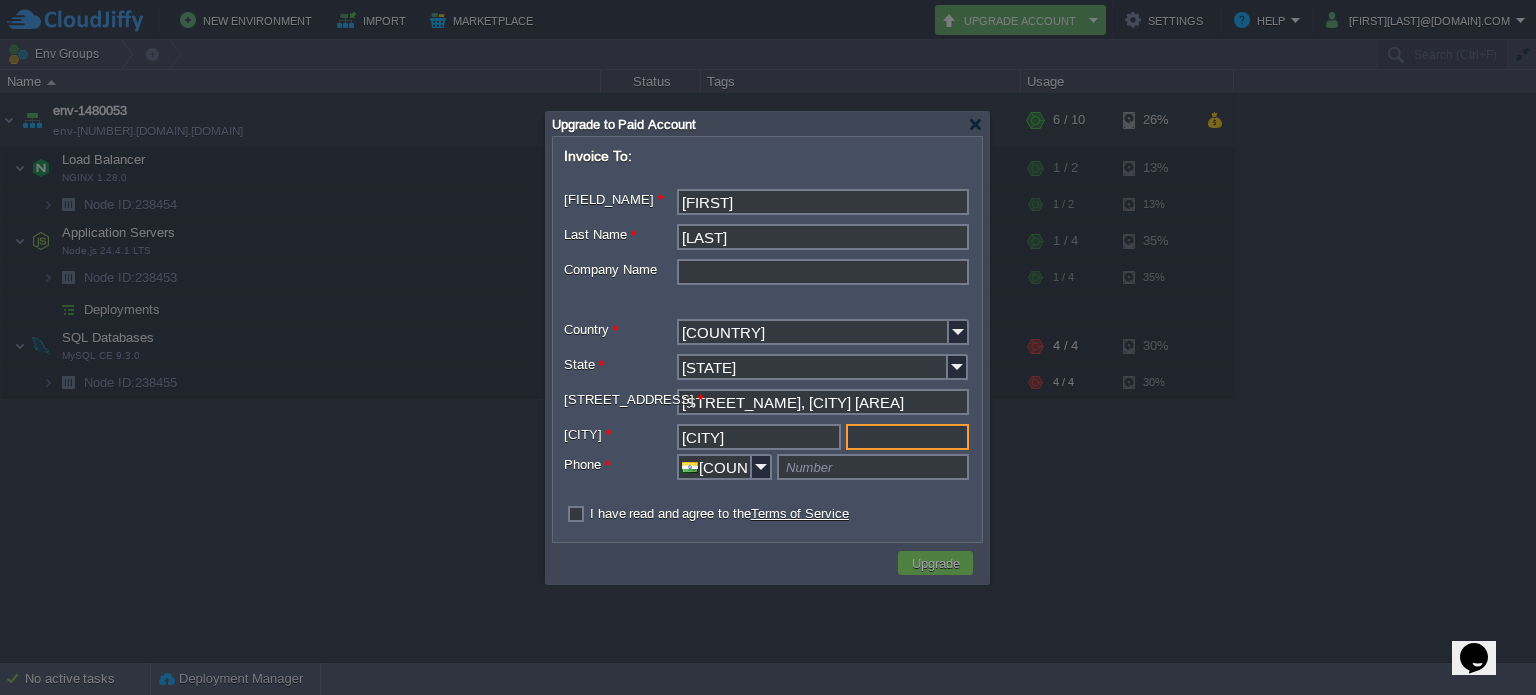type on "[ZIP]" 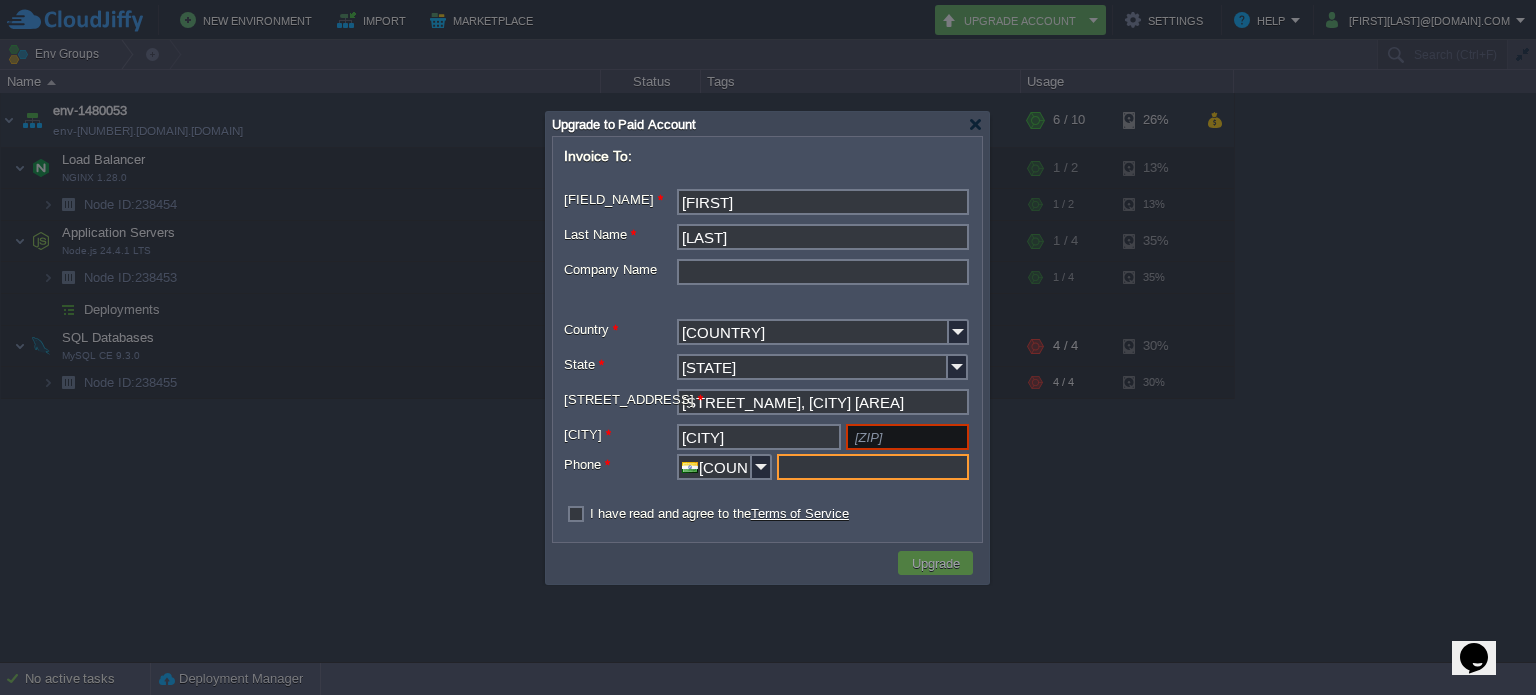 click at bounding box center [873, 467] 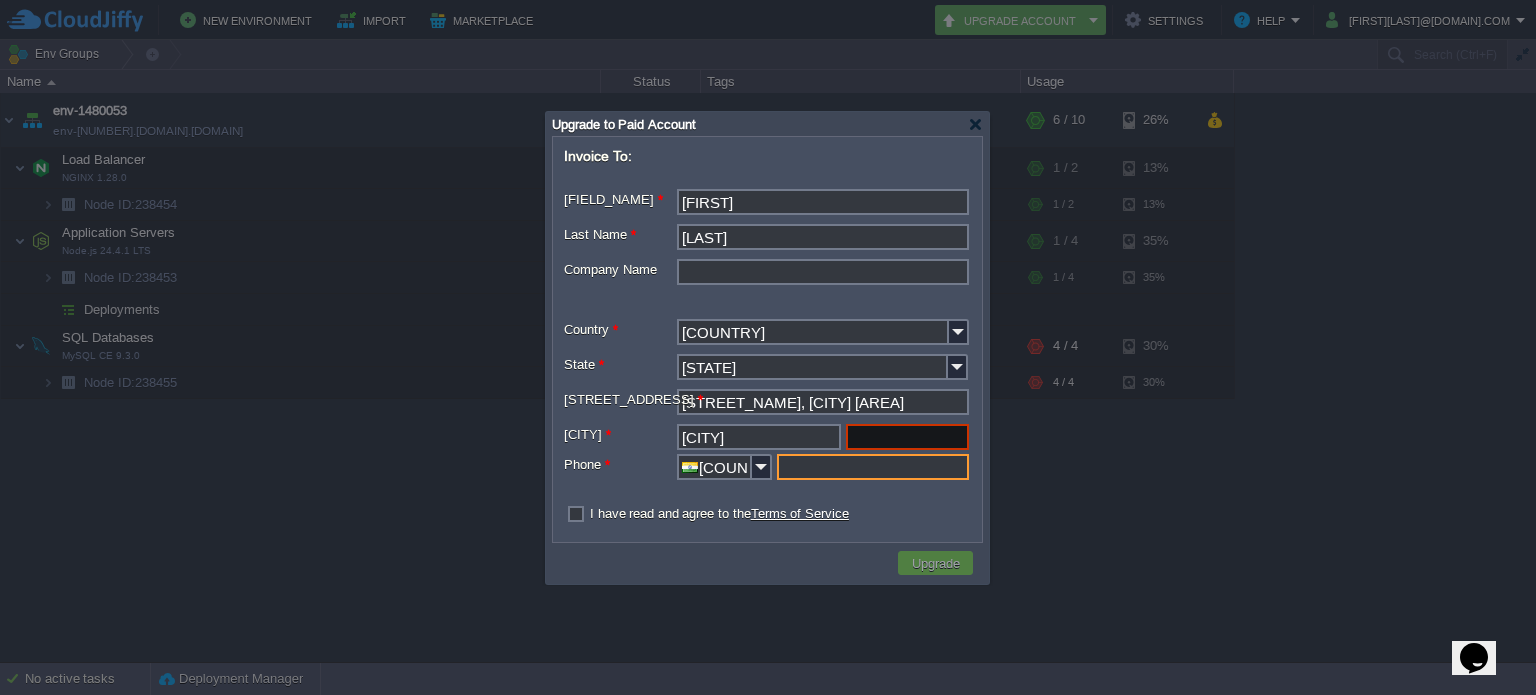type on "Number" 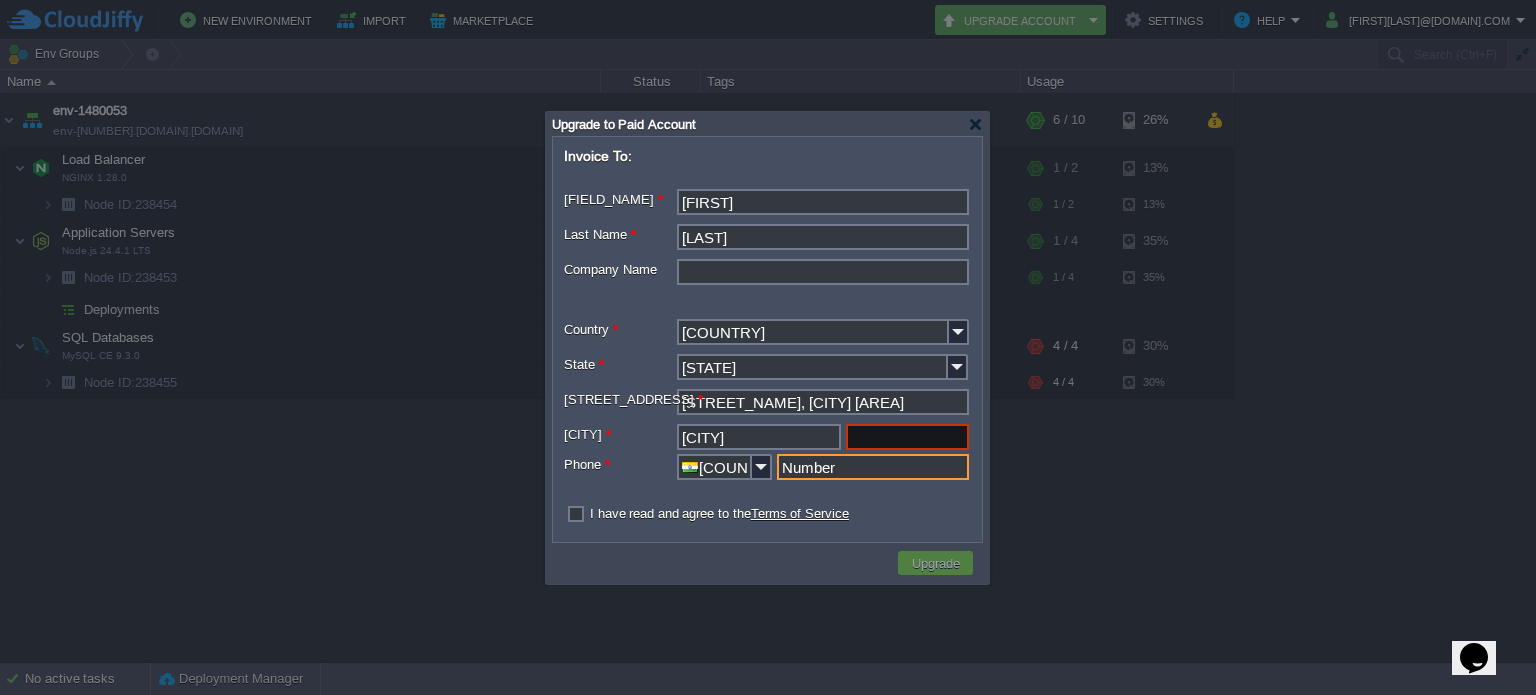 click at bounding box center [907, 437] 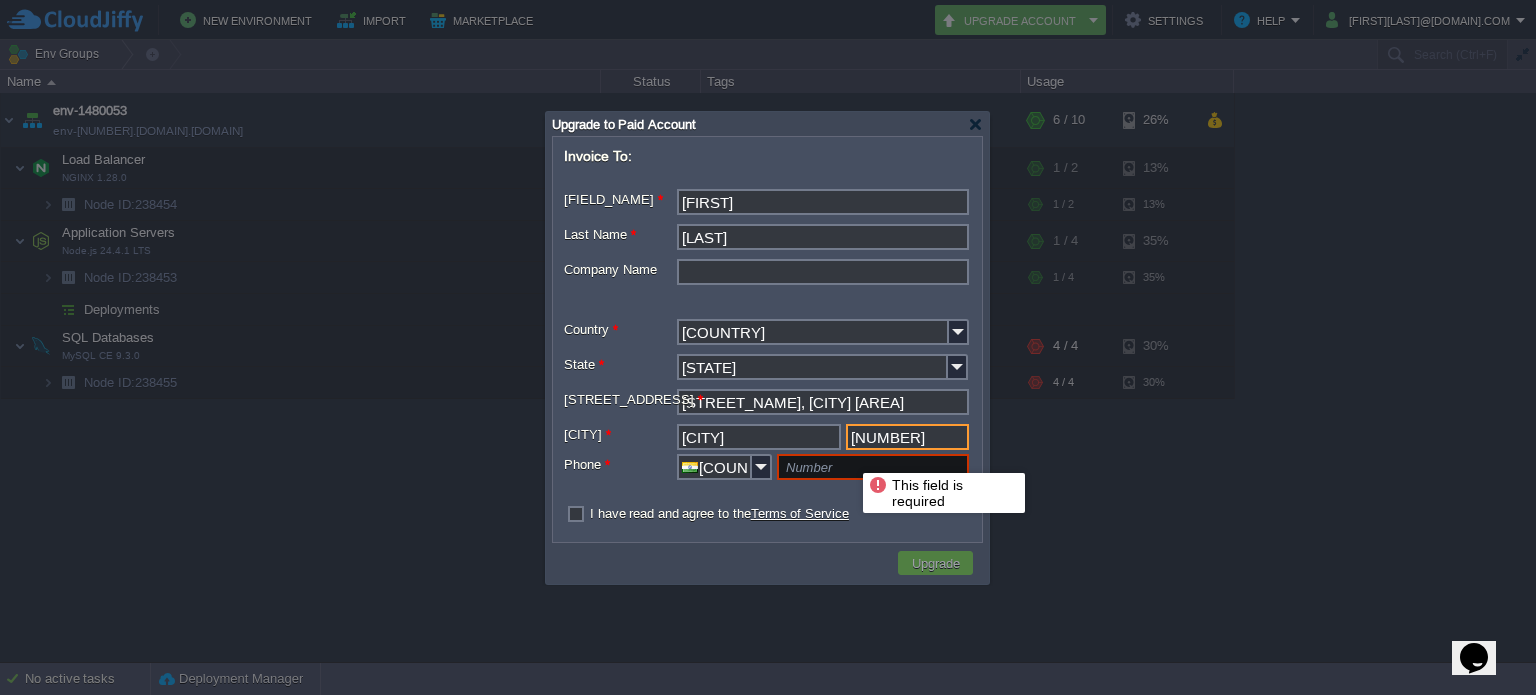 type on "[NUMBER]" 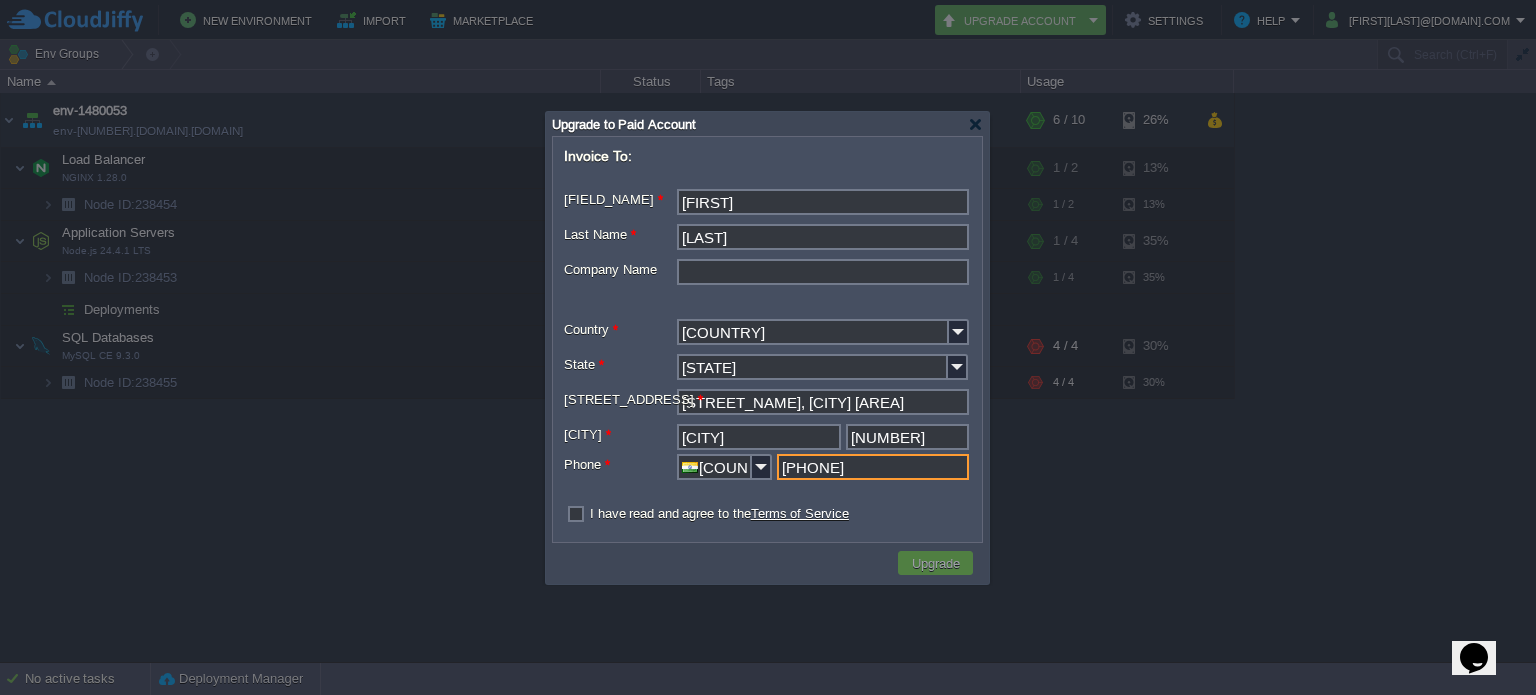 type on "[PHONE]" 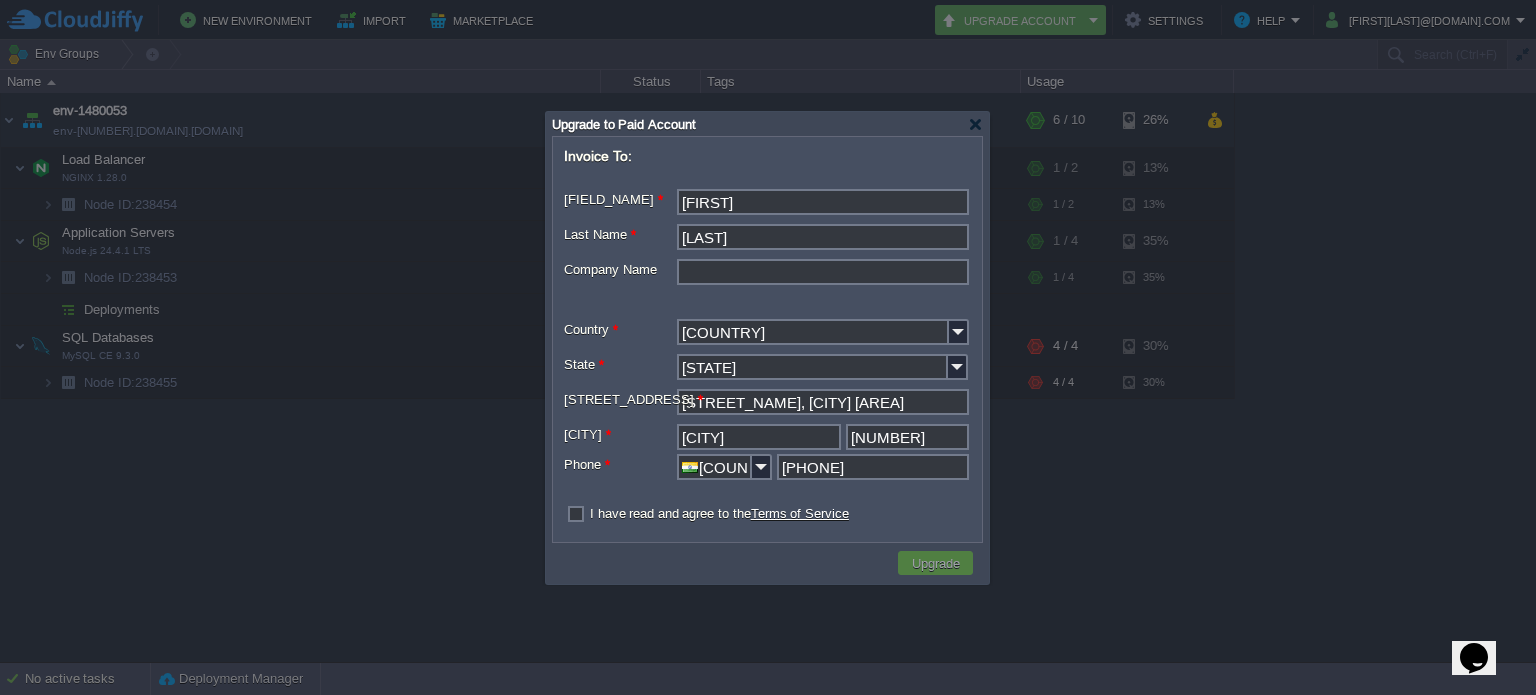 click on "I have read and agree to the  Terms of Service" at bounding box center (719, 513) 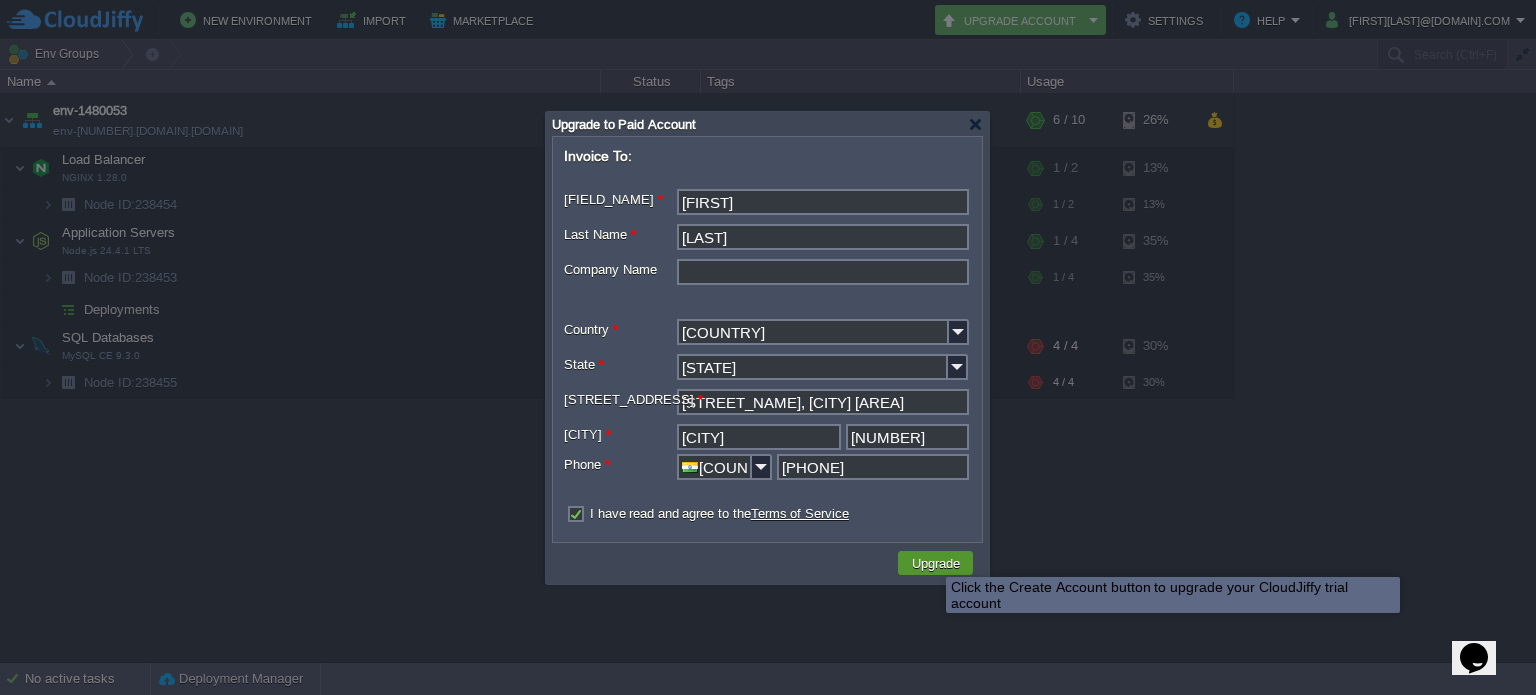 click on "Upgrade" at bounding box center [936, 563] 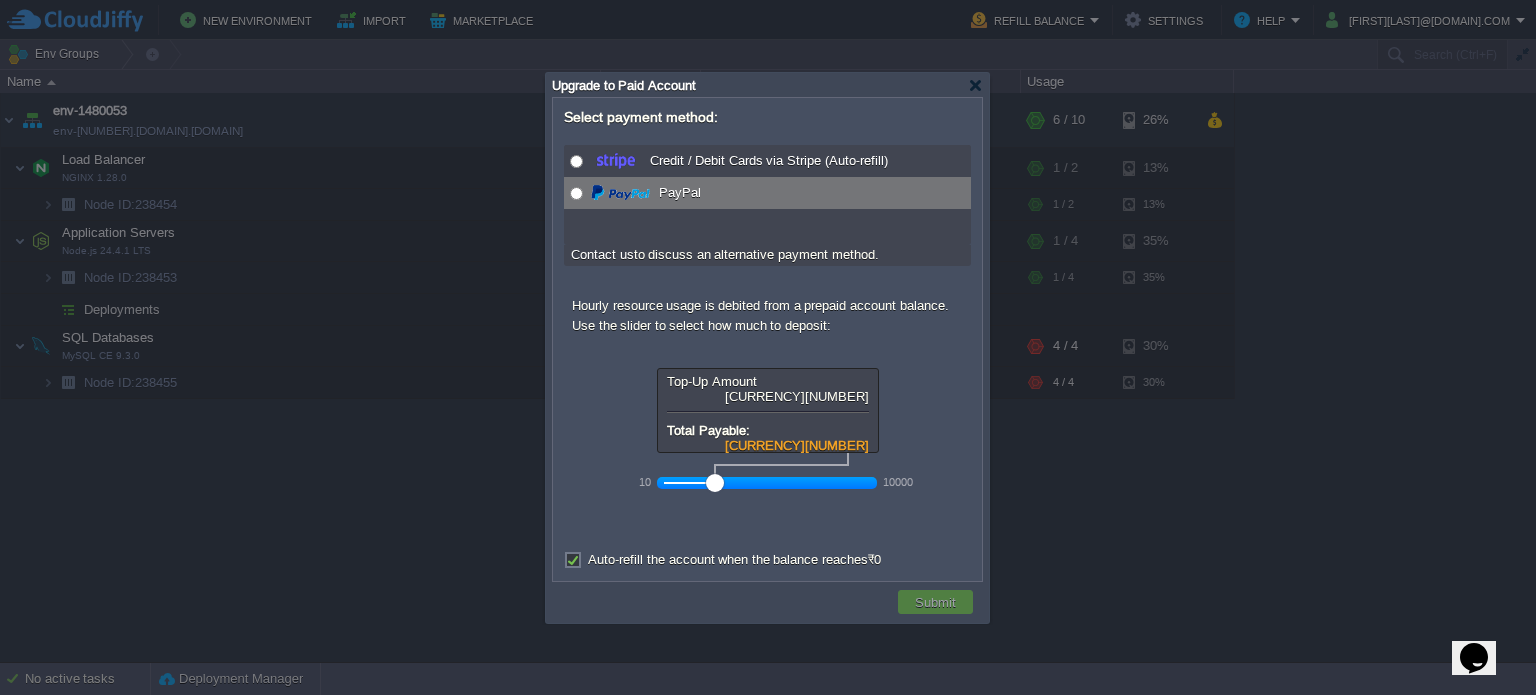 radio on "true" 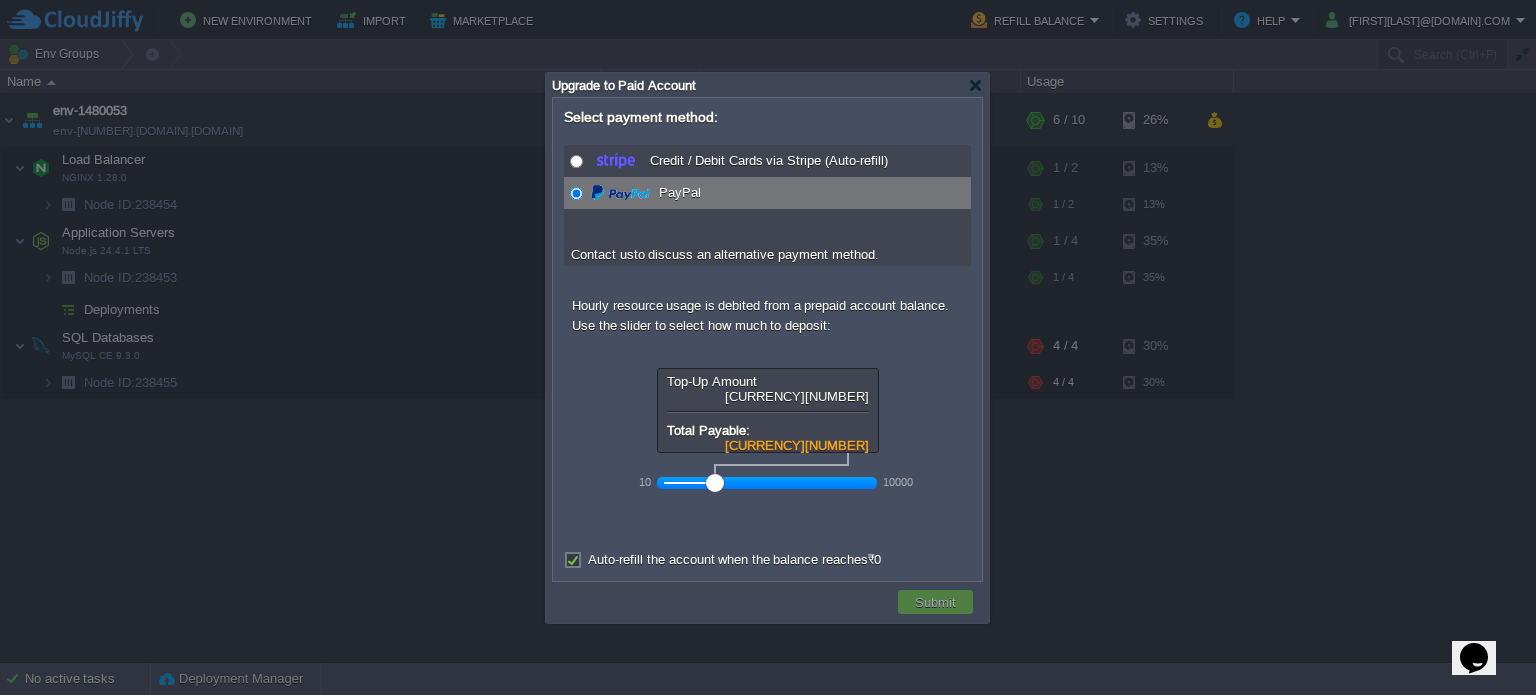 click at bounding box center (576, 193) 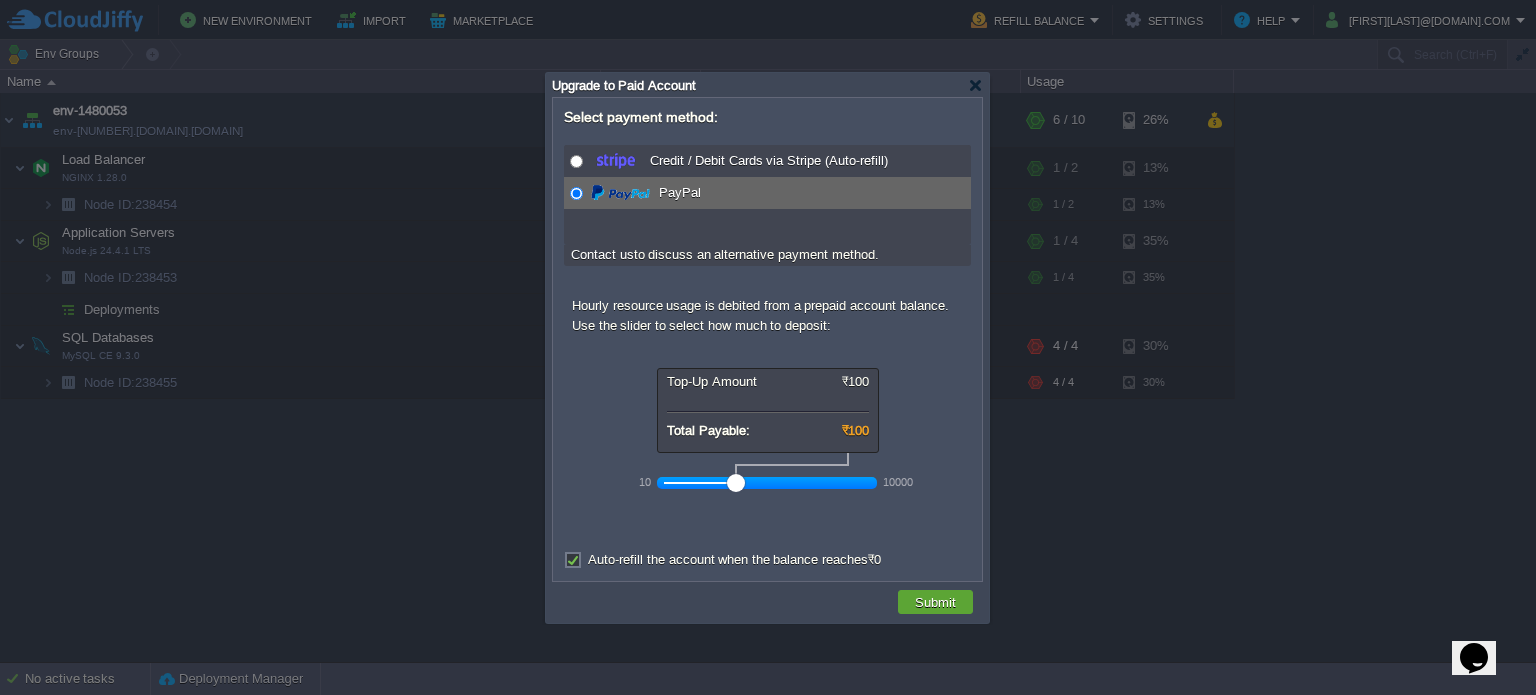 drag, startPoint x: 712, startPoint y: 483, endPoint x: 735, endPoint y: 483, distance: 23 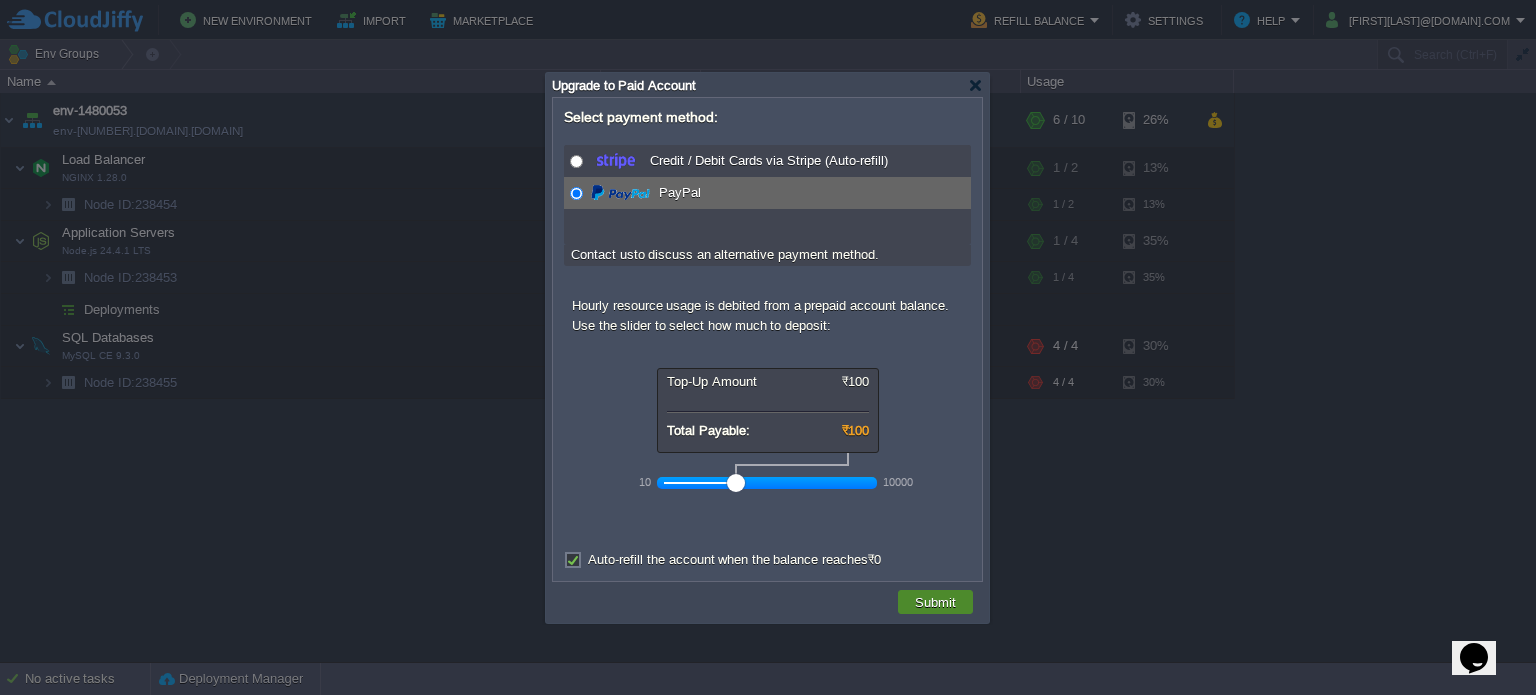 click on "Submit" at bounding box center (935, 602) 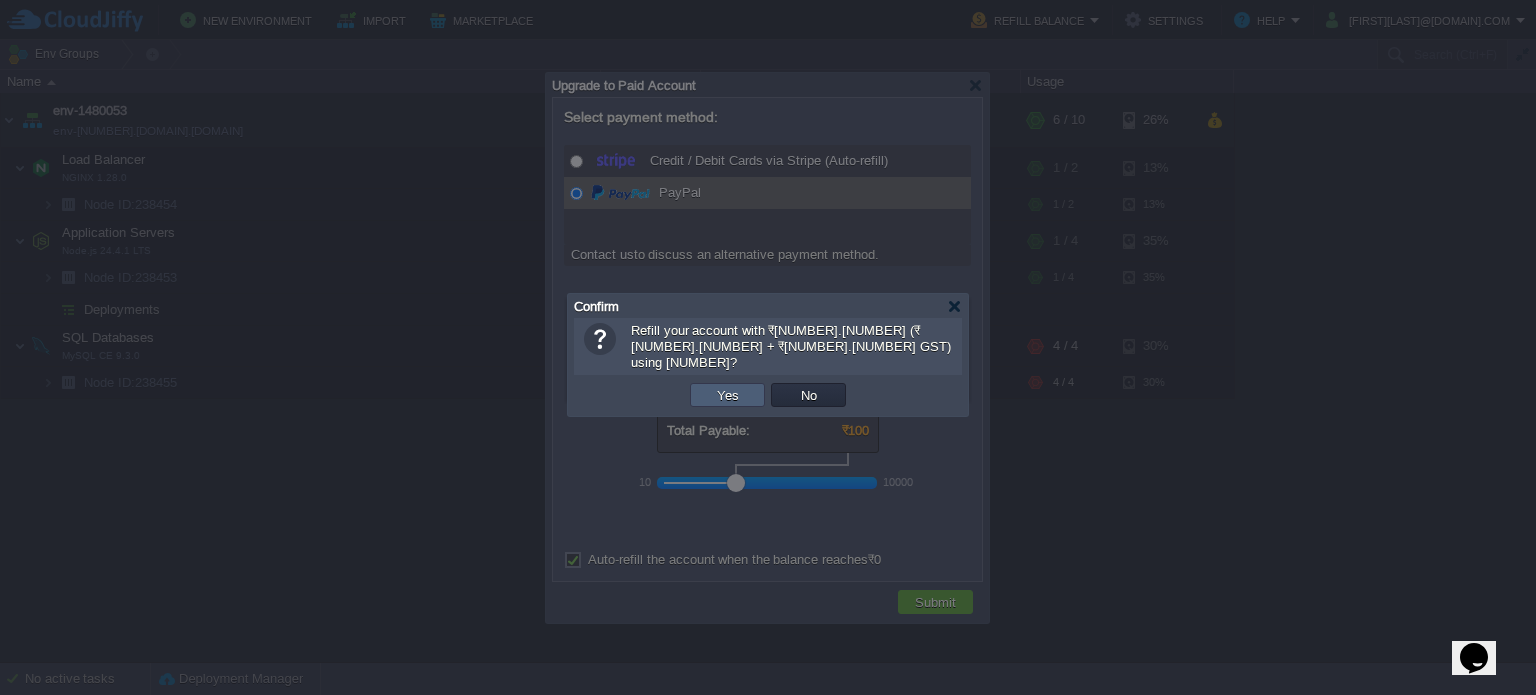 click on "Yes" at bounding box center [727, 395] 